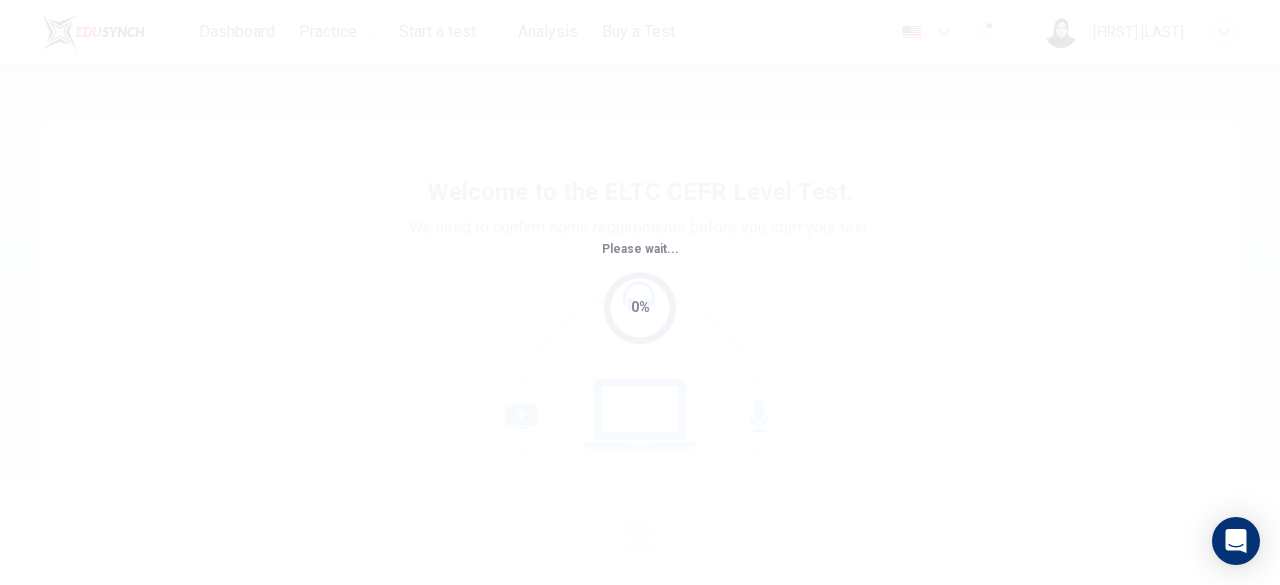 scroll, scrollTop: 0, scrollLeft: 0, axis: both 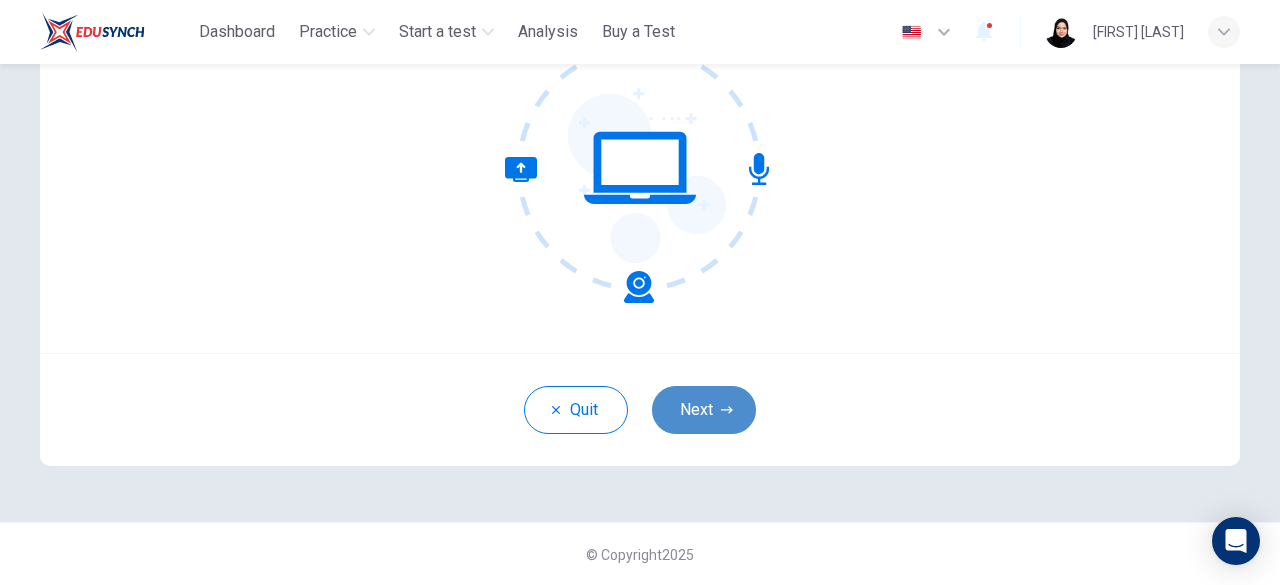 click on "Next" at bounding box center (704, 410) 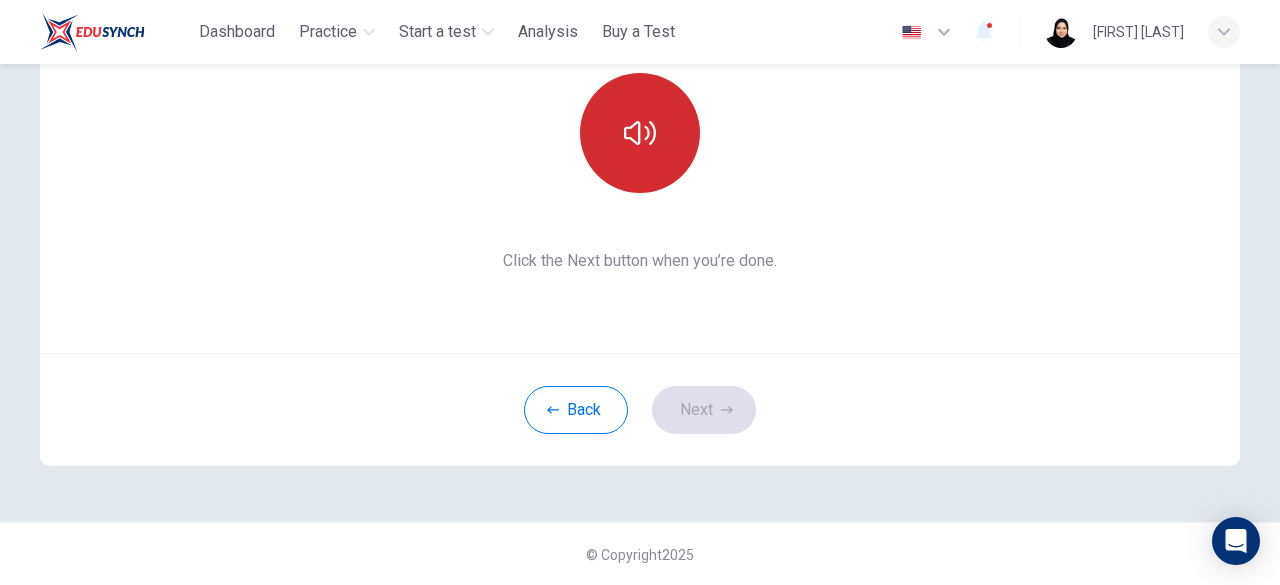 click 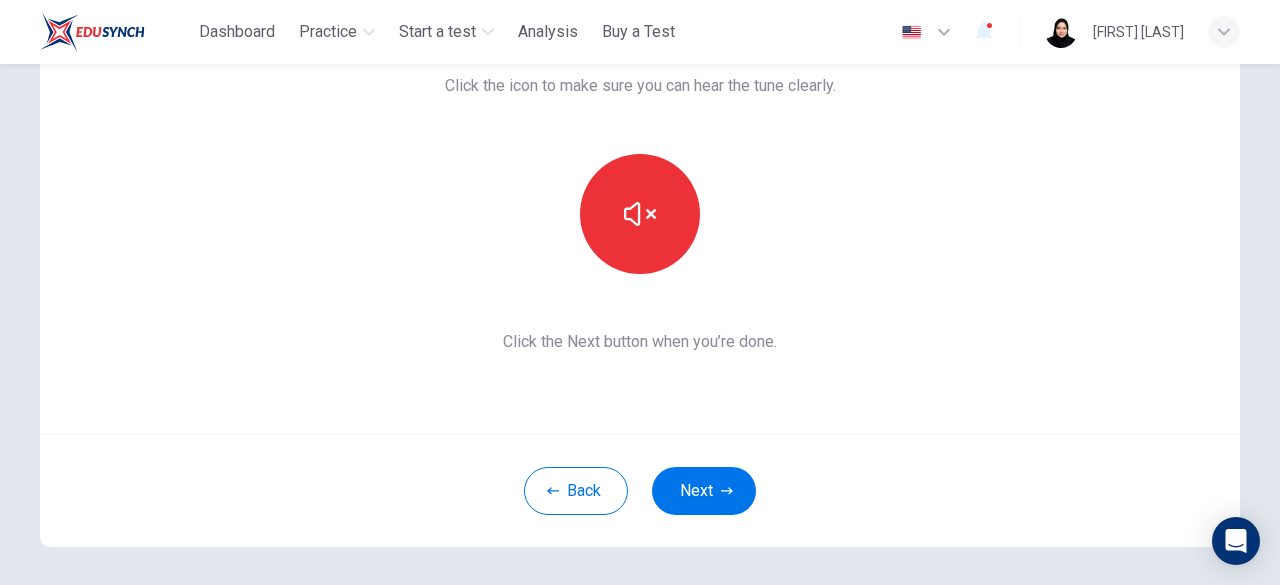 scroll, scrollTop: 147, scrollLeft: 0, axis: vertical 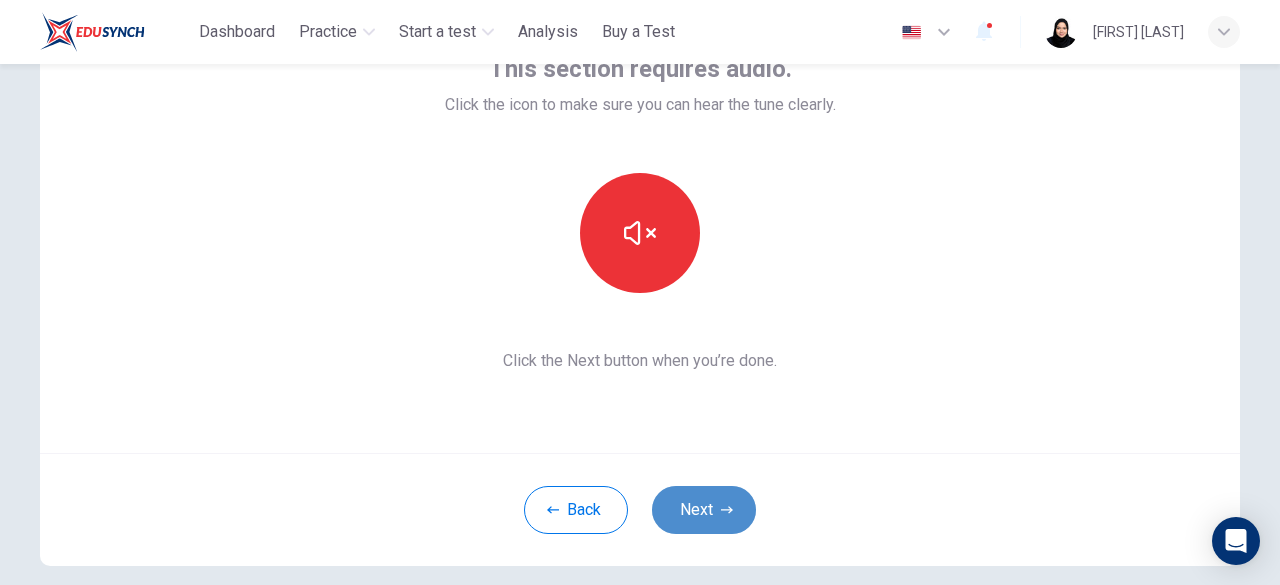 click 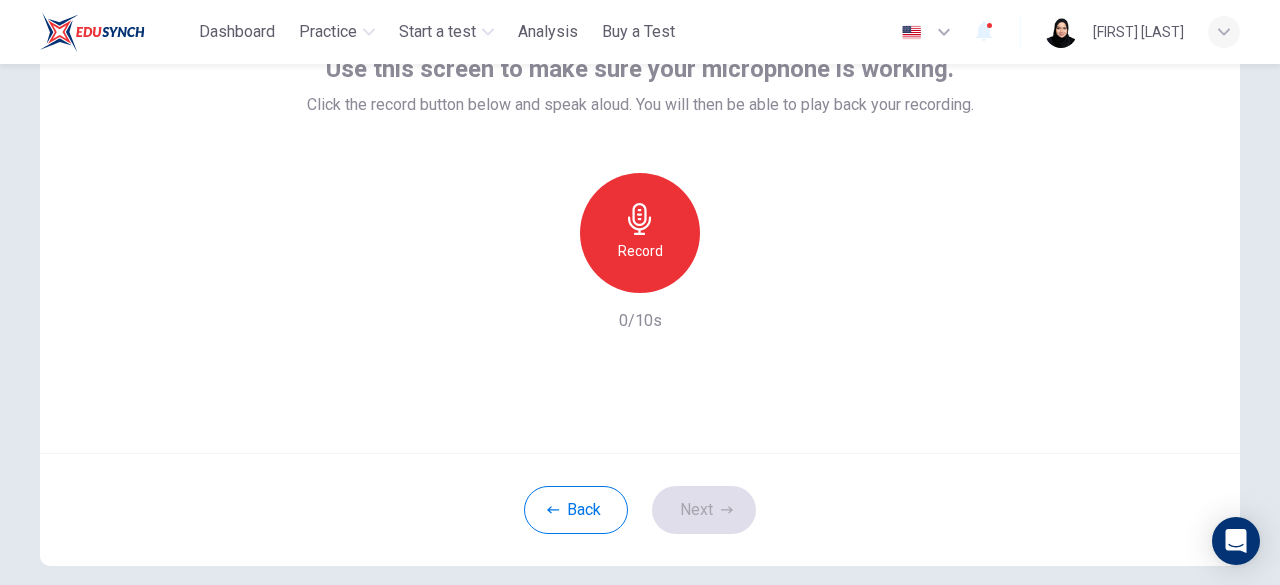 click on "Record" at bounding box center [640, 251] 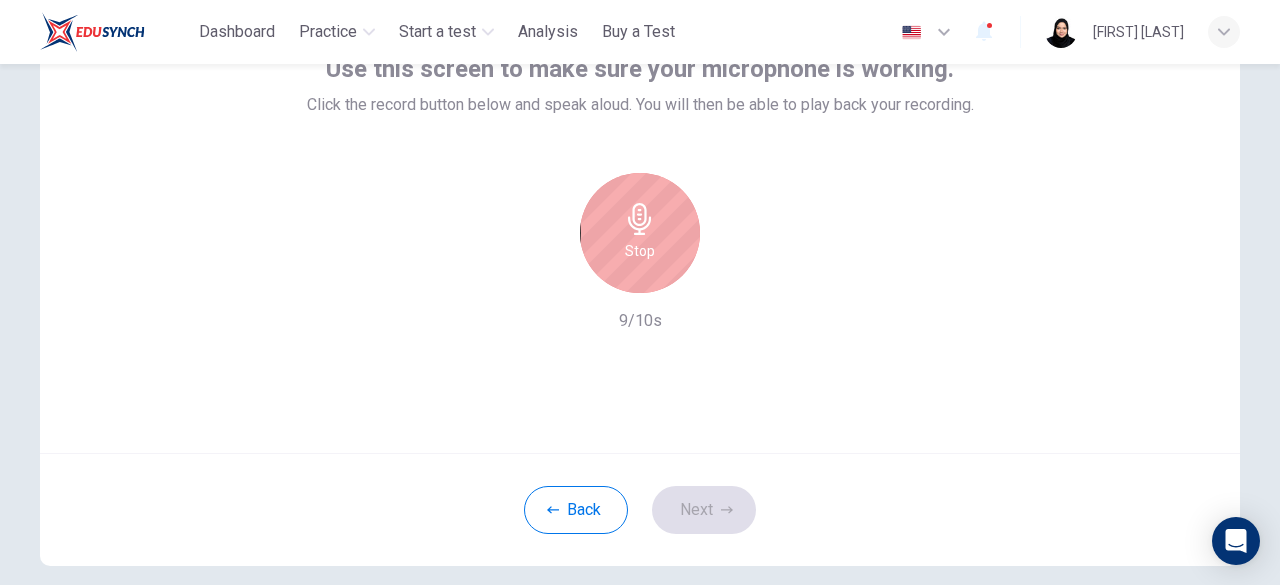 click 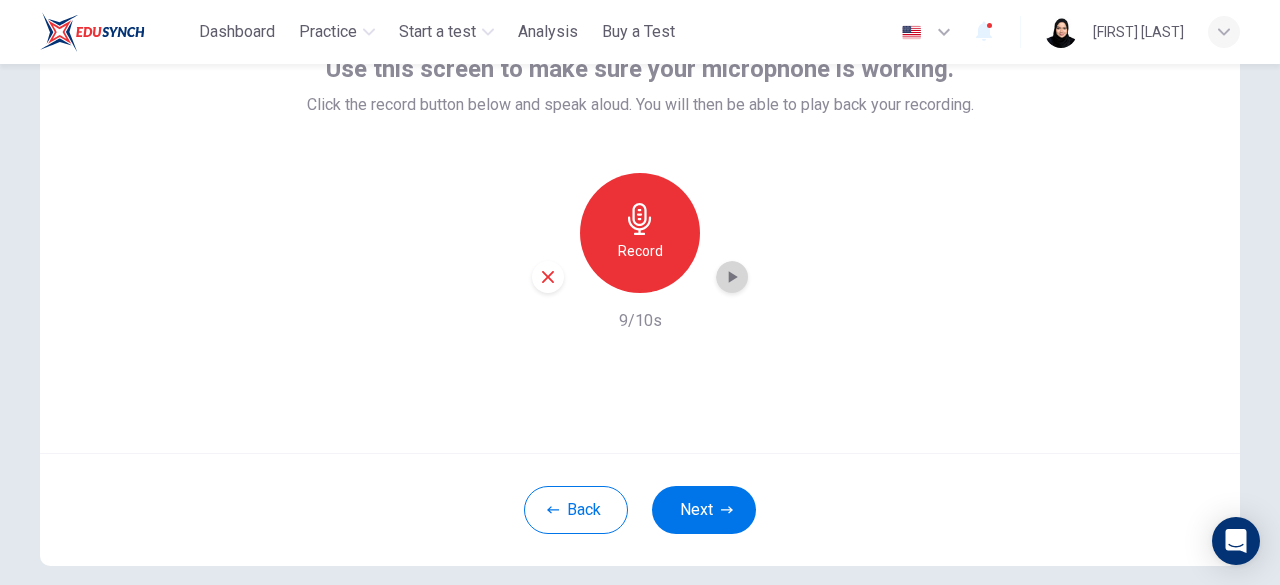 click 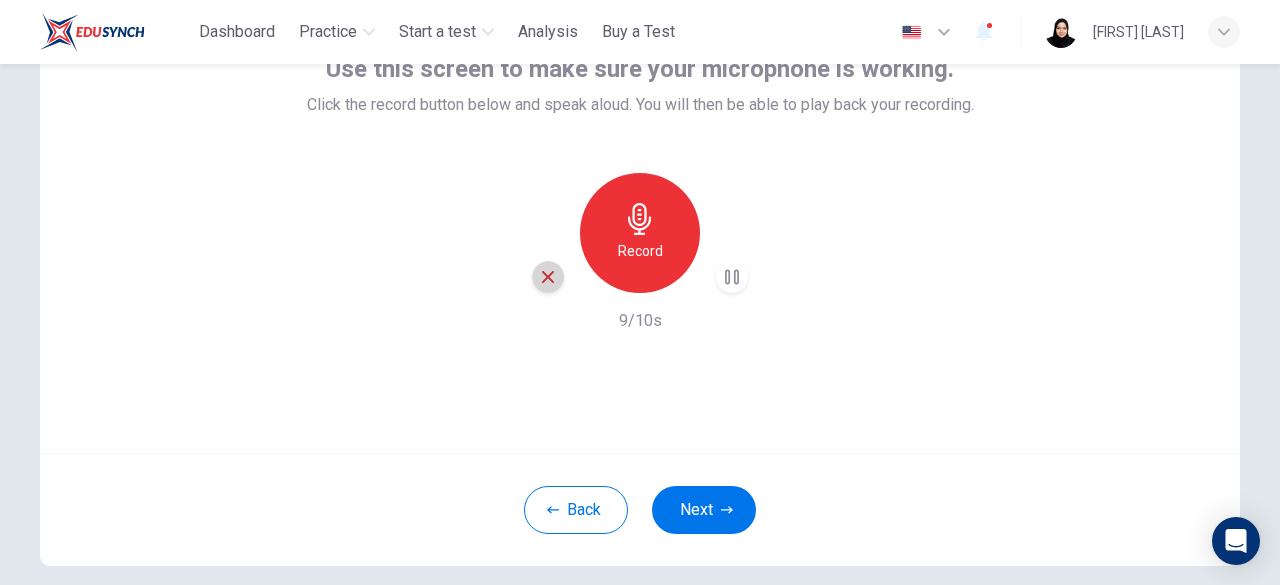 click at bounding box center (548, 277) 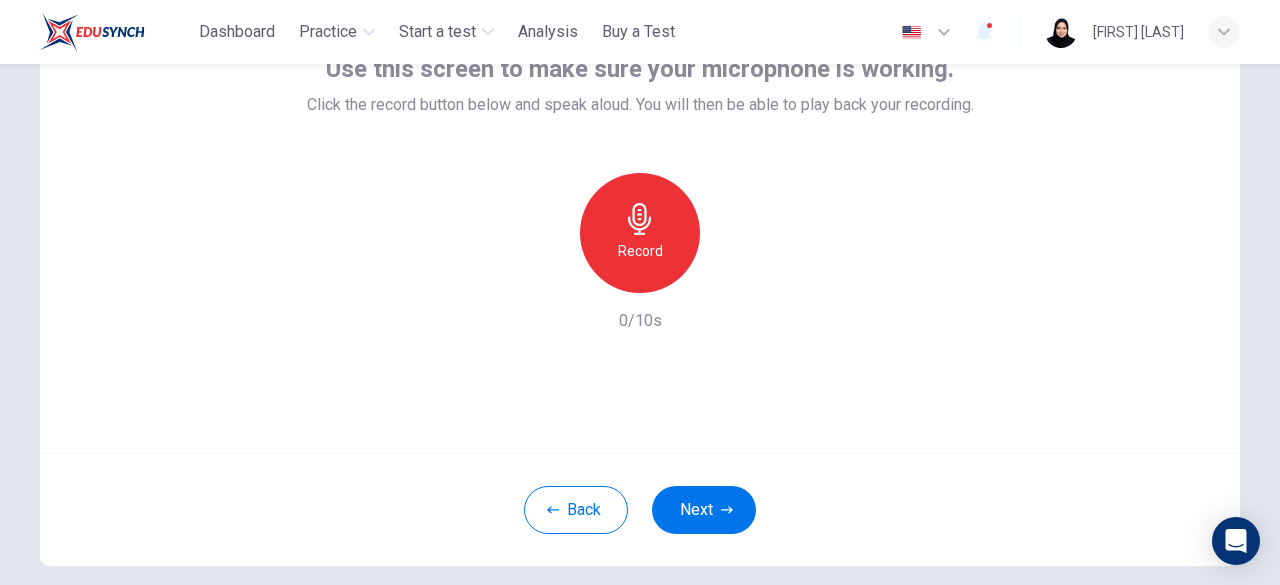 click on "Record" at bounding box center [640, 251] 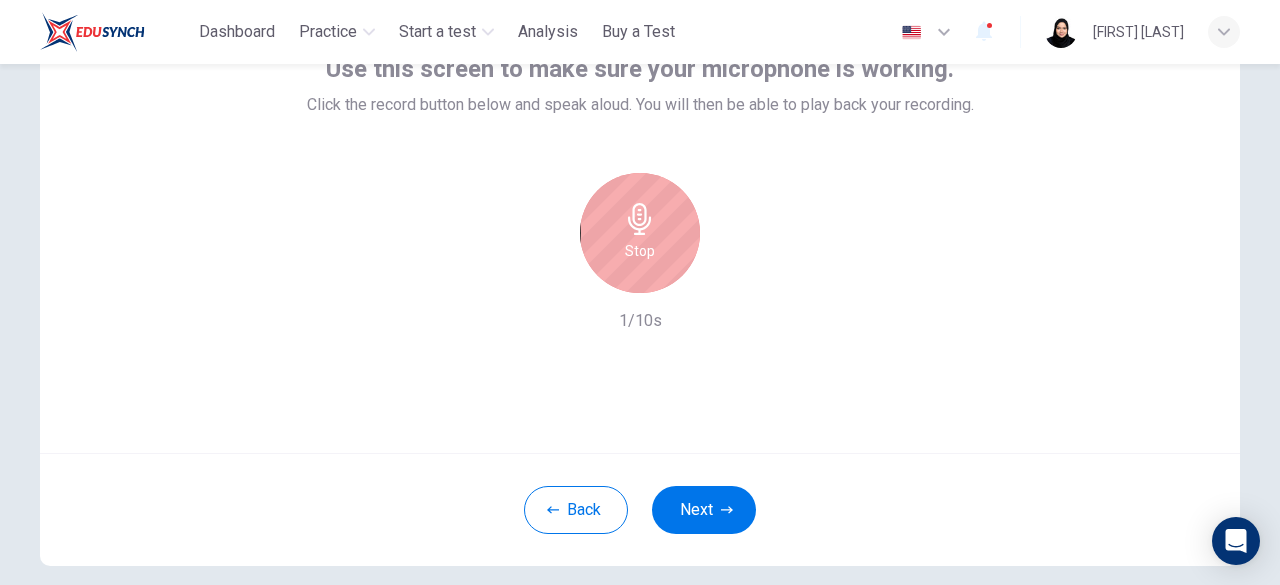 click 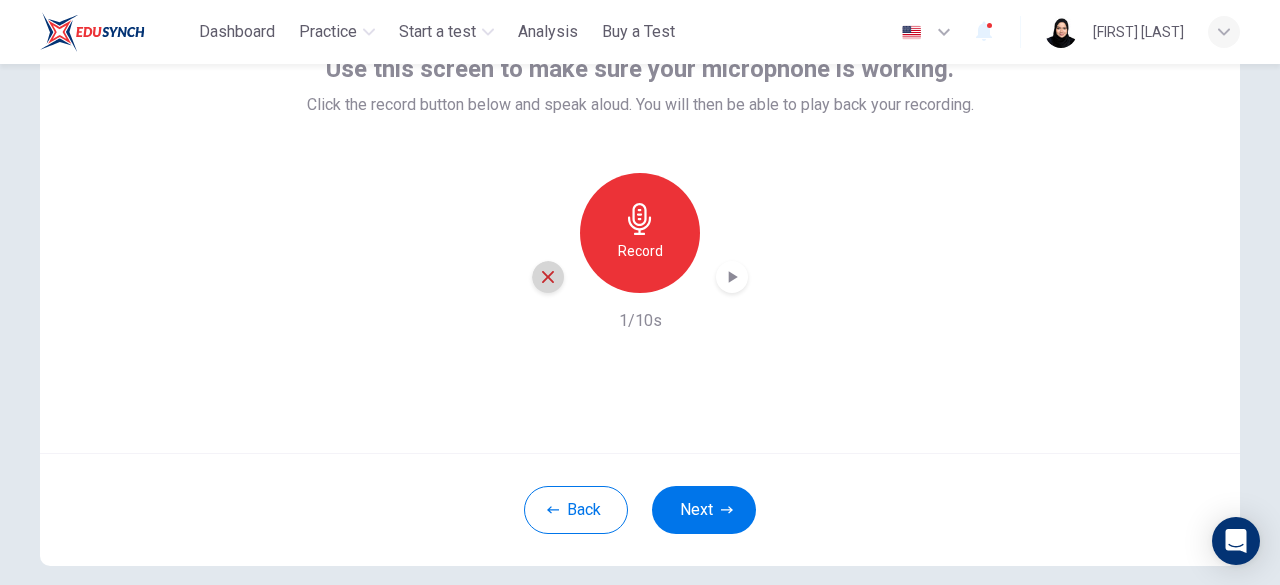 click at bounding box center [548, 277] 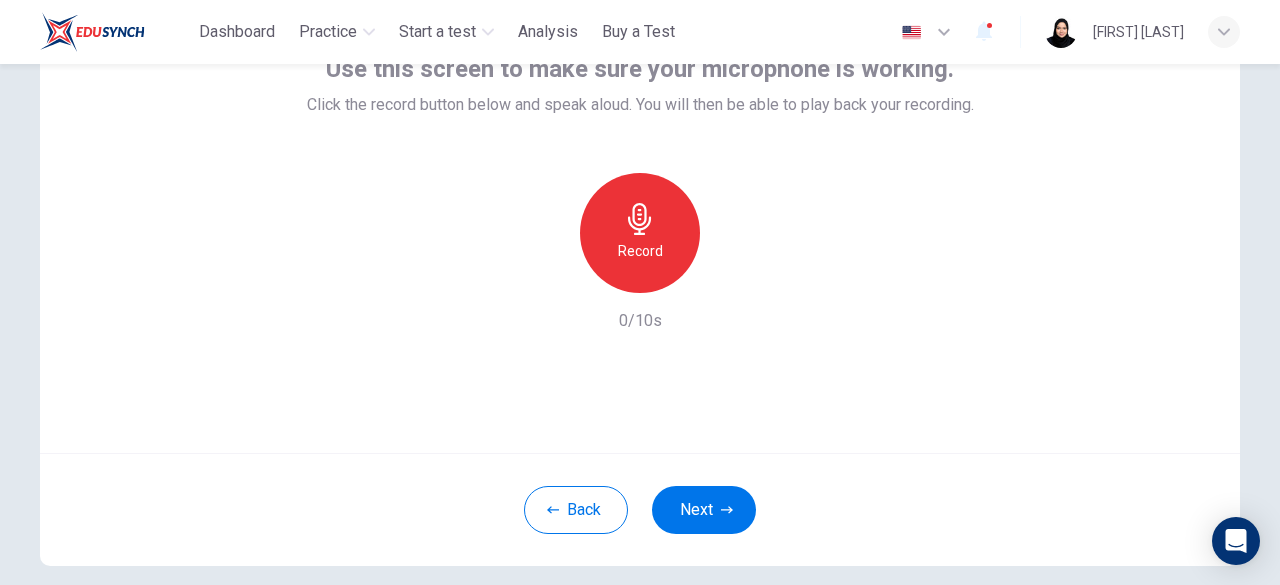 click on "Record" at bounding box center [640, 233] 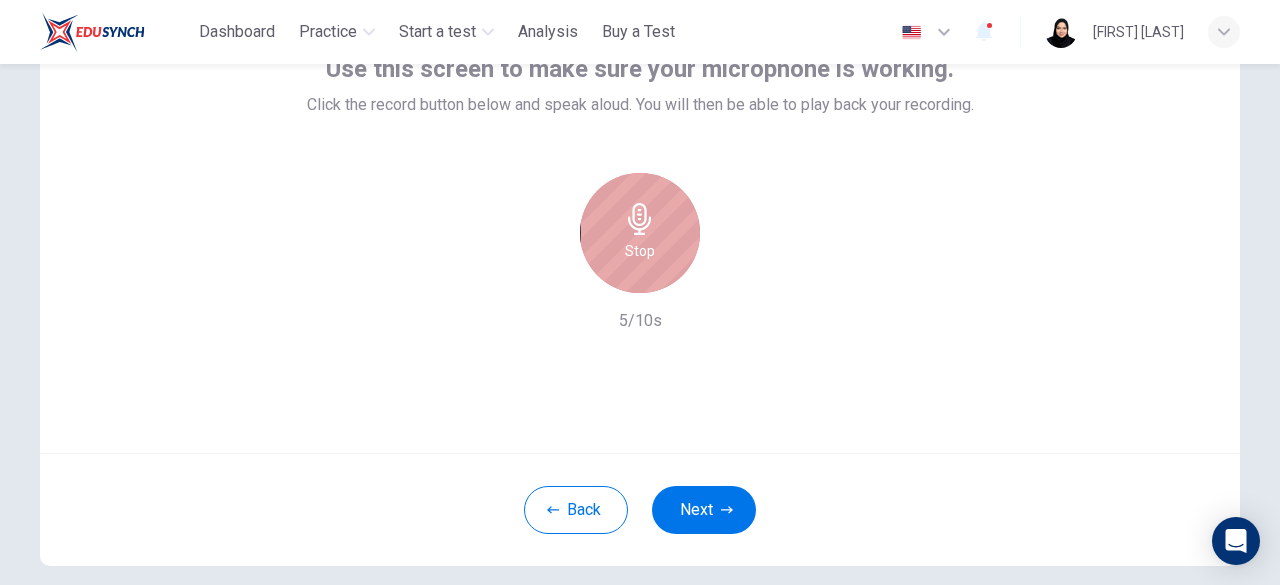 click on "Stop" at bounding box center [640, 233] 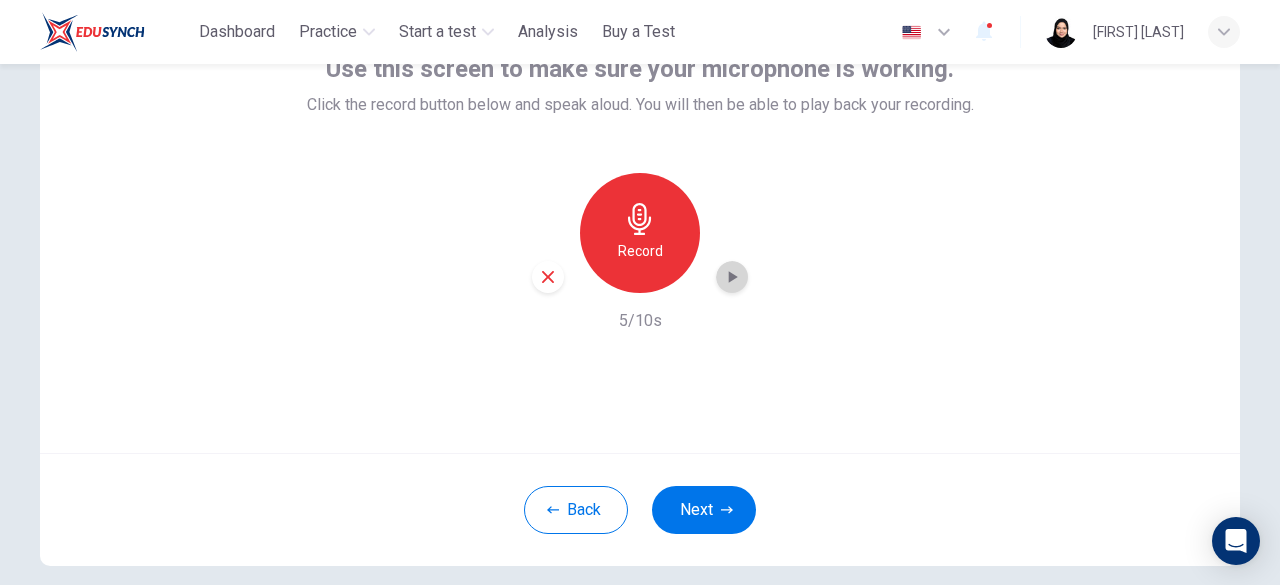 click 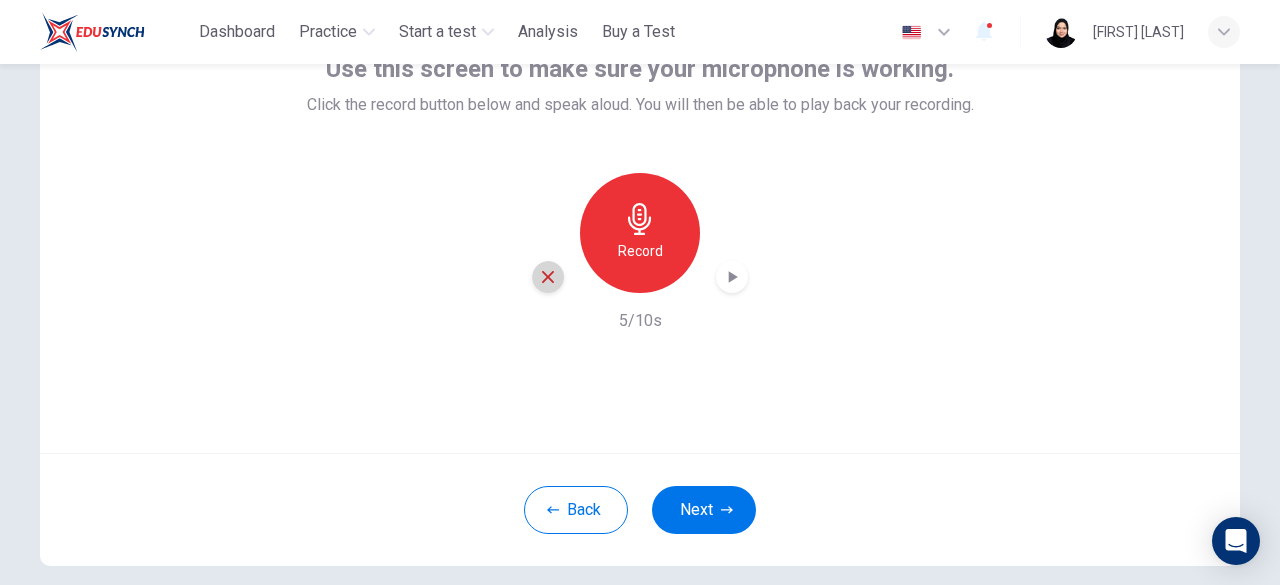 click at bounding box center [548, 277] 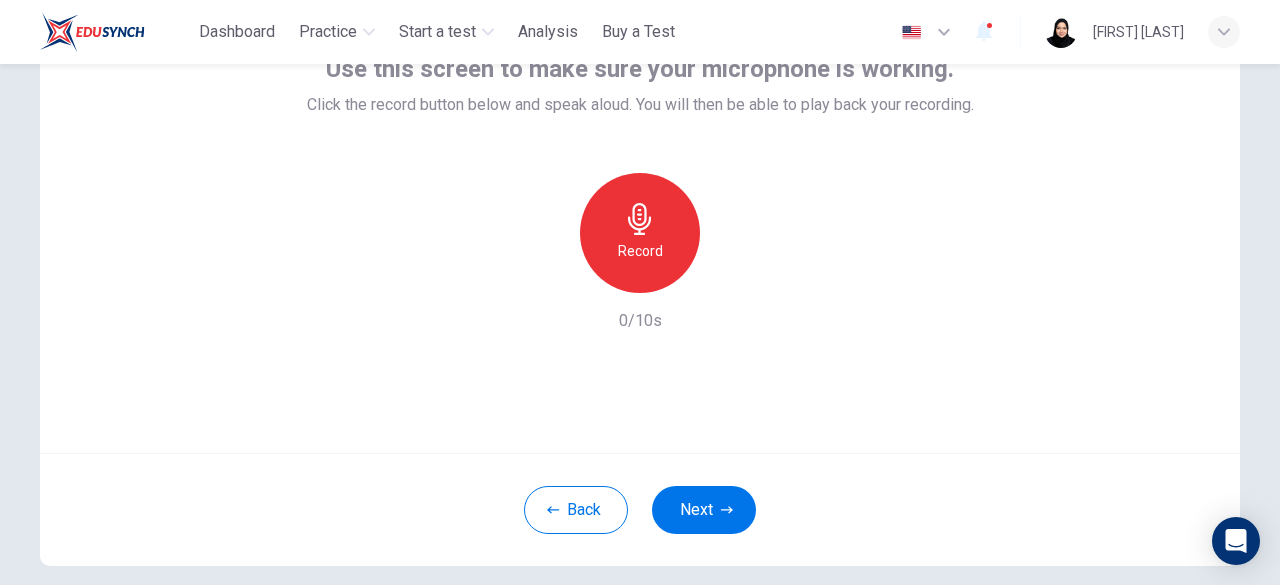 click on "Record" at bounding box center [640, 251] 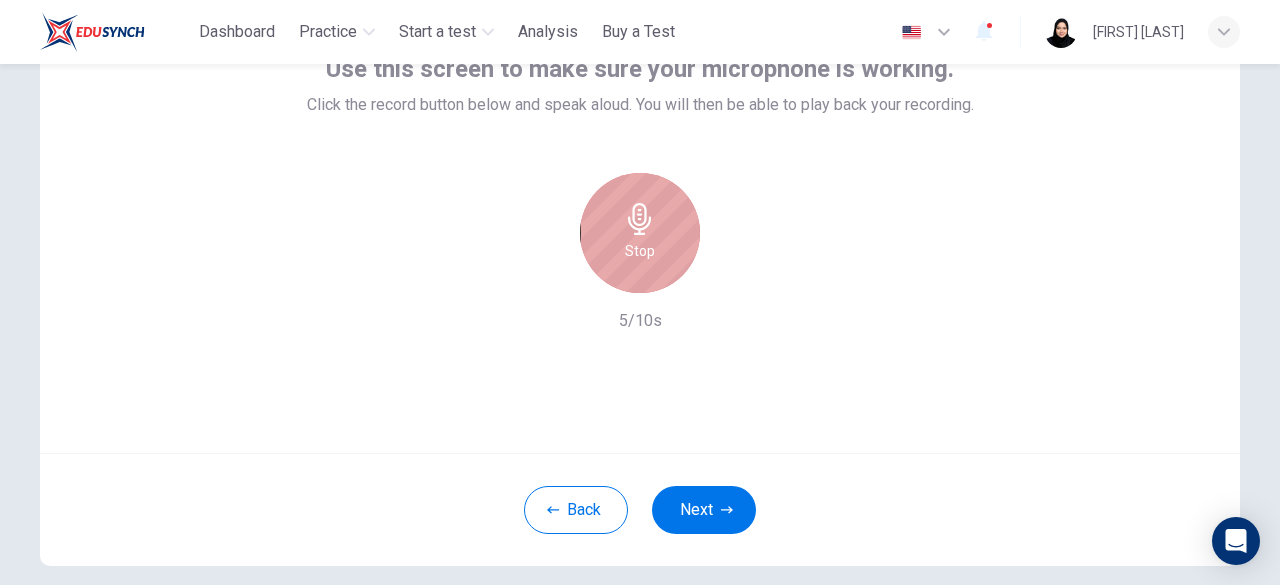 click on "Stop" at bounding box center (640, 251) 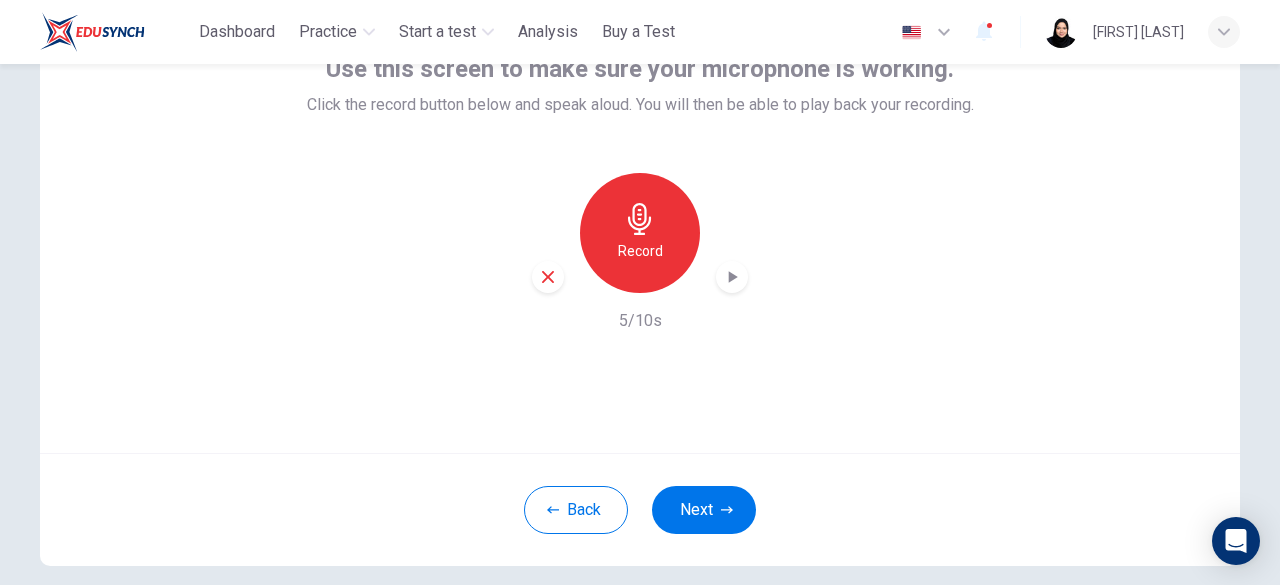 click on "Record" at bounding box center [640, 233] 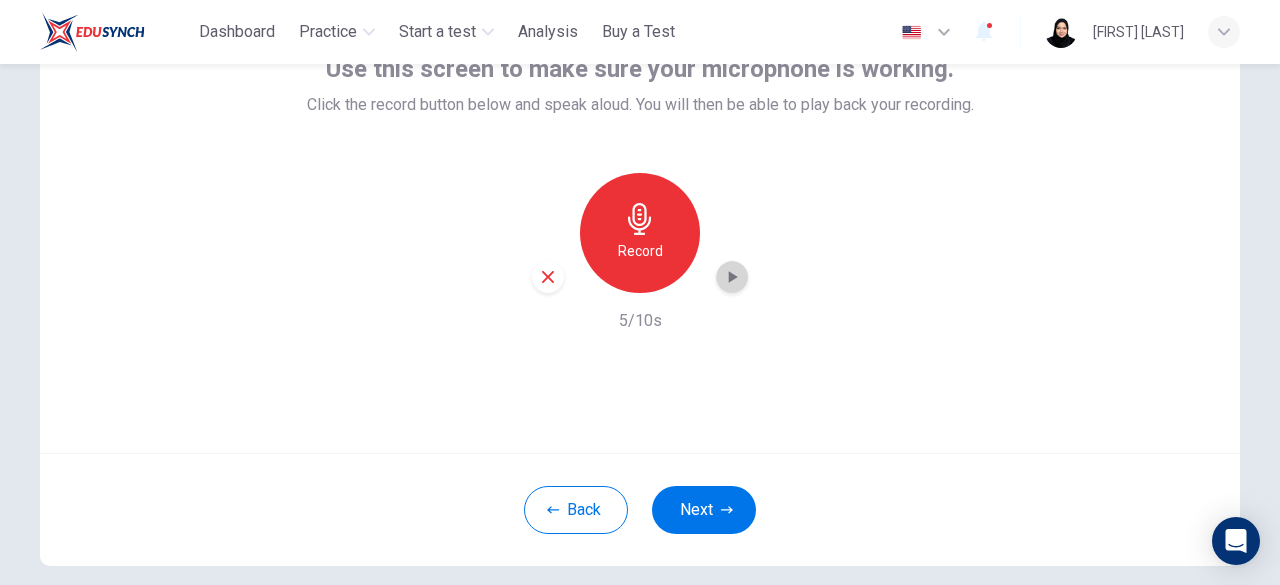 click 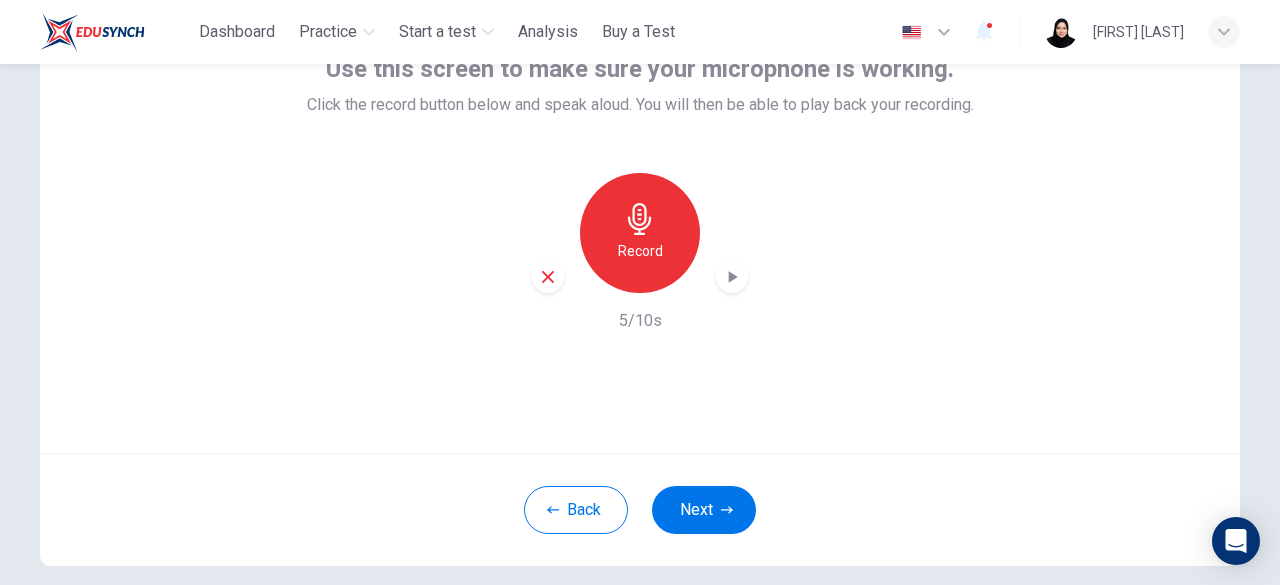 click at bounding box center (548, 277) 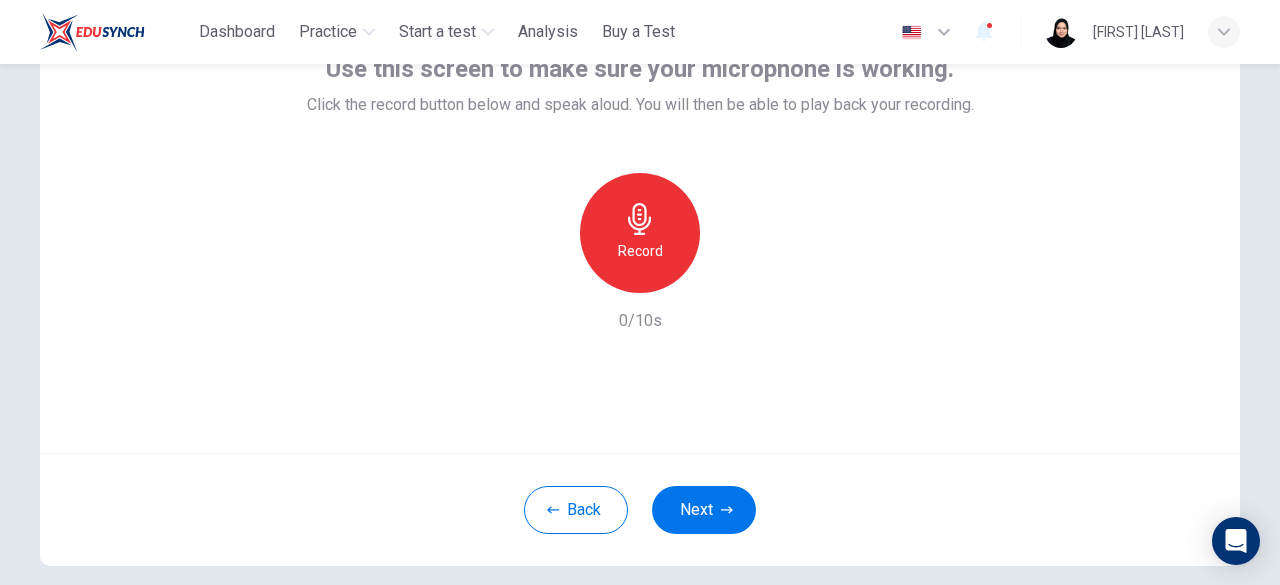 click on "Record" at bounding box center [640, 251] 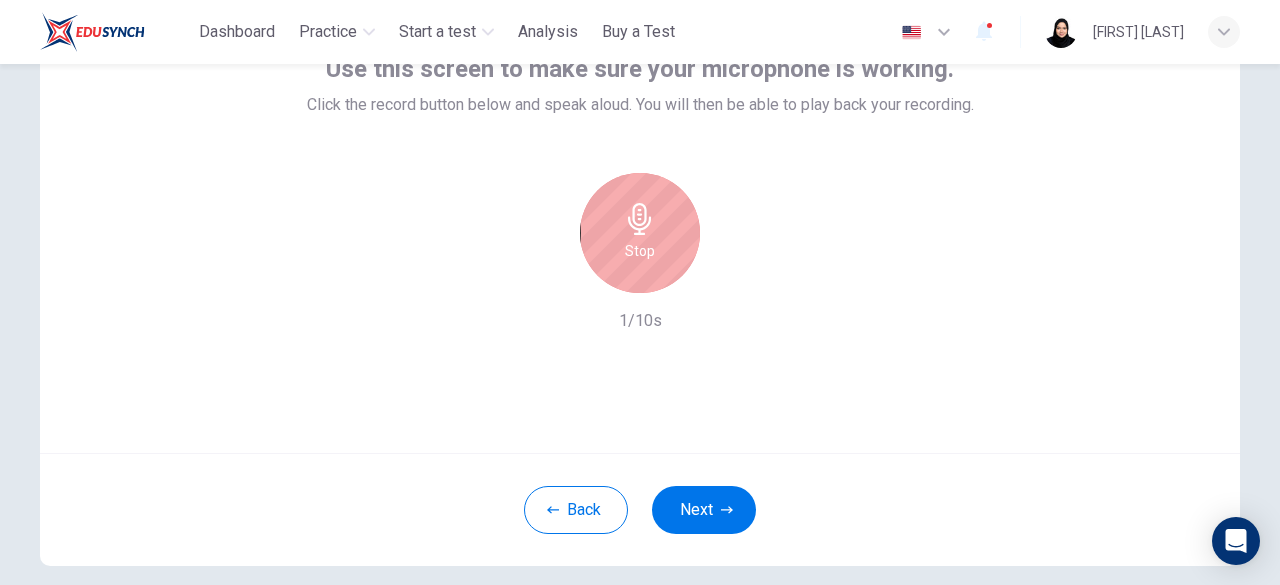 click on "Stop" at bounding box center (640, 233) 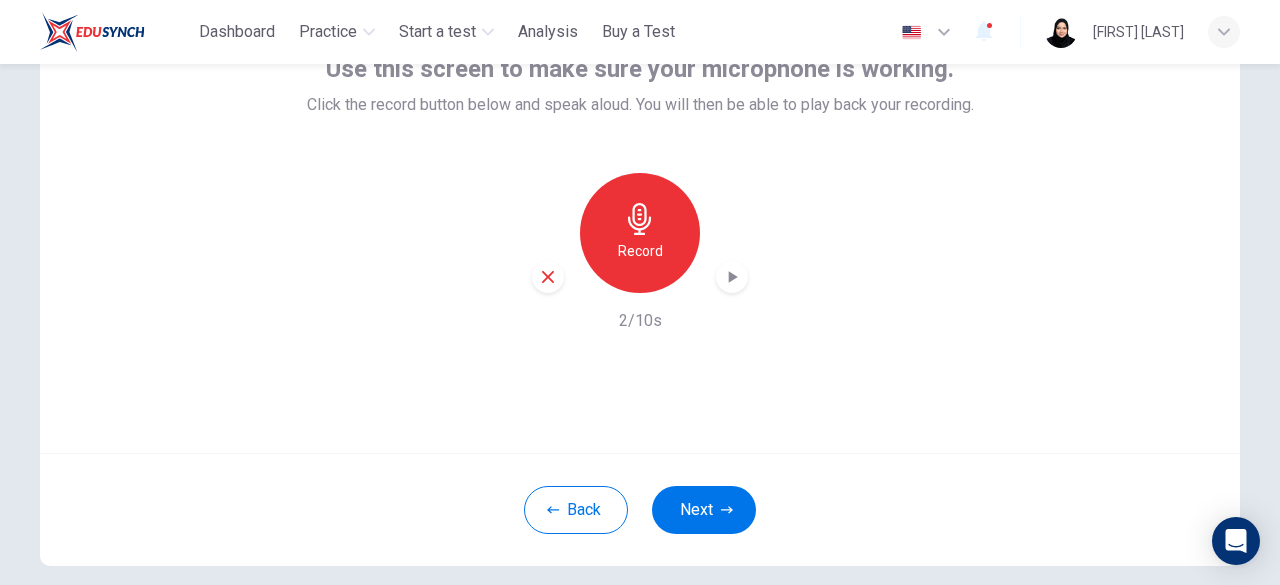 click on "Record" at bounding box center (640, 233) 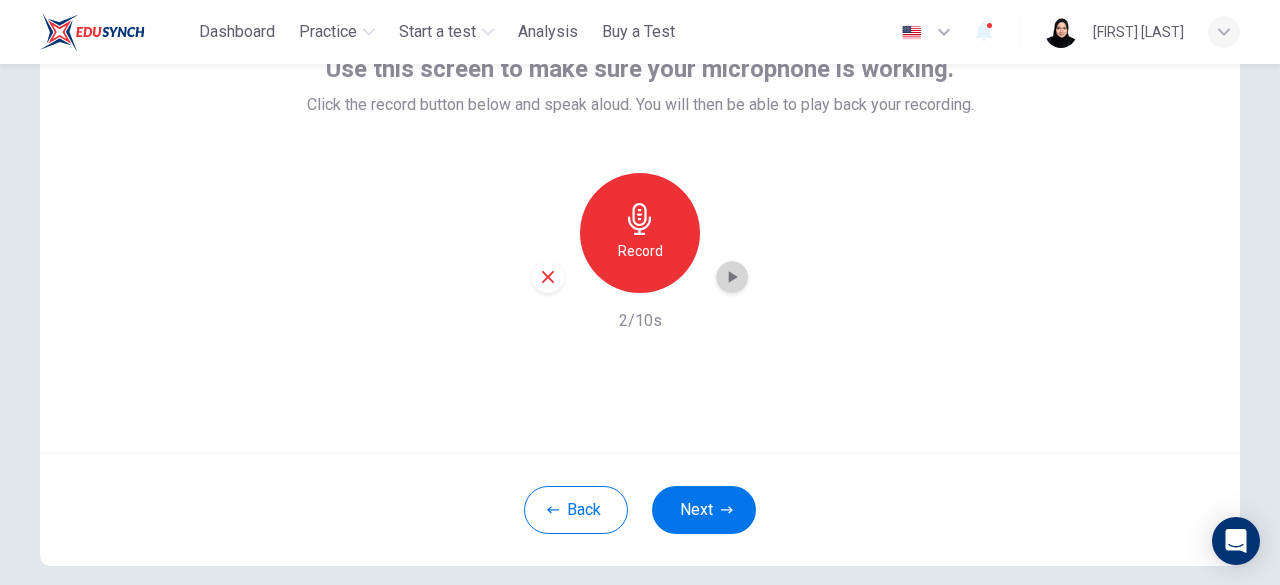click 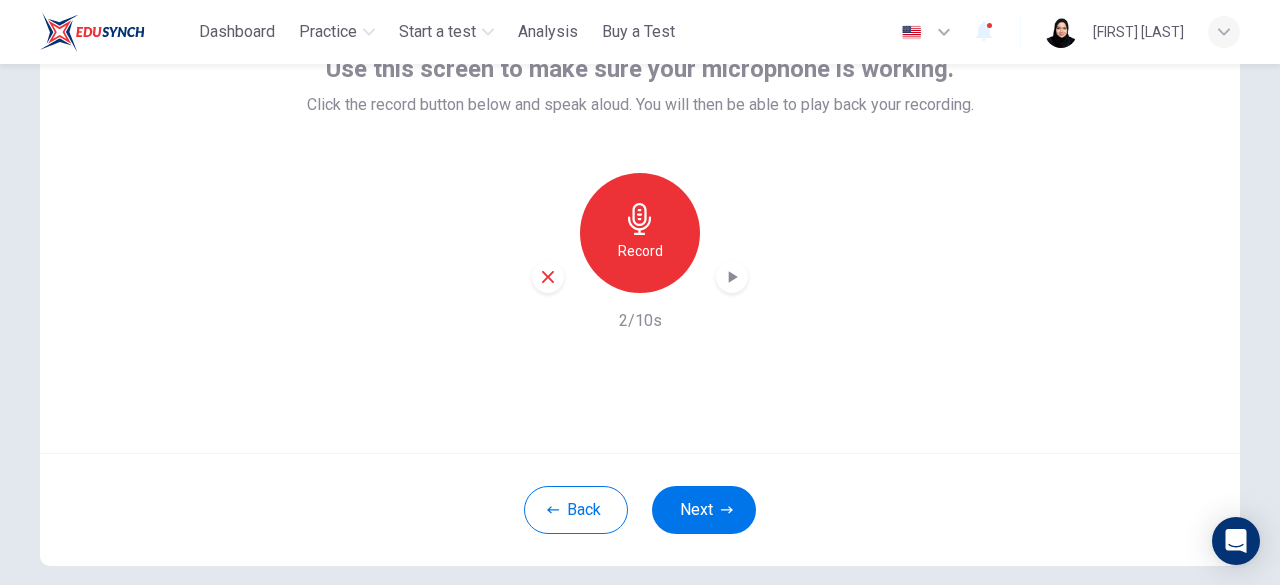 click 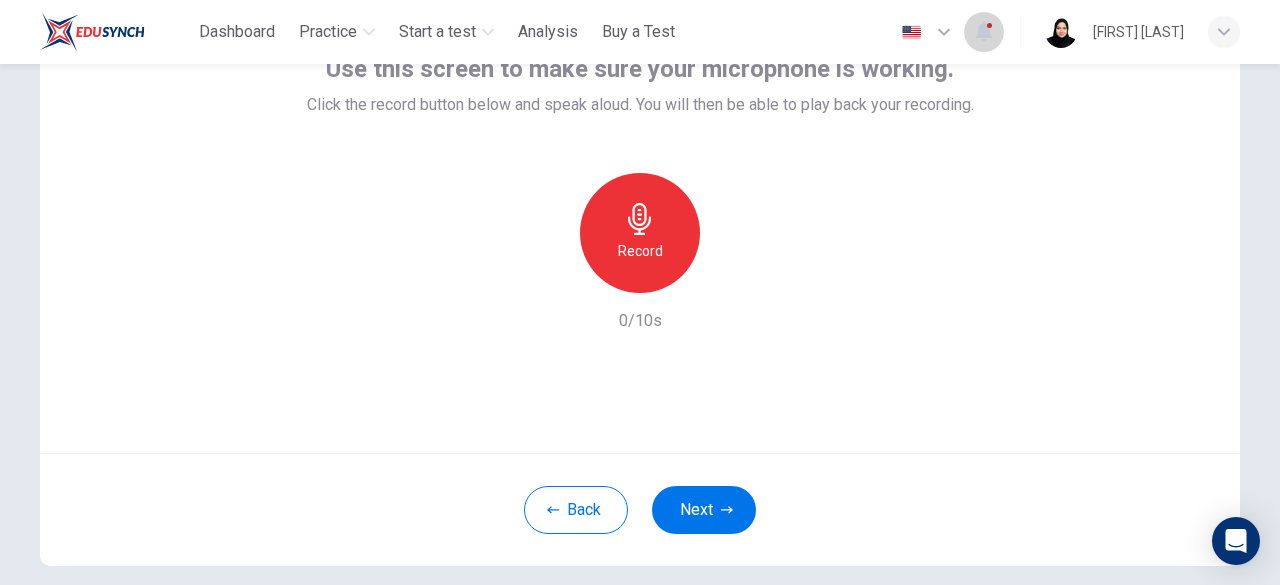 click 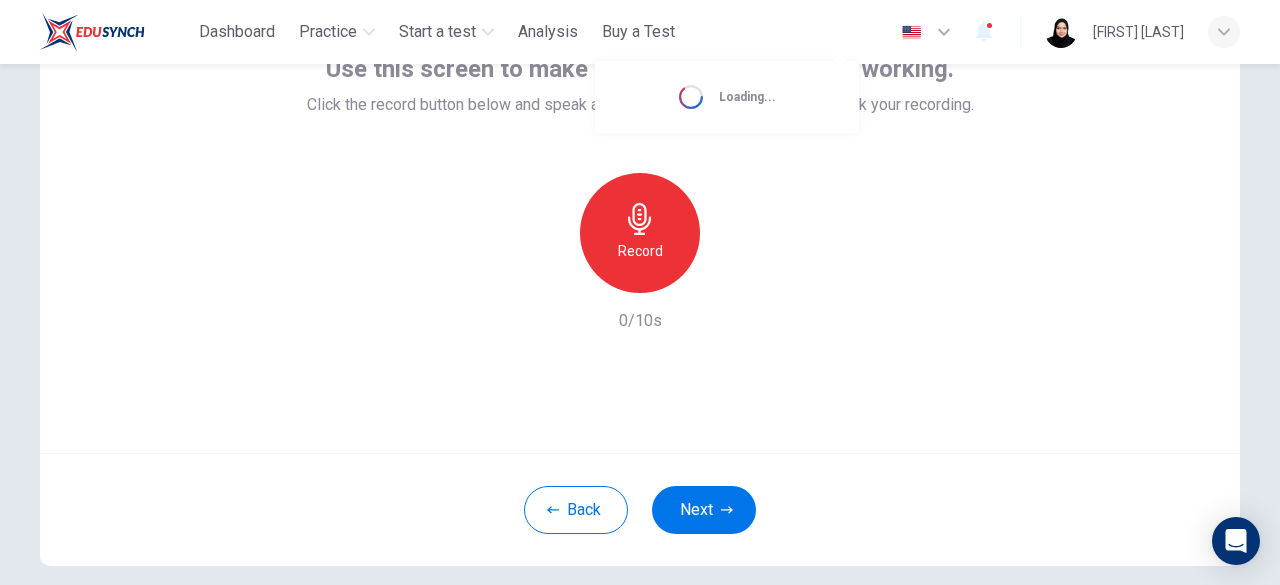 click at bounding box center (640, 292) 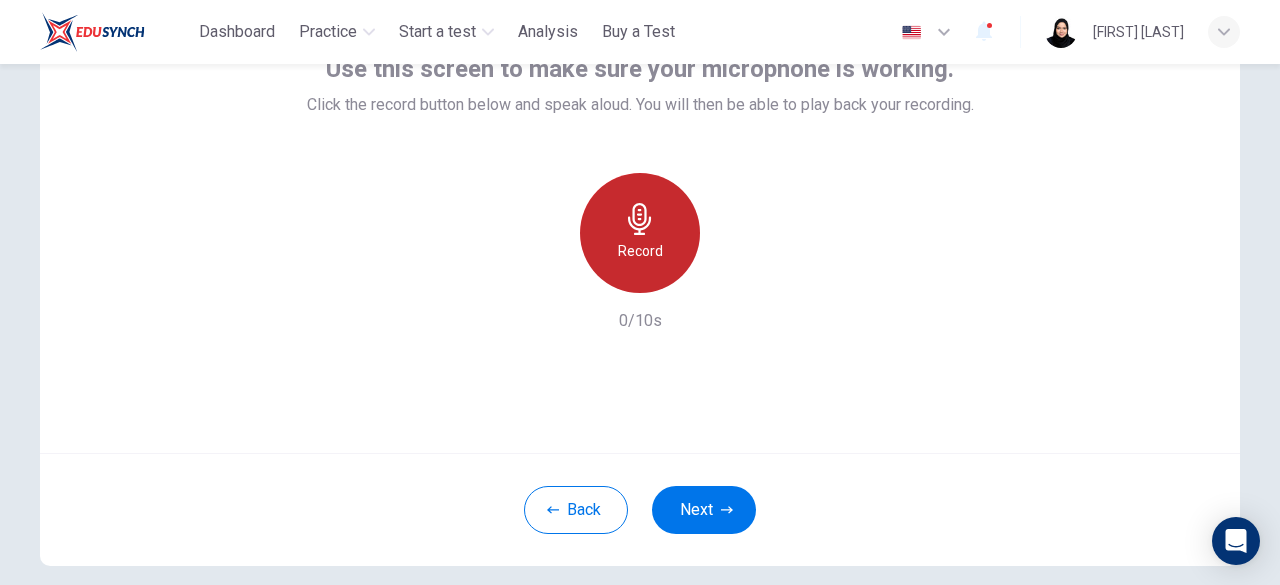 click on "Record" at bounding box center [640, 233] 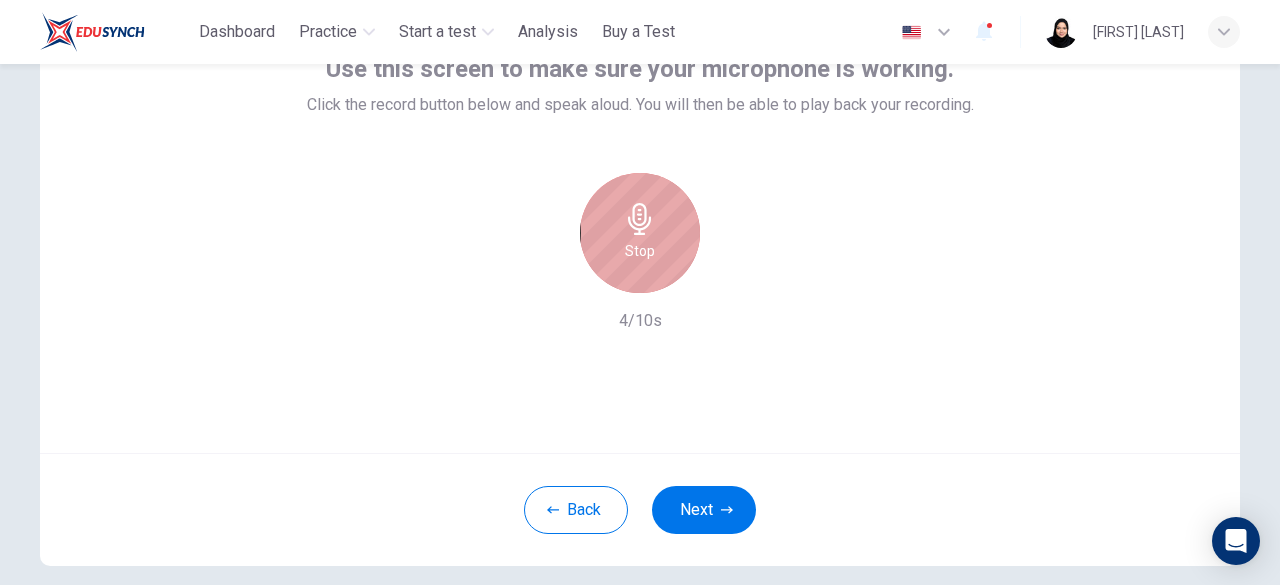 click on "Stop" at bounding box center (640, 233) 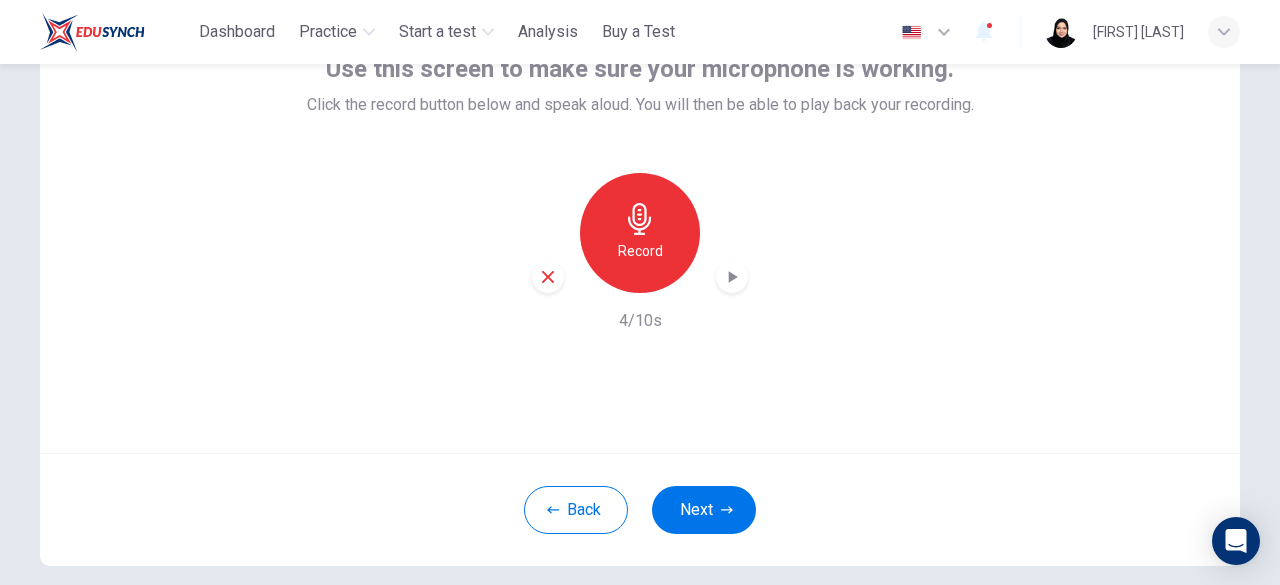 click on "Record [TIME]" at bounding box center (640, 253) 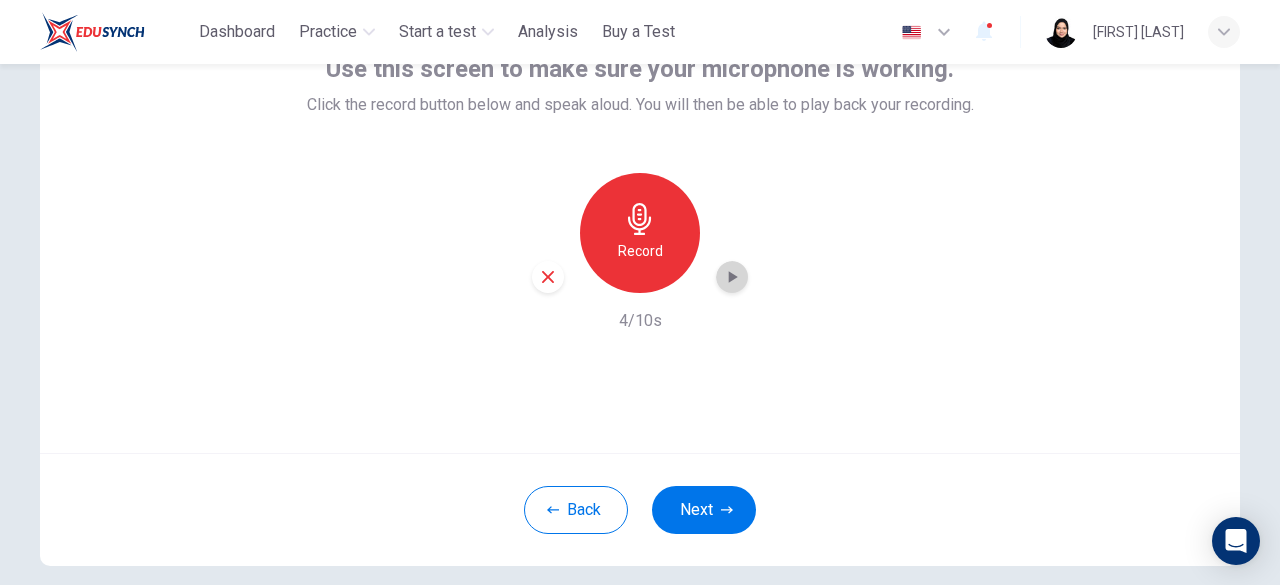 click 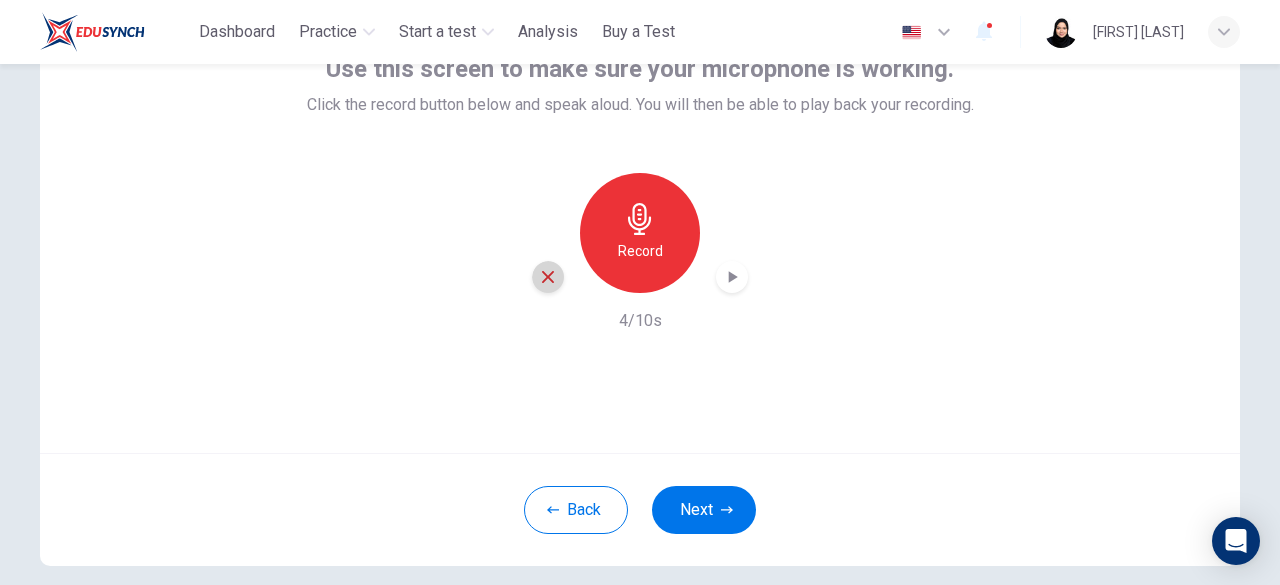 click at bounding box center [548, 277] 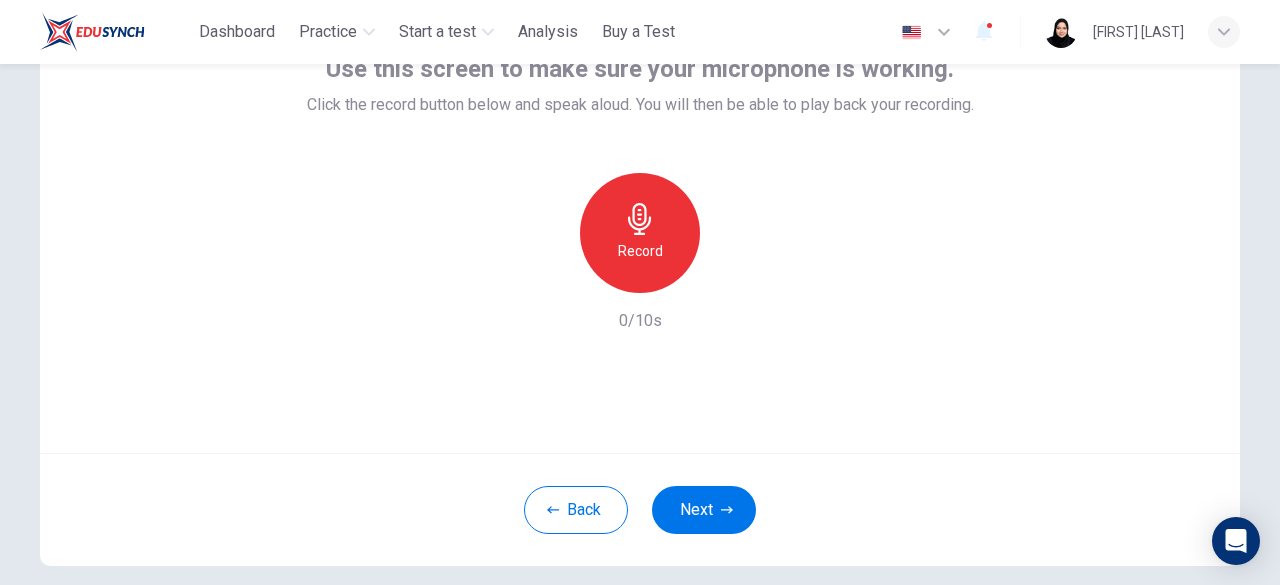 click on "Record" at bounding box center (640, 233) 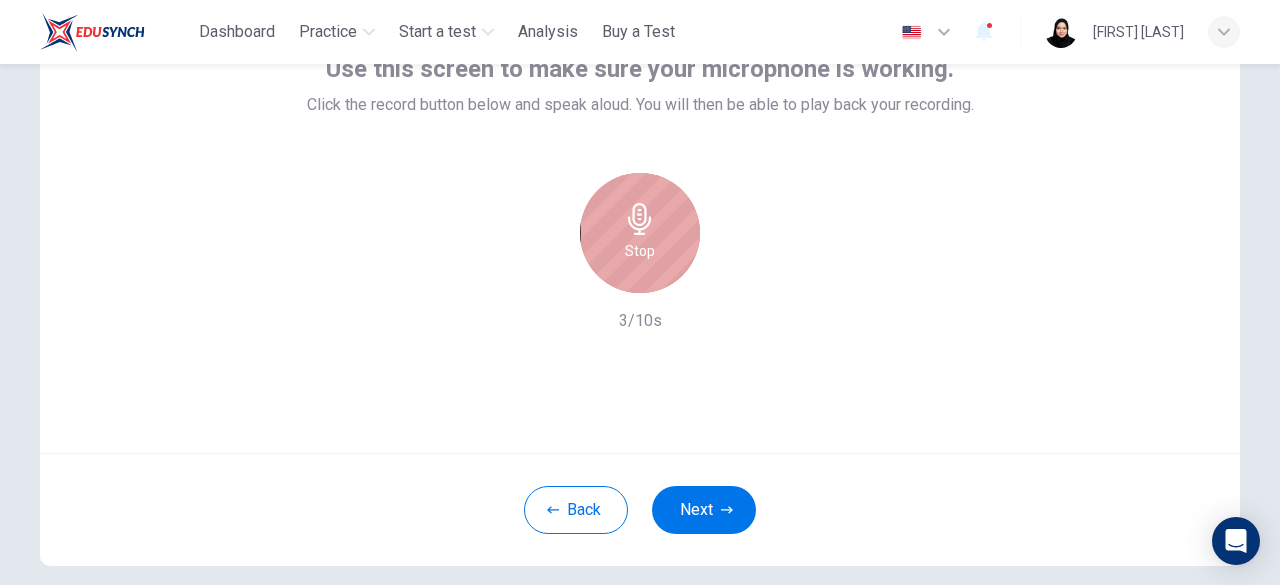 click on "Stop" at bounding box center (640, 233) 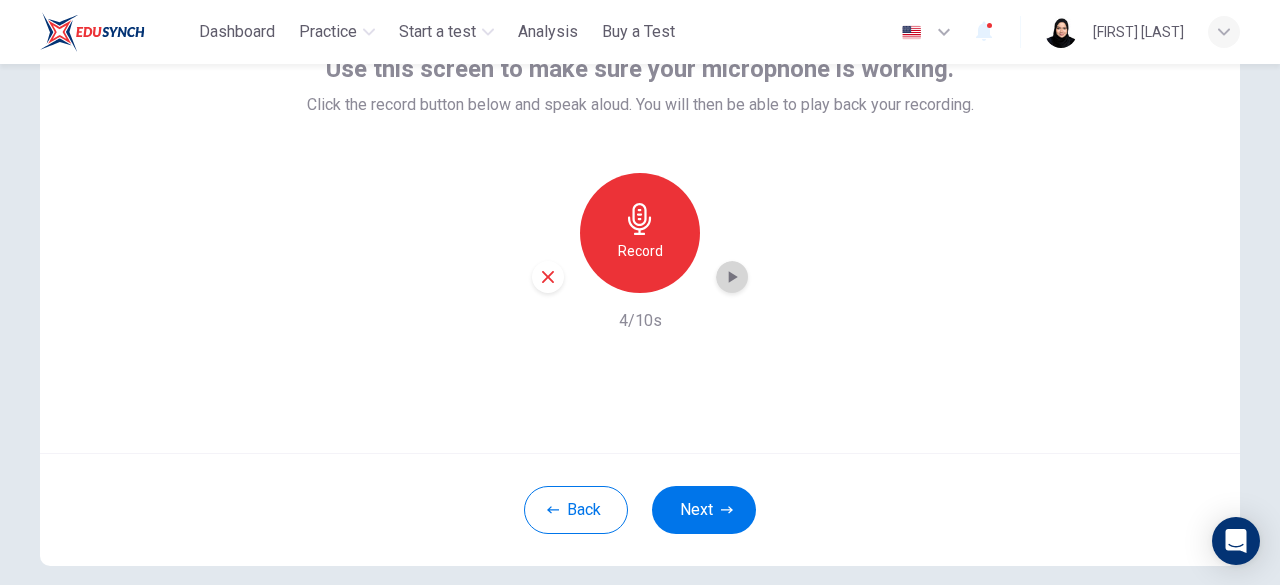 click 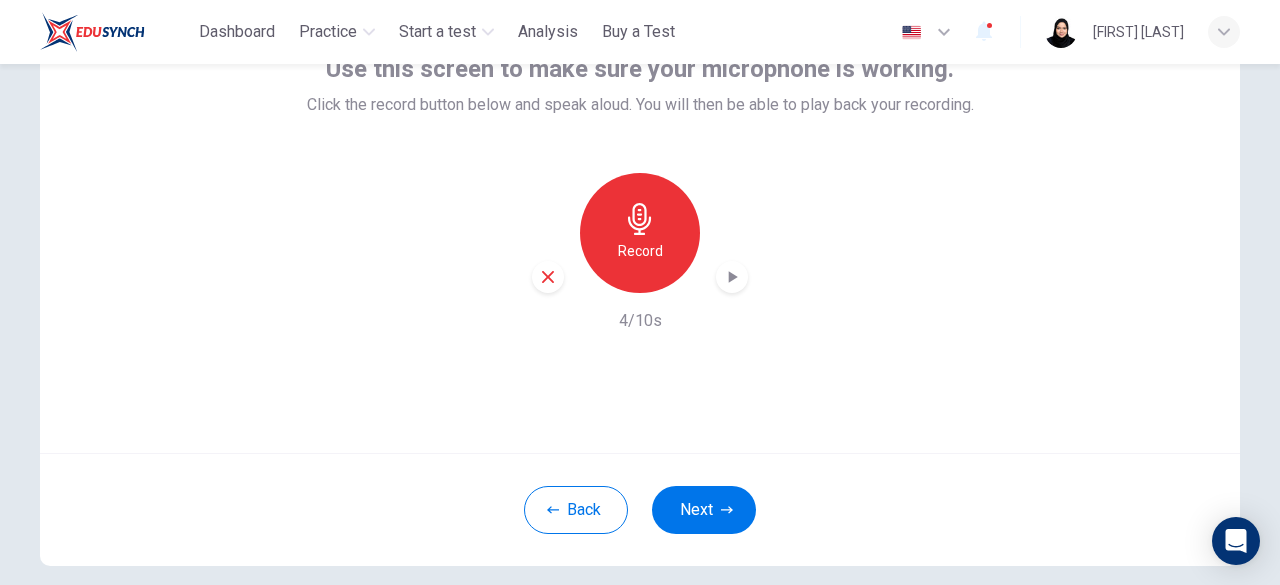 click 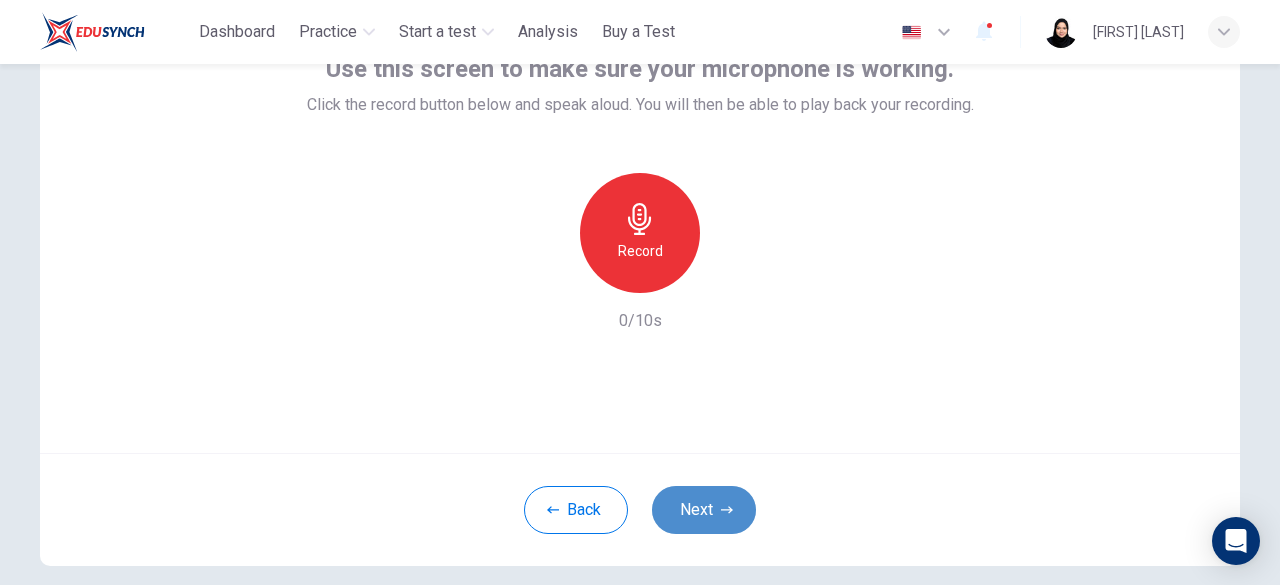 click on "Next" at bounding box center [704, 510] 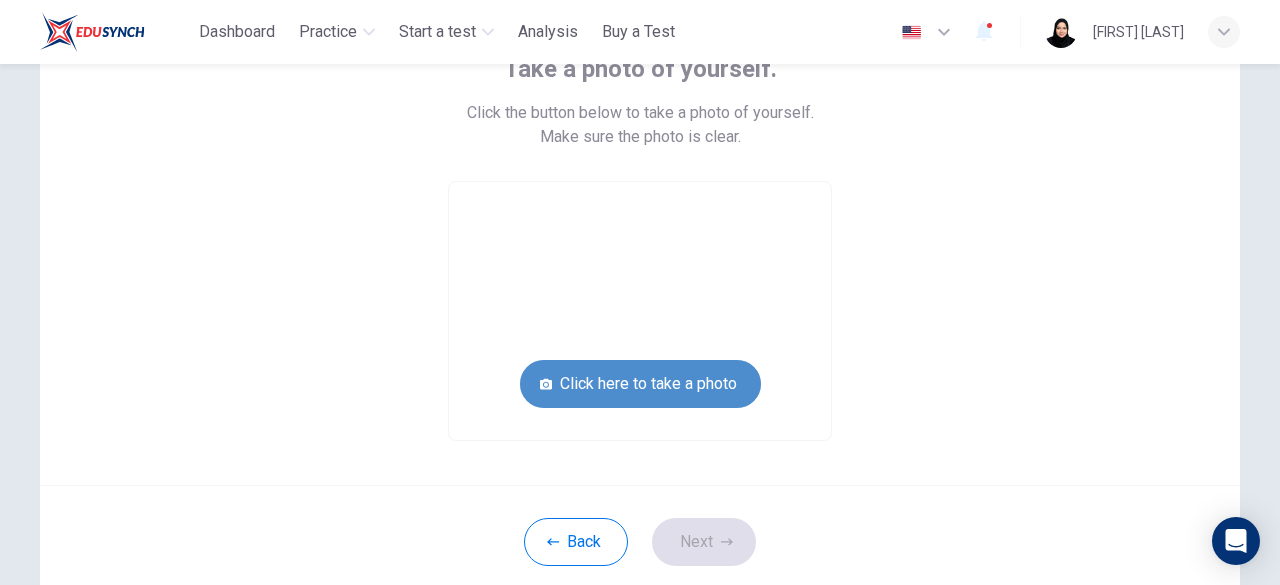click on "Click here to take a photo" at bounding box center (640, 384) 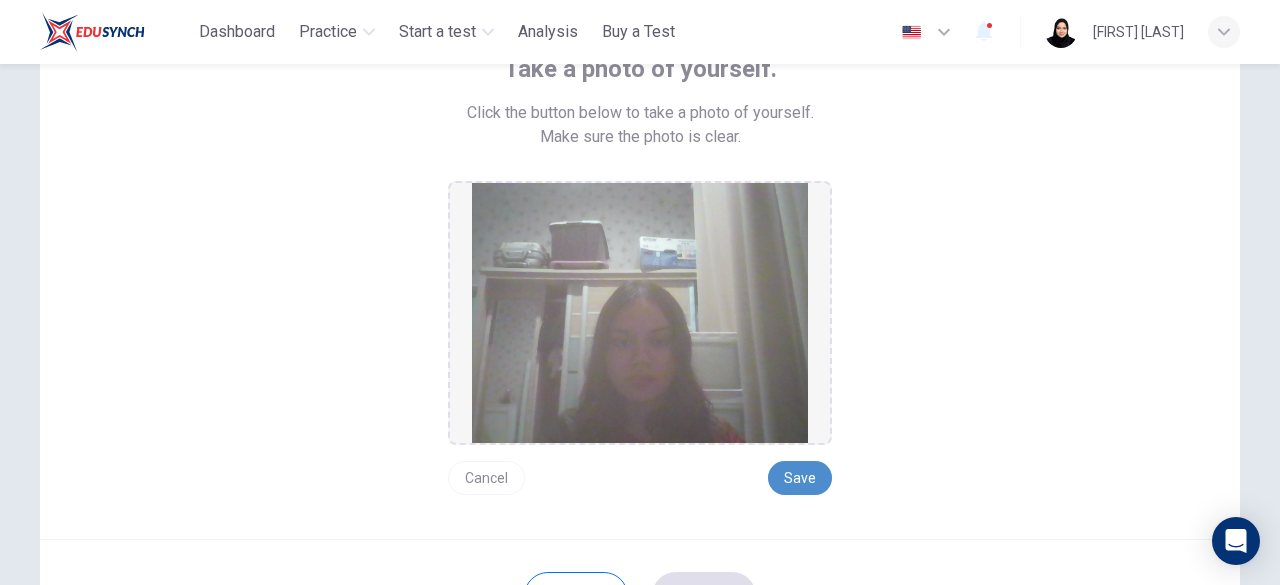 click on "Save" at bounding box center [800, 478] 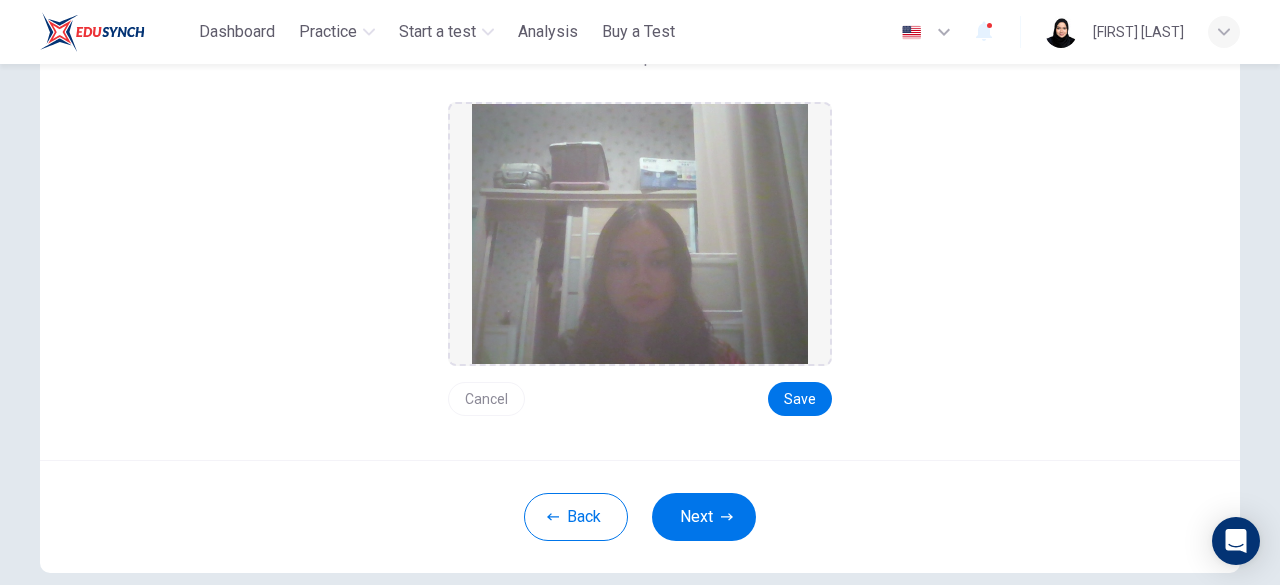 scroll, scrollTop: 227, scrollLeft: 0, axis: vertical 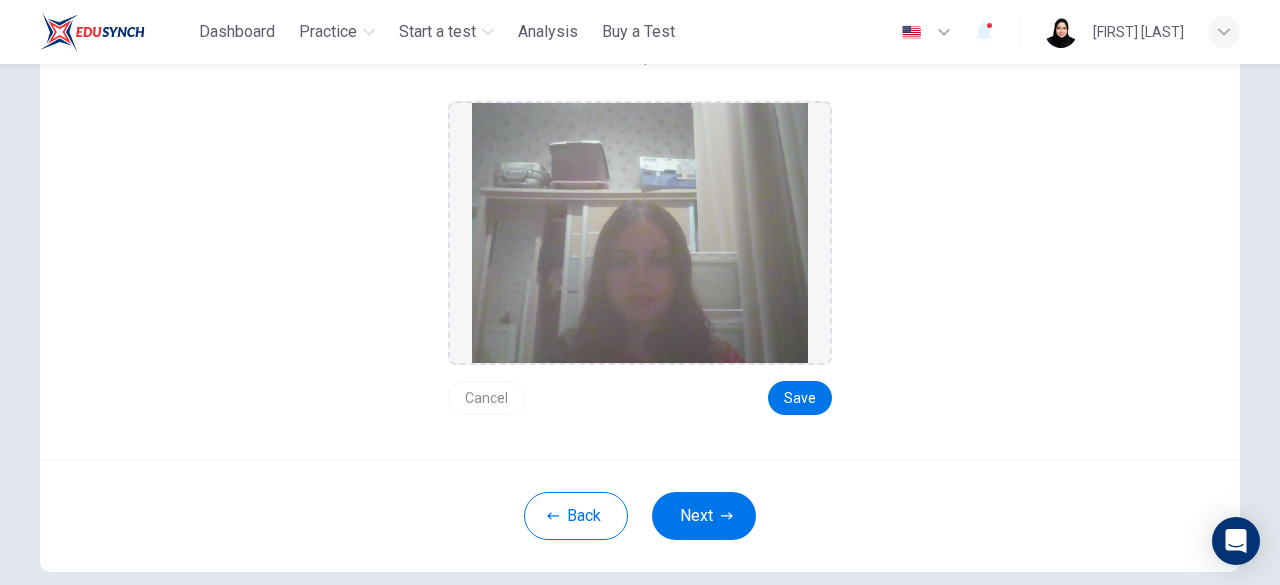 drag, startPoint x: 724, startPoint y: 515, endPoint x: 802, endPoint y: 467, distance: 91.58602 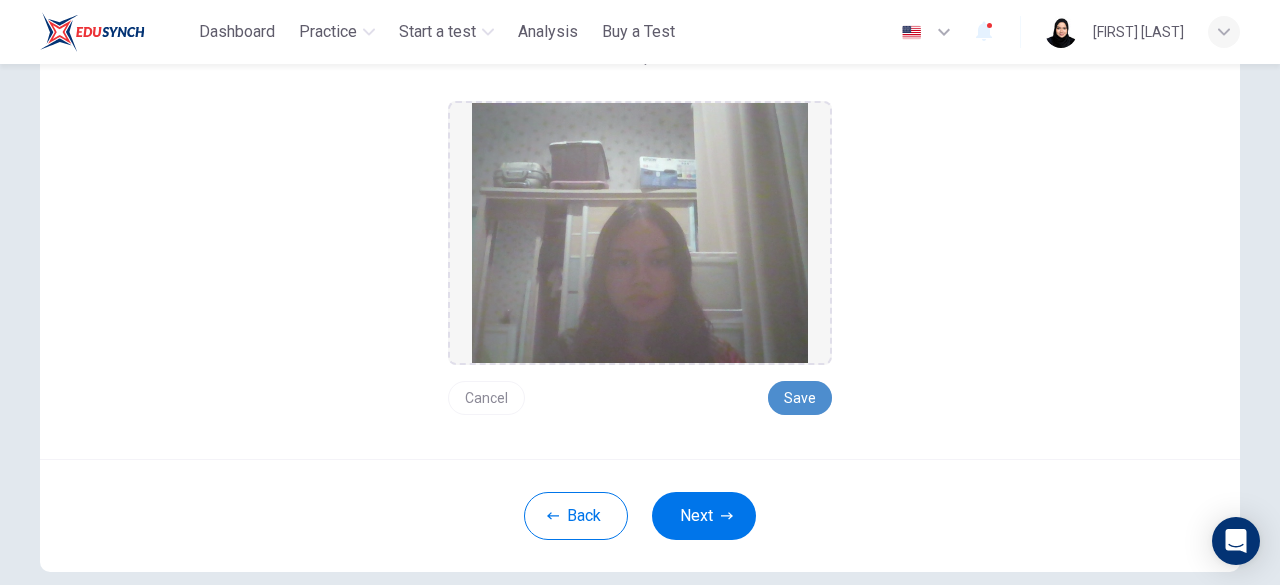 click on "Save" at bounding box center (800, 398) 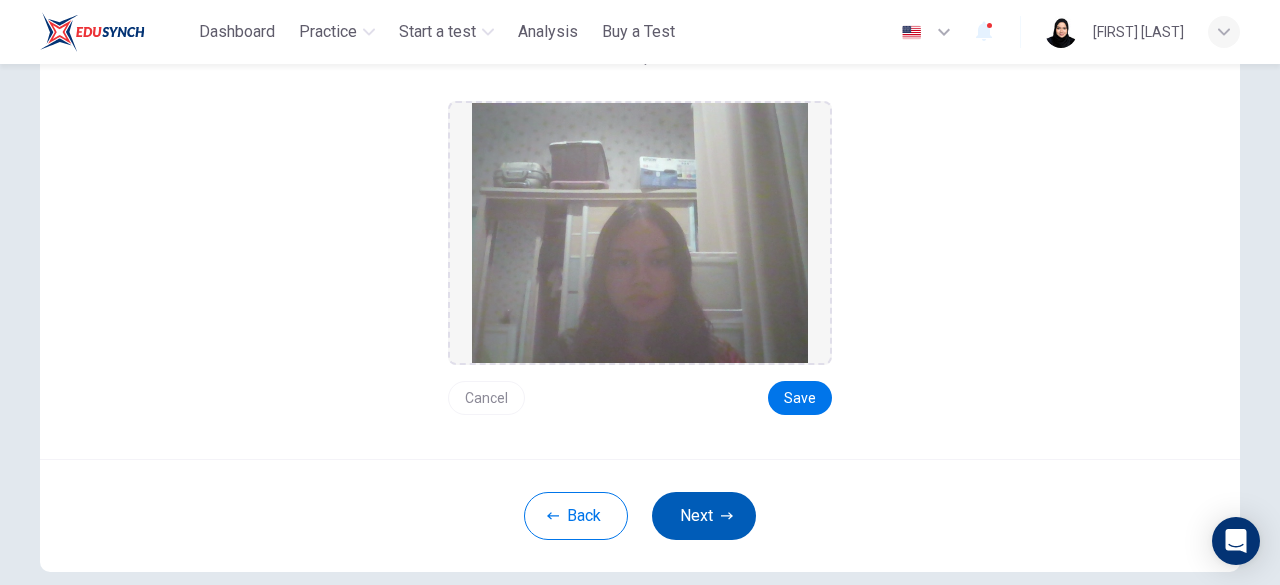 click on "Next" at bounding box center [704, 516] 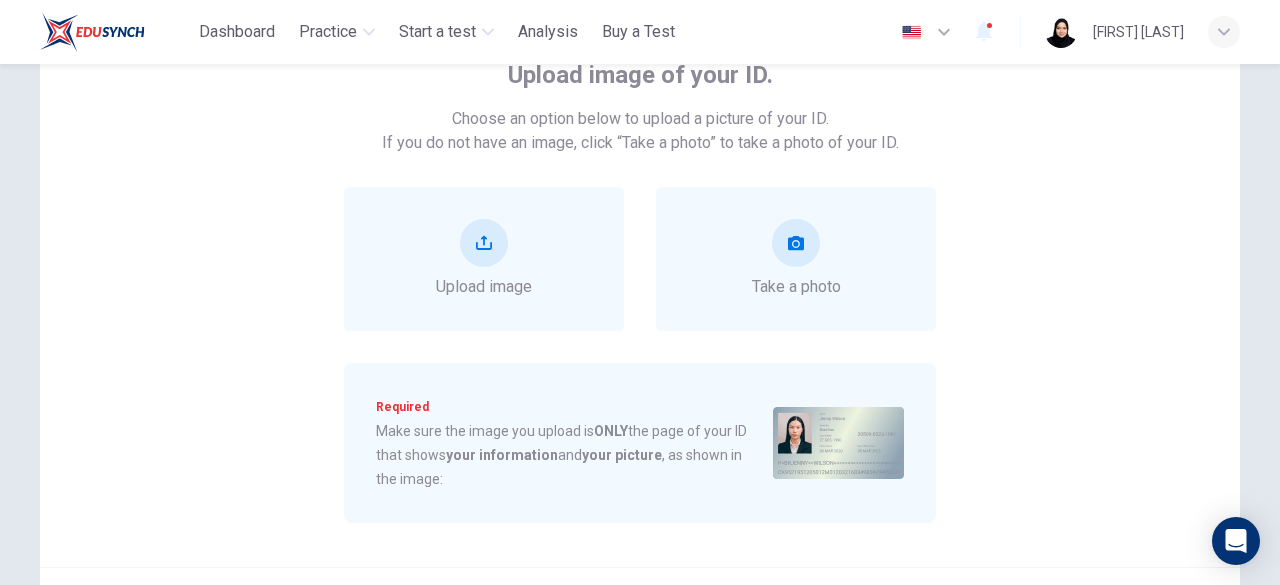 scroll, scrollTop: 141, scrollLeft: 0, axis: vertical 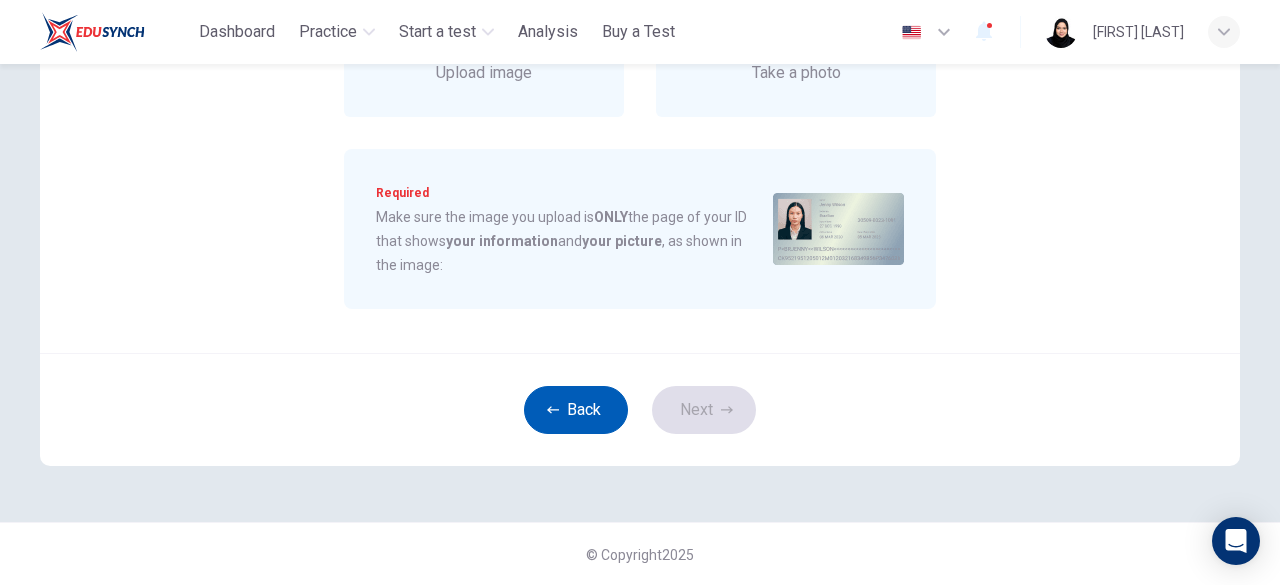 click on "Back" at bounding box center [576, 410] 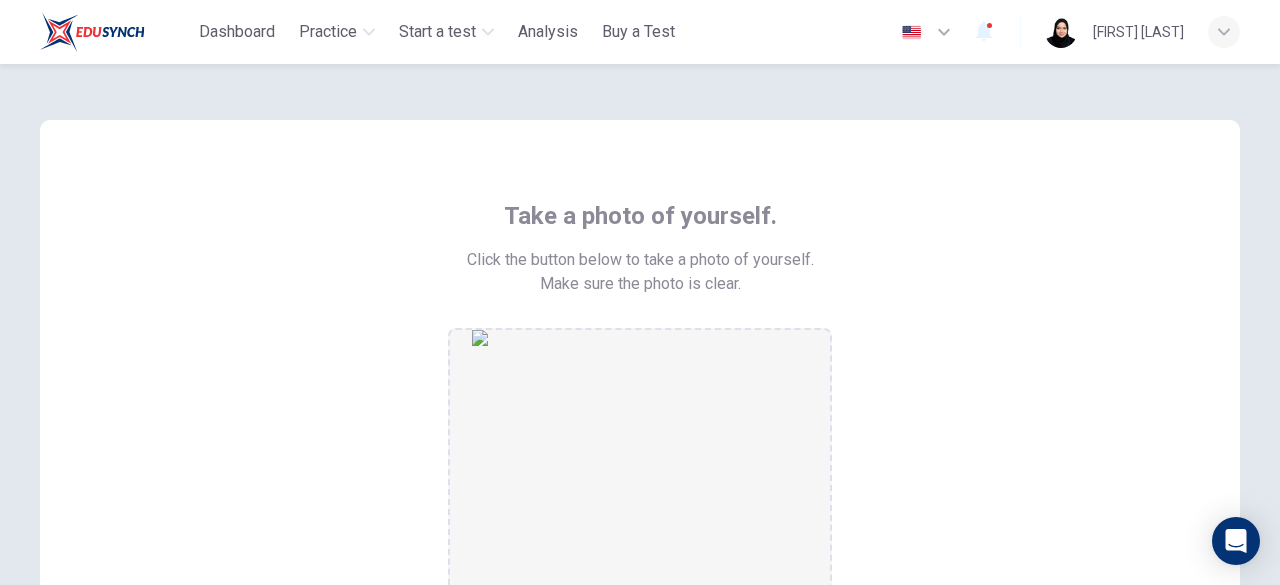 scroll, scrollTop: 332, scrollLeft: 0, axis: vertical 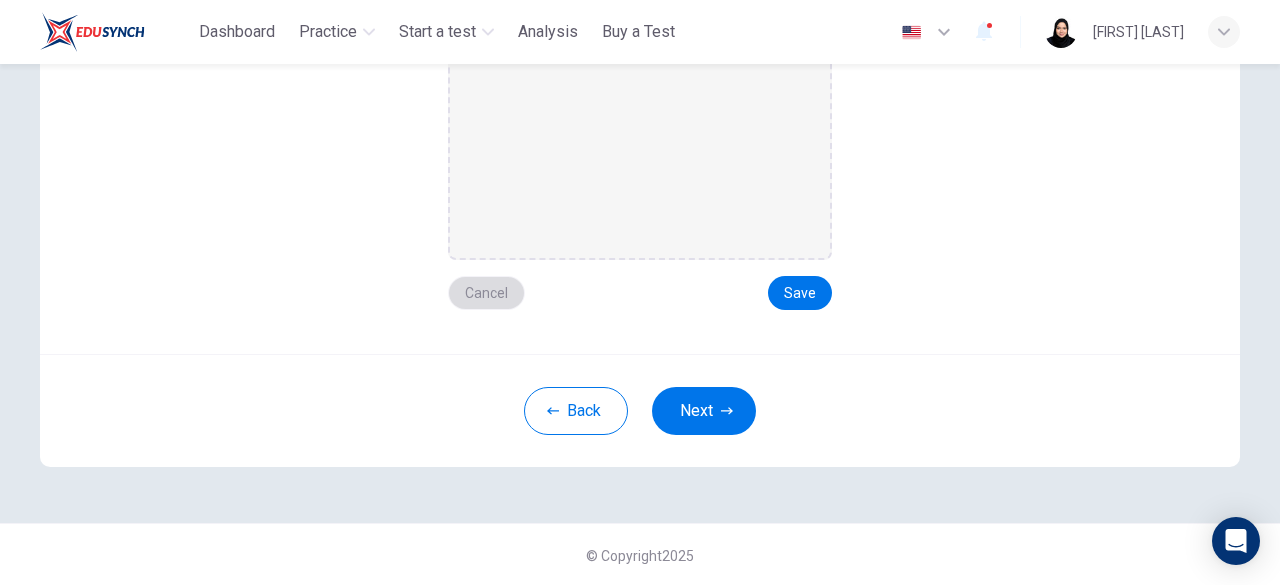 click on "Cancel" at bounding box center (486, 293) 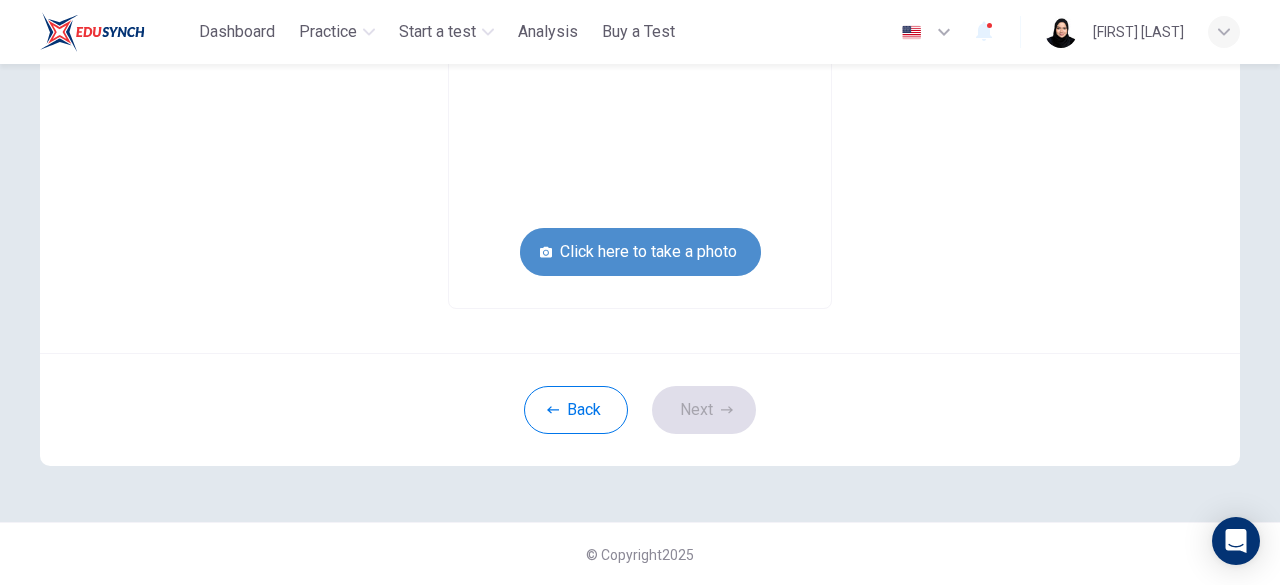 click on "Click here to take a photo" at bounding box center (640, 252) 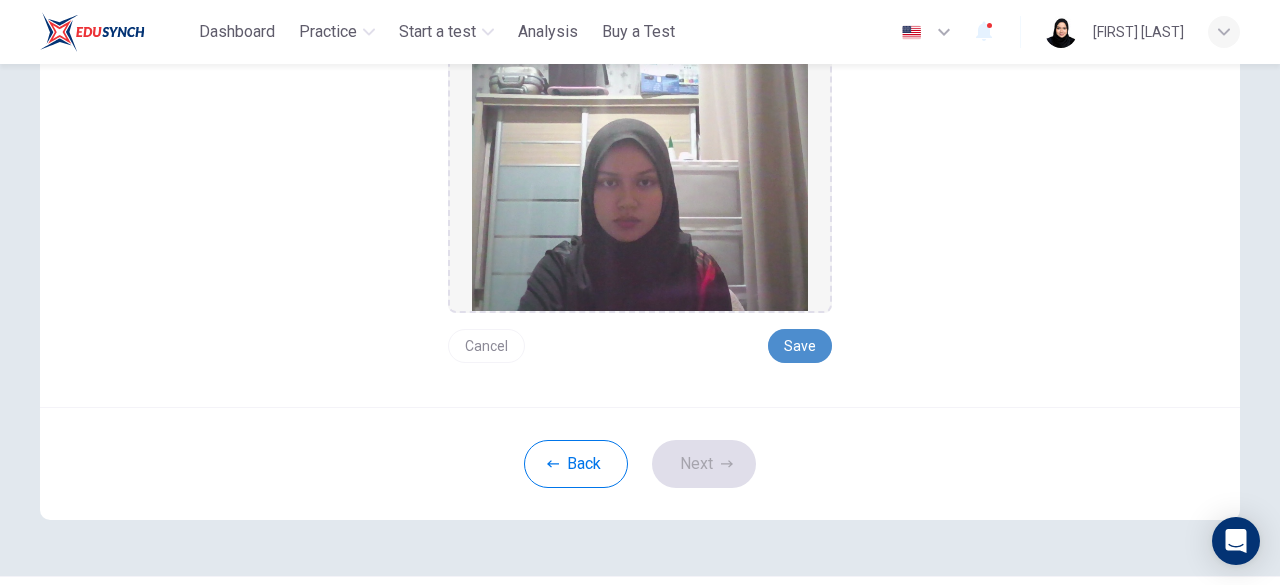 click on "Save" at bounding box center [800, 346] 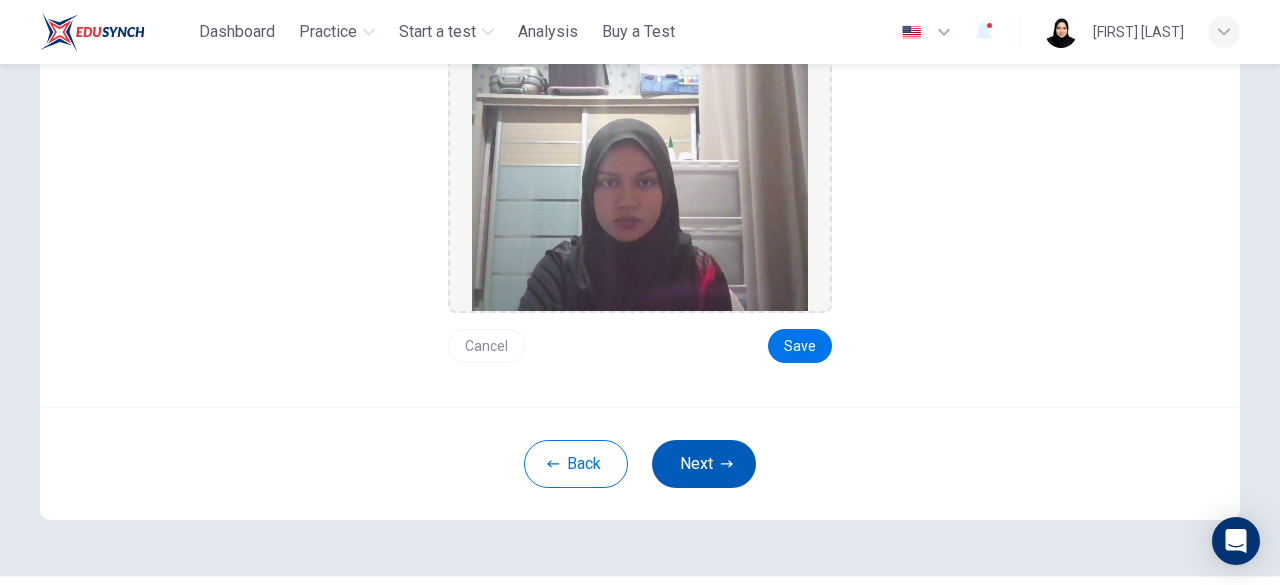 click on "Next" at bounding box center [704, 464] 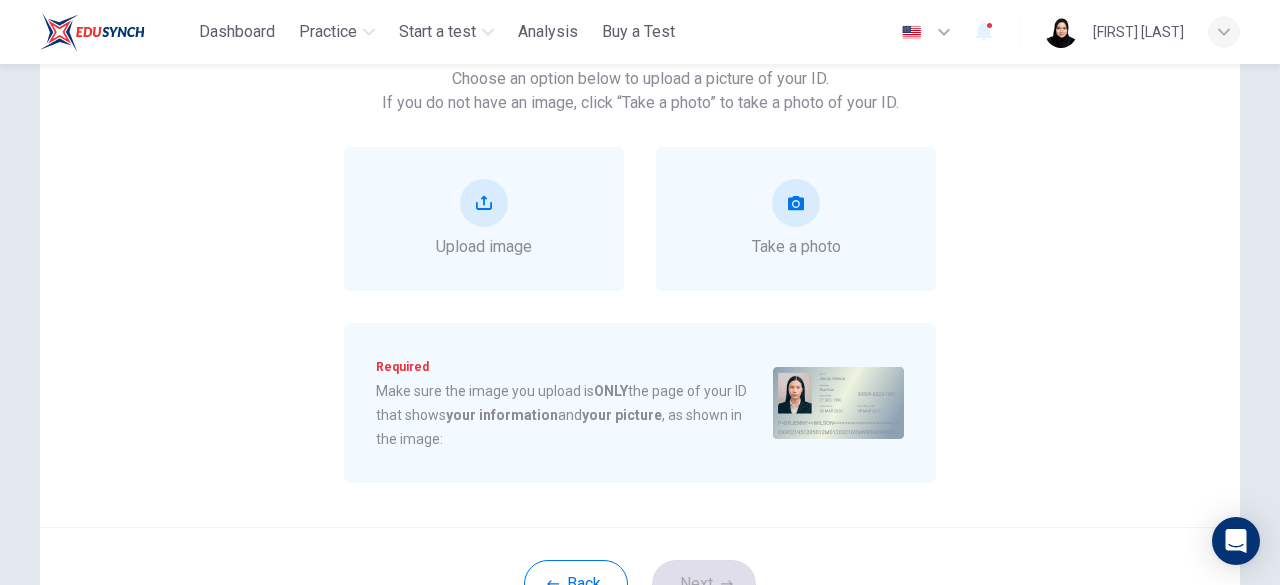 scroll, scrollTop: 176, scrollLeft: 0, axis: vertical 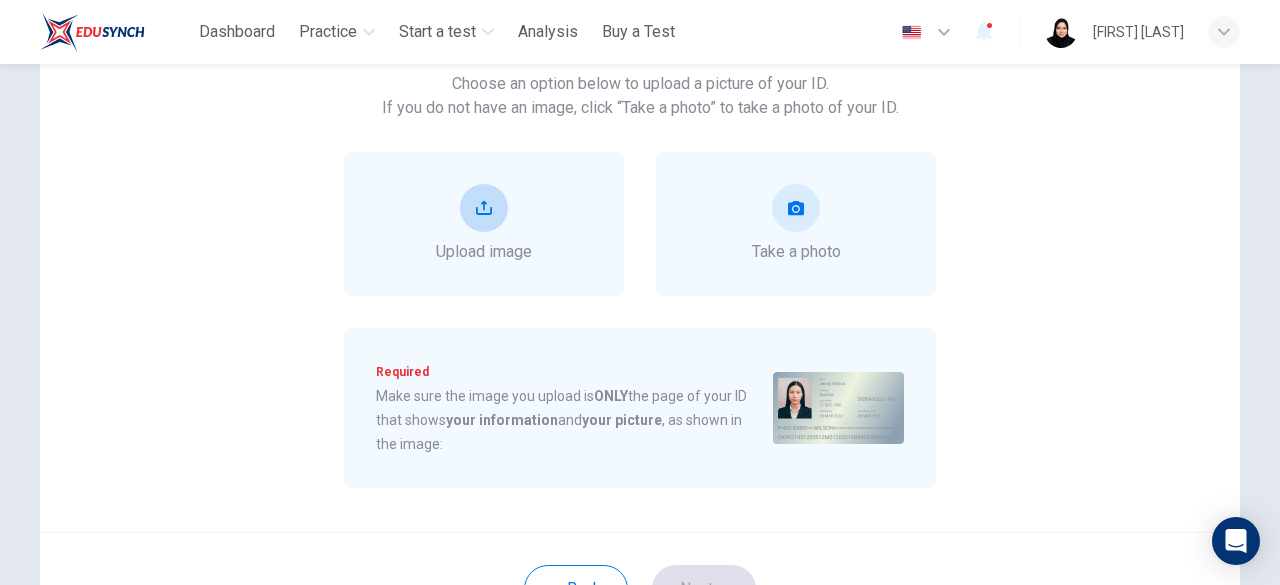 click on "Upload image" at bounding box center [484, 224] 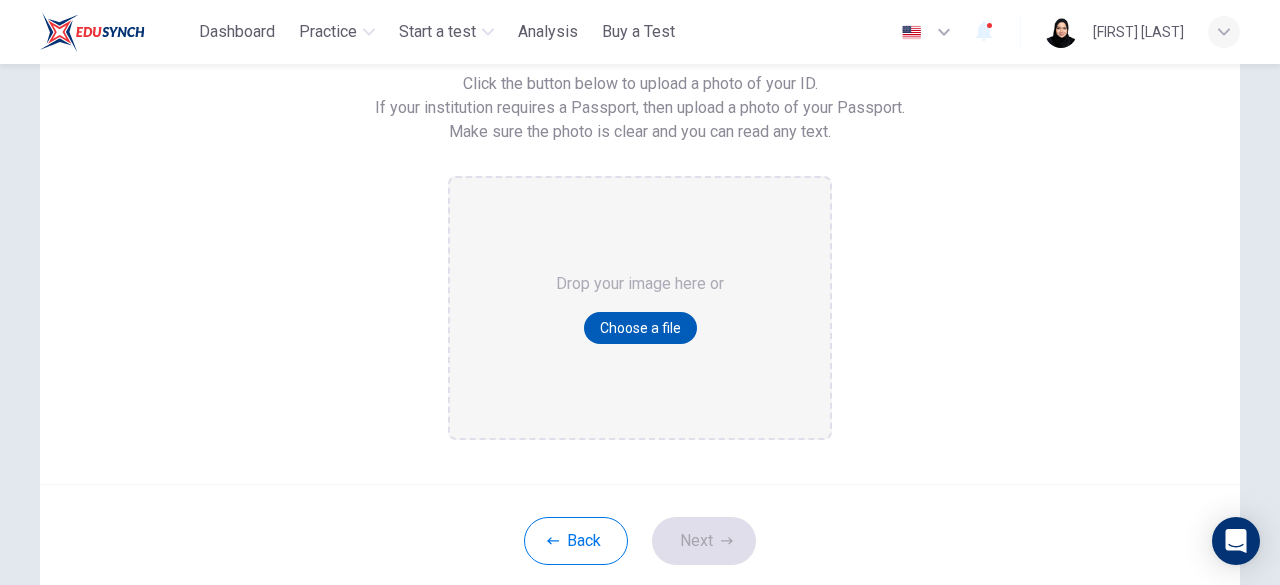 click on "Choose a file" at bounding box center [640, 328] 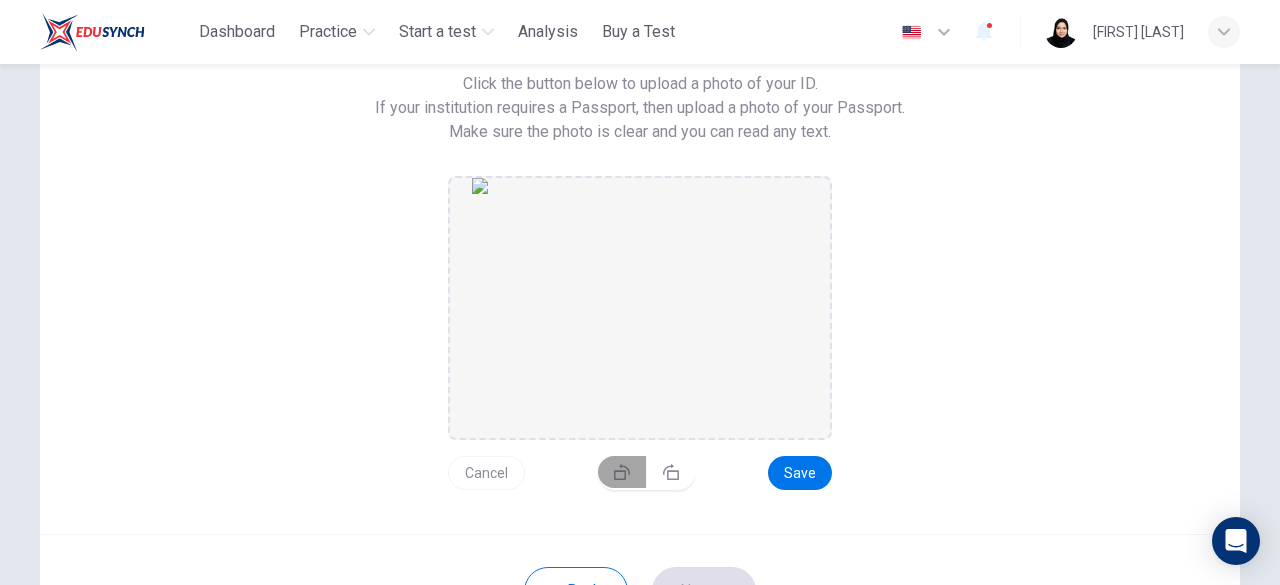click at bounding box center (622, 472) 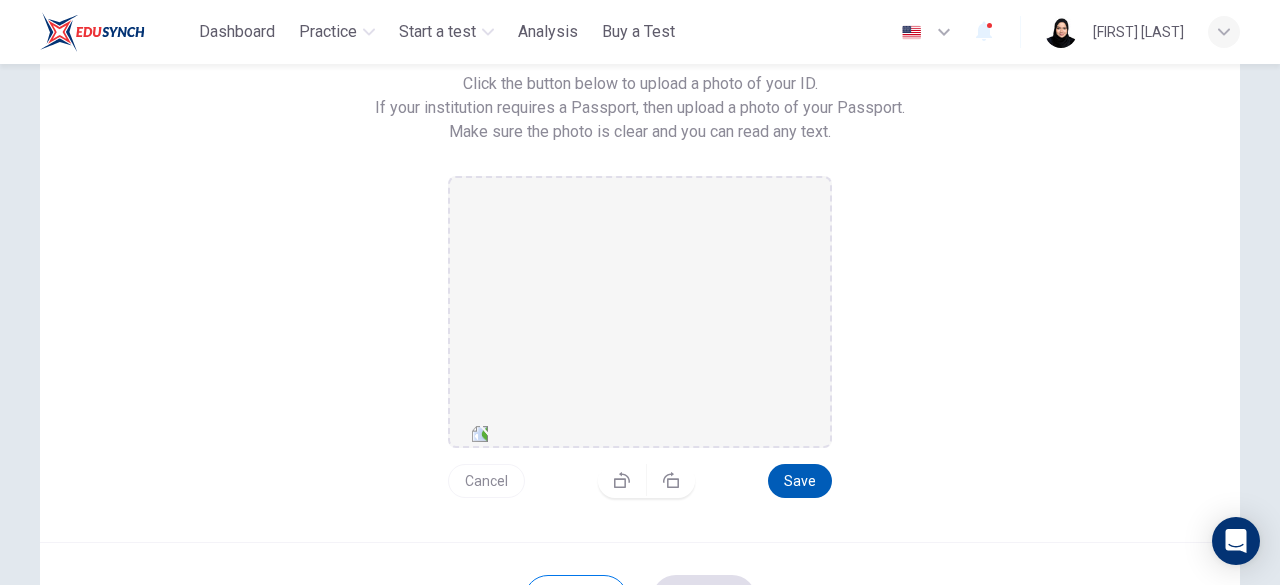 click on "Save" at bounding box center [800, 481] 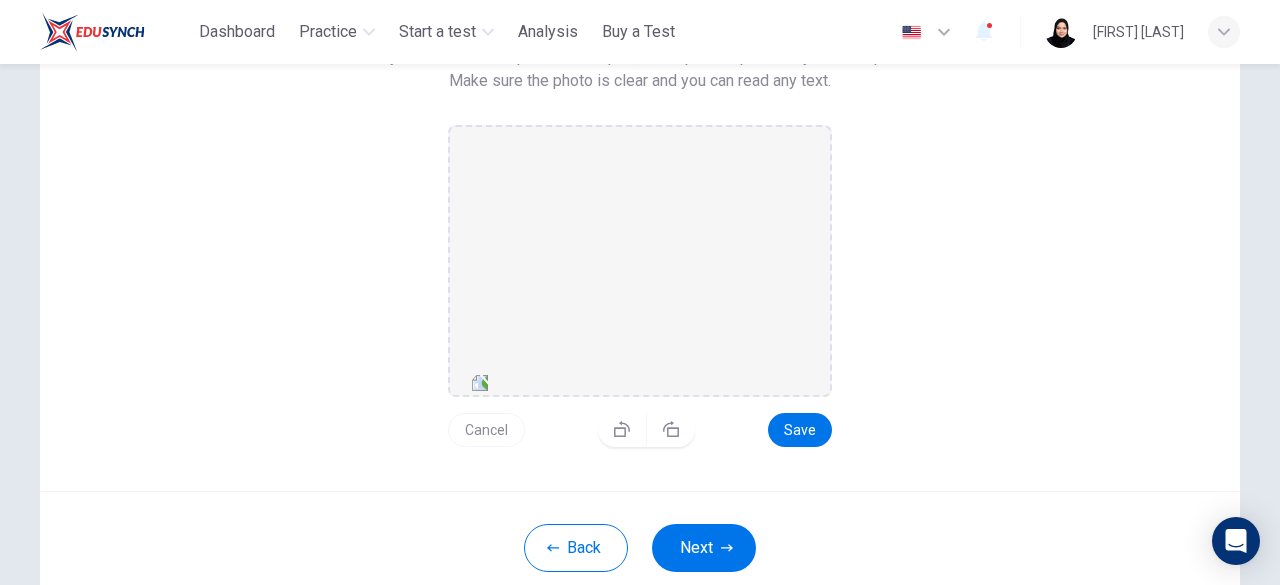 scroll, scrollTop: 219, scrollLeft: 0, axis: vertical 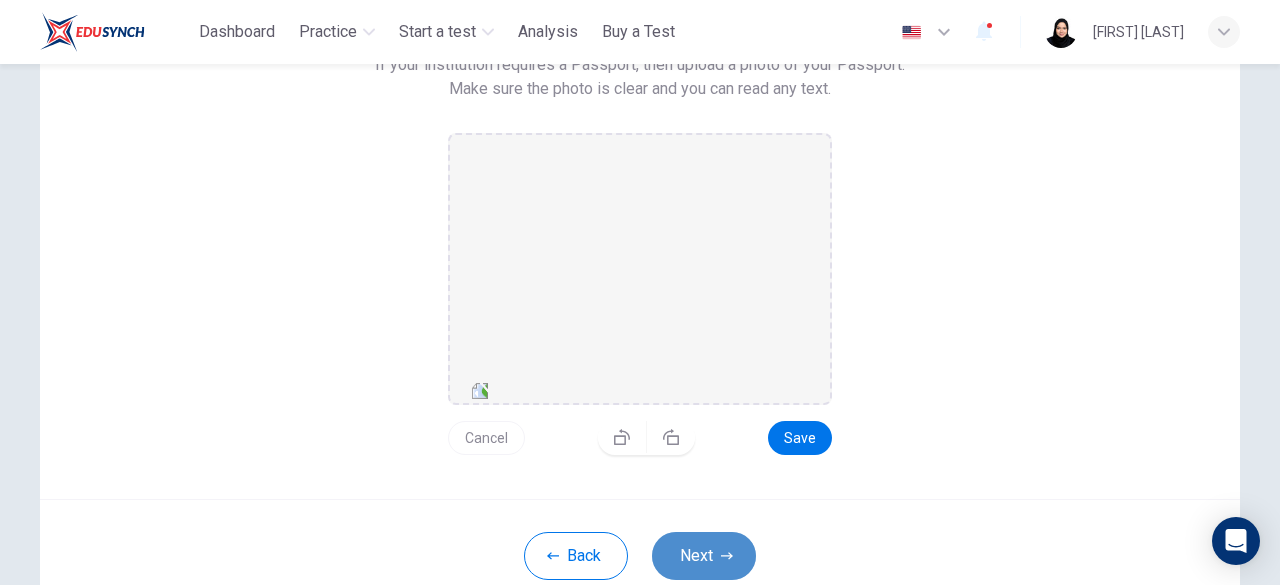 click on "Next" at bounding box center [704, 556] 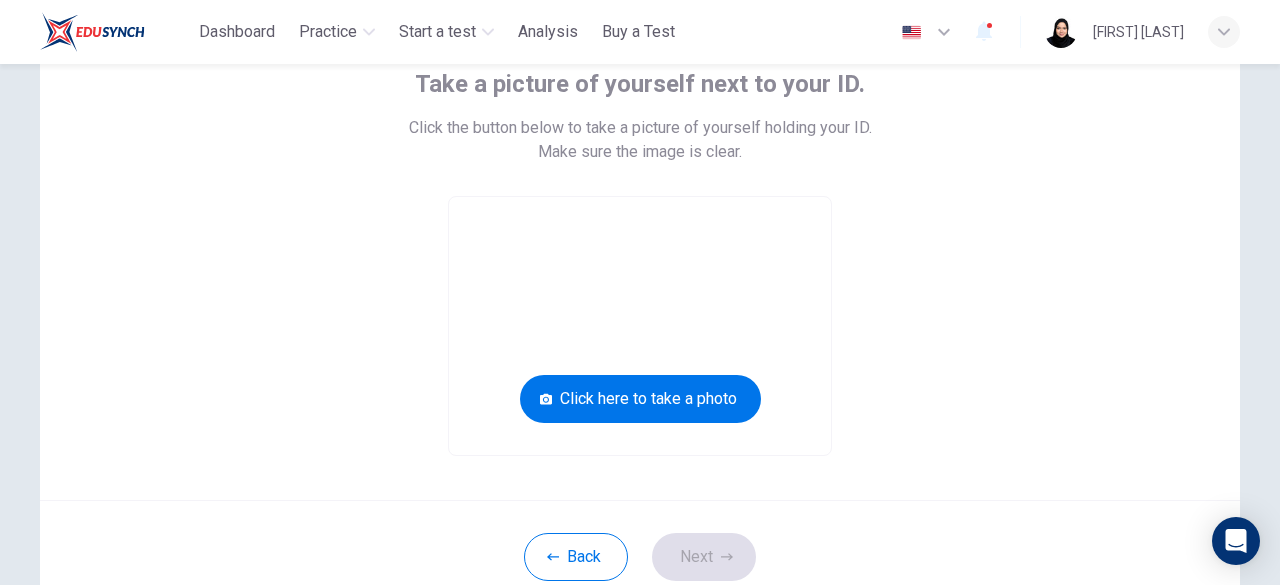 scroll, scrollTop: 133, scrollLeft: 0, axis: vertical 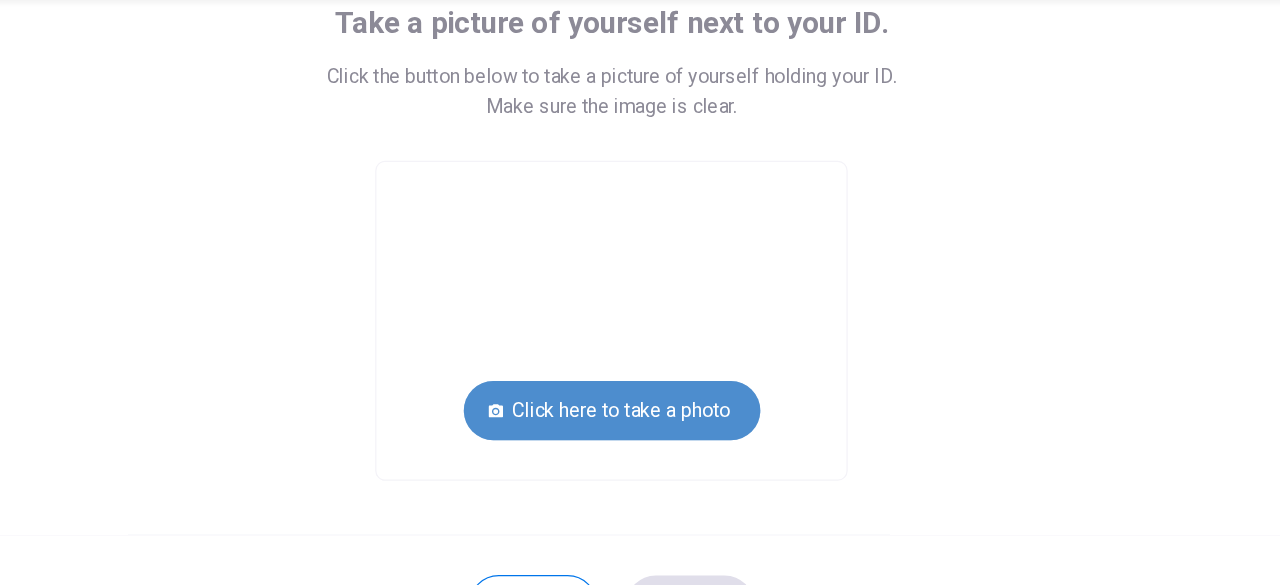 click on "Click here to take a photo" at bounding box center (640, 398) 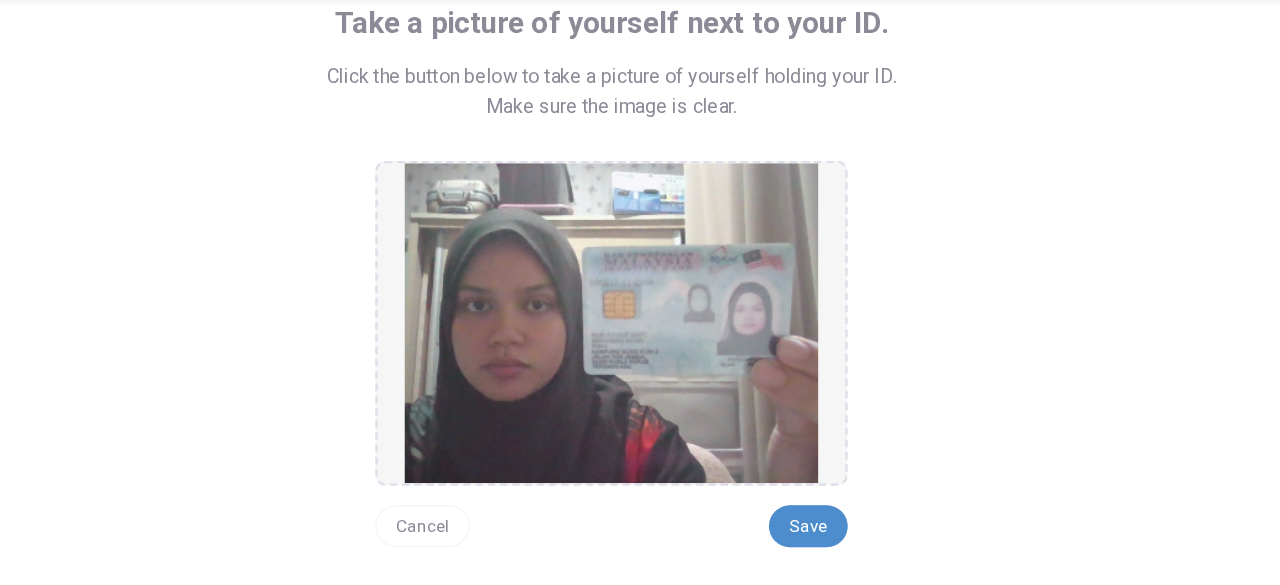 click on "Save" at bounding box center [800, 492] 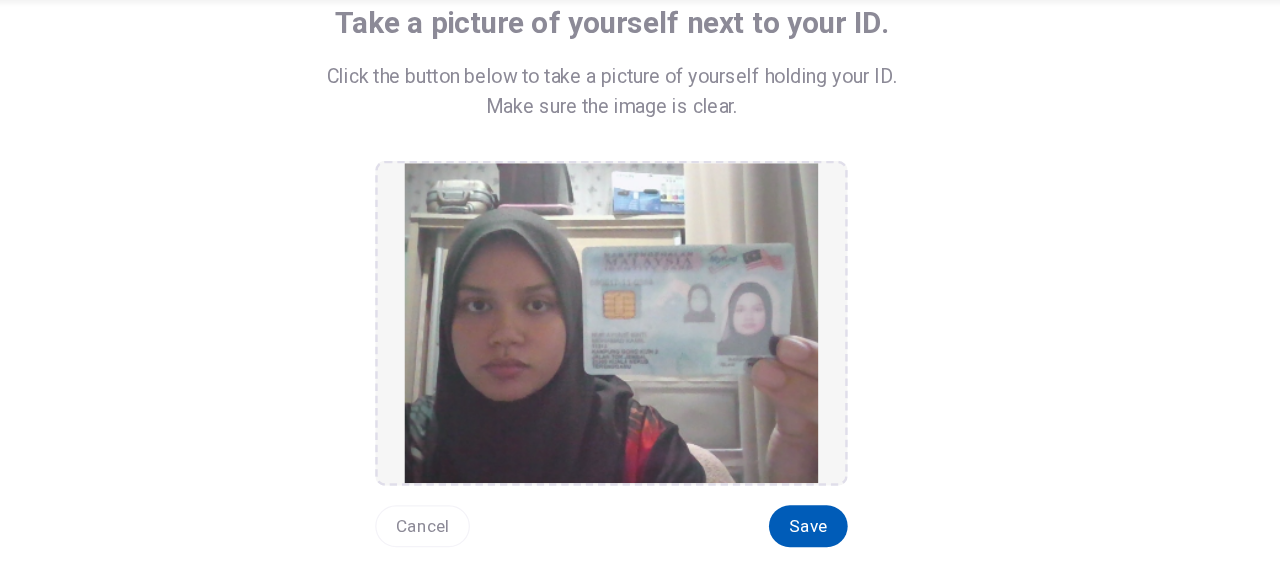 click on "Save" at bounding box center [800, 492] 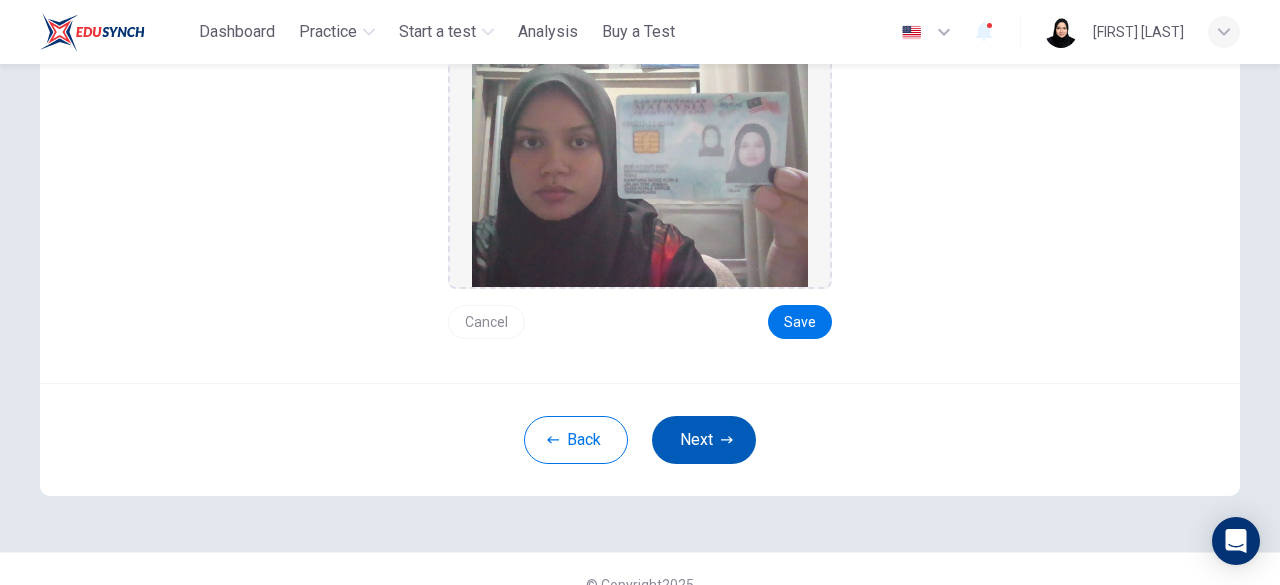 click on "Next" at bounding box center (704, 440) 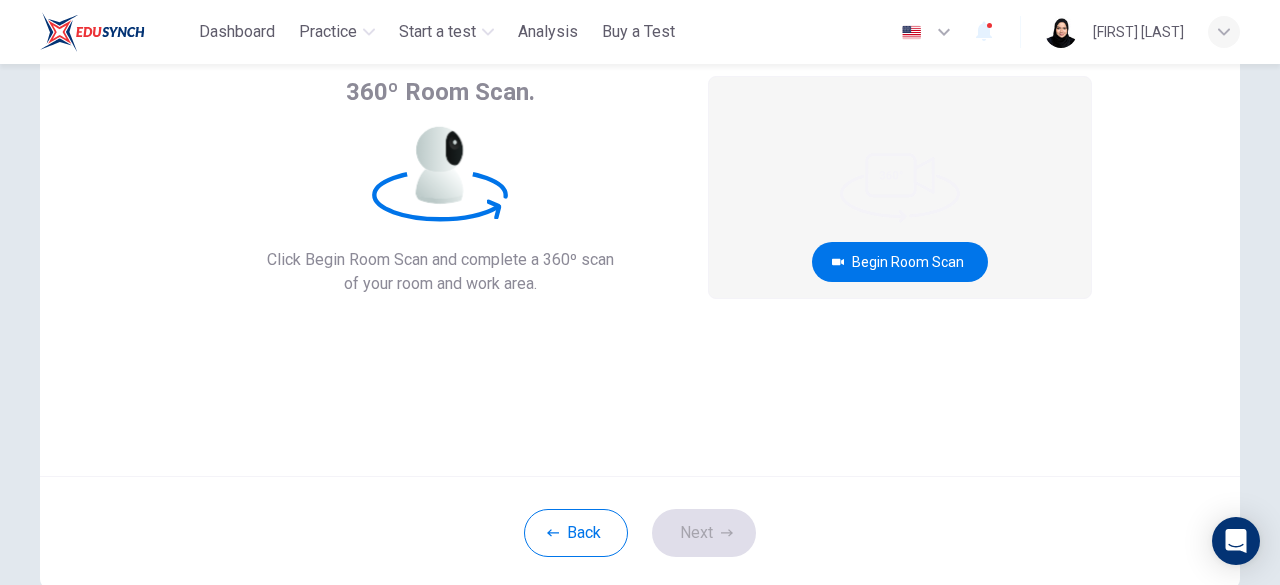 scroll, scrollTop: 123, scrollLeft: 0, axis: vertical 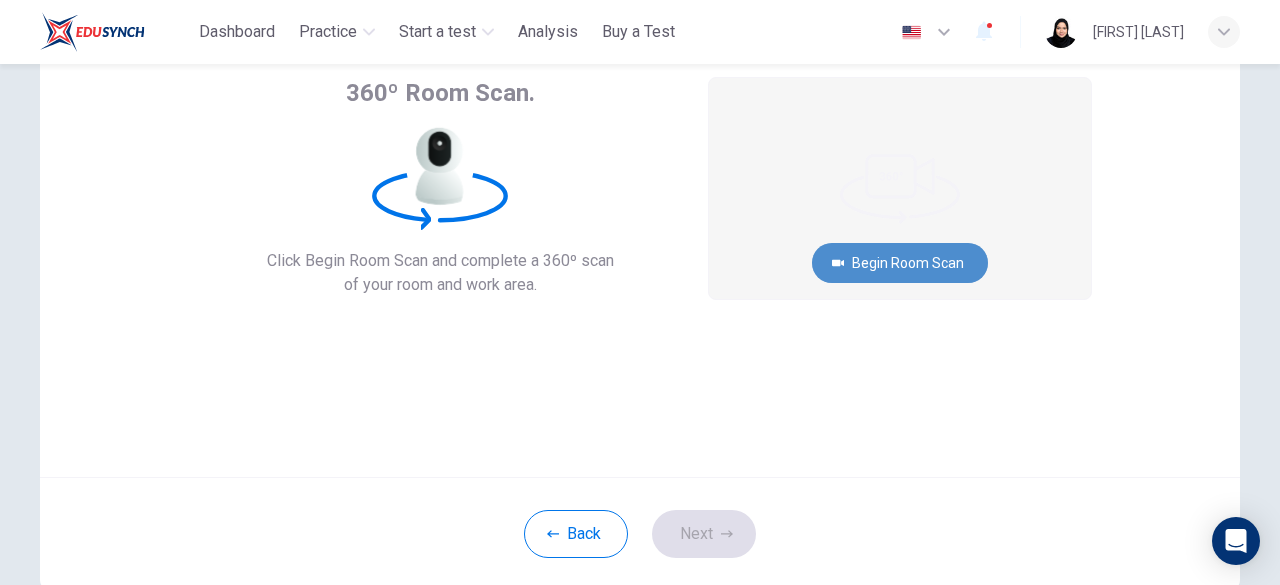 click on "Begin Room Scan" at bounding box center (900, 263) 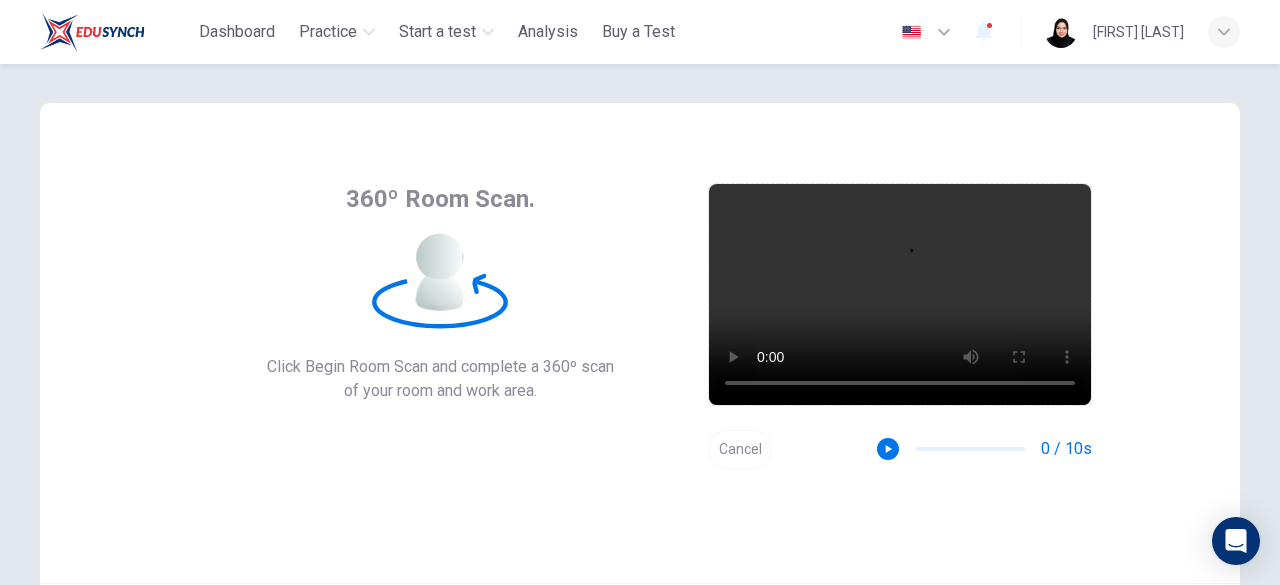 scroll, scrollTop: 15, scrollLeft: 0, axis: vertical 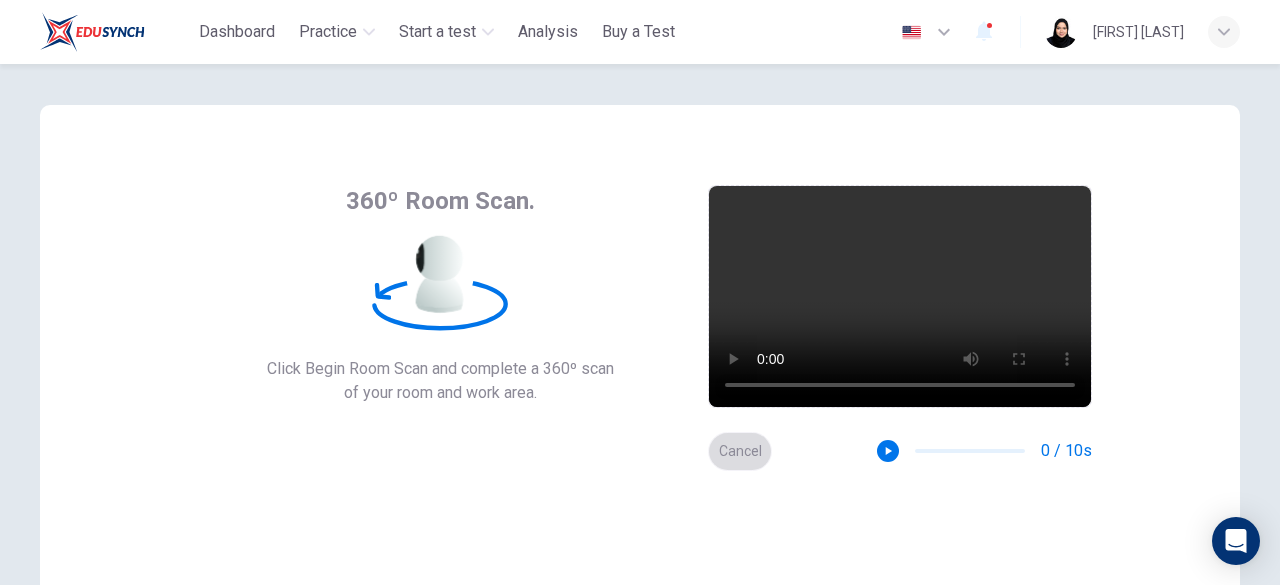 click on "Cancel" at bounding box center [740, 451] 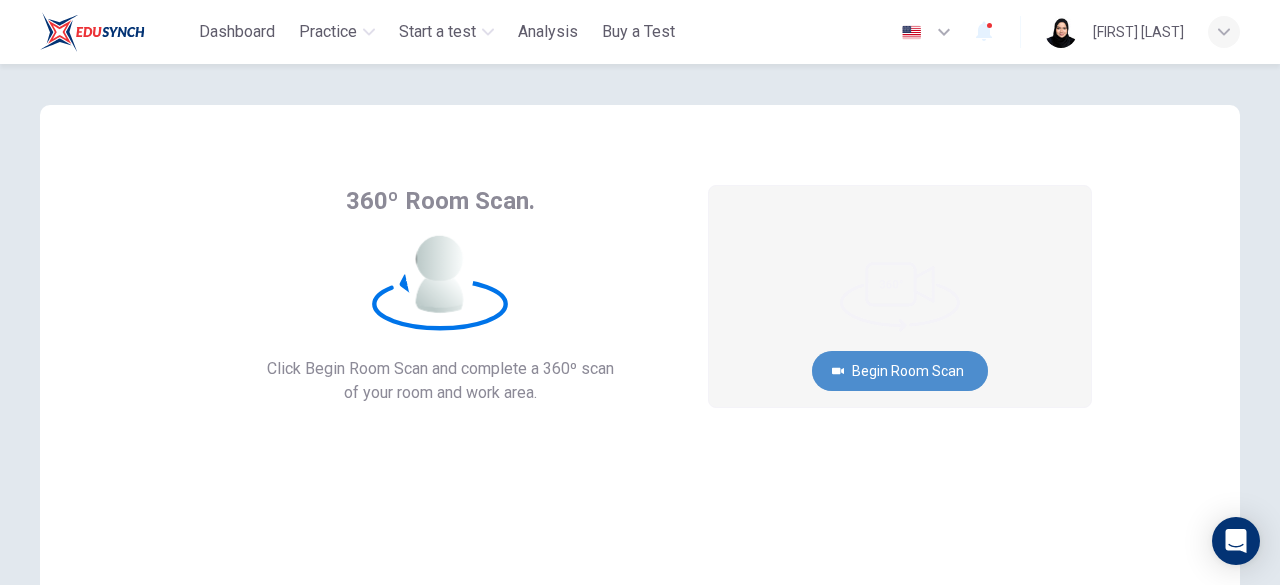click on "Begin Room Scan" at bounding box center [900, 371] 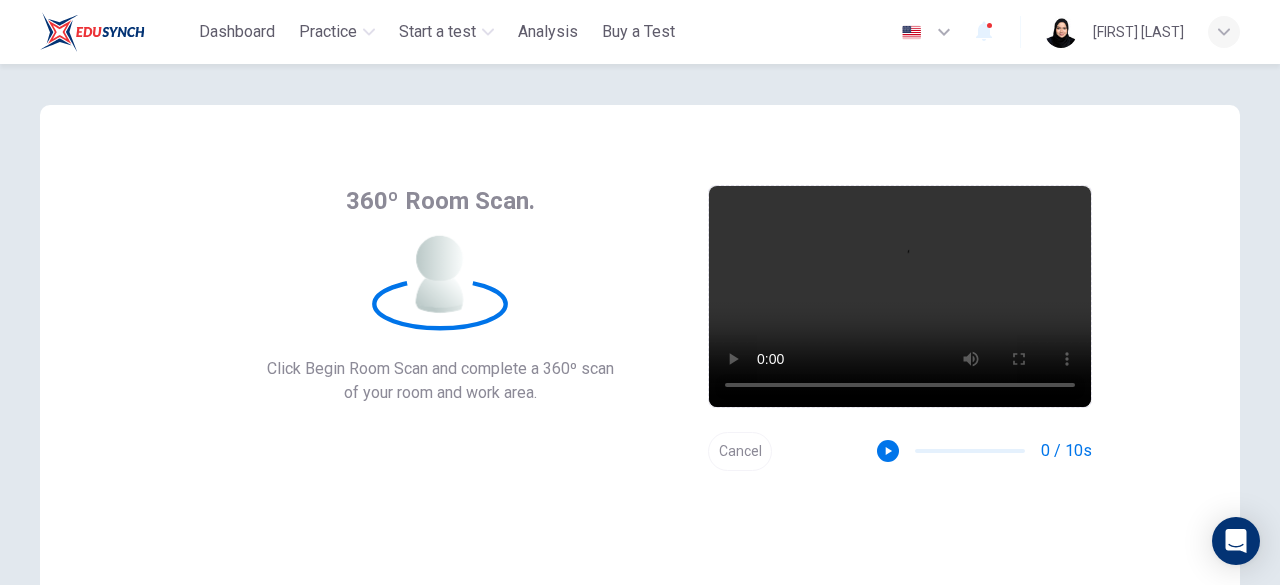 scroll, scrollTop: 211, scrollLeft: 0, axis: vertical 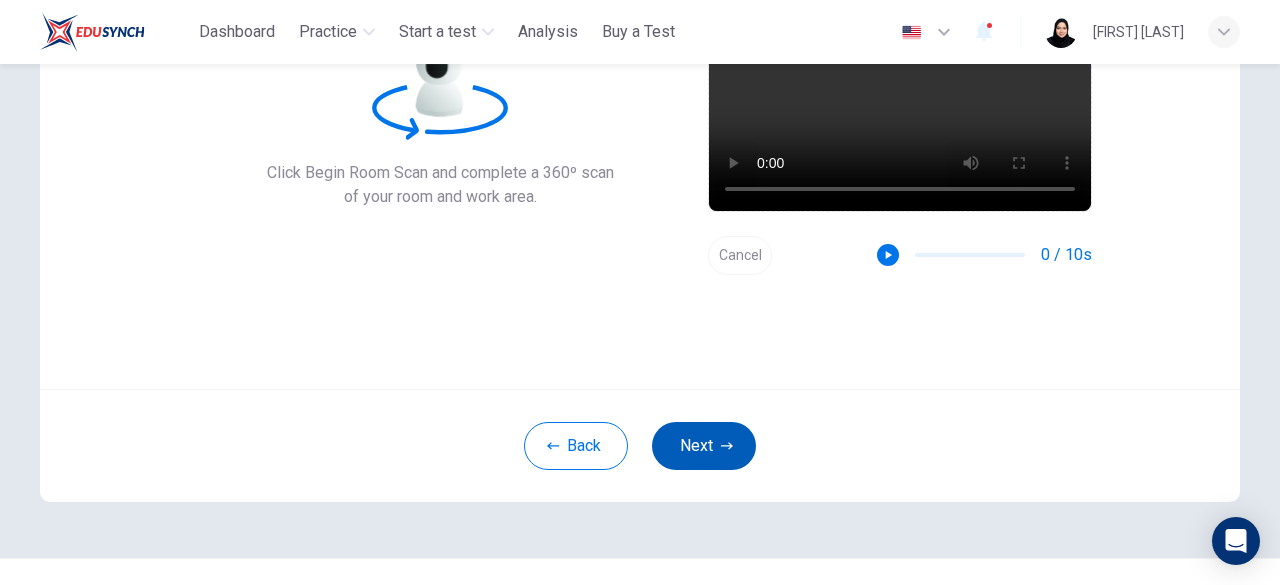 click on "Next" at bounding box center (704, 446) 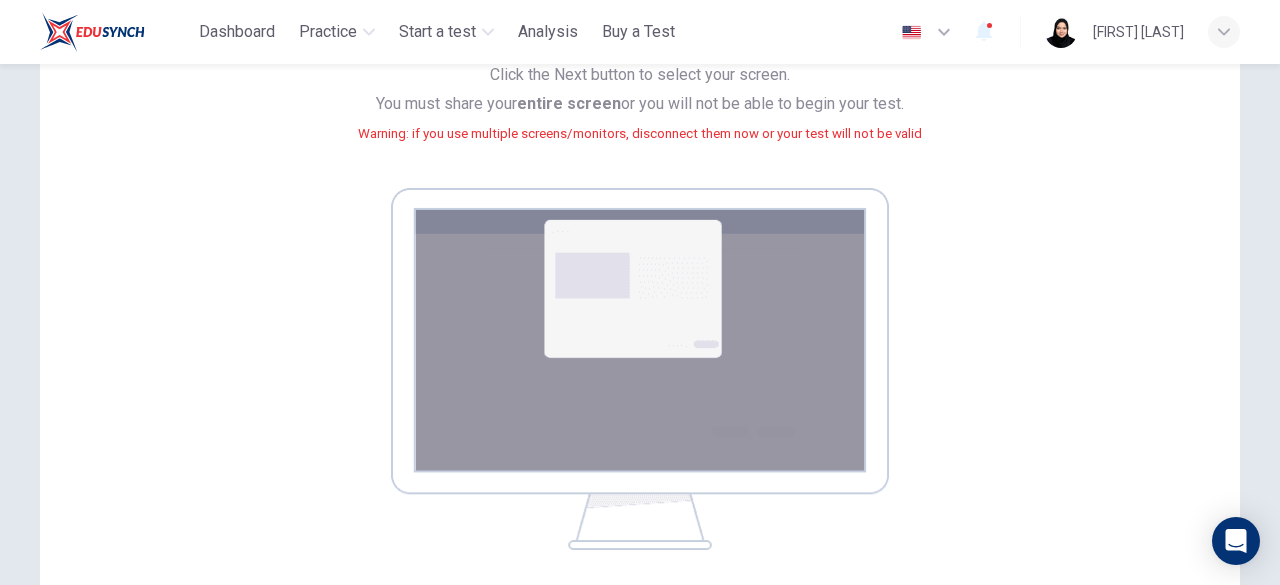 scroll, scrollTop: 453, scrollLeft: 0, axis: vertical 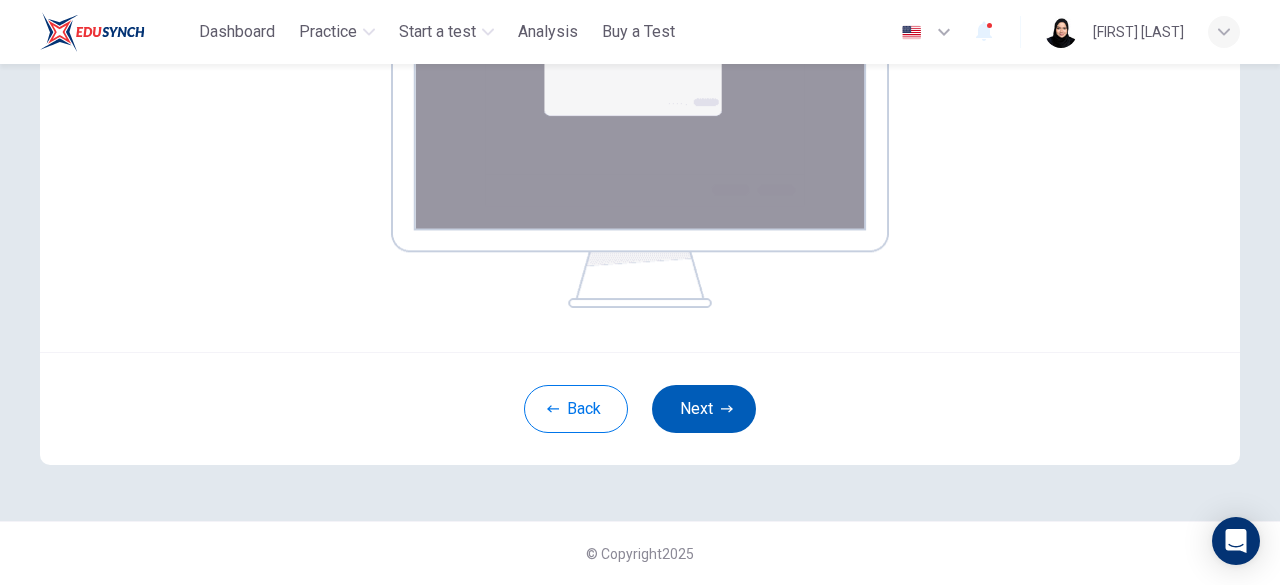click on "Next" at bounding box center [704, 409] 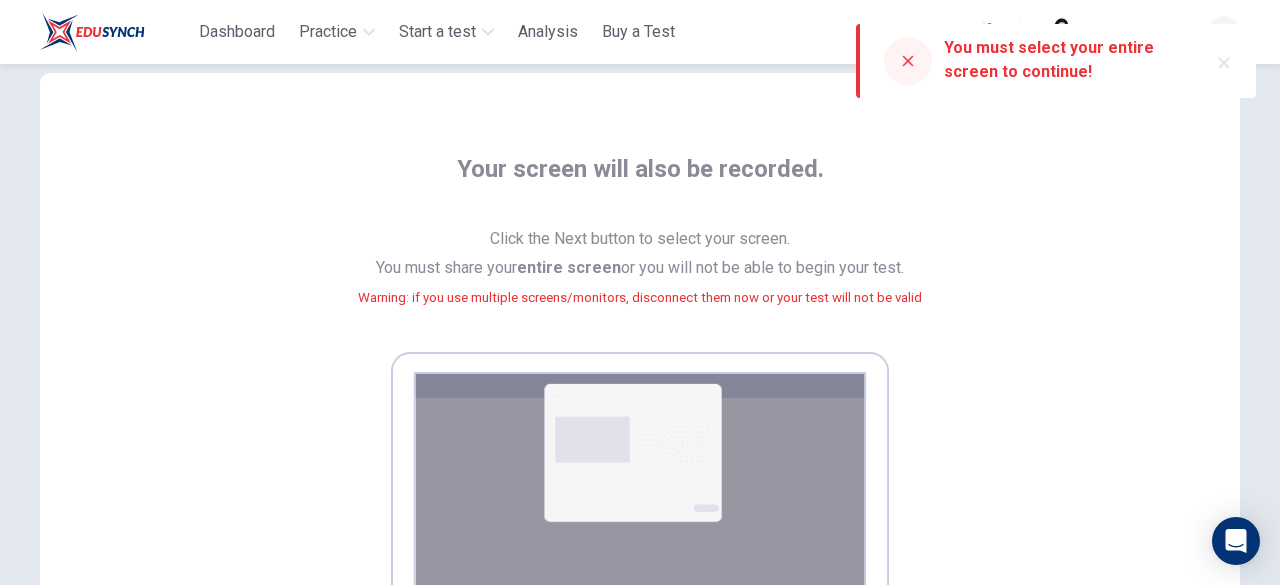 scroll, scrollTop: 45, scrollLeft: 0, axis: vertical 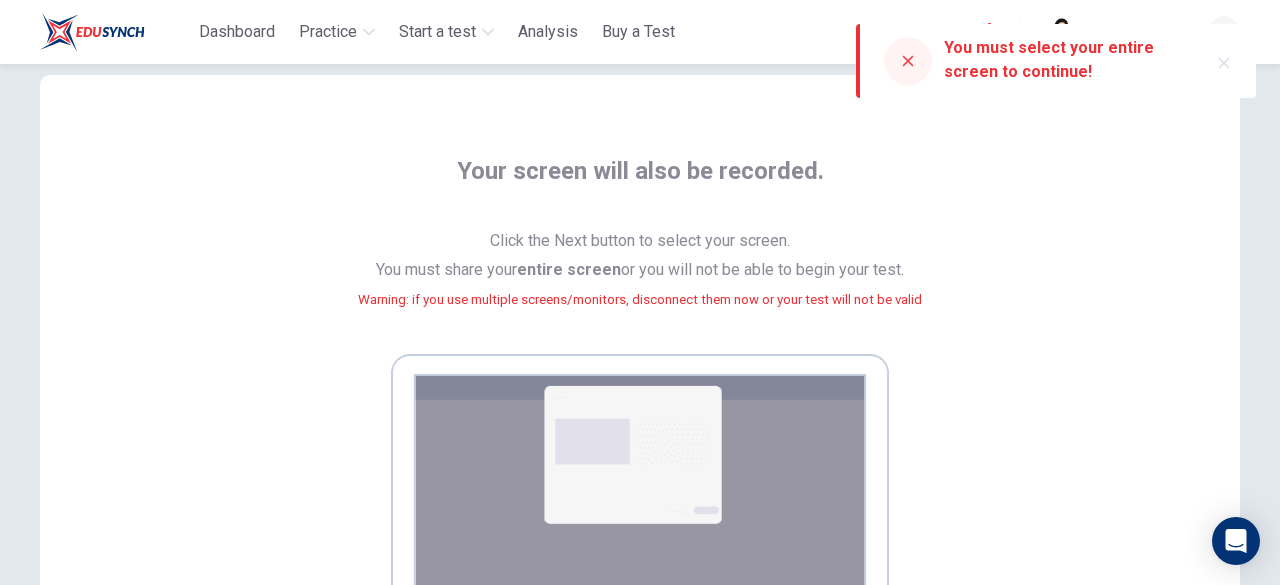 click at bounding box center (640, 535) 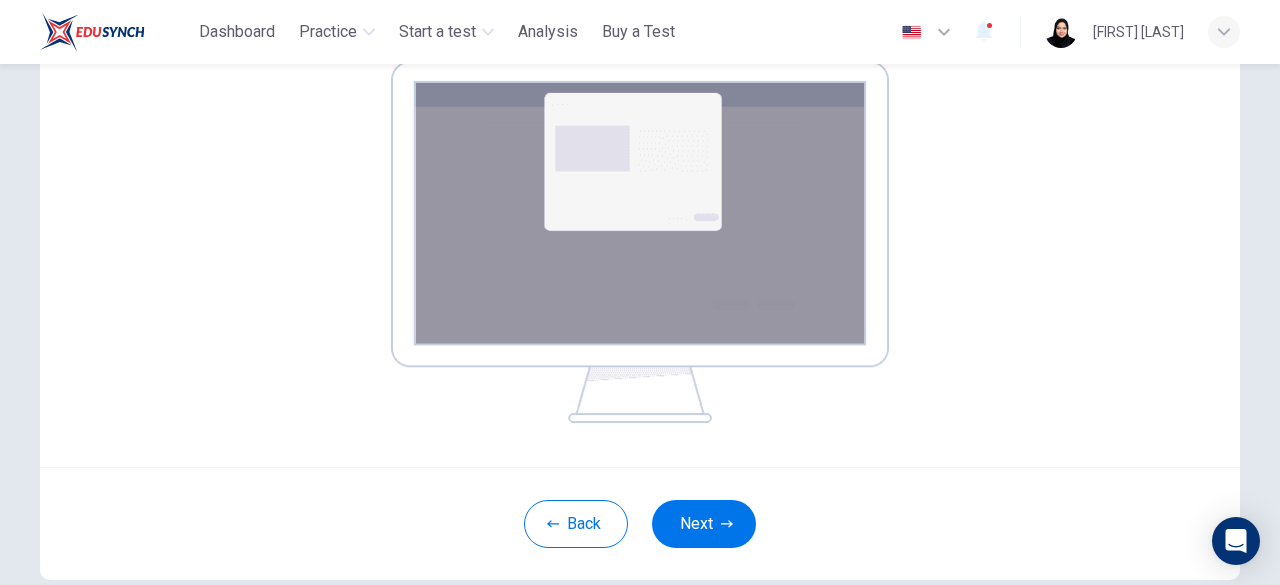 scroll, scrollTop: 0, scrollLeft: 0, axis: both 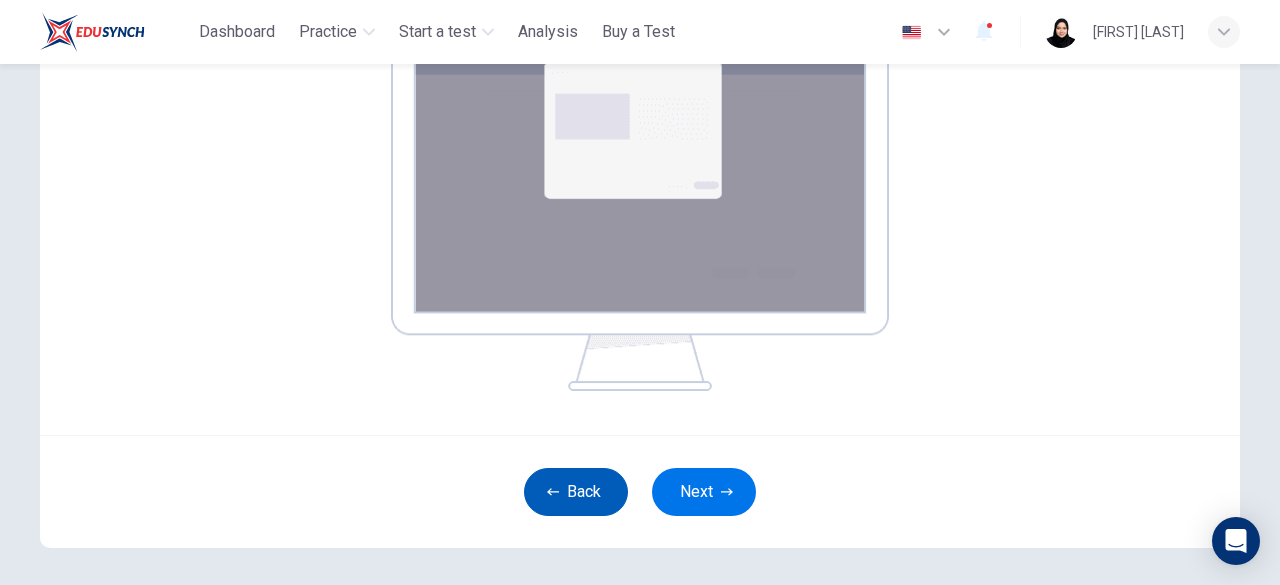 click on "Back" at bounding box center (576, 492) 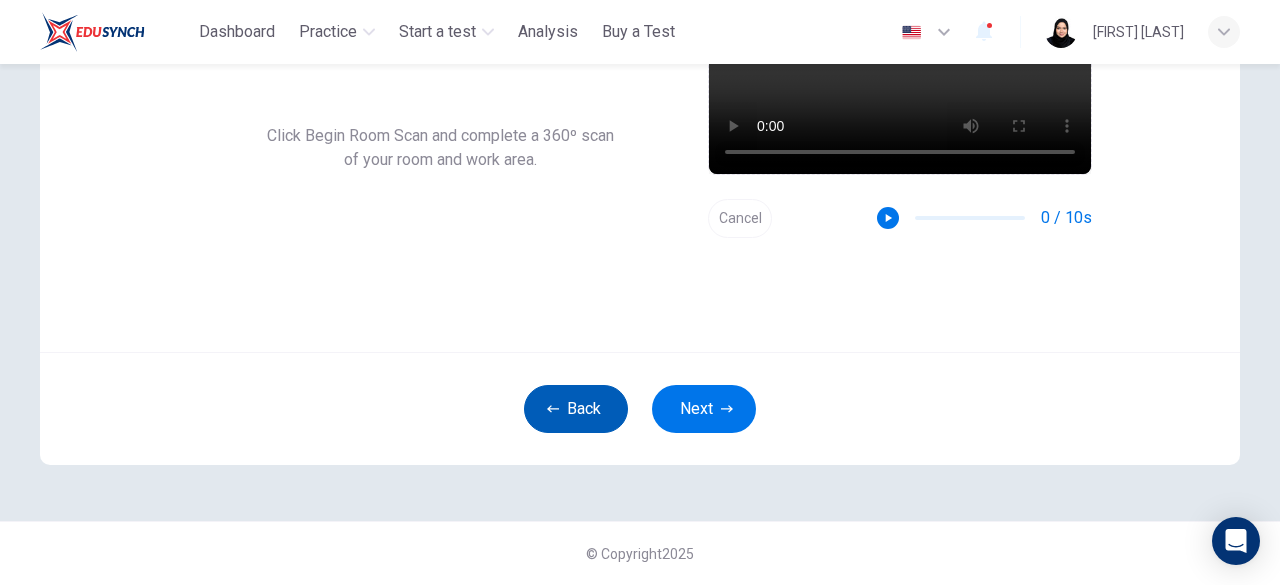 scroll, scrollTop: 247, scrollLeft: 0, axis: vertical 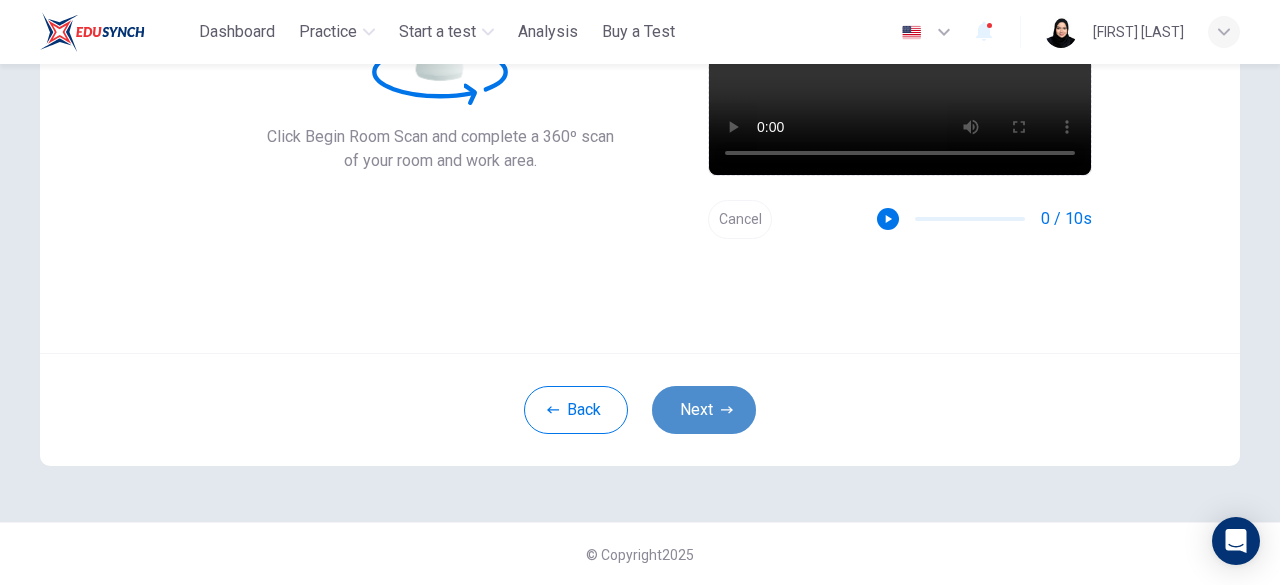 click on "Next" at bounding box center [704, 410] 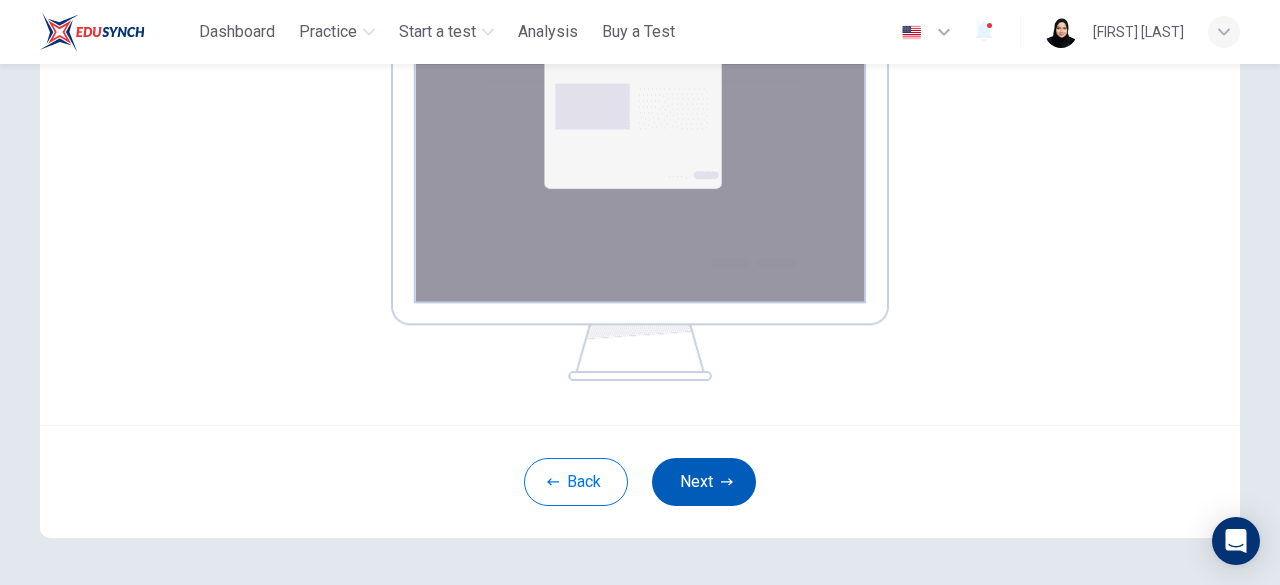 scroll, scrollTop: 381, scrollLeft: 0, axis: vertical 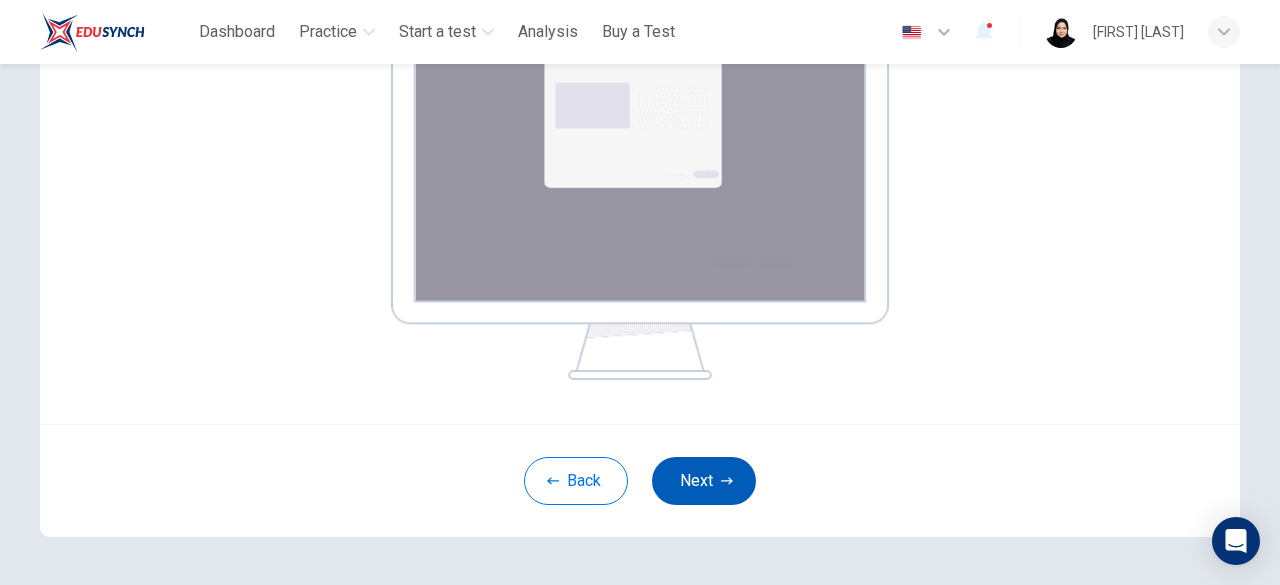 click on "Next" at bounding box center [704, 481] 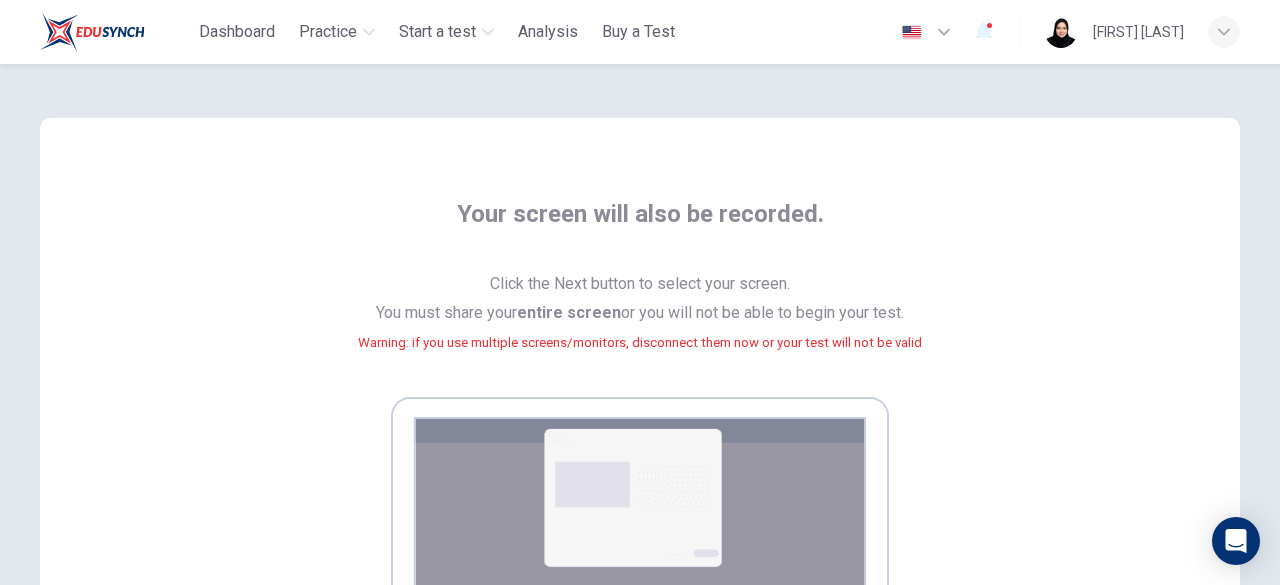 scroll, scrollTop: 453, scrollLeft: 0, axis: vertical 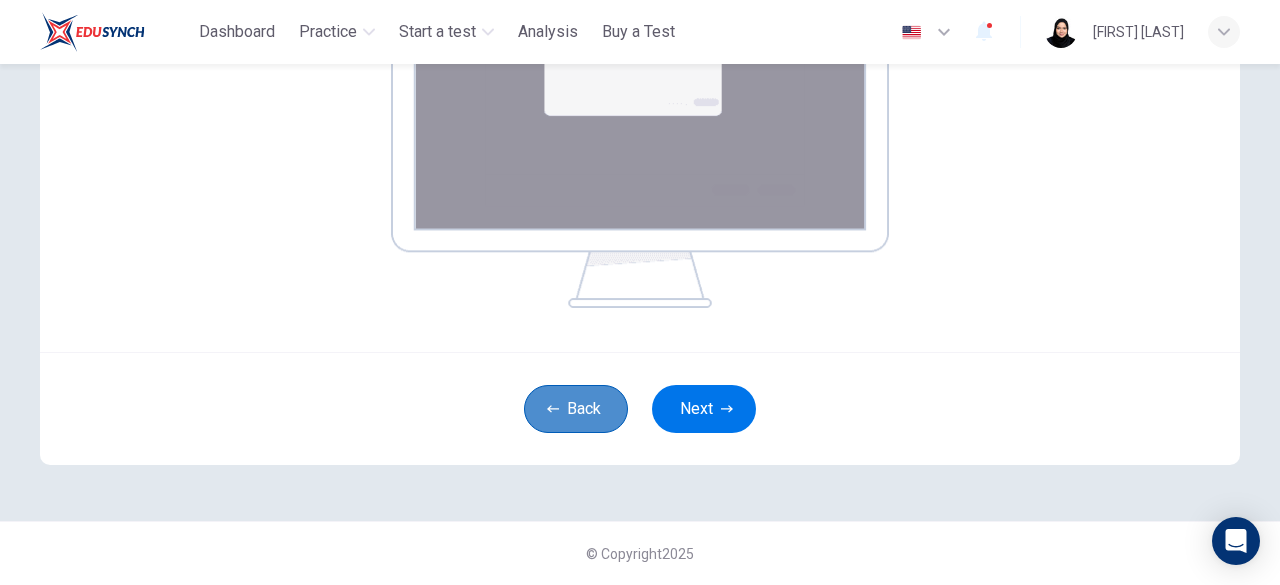 click on "Back" at bounding box center [576, 409] 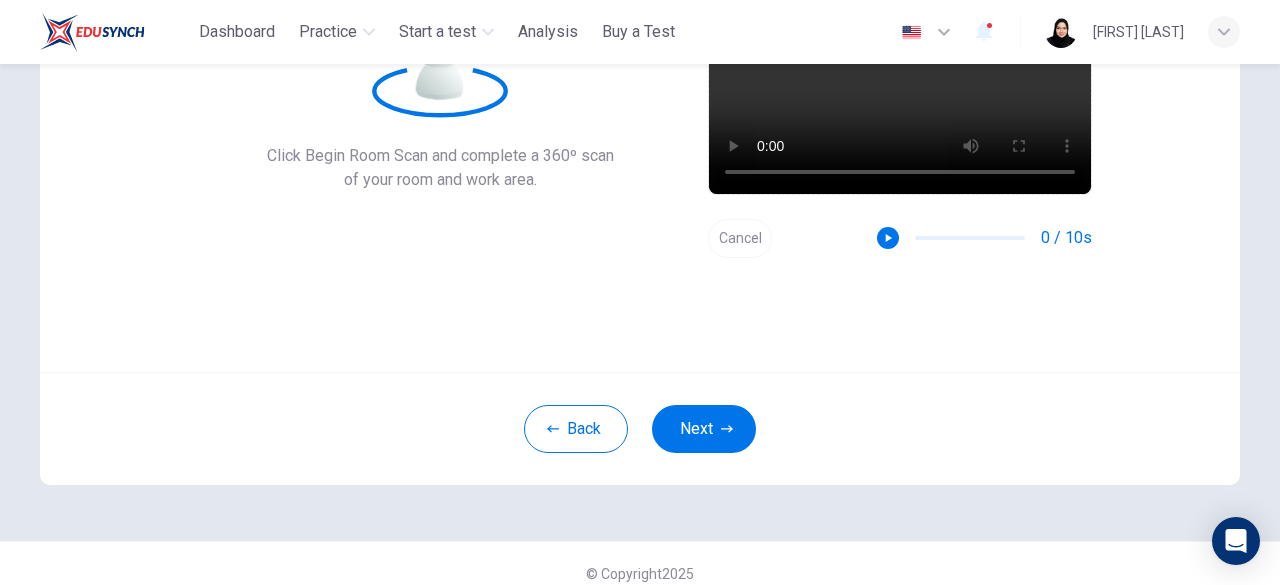 scroll, scrollTop: 227, scrollLeft: 0, axis: vertical 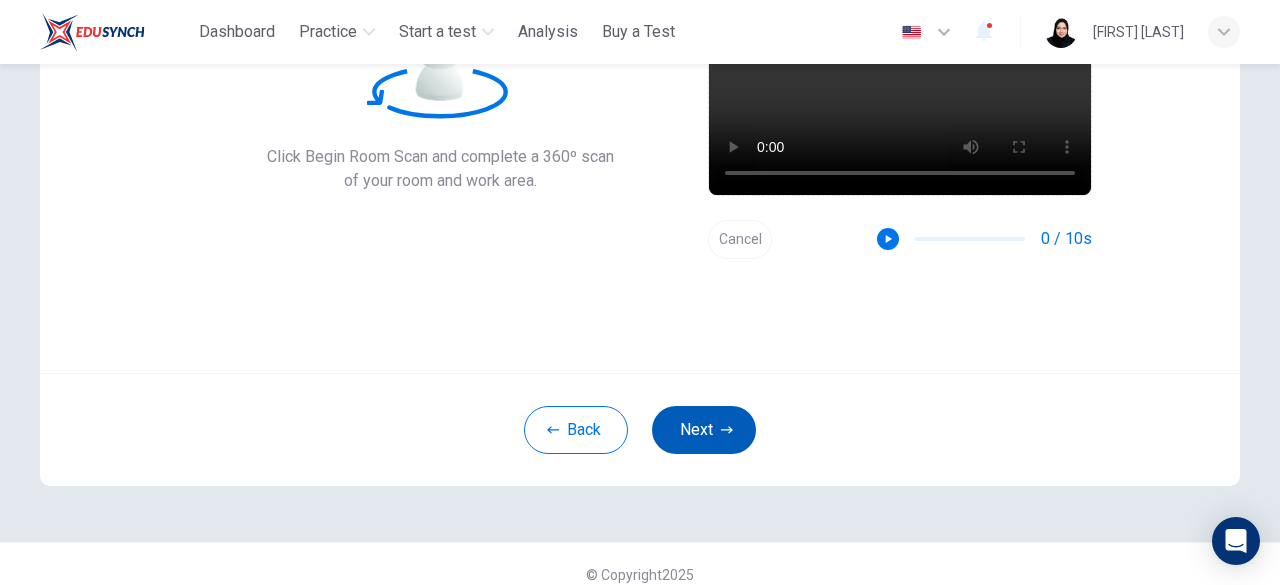 click on "Next" at bounding box center [704, 430] 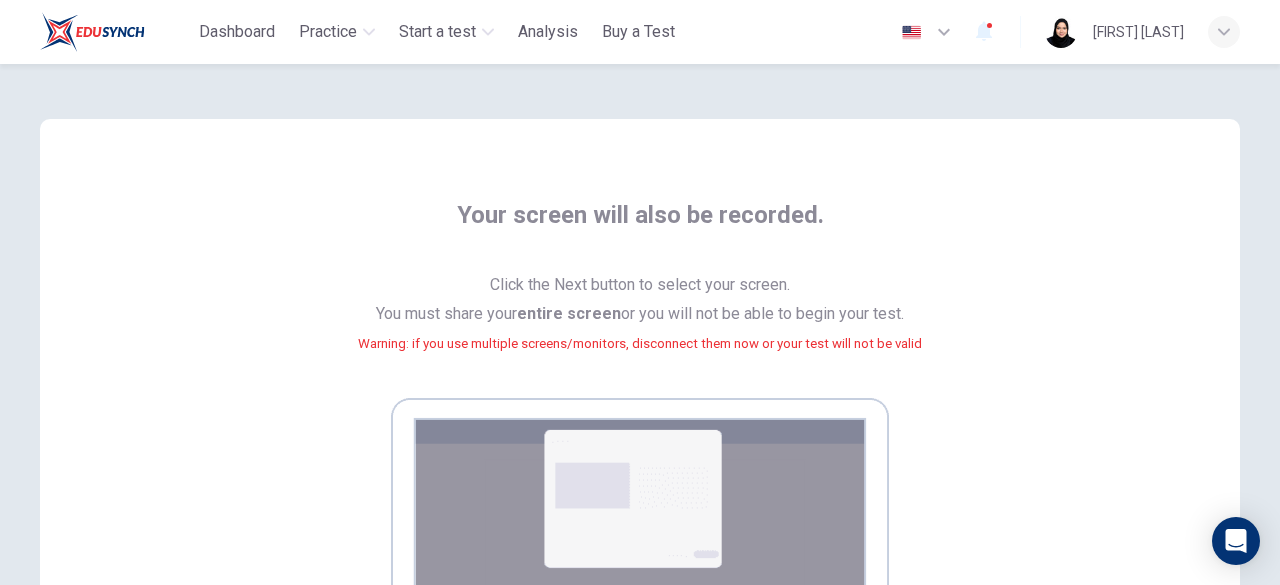 scroll, scrollTop: 453, scrollLeft: 0, axis: vertical 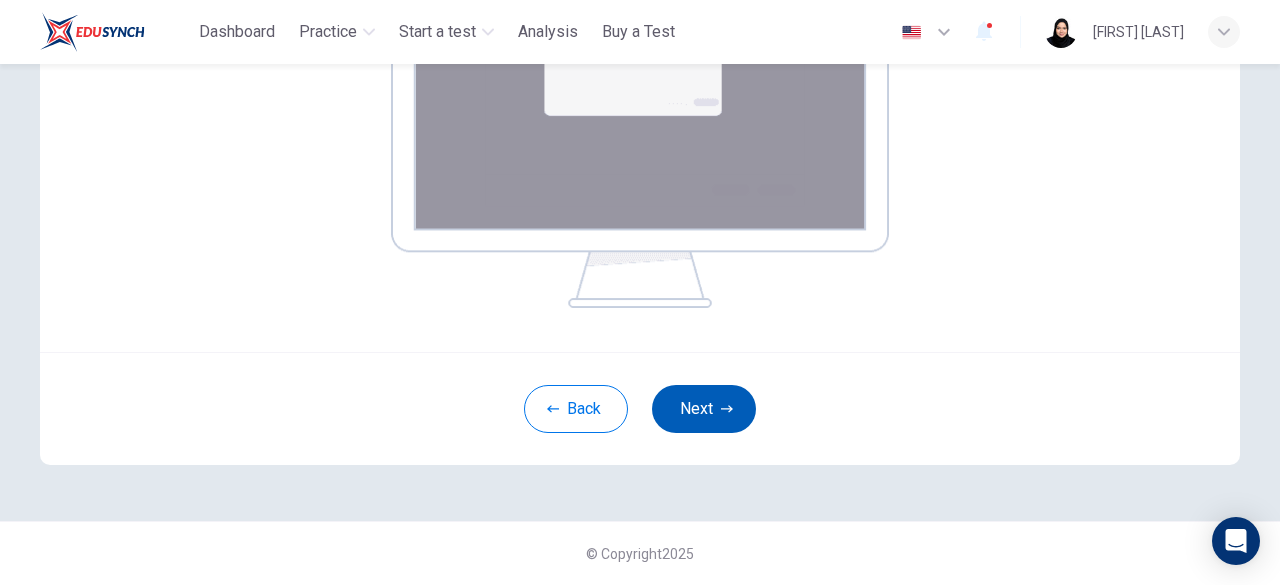 click on "Next" at bounding box center (704, 409) 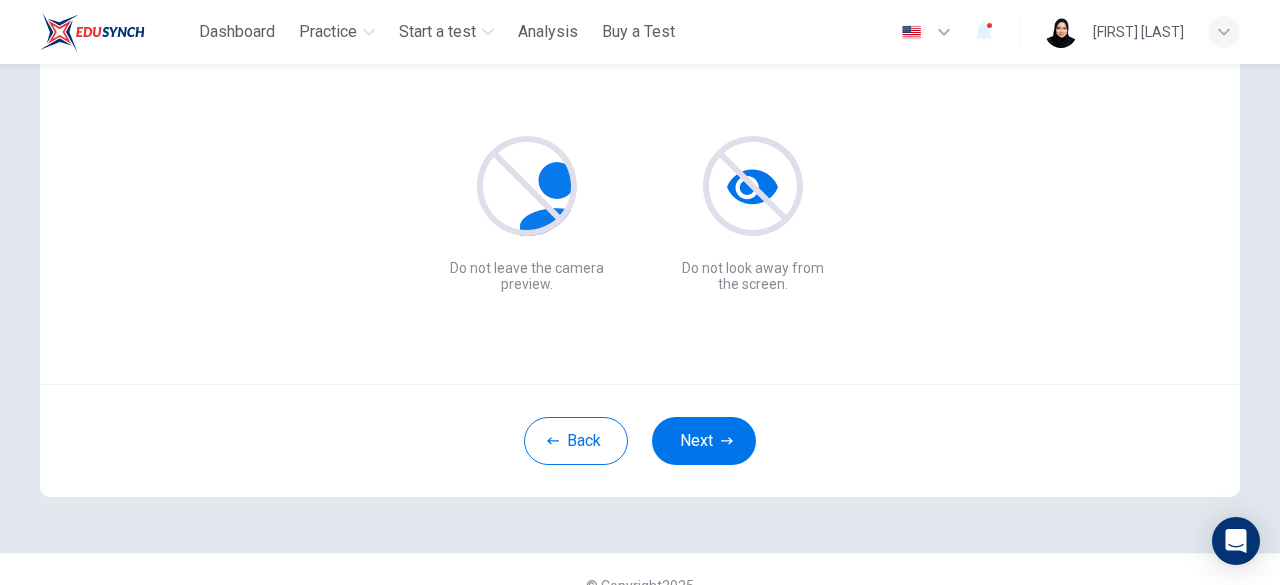 scroll, scrollTop: 217, scrollLeft: 0, axis: vertical 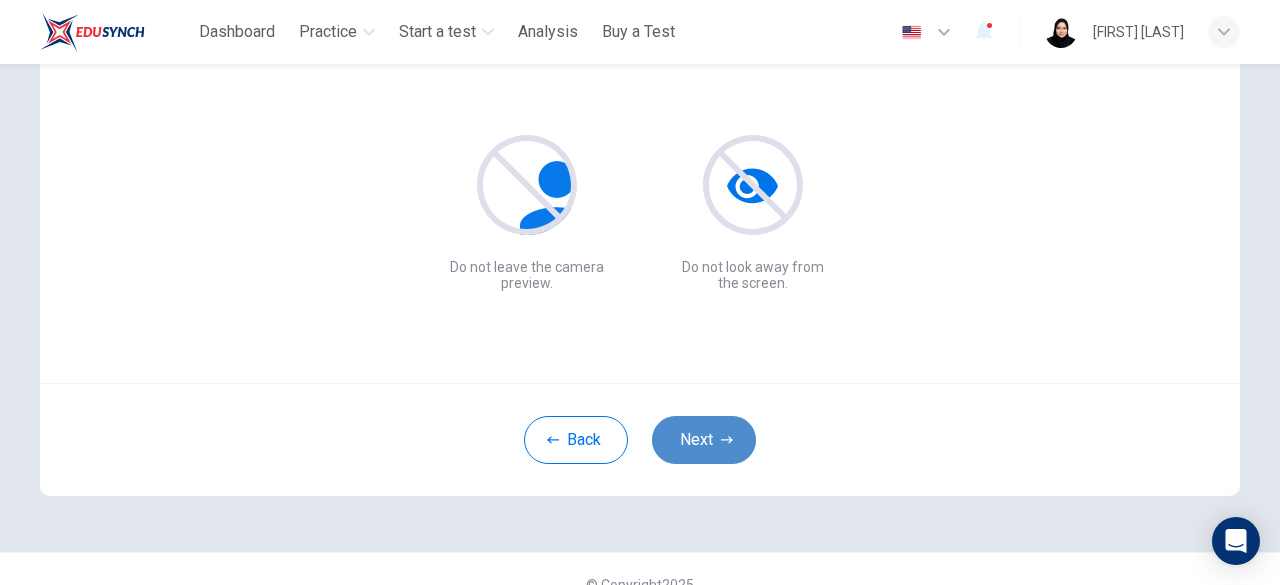 click on "Next" at bounding box center (704, 440) 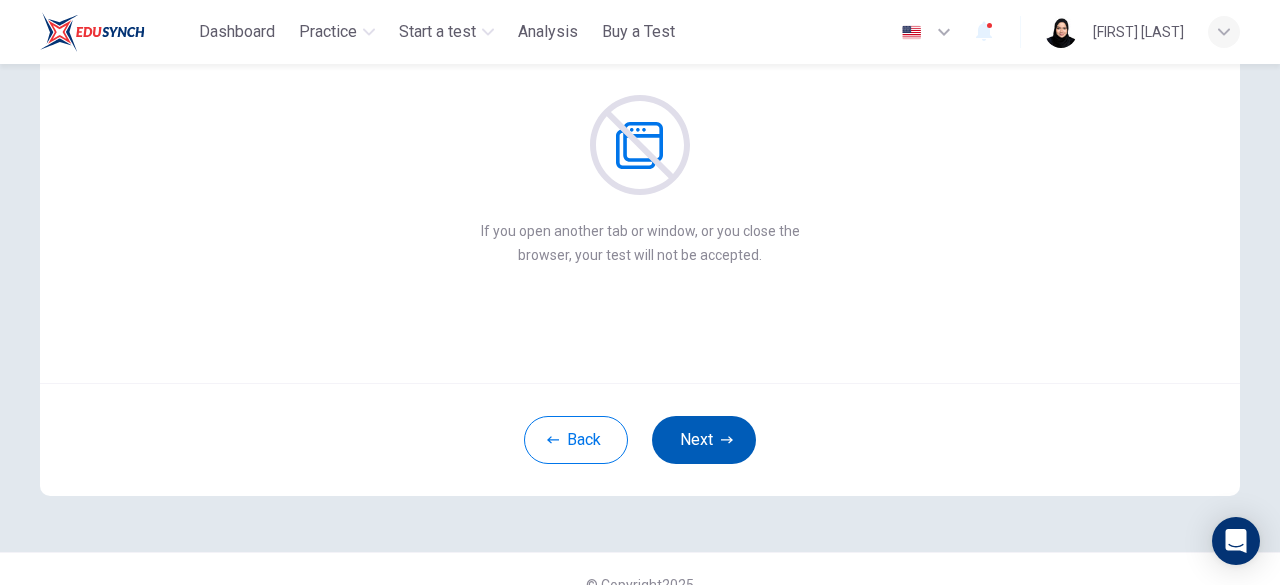 click on "Next" at bounding box center [704, 440] 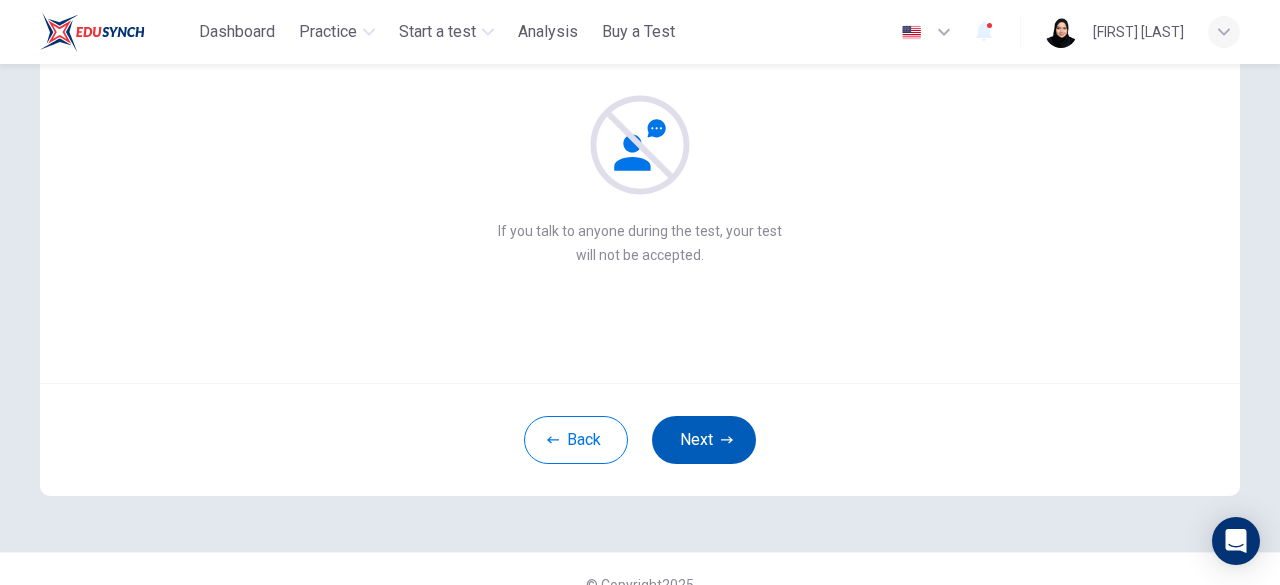 click on "Next" at bounding box center (704, 440) 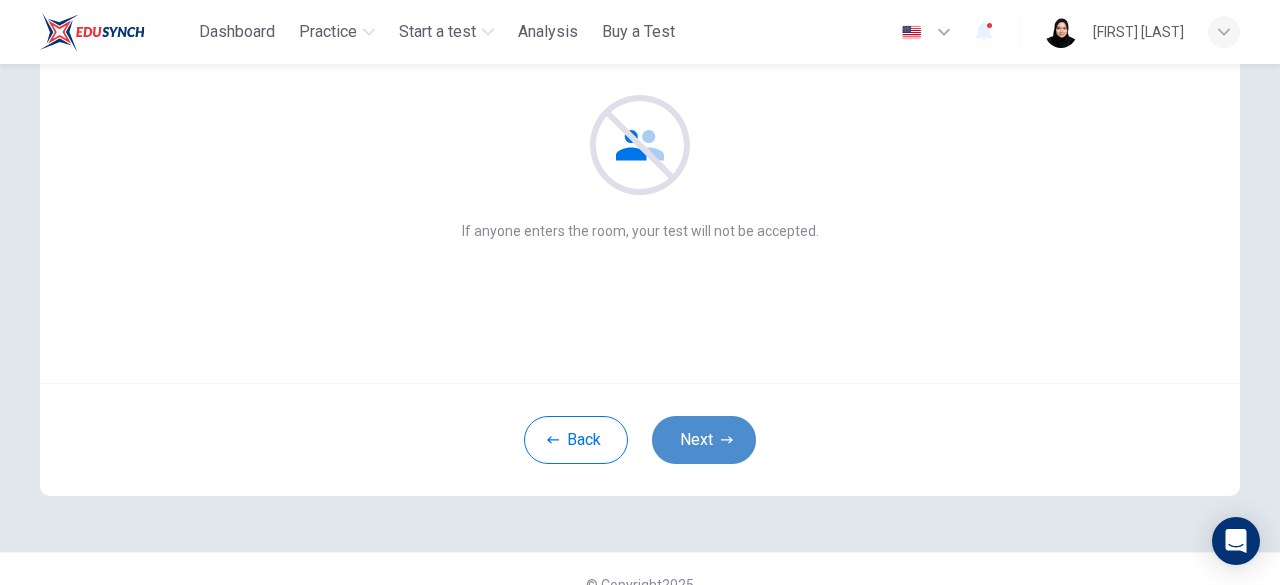 click on "Next" at bounding box center [704, 440] 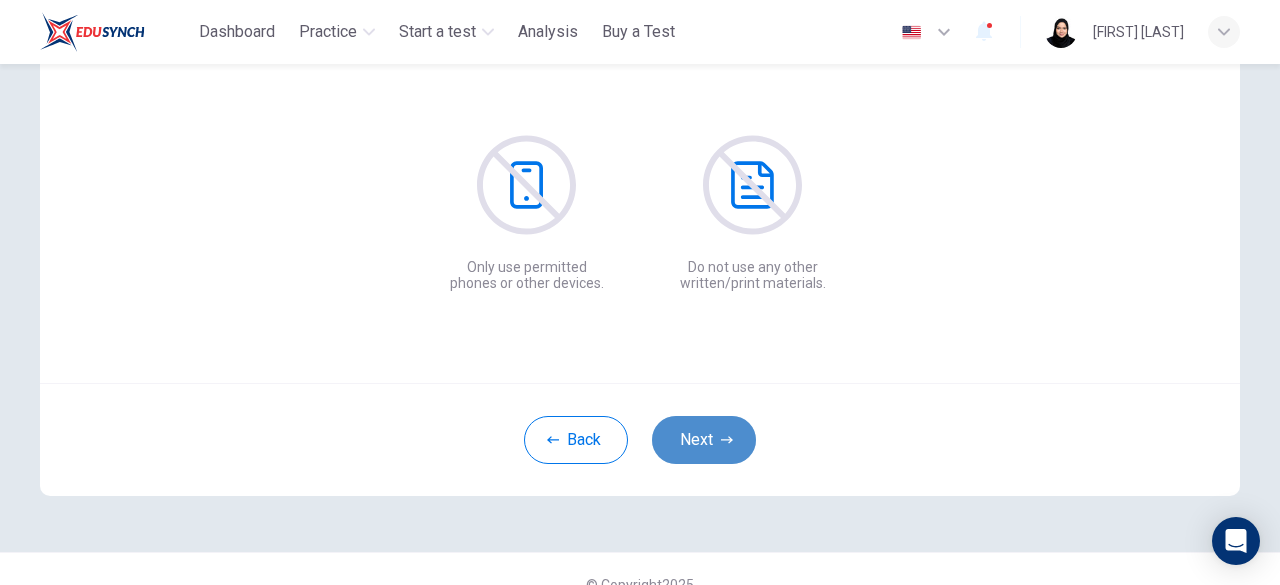 click on "Next" at bounding box center [704, 440] 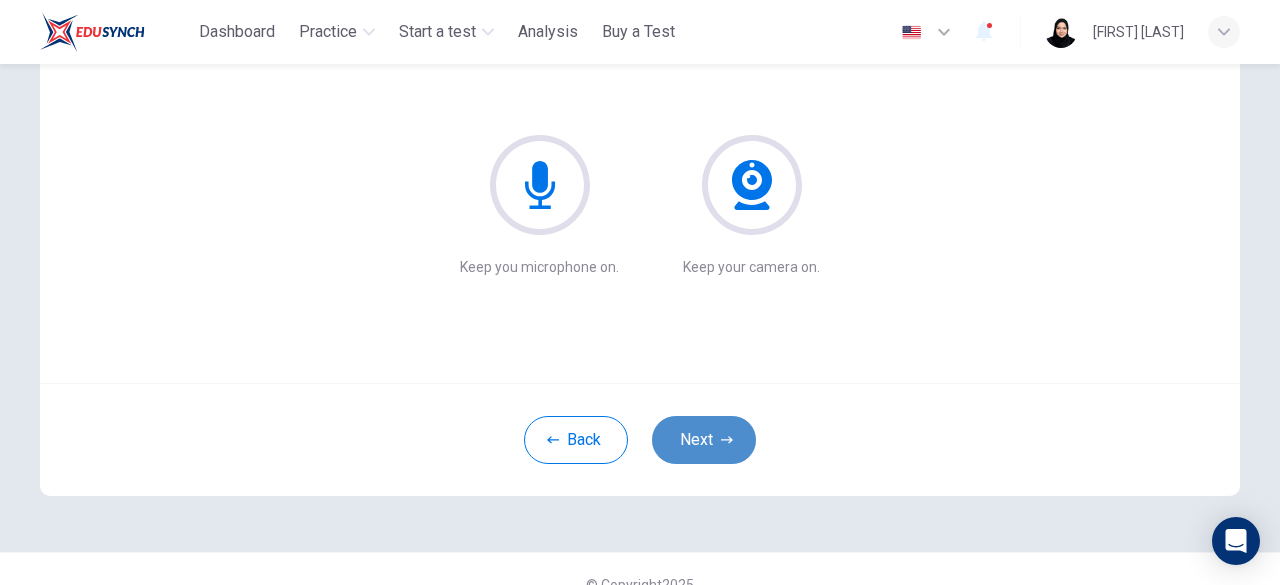 click on "Next" at bounding box center [704, 440] 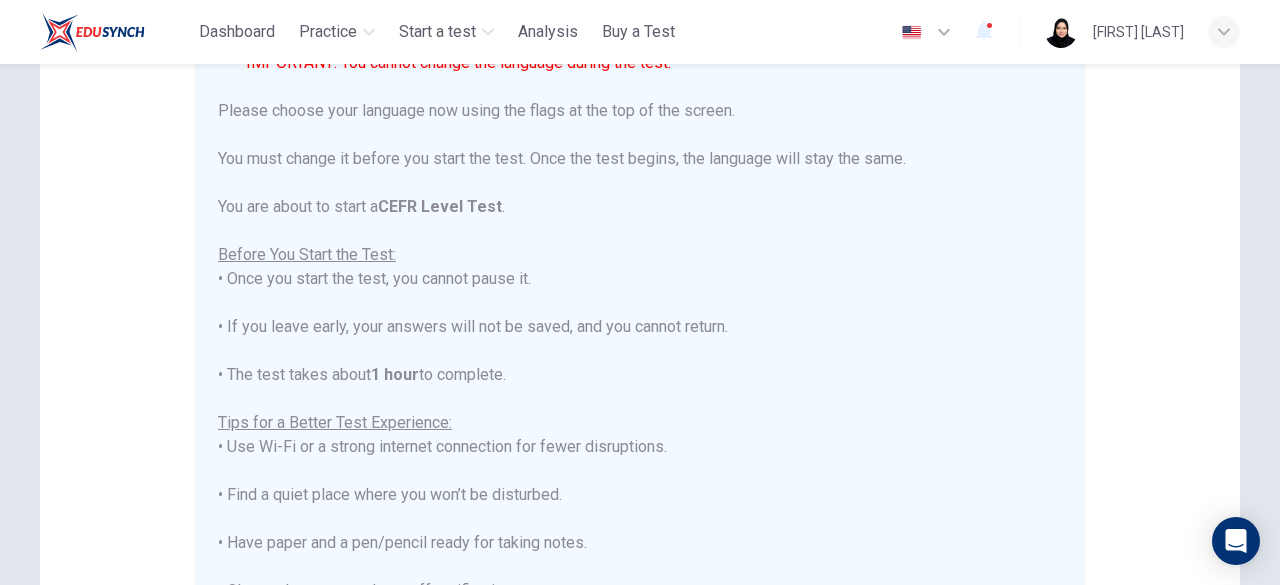 scroll, scrollTop: 190, scrollLeft: 0, axis: vertical 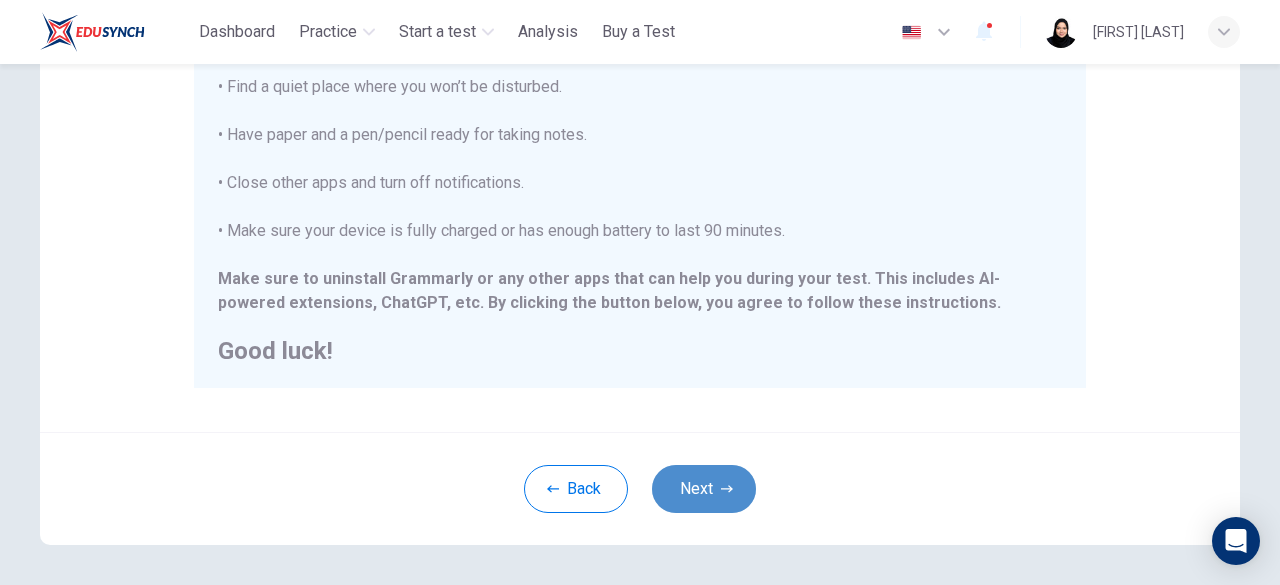 click on "Next" at bounding box center (704, 489) 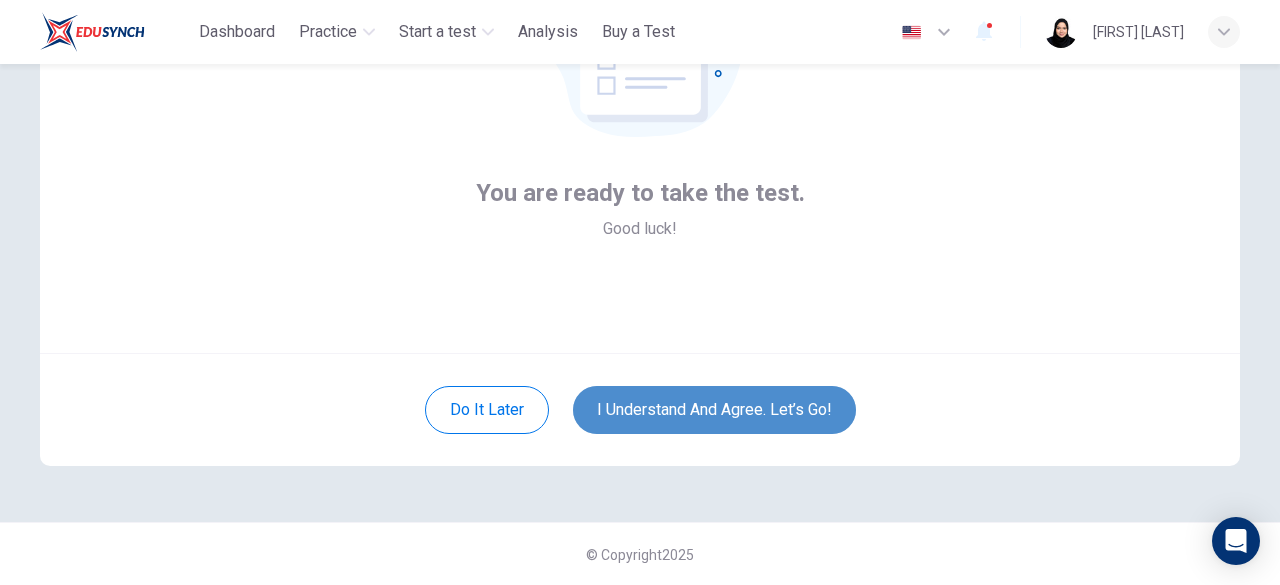 click on "I understand and agree. Let’s go!" at bounding box center [714, 410] 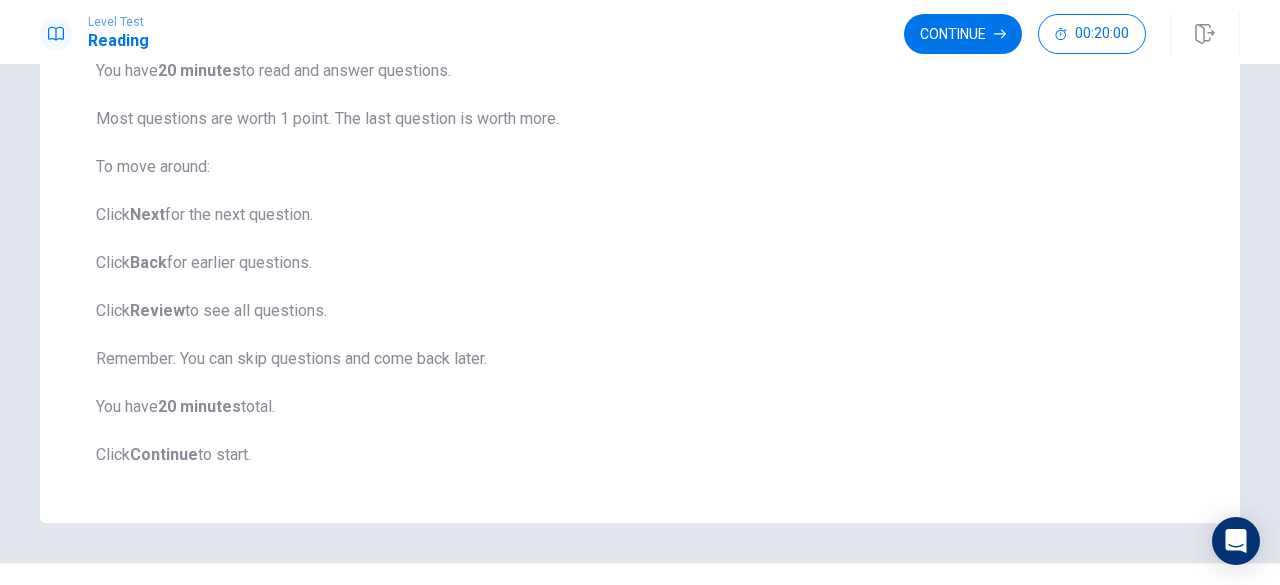 scroll, scrollTop: 270, scrollLeft: 0, axis: vertical 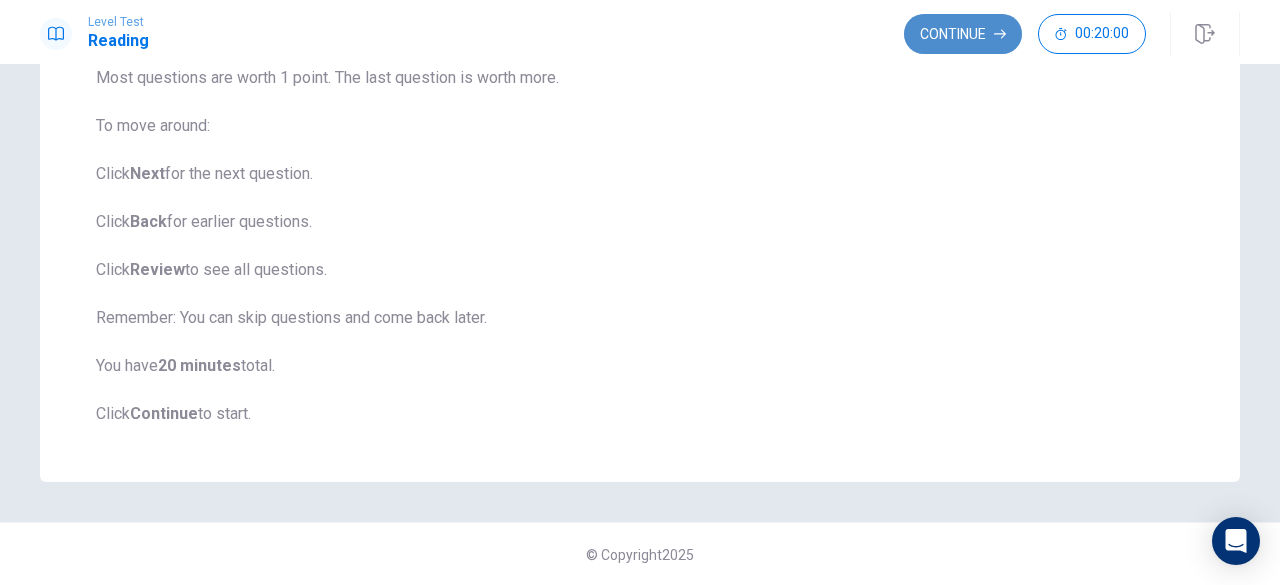 click on "Continue" at bounding box center [963, 34] 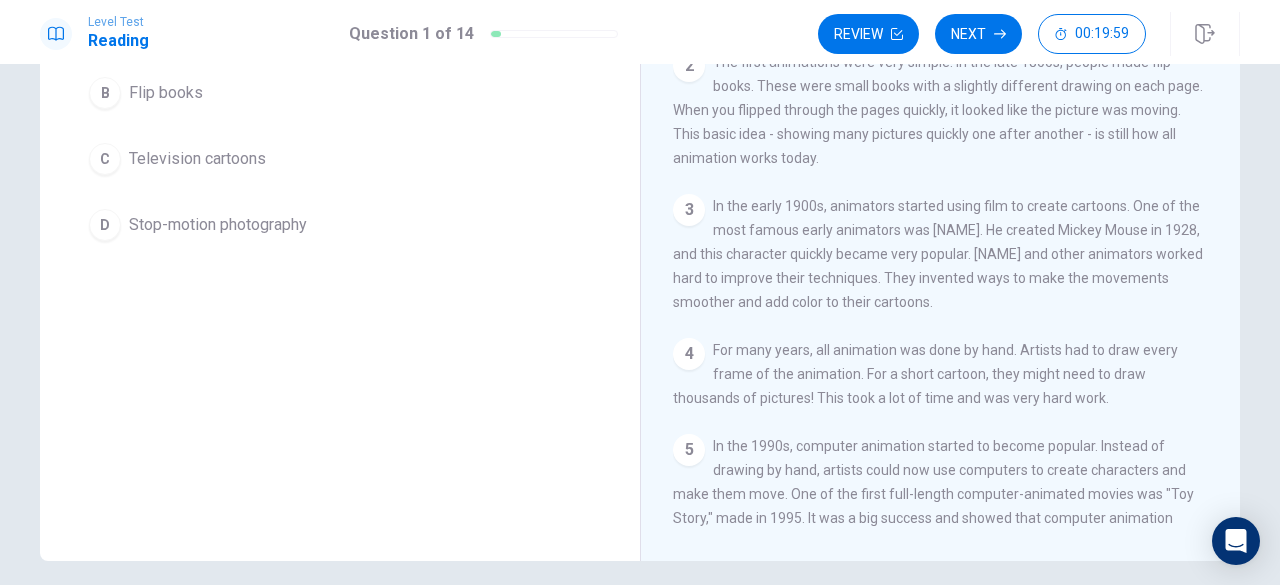 scroll, scrollTop: 234, scrollLeft: 0, axis: vertical 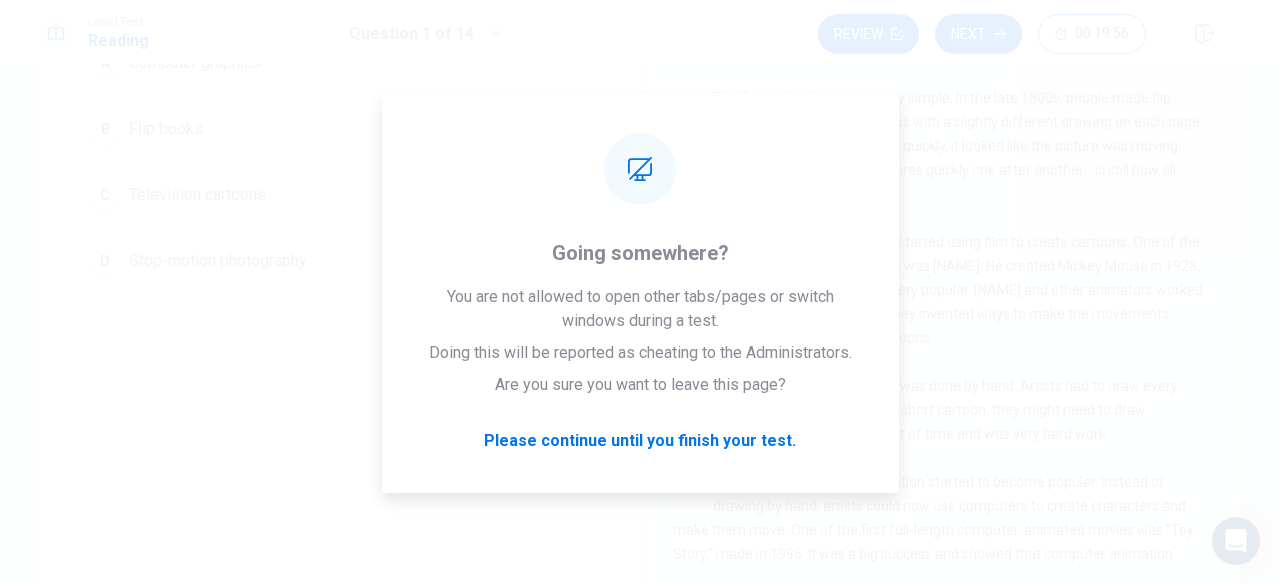 drag, startPoint x: 1238, startPoint y: 3, endPoint x: 689, endPoint y: 455, distance: 711.1294 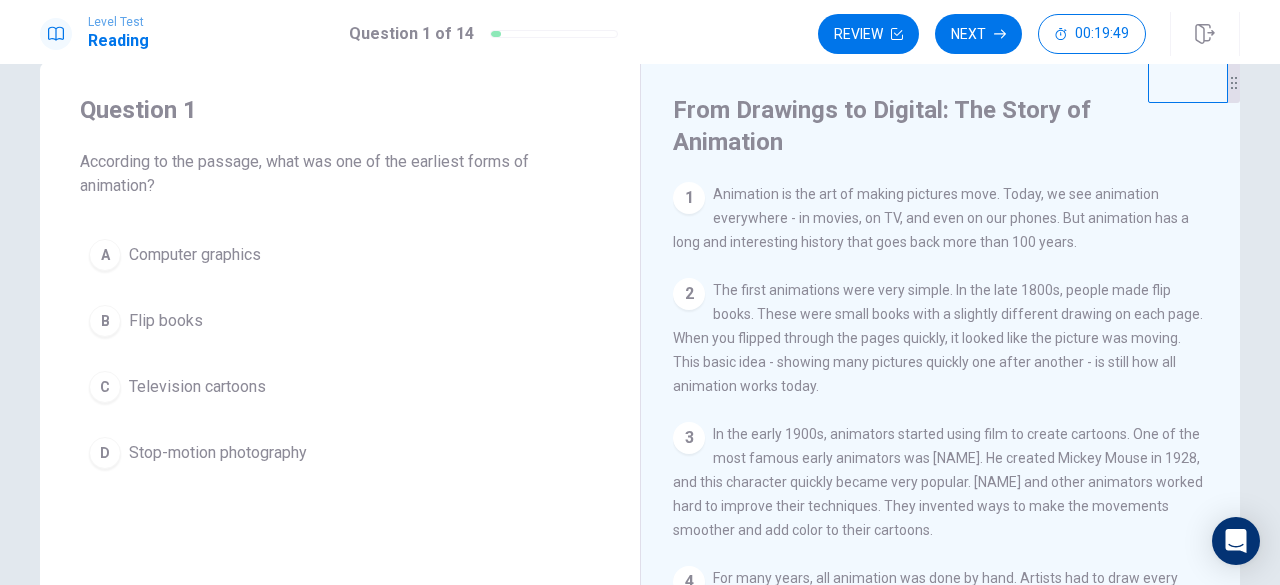 scroll, scrollTop: 42, scrollLeft: 0, axis: vertical 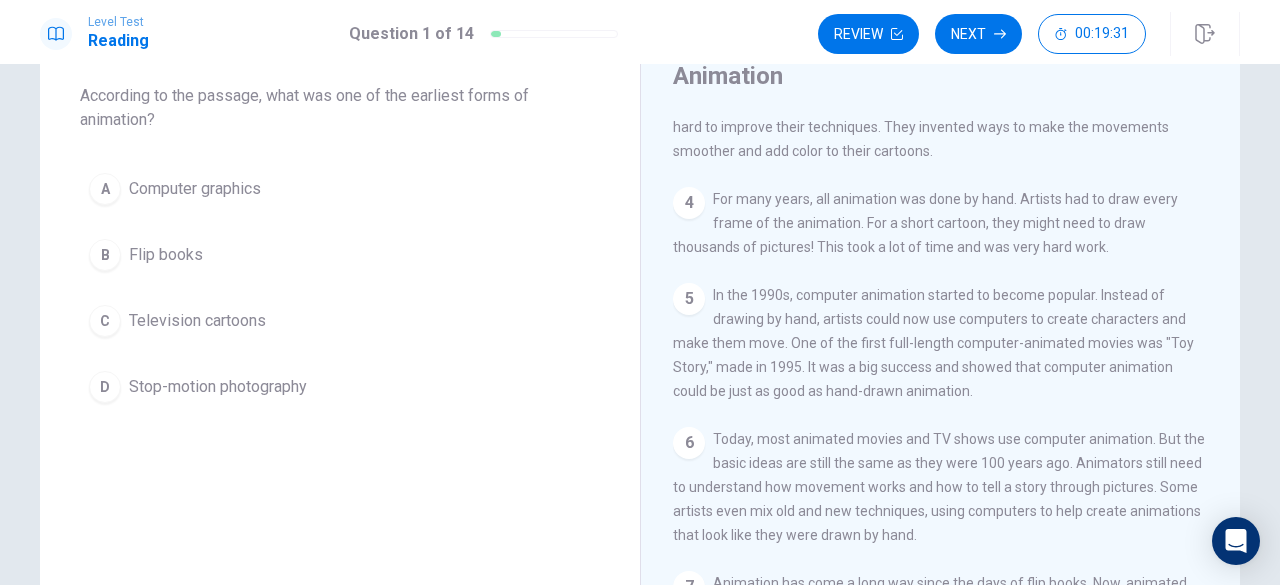 click on "Flip books" at bounding box center (166, 255) 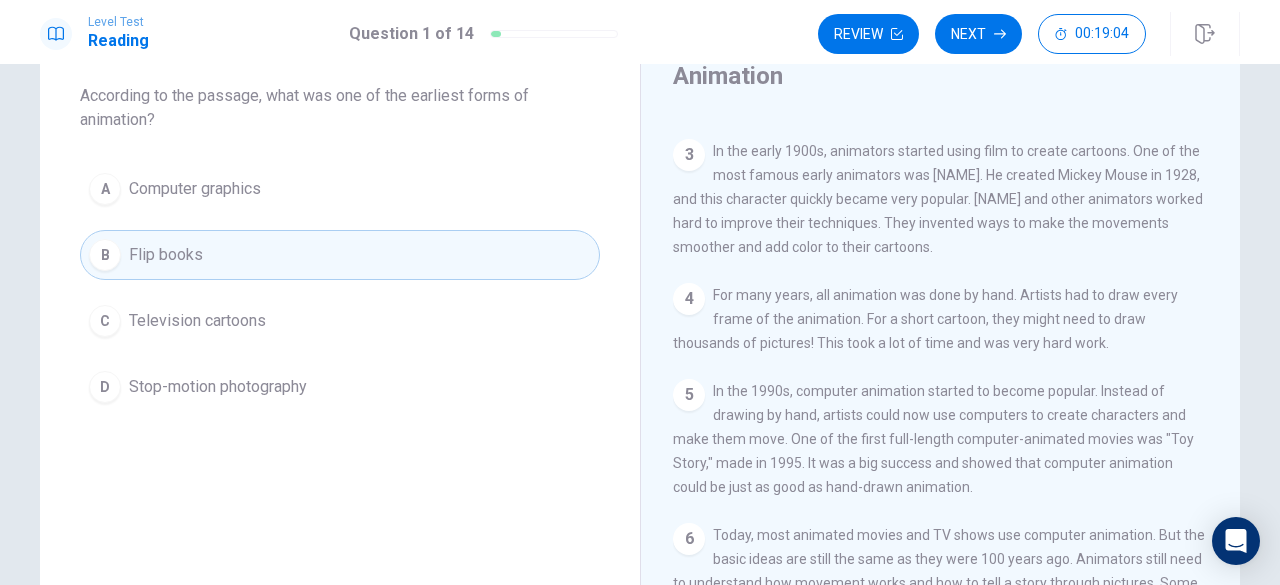 scroll, scrollTop: 332, scrollLeft: 0, axis: vertical 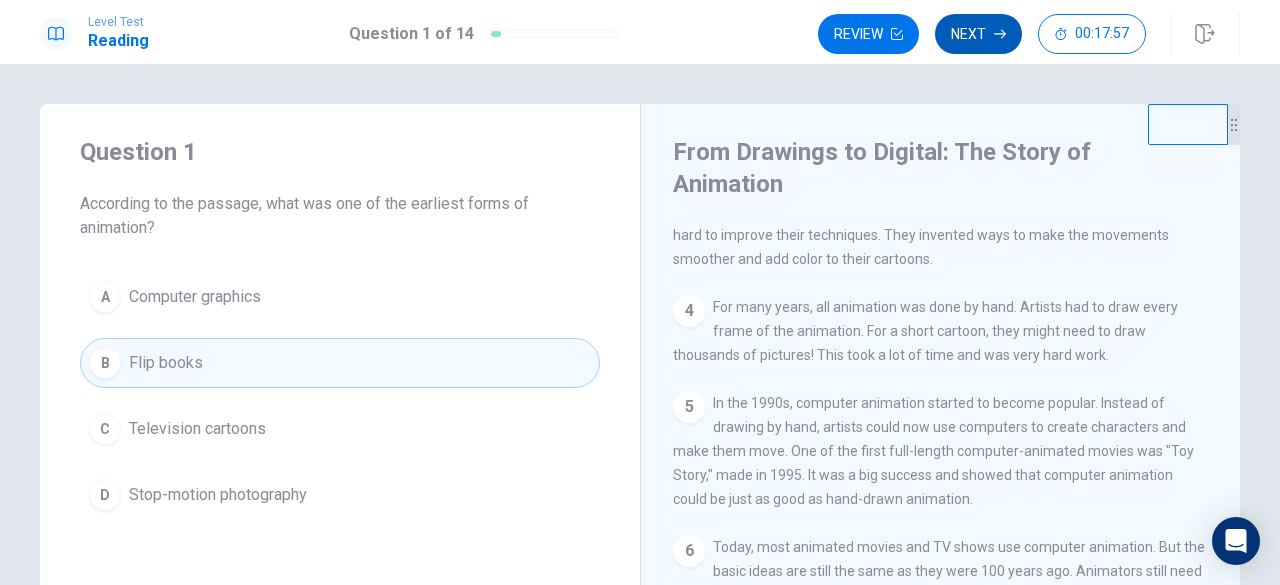 click on "Next" at bounding box center (978, 34) 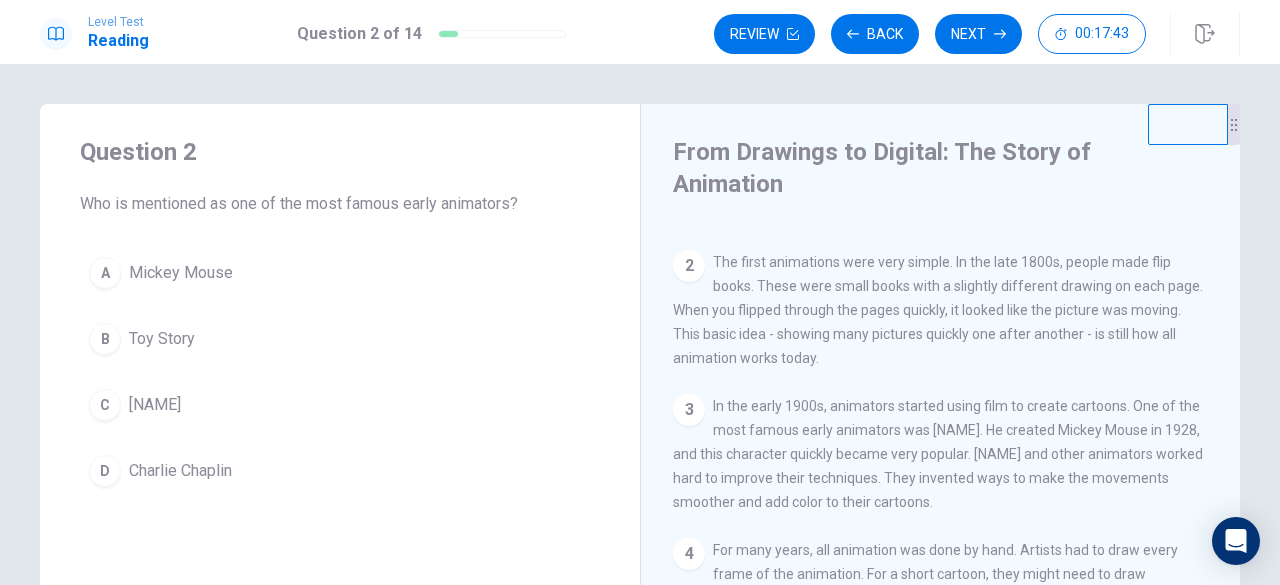 scroll, scrollTop: 72, scrollLeft: 0, axis: vertical 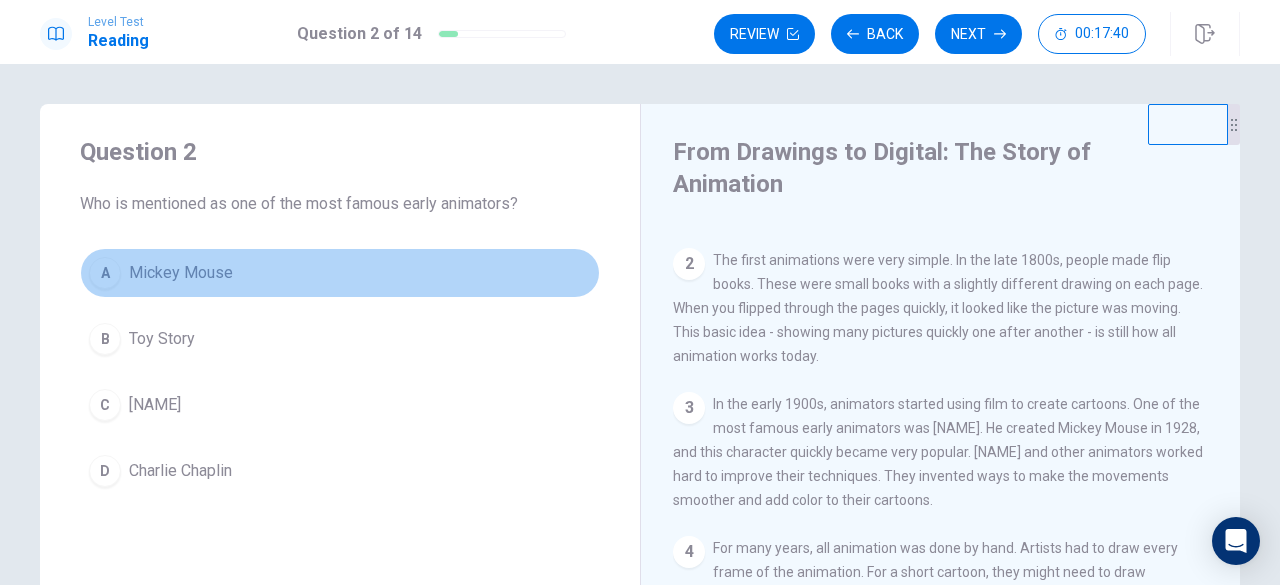 click on "A Mickey Mouse" at bounding box center (340, 273) 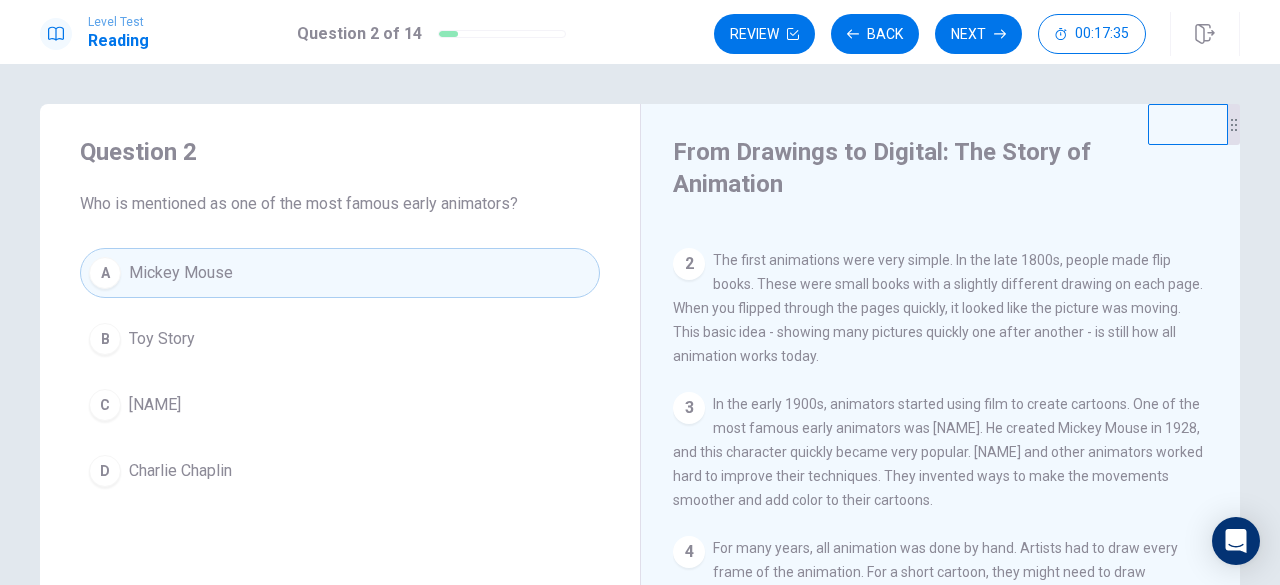 drag, startPoint x: 218, startPoint y: 441, endPoint x: 234, endPoint y: 419, distance: 27.202942 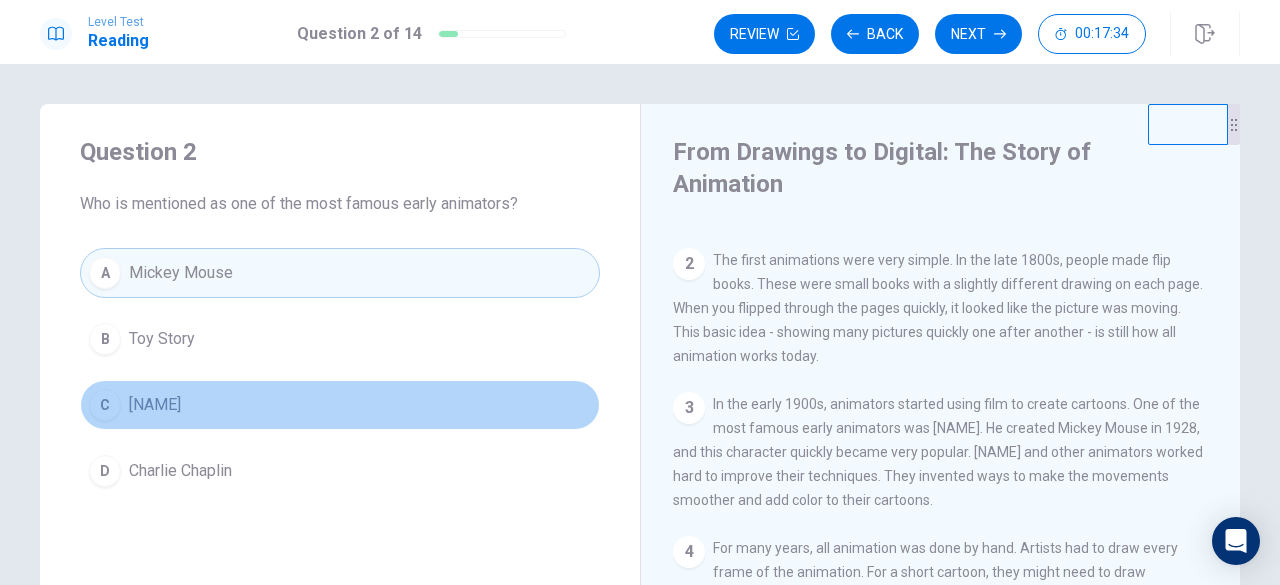 click on "C [NAME]" at bounding box center (340, 405) 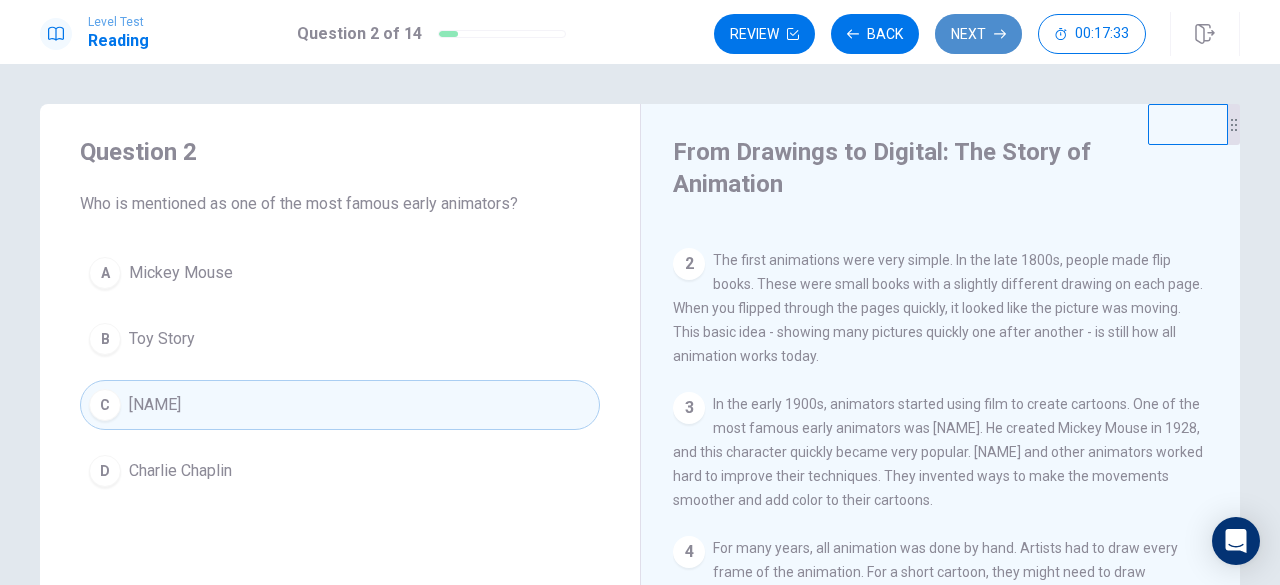 click on "Next" at bounding box center [978, 34] 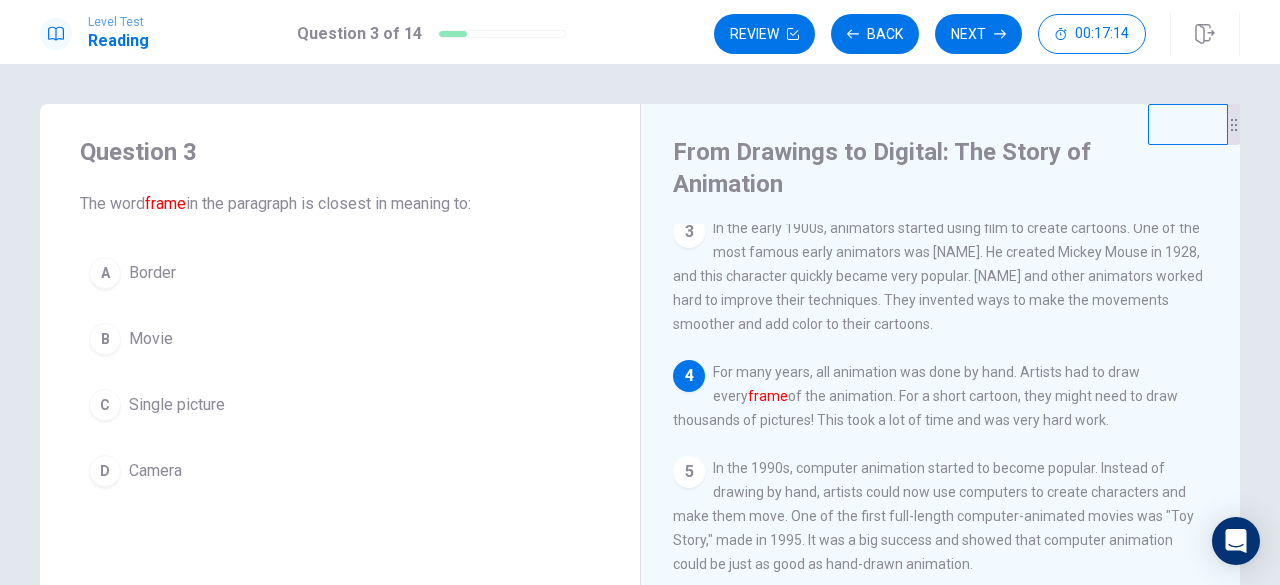 scroll, scrollTop: 250, scrollLeft: 0, axis: vertical 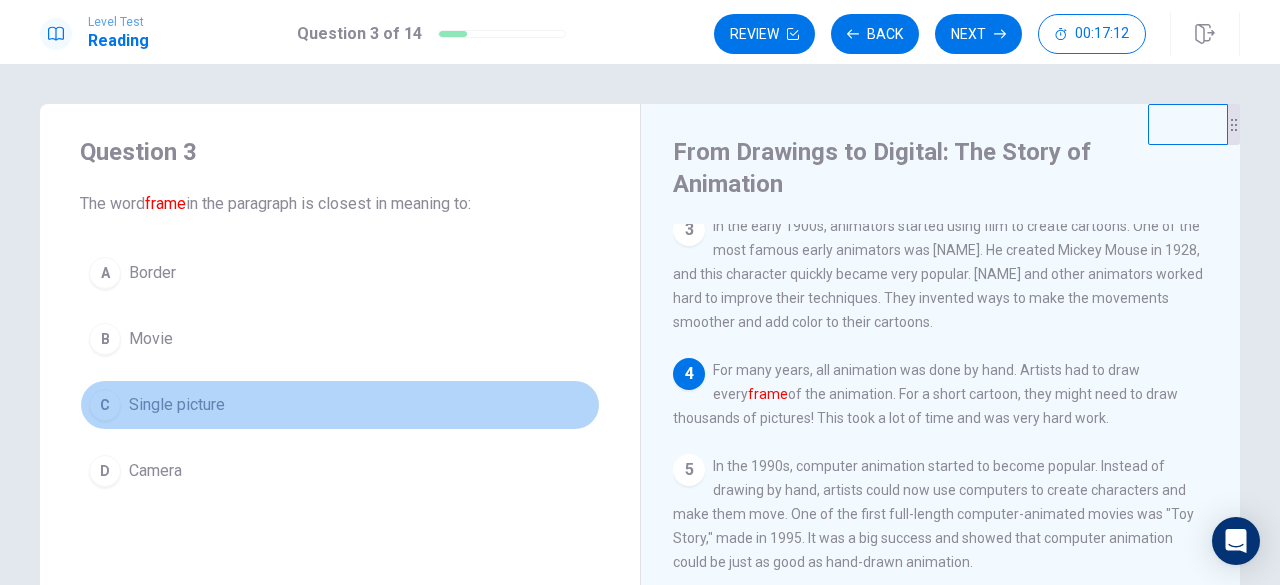 click on "Single picture" at bounding box center [177, 405] 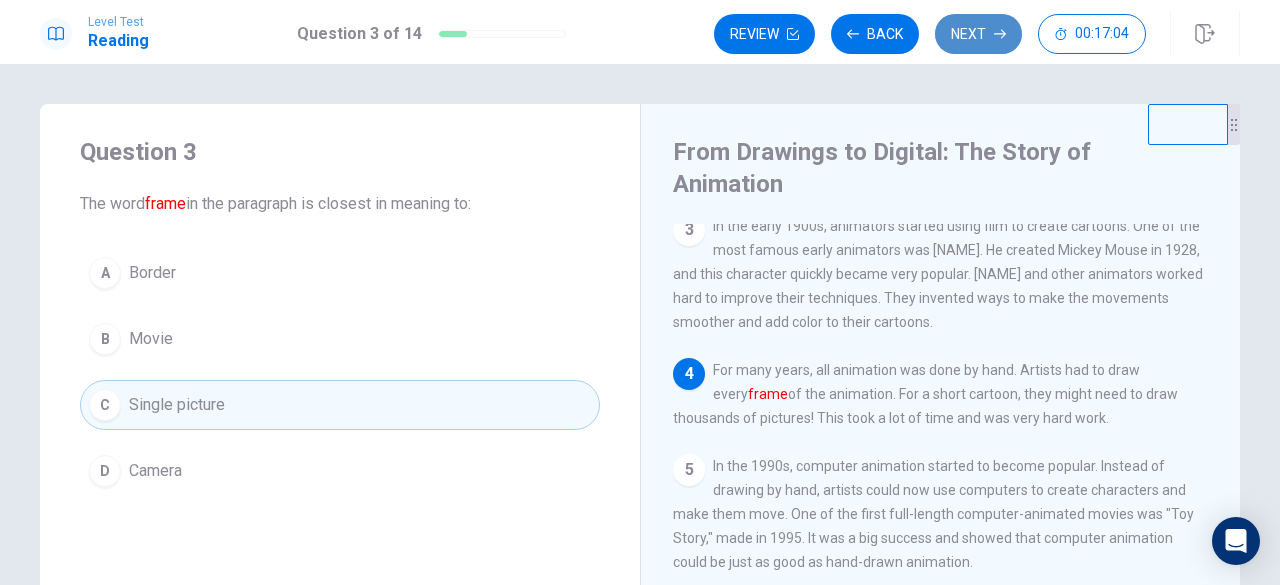 click on "Next" at bounding box center (978, 34) 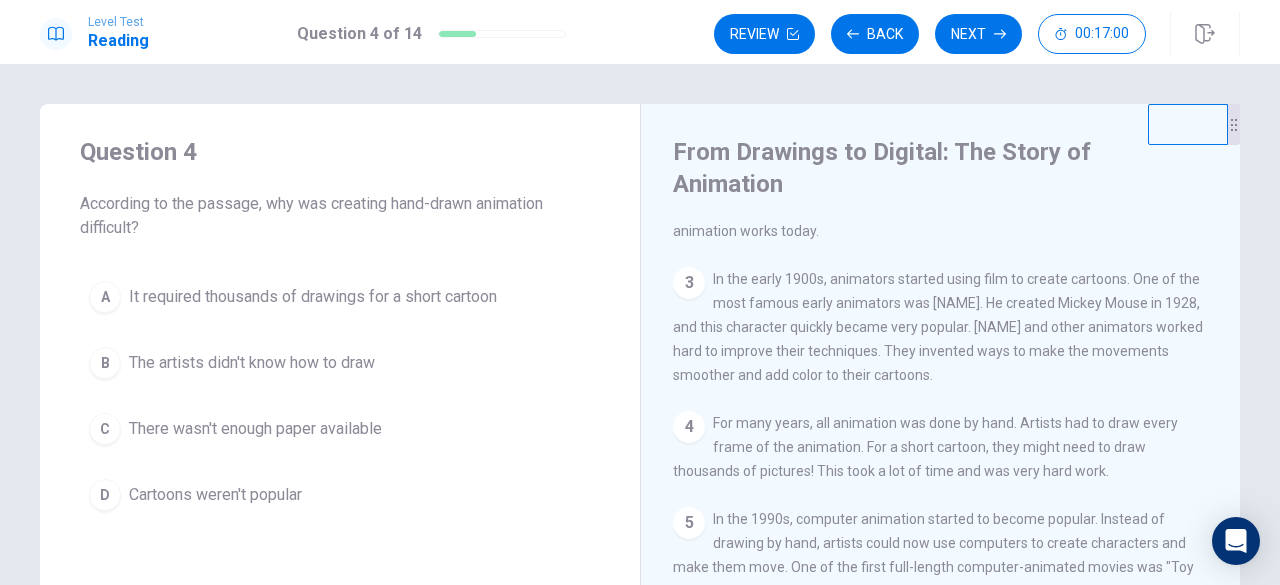 scroll, scrollTop: 198, scrollLeft: 0, axis: vertical 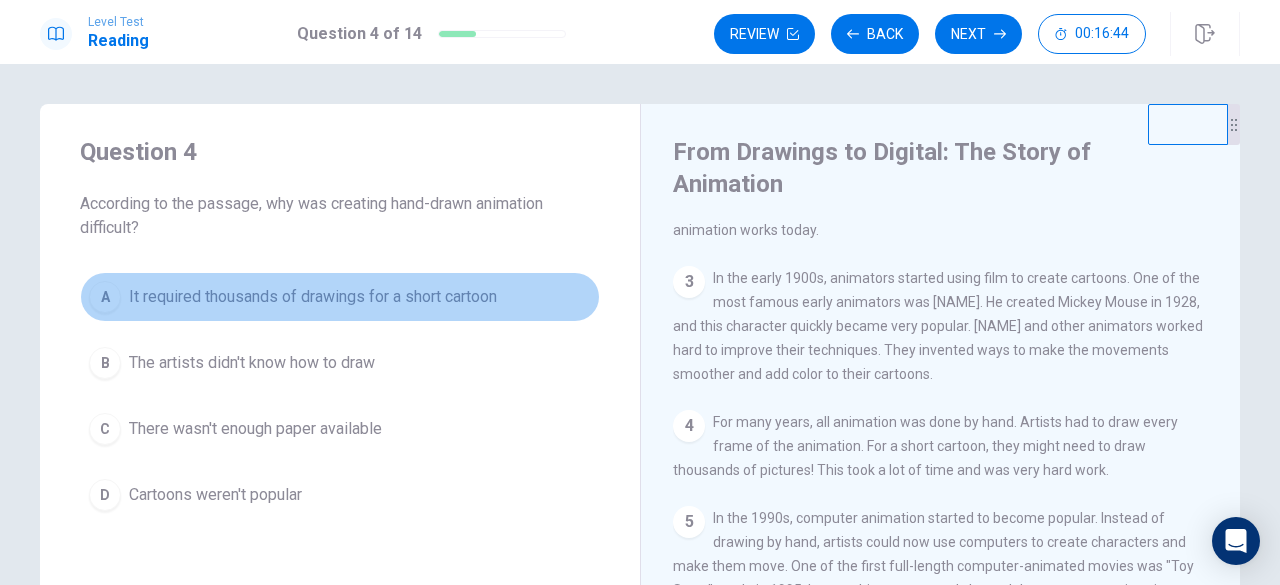 click on "It required thousands of drawings for a short cartoon" at bounding box center (313, 297) 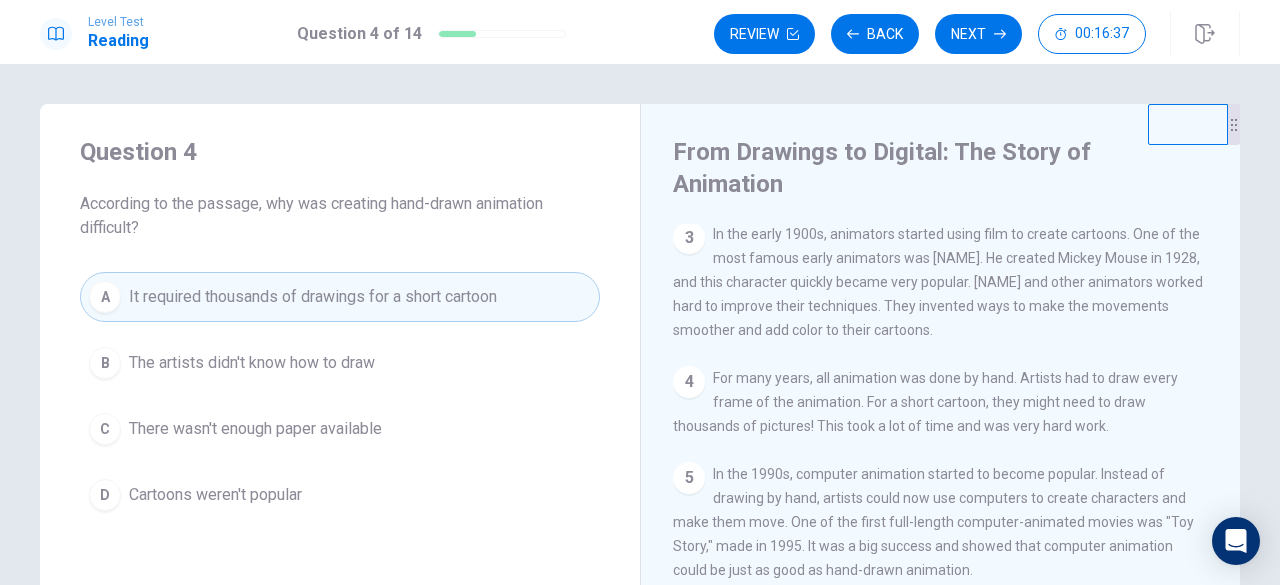 scroll, scrollTop: 322, scrollLeft: 0, axis: vertical 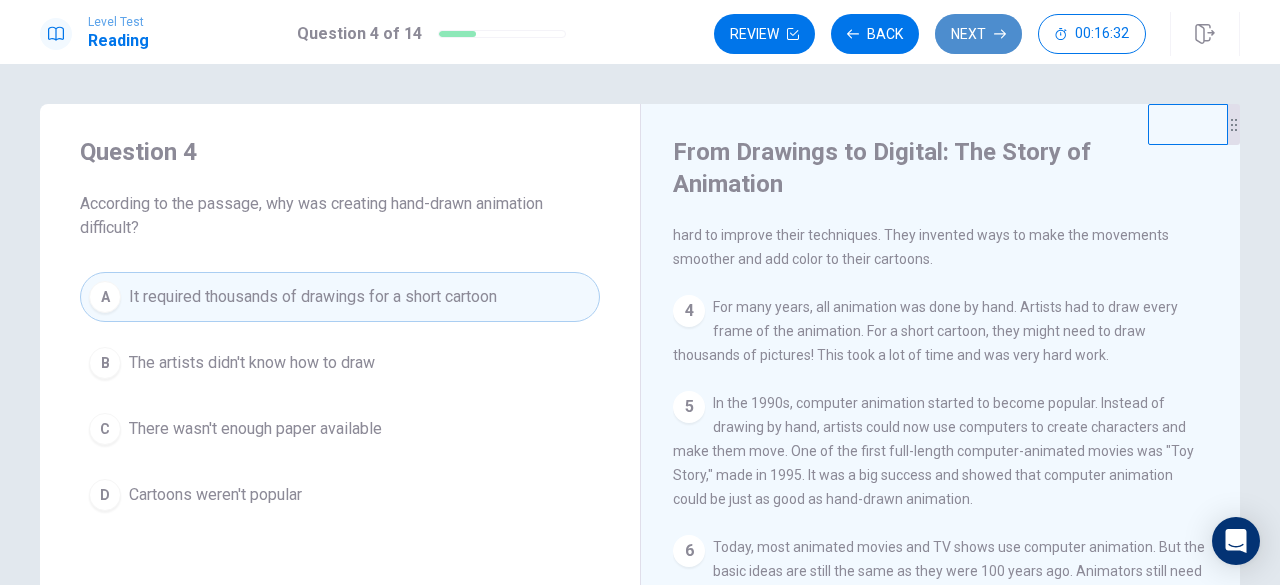 click on "Next" at bounding box center (978, 34) 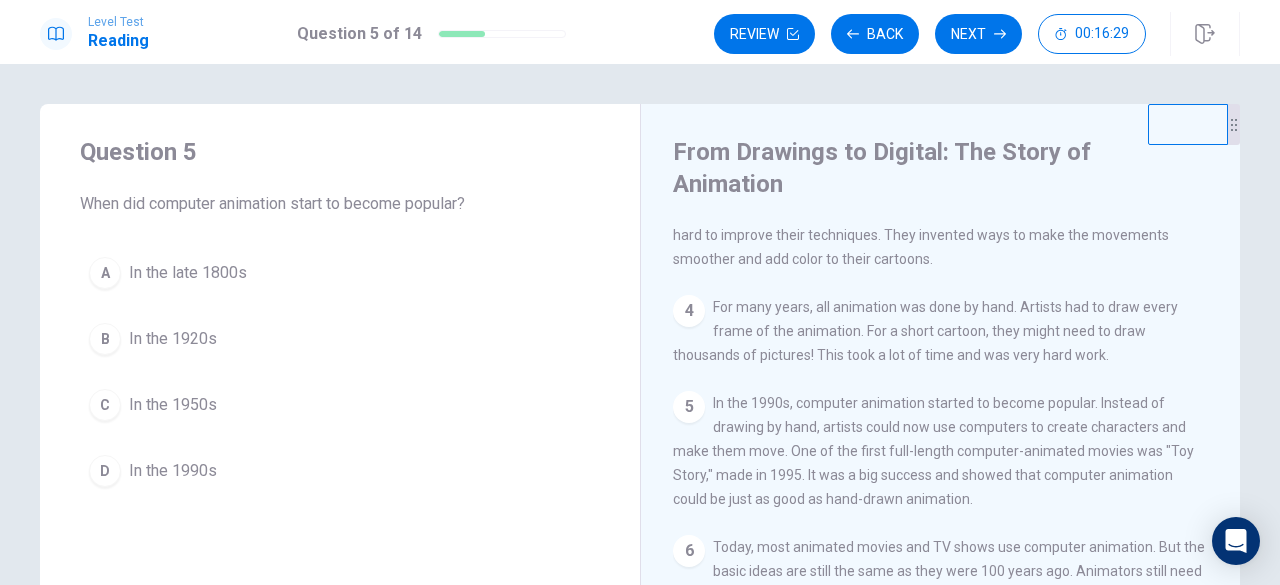 scroll, scrollTop: 332, scrollLeft: 0, axis: vertical 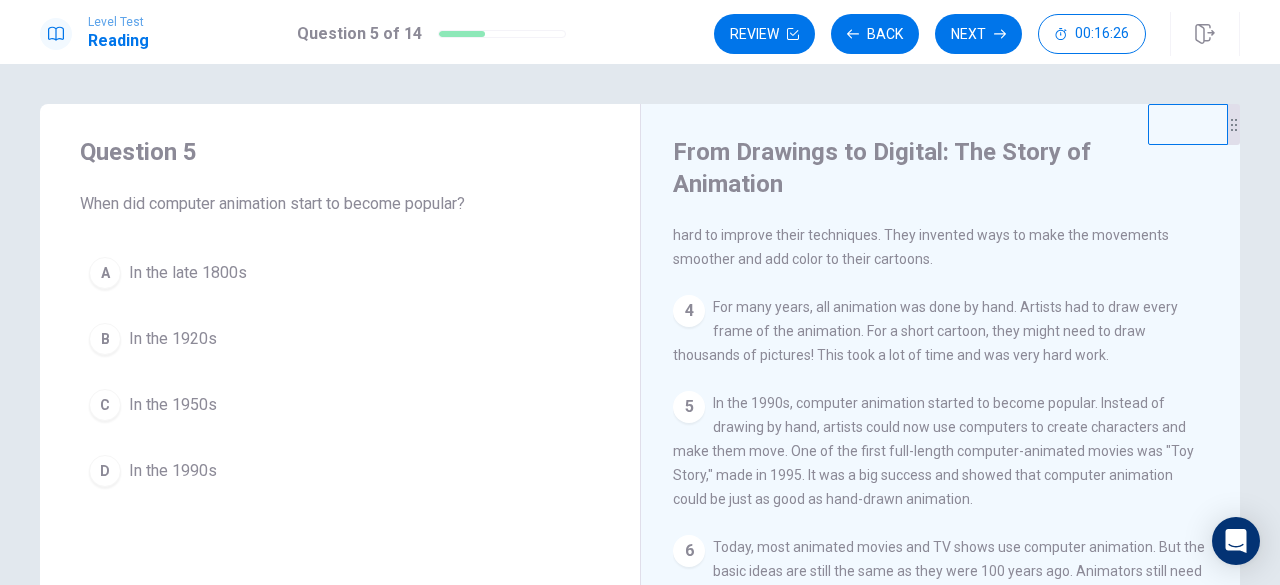 click on "D In the 1990s" at bounding box center (340, 471) 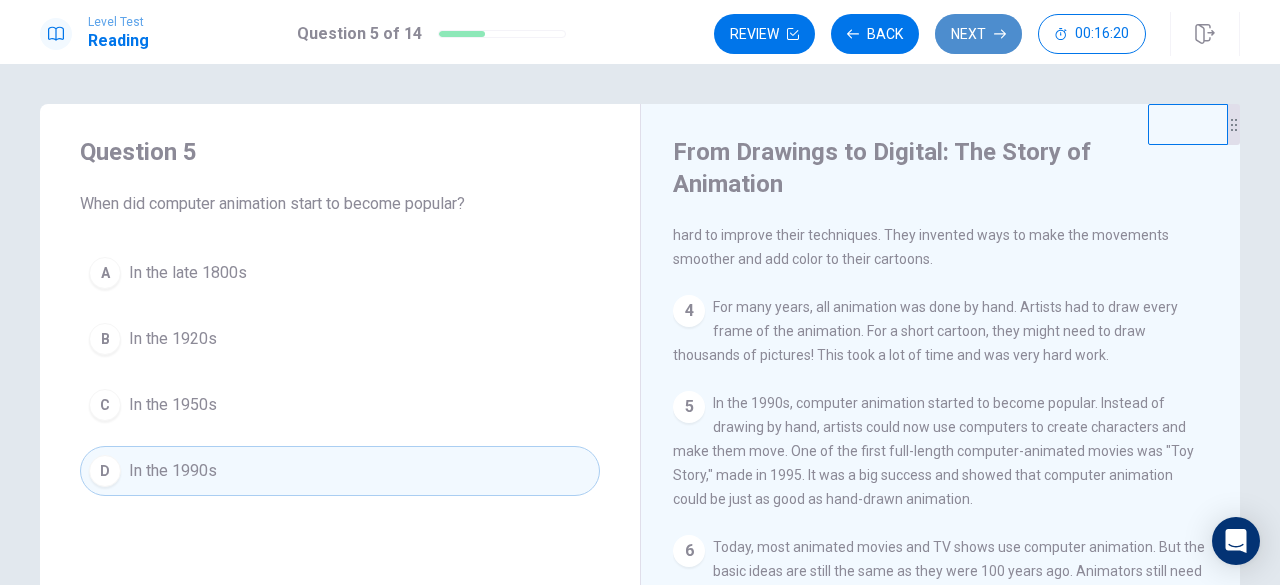 click on "Next" at bounding box center (978, 34) 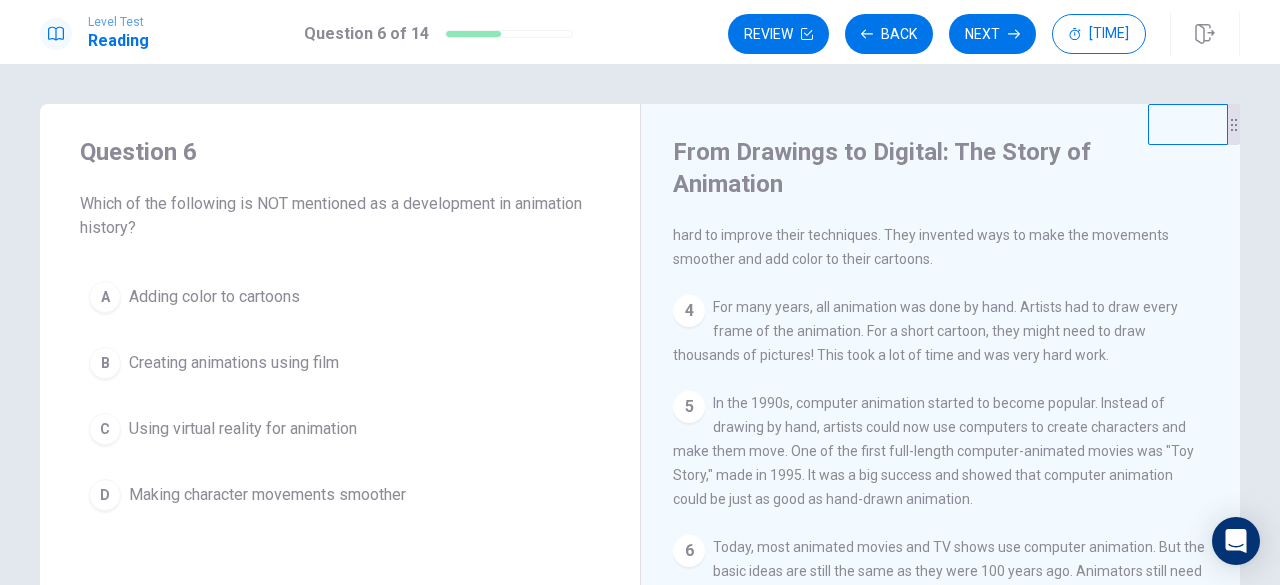 scroll, scrollTop: 84, scrollLeft: 0, axis: vertical 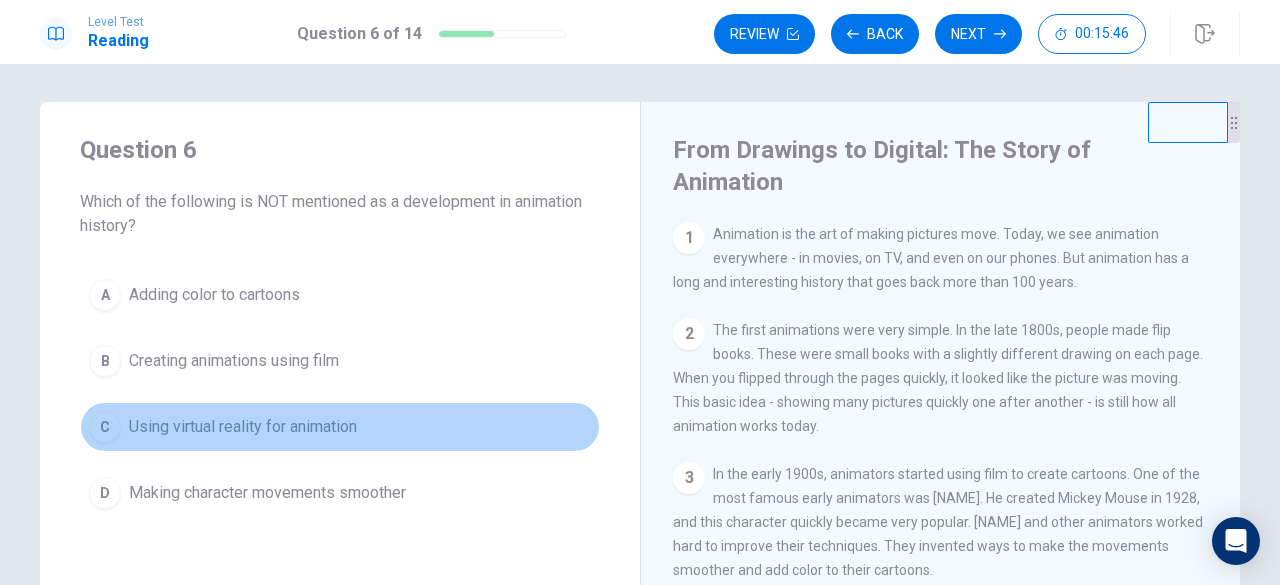 click on "Using virtual reality for animation" at bounding box center (243, 427) 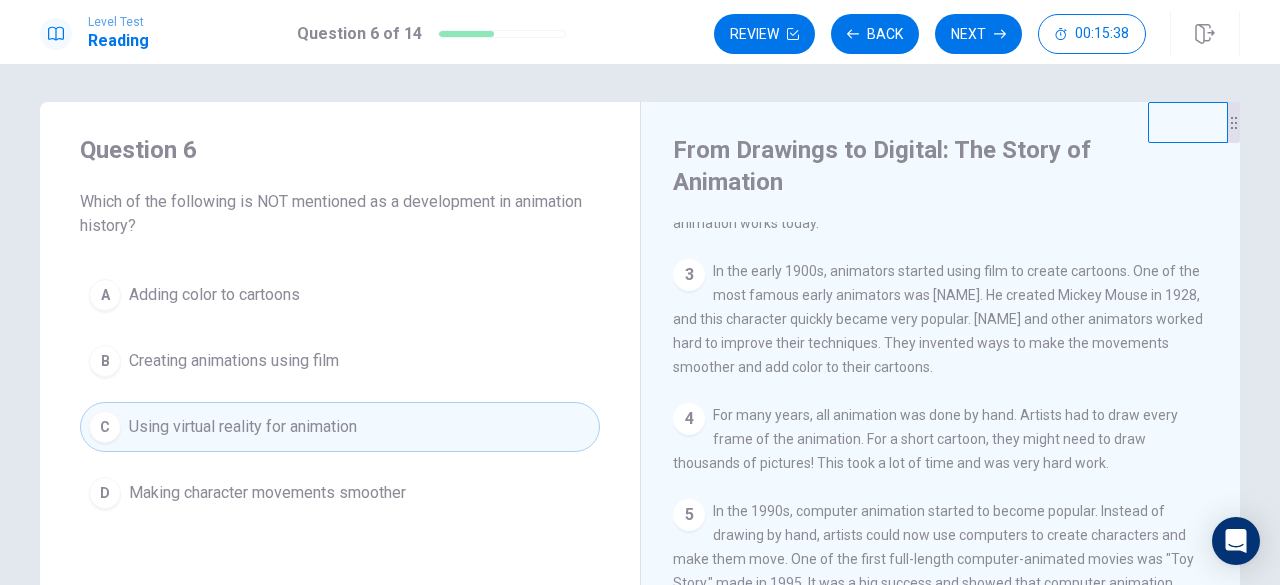 scroll, scrollTop: 221, scrollLeft: 0, axis: vertical 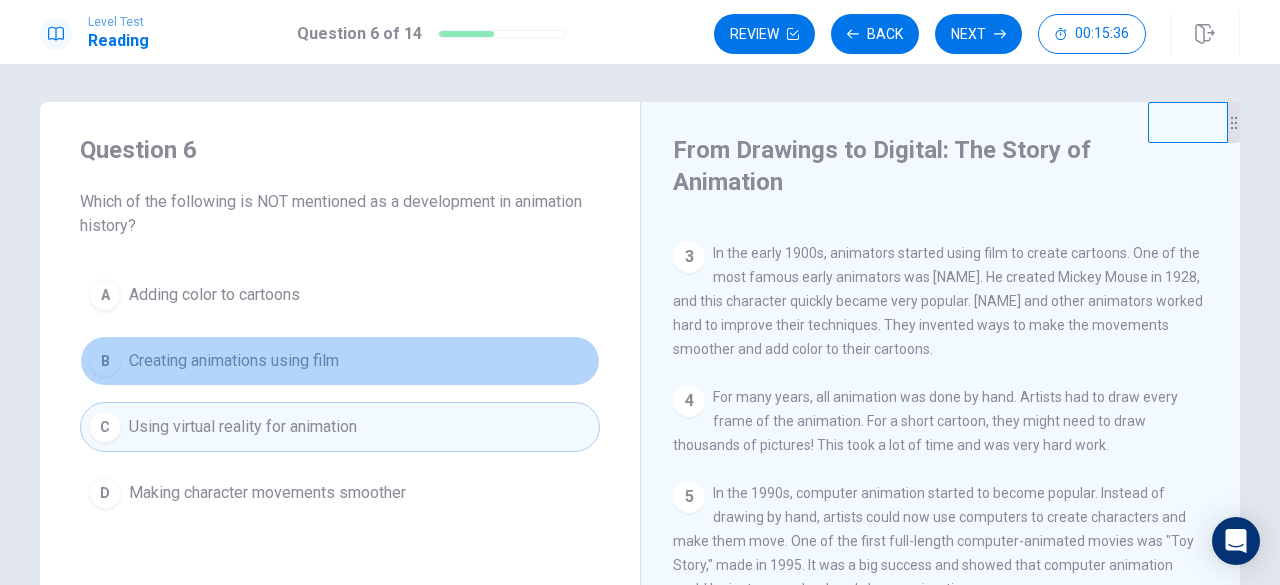 click on "B Creating animations using film" at bounding box center [340, 361] 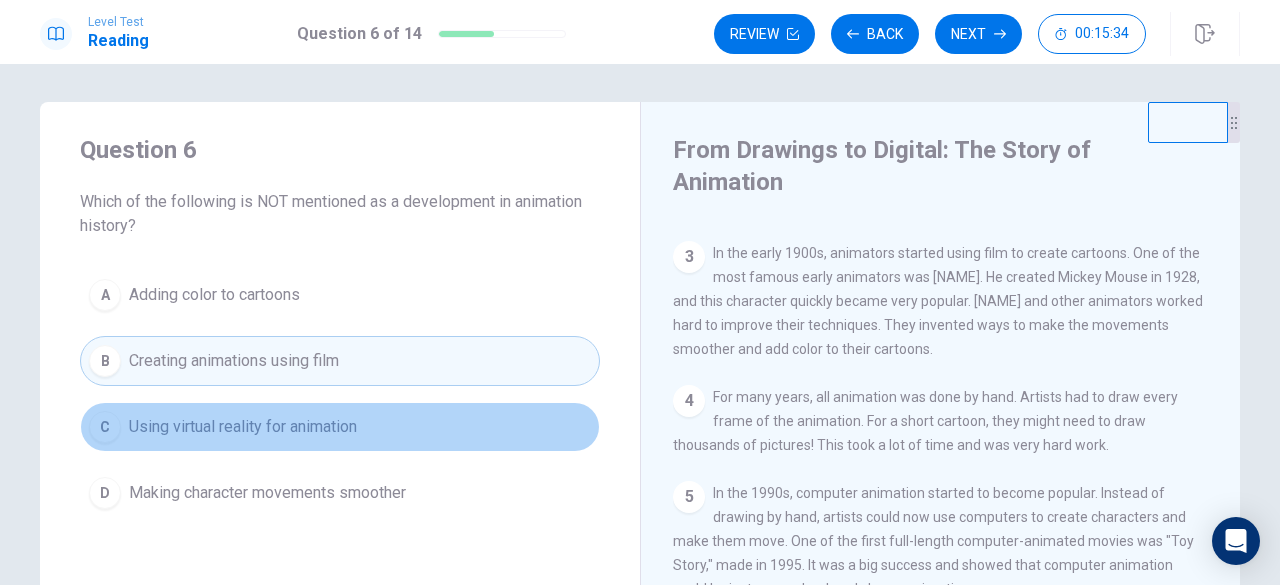 click on "Using virtual reality for animation" at bounding box center [243, 427] 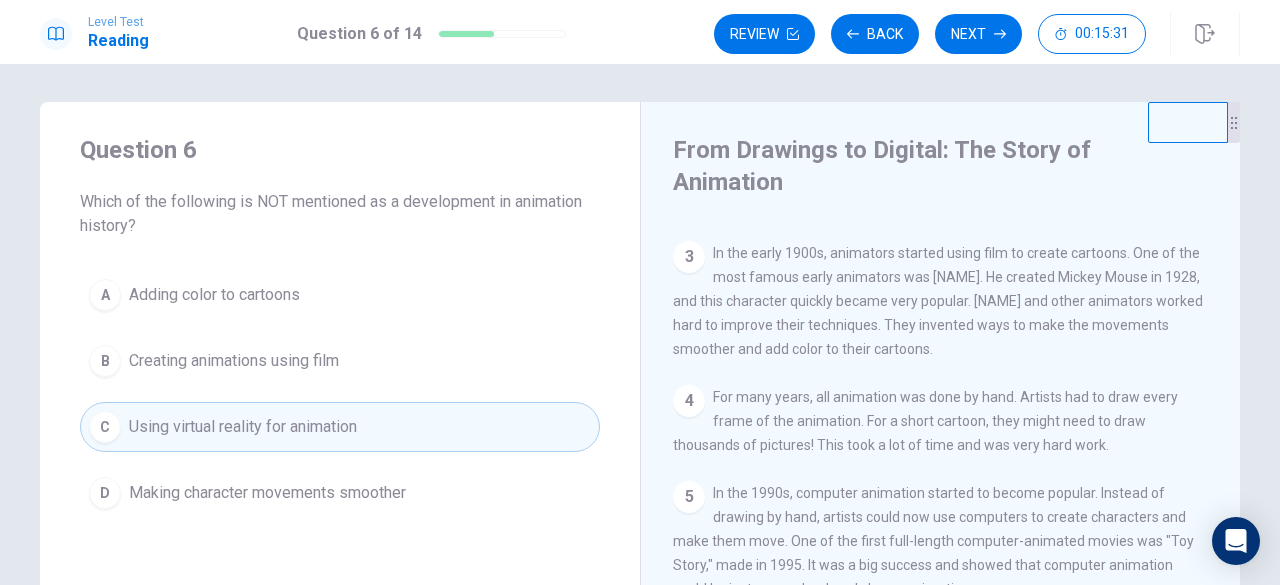 scroll, scrollTop: 332, scrollLeft: 0, axis: vertical 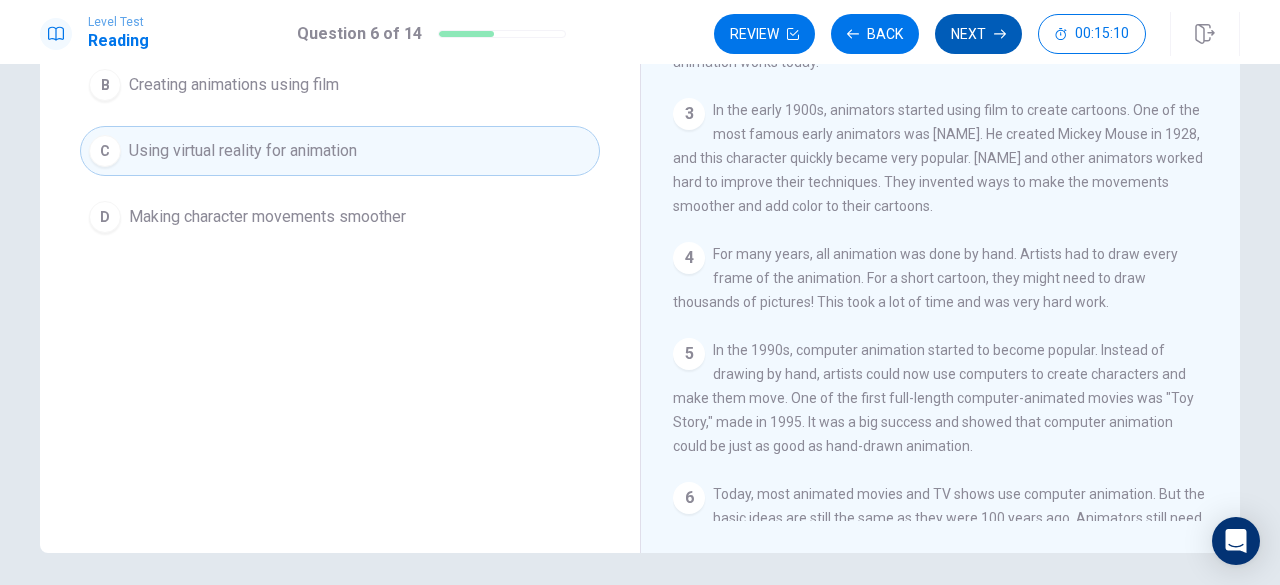 click on "Next" at bounding box center [978, 34] 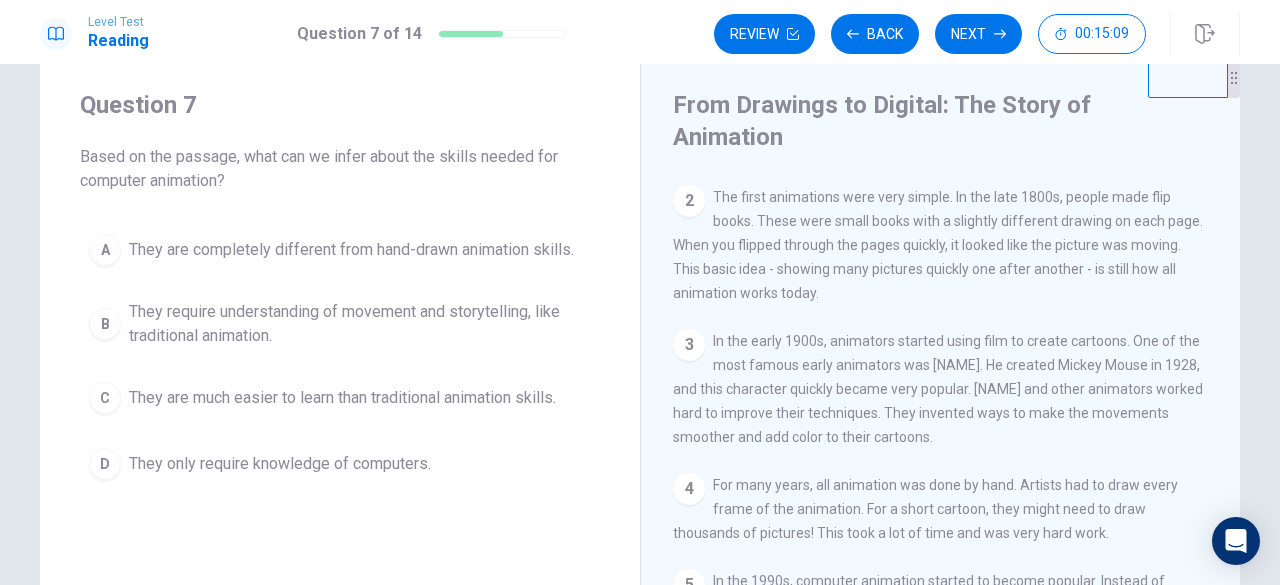 scroll, scrollTop: 48, scrollLeft: 0, axis: vertical 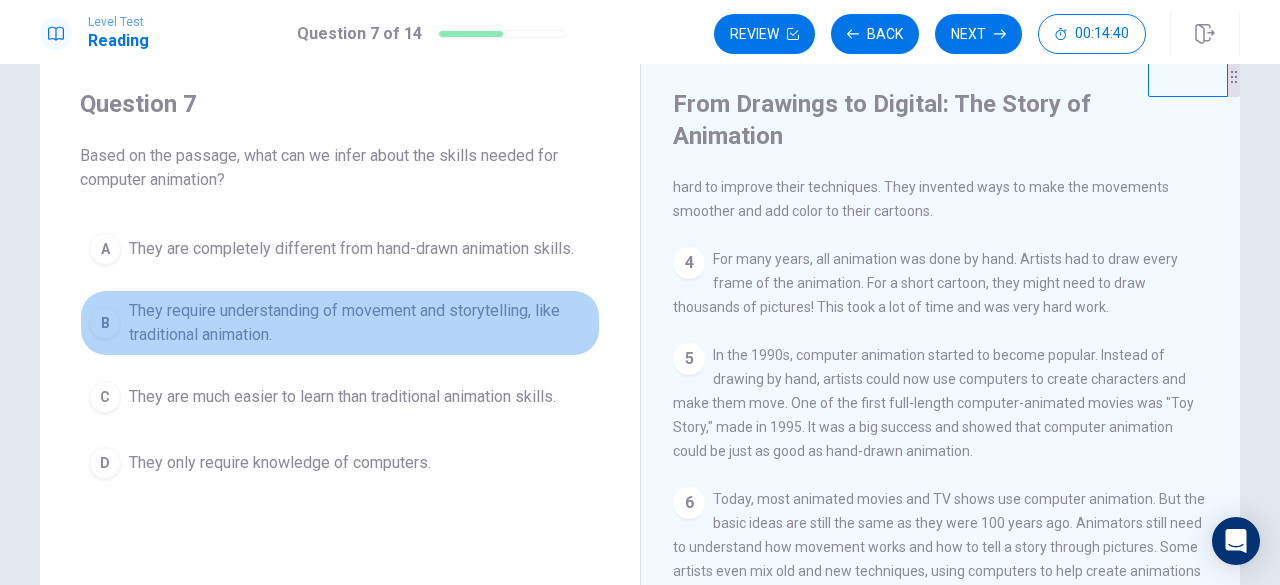 click on "They require understanding of movement and storytelling, like traditional animation." at bounding box center (360, 323) 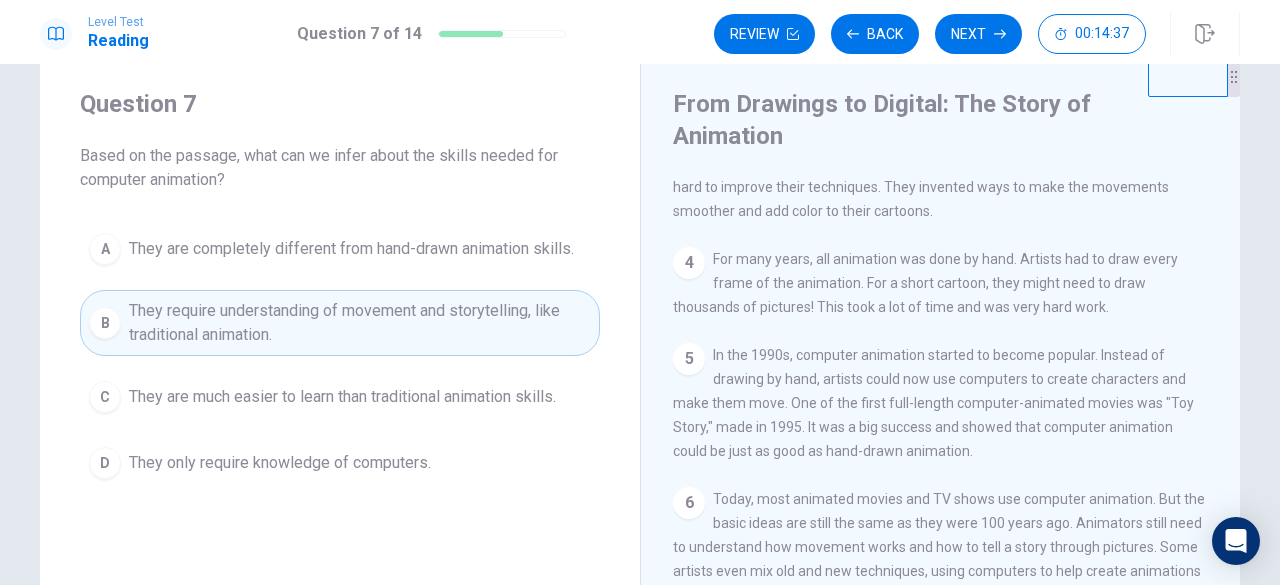scroll, scrollTop: 332, scrollLeft: 0, axis: vertical 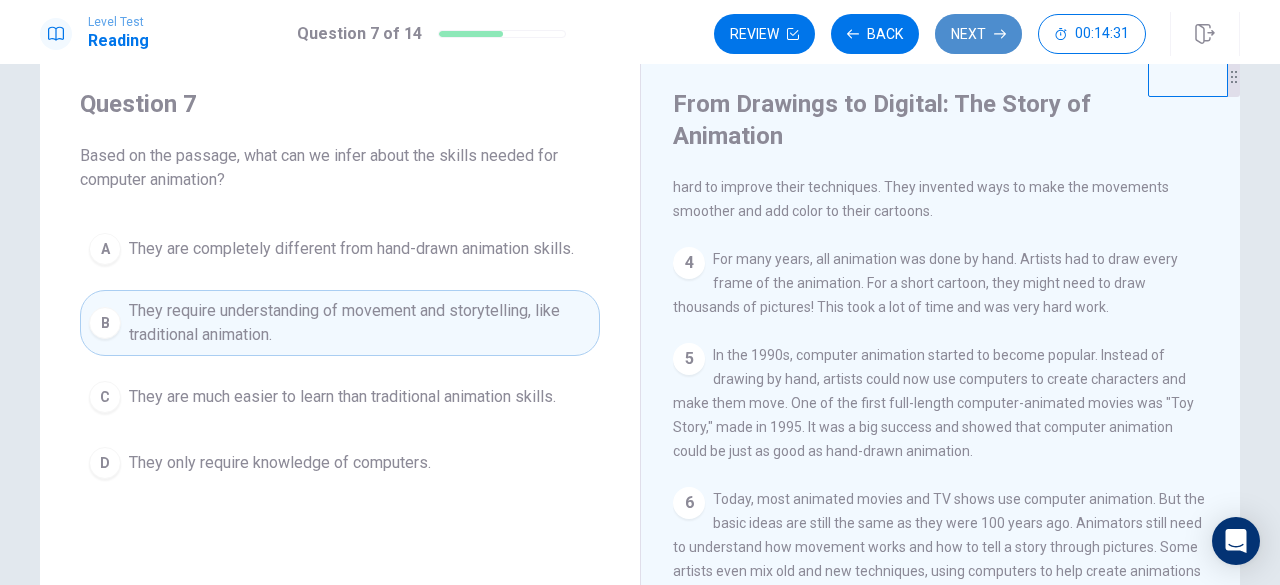 click 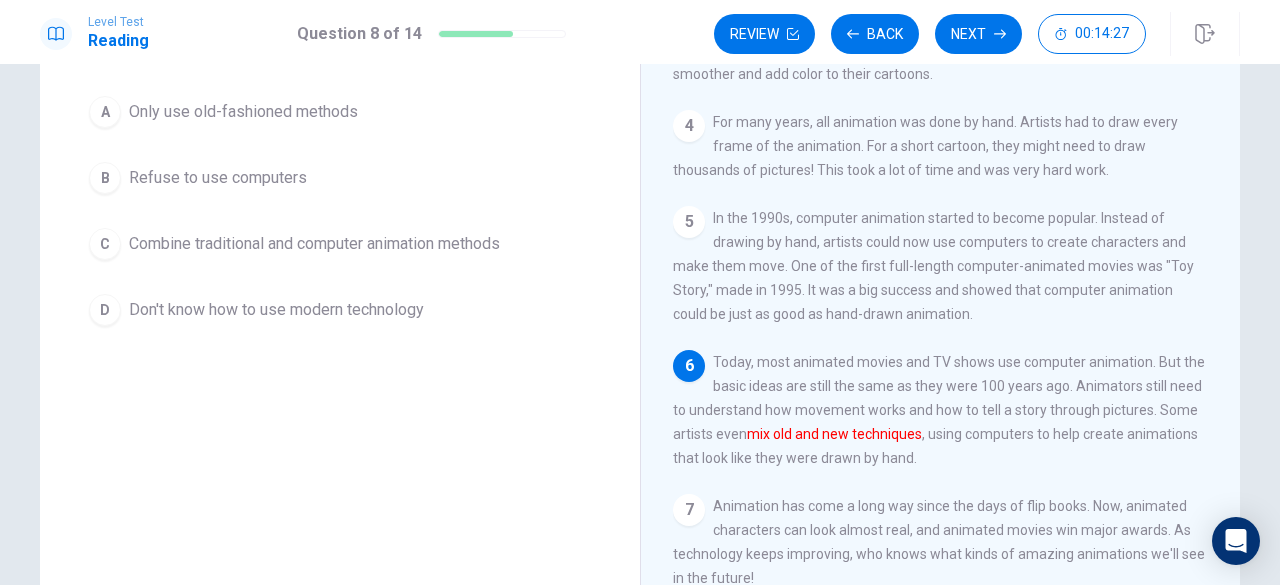 scroll, scrollTop: 198, scrollLeft: 0, axis: vertical 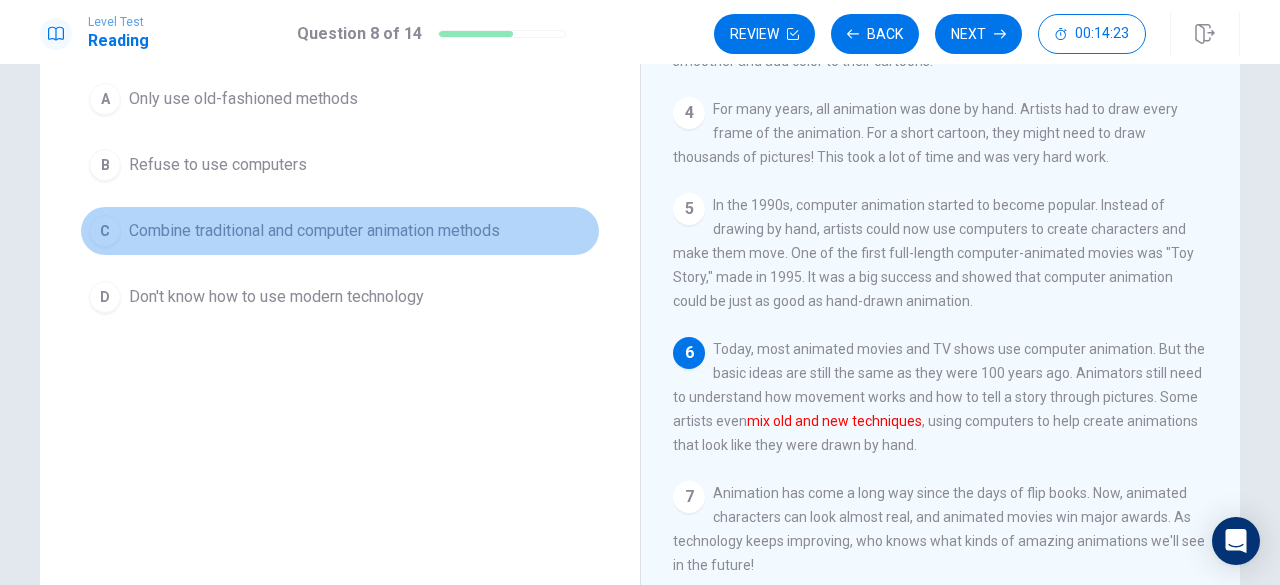 click on "C Combine traditional and computer animation methods" at bounding box center (340, 231) 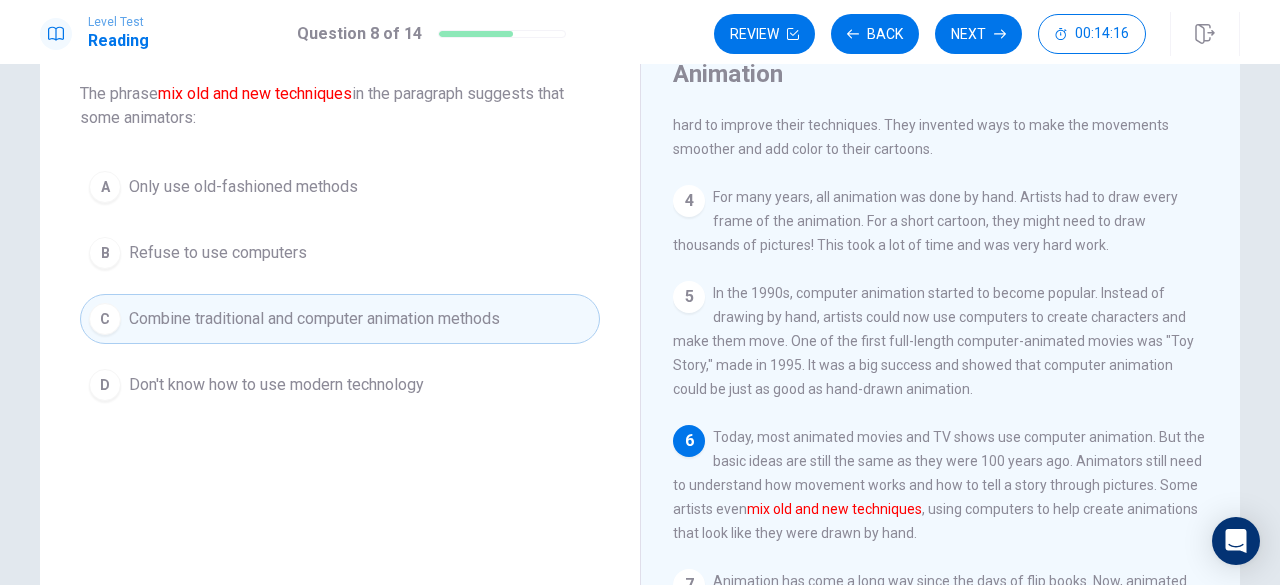 scroll, scrollTop: 109, scrollLeft: 0, axis: vertical 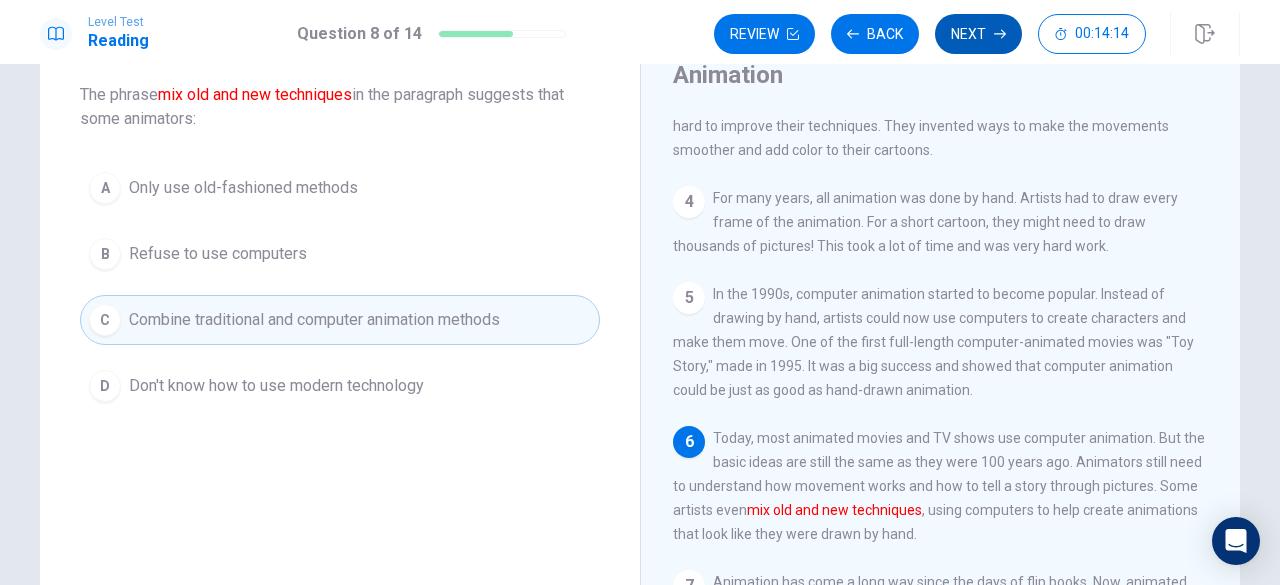 click on "Next" at bounding box center [978, 34] 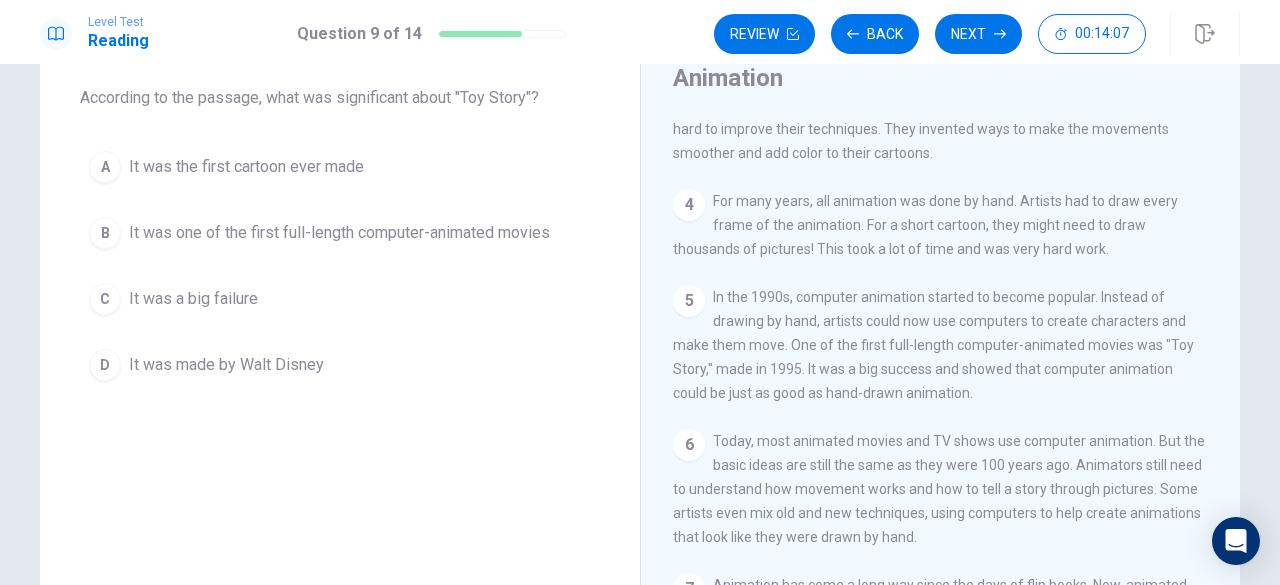 scroll, scrollTop: 101, scrollLeft: 0, axis: vertical 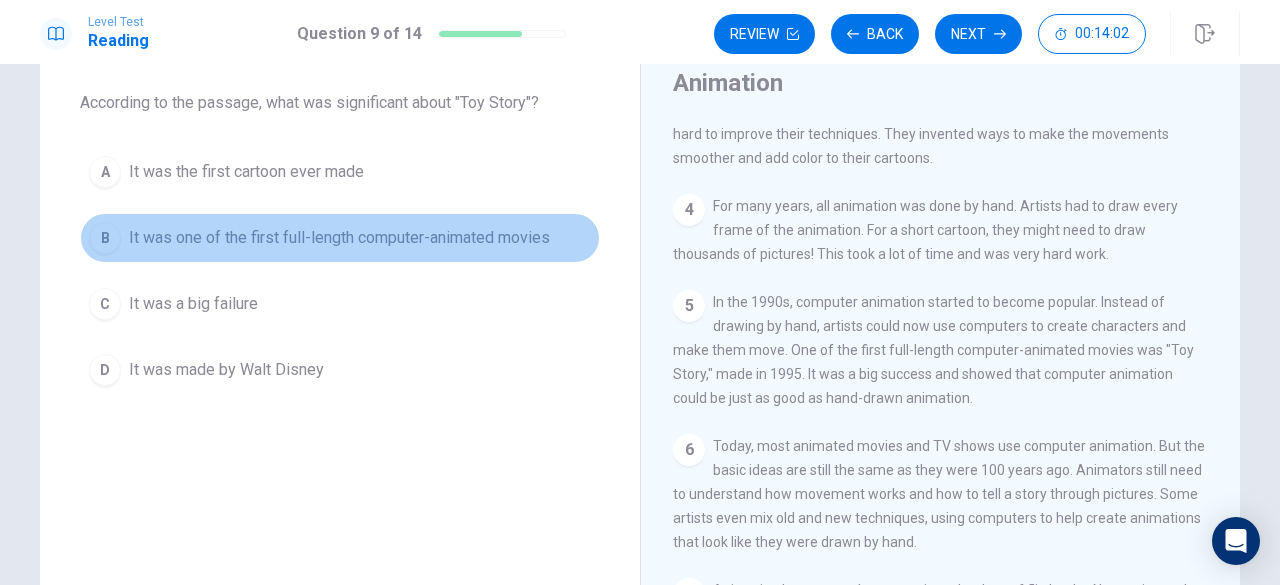 click on "B It was one of the first full-length computer-animated movies" at bounding box center (340, 238) 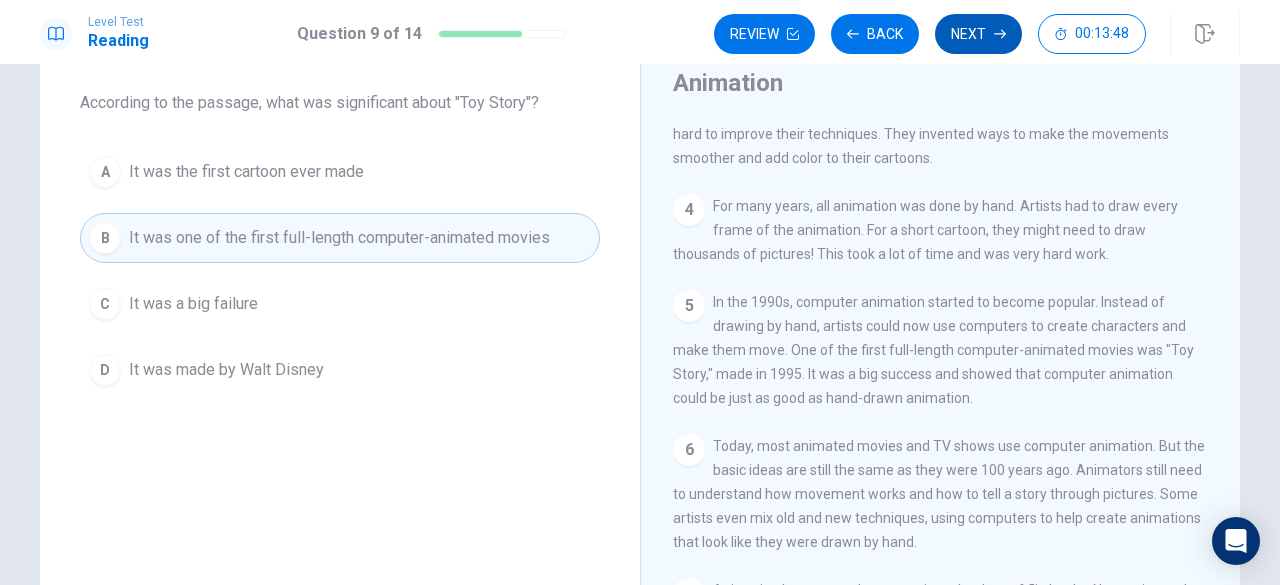 click 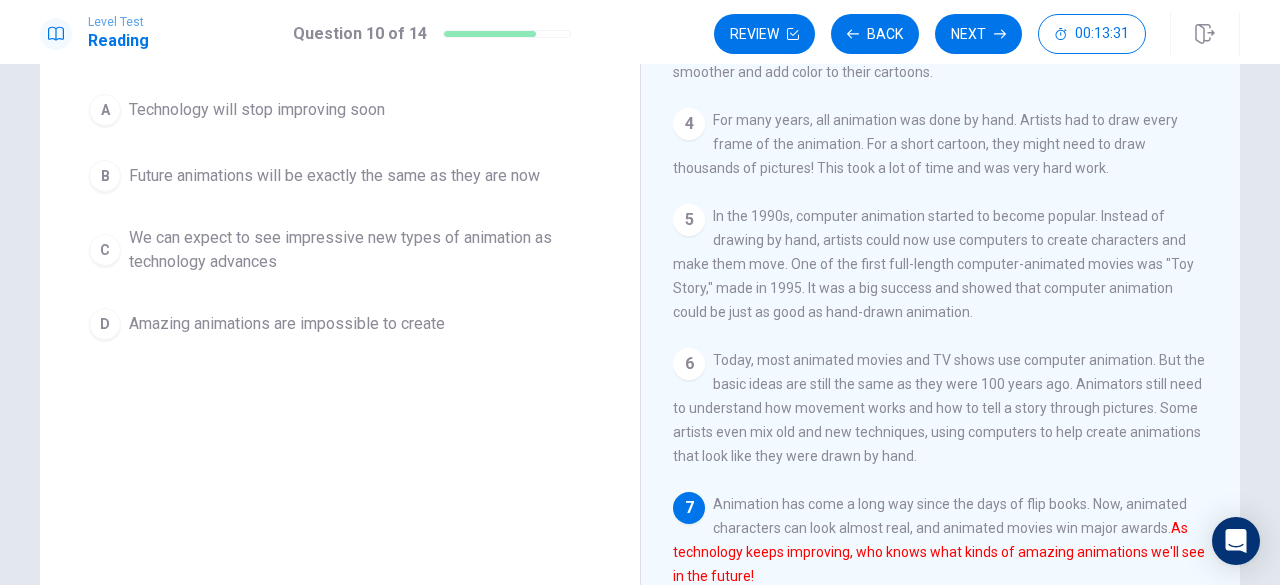scroll, scrollTop: 186, scrollLeft: 0, axis: vertical 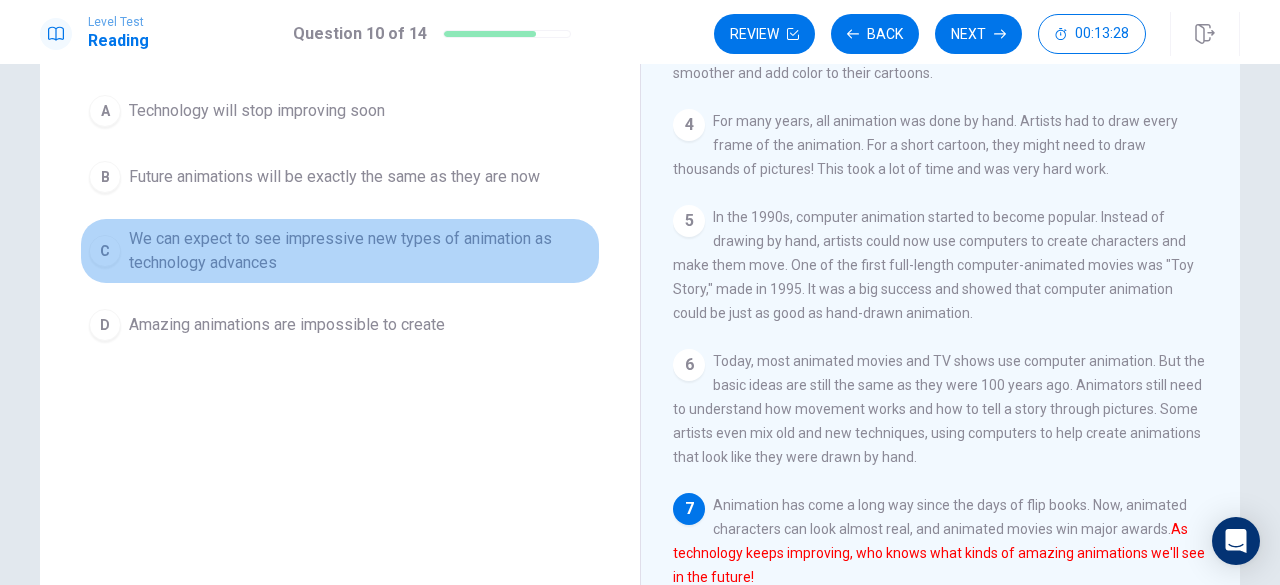 click on "We can expect to see impressive new types of animation as technology advances" at bounding box center [360, 251] 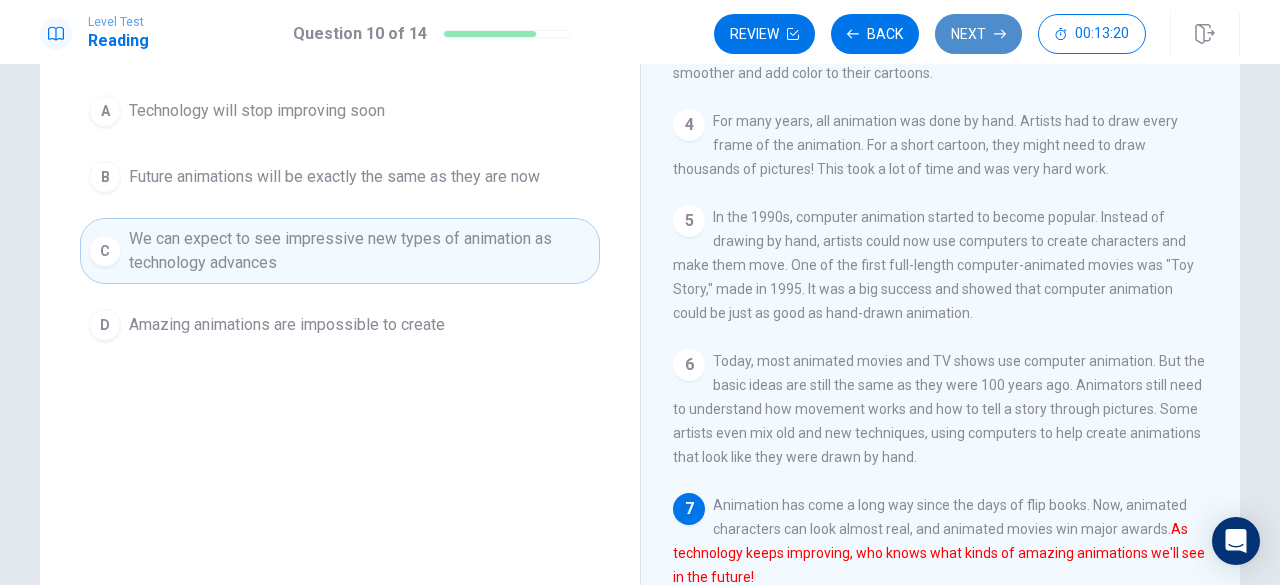 click on "Next" at bounding box center [978, 34] 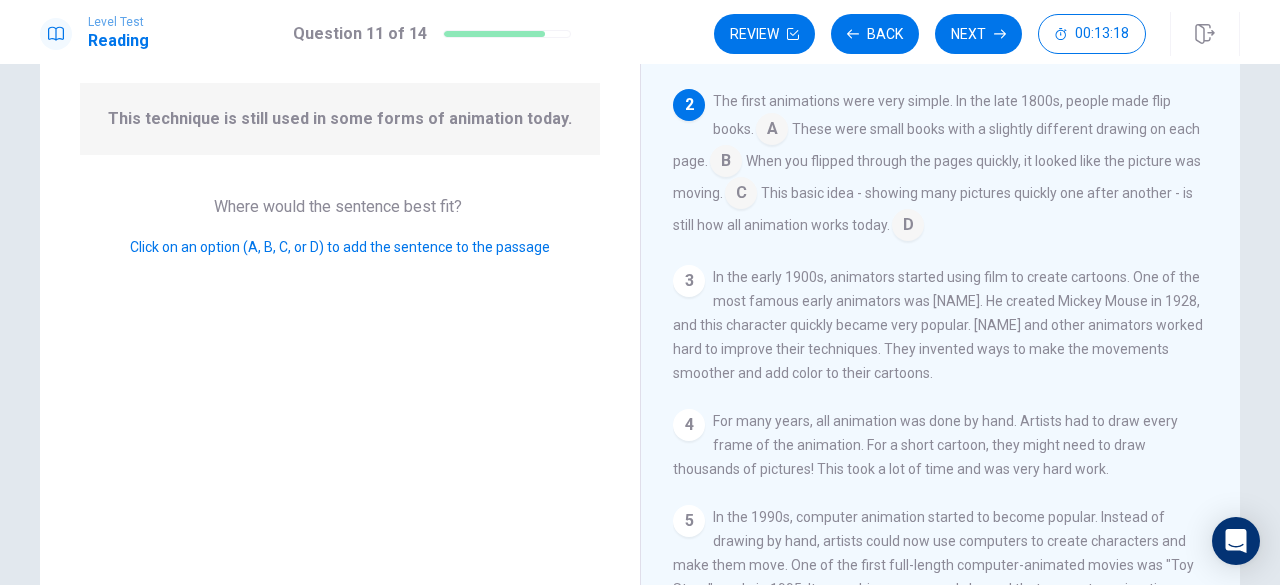 scroll, scrollTop: 0, scrollLeft: 0, axis: both 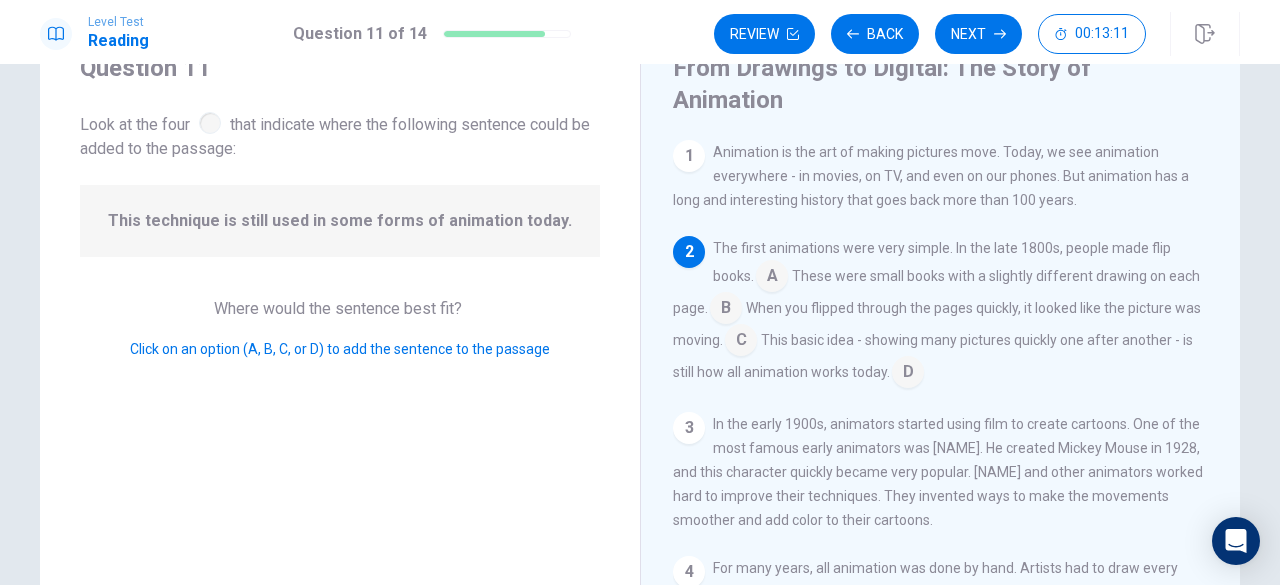 click at bounding box center [772, 278] 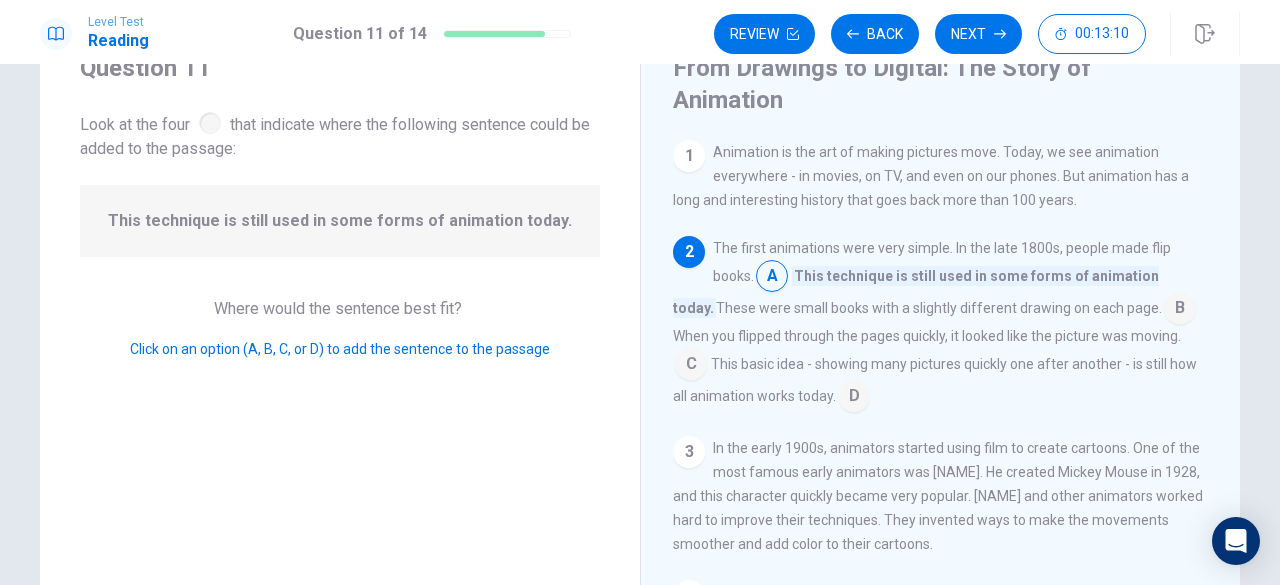 click at bounding box center (772, 278) 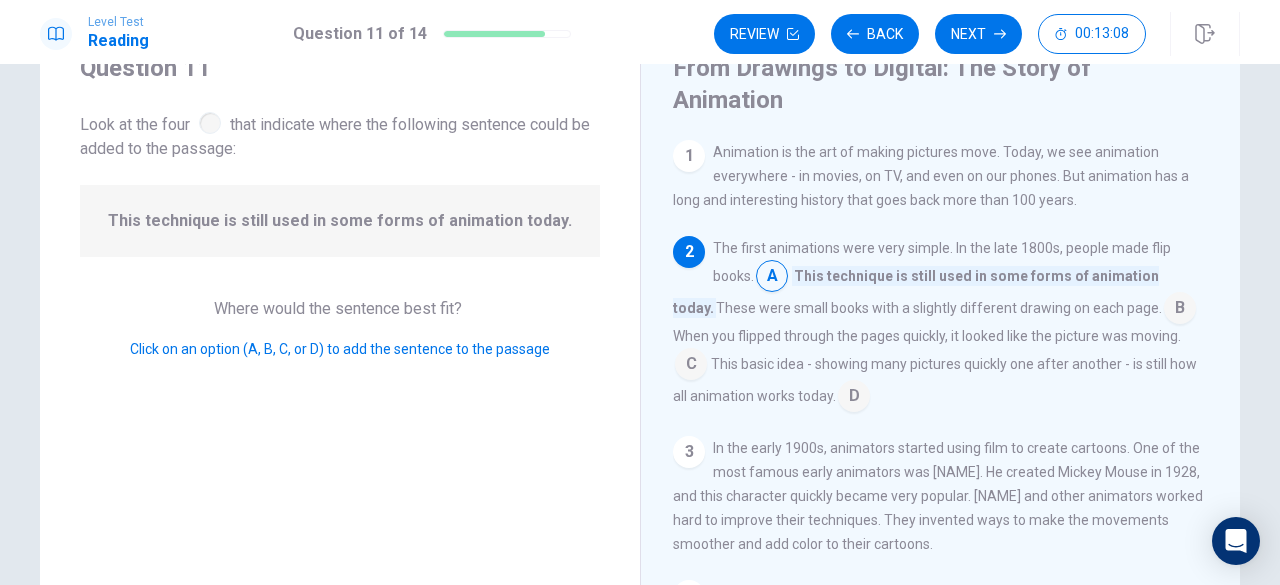 click at bounding box center (854, 398) 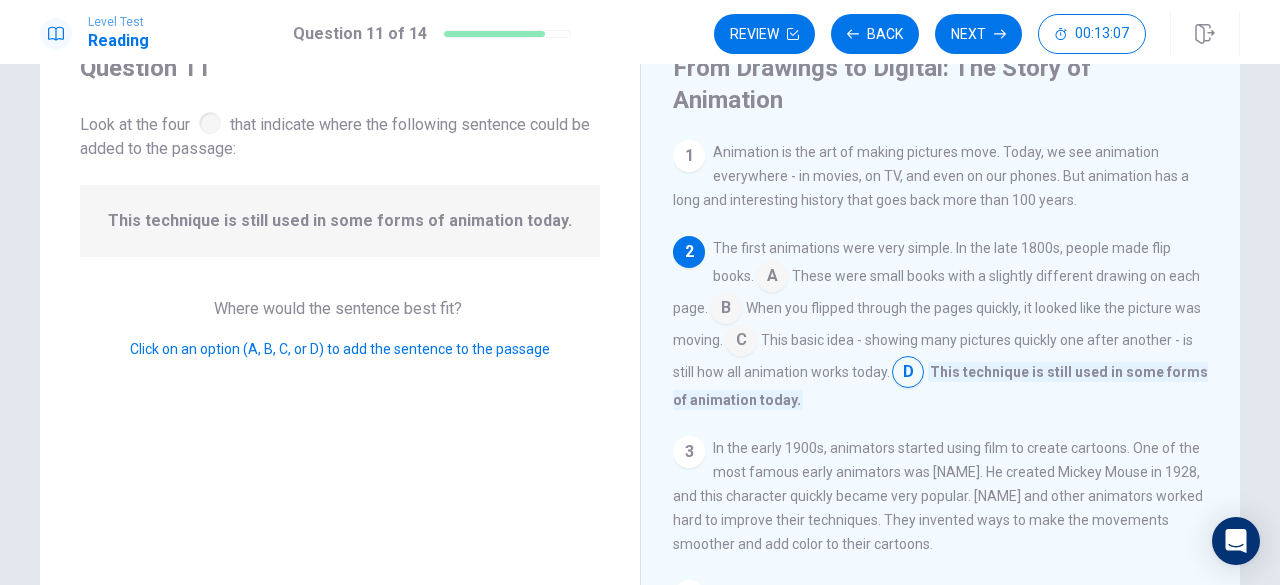 click at bounding box center [772, 278] 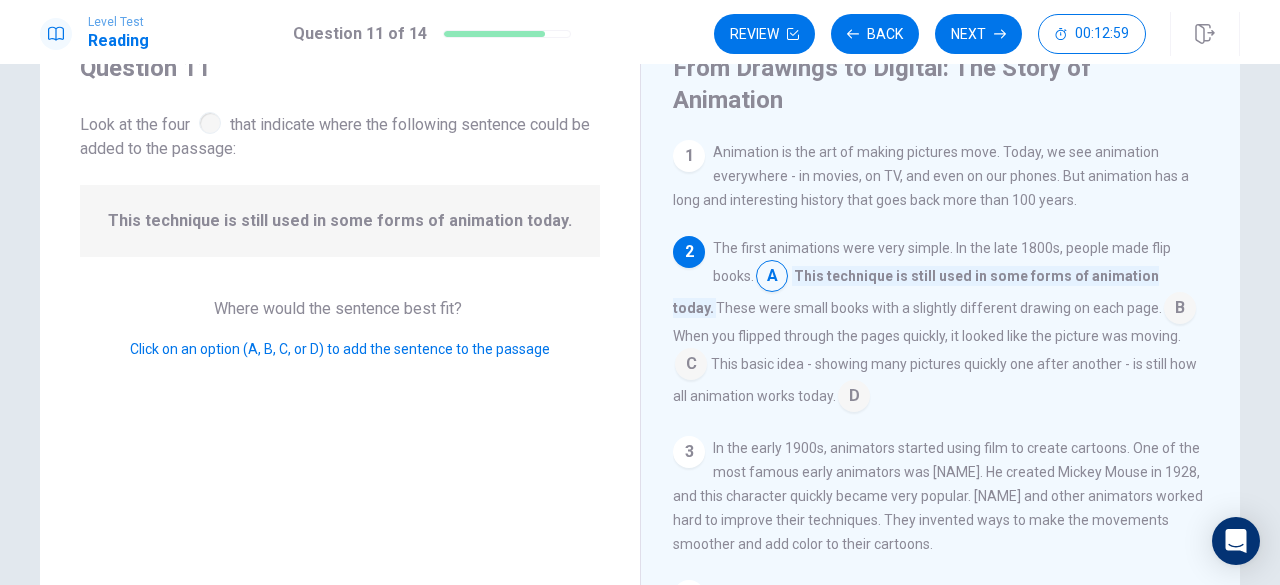 click on "This technique is still used in some forms of animation today." at bounding box center (340, 221) 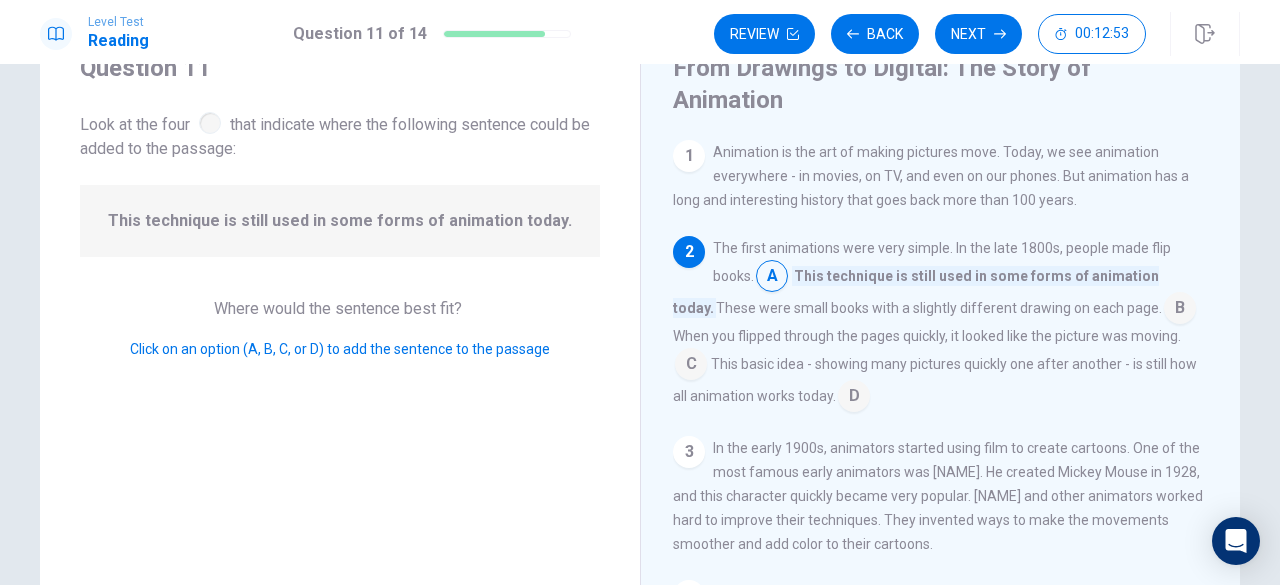 click at bounding box center [854, 398] 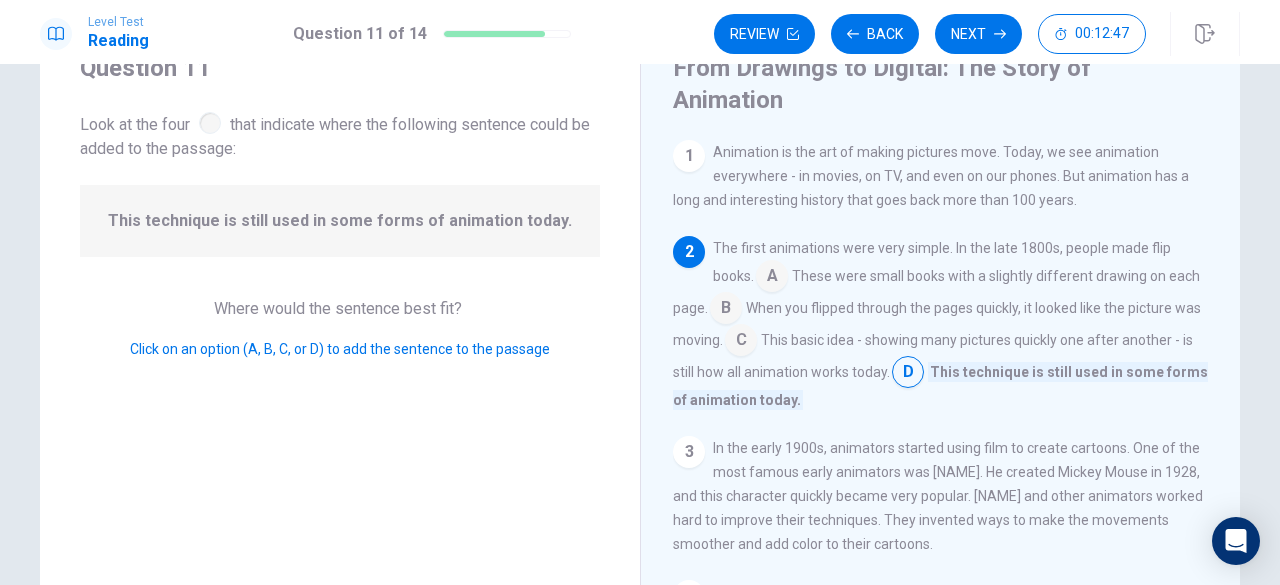 click at bounding box center (741, 342) 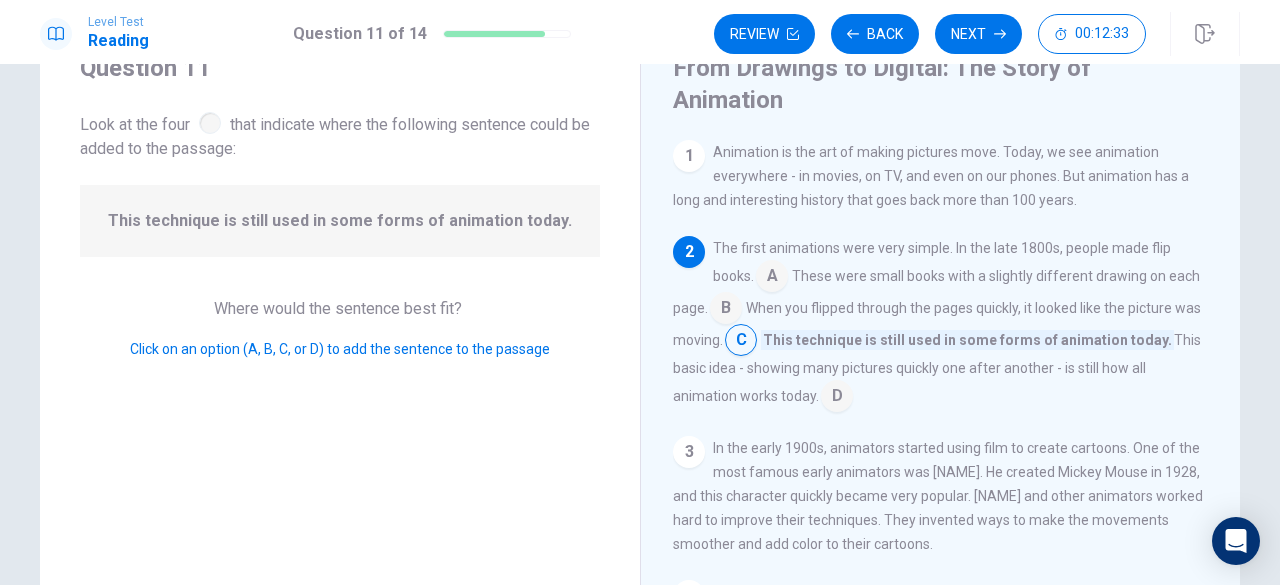 click at bounding box center [772, 278] 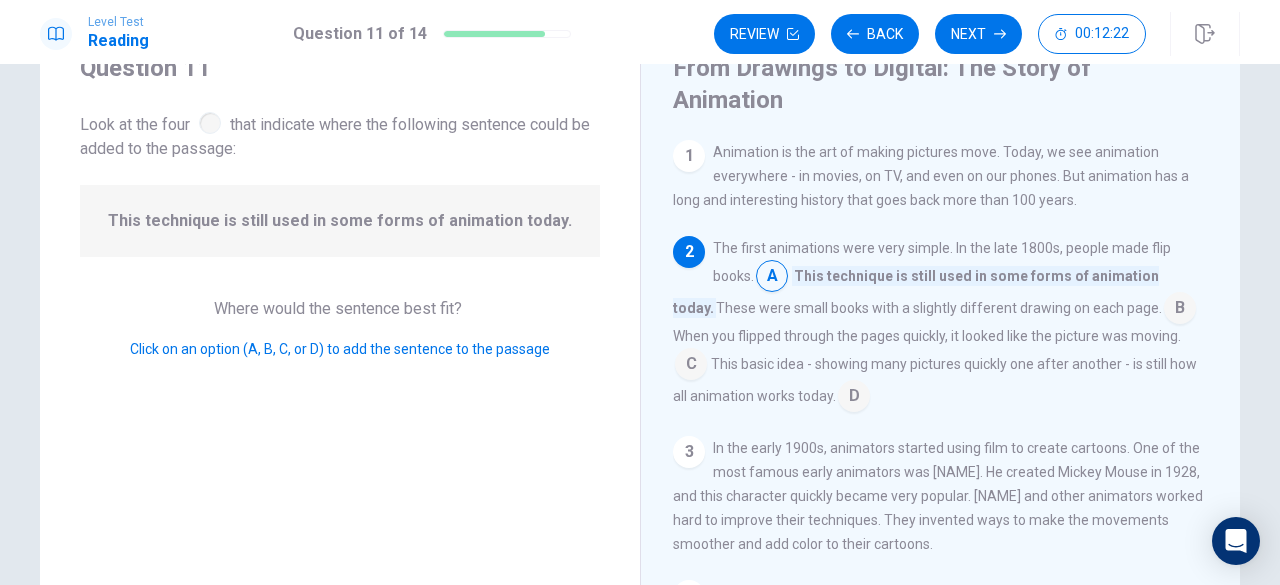 click at bounding box center (854, 398) 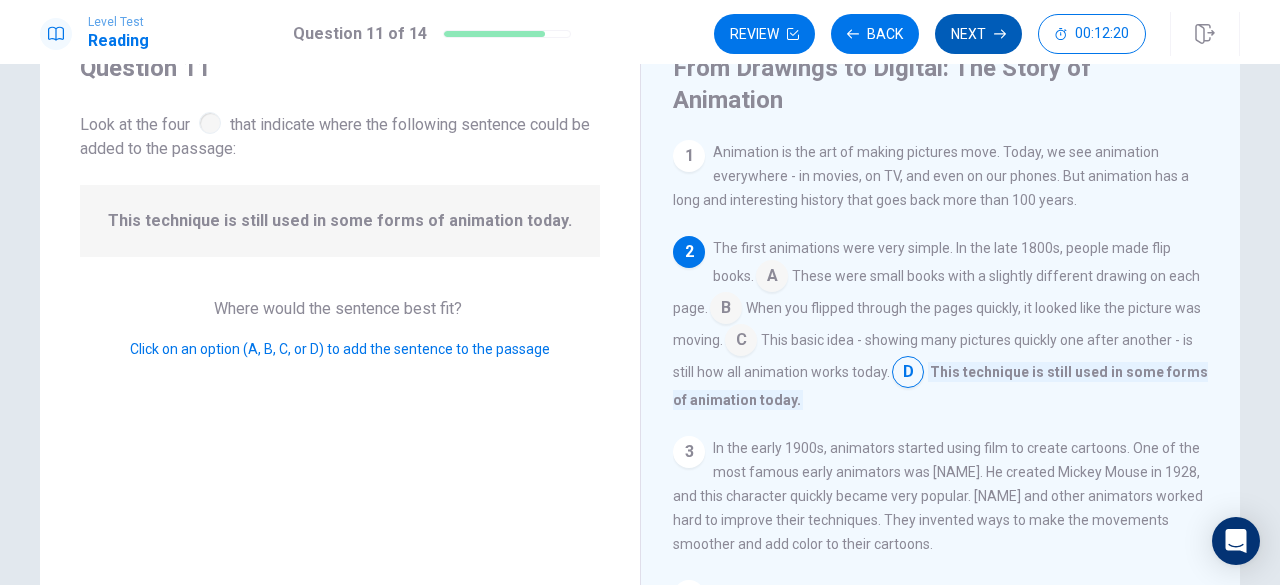 click on "Next" at bounding box center [978, 34] 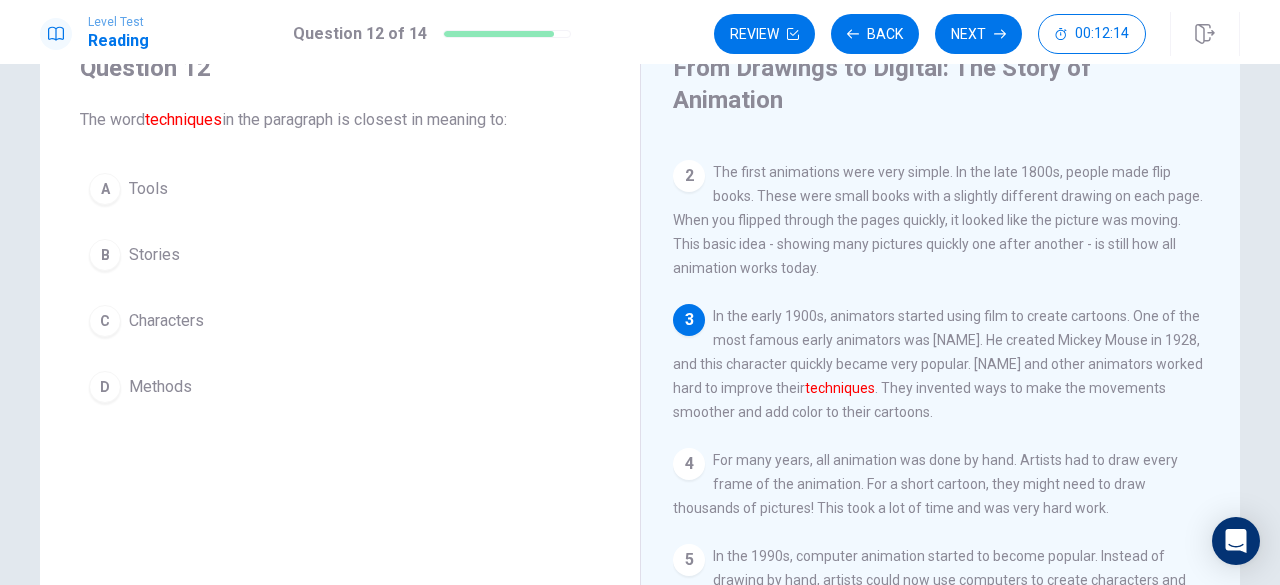 scroll, scrollTop: 75, scrollLeft: 0, axis: vertical 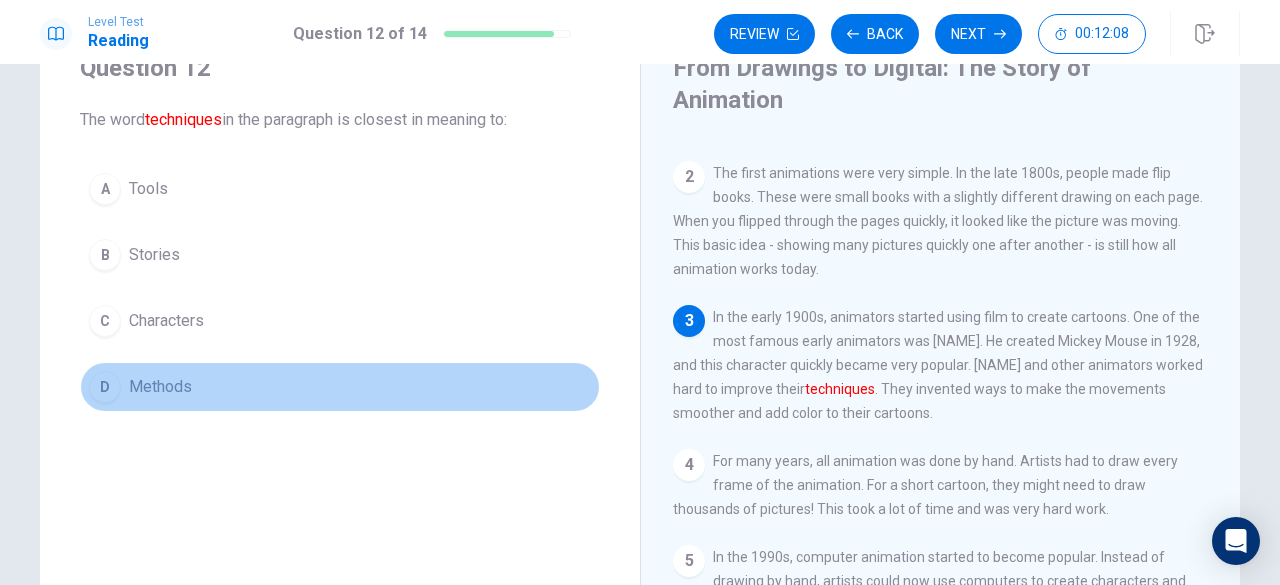 click on "Methods" at bounding box center [160, 387] 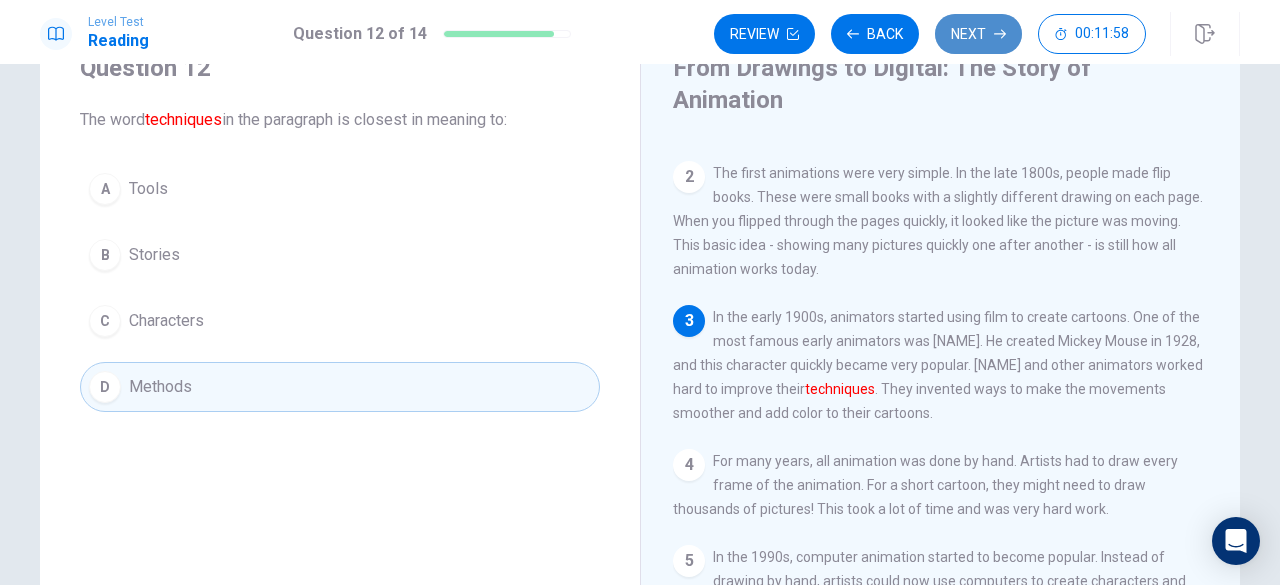 click on "Next" at bounding box center (978, 34) 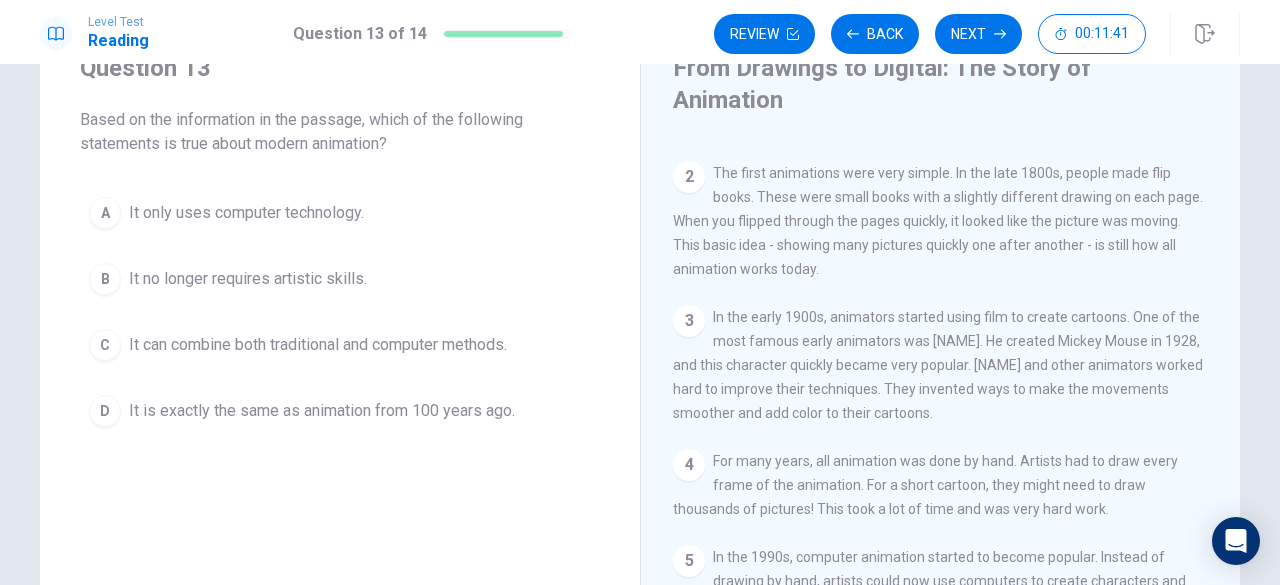 click on "It can combine both traditional and computer methods." at bounding box center [318, 345] 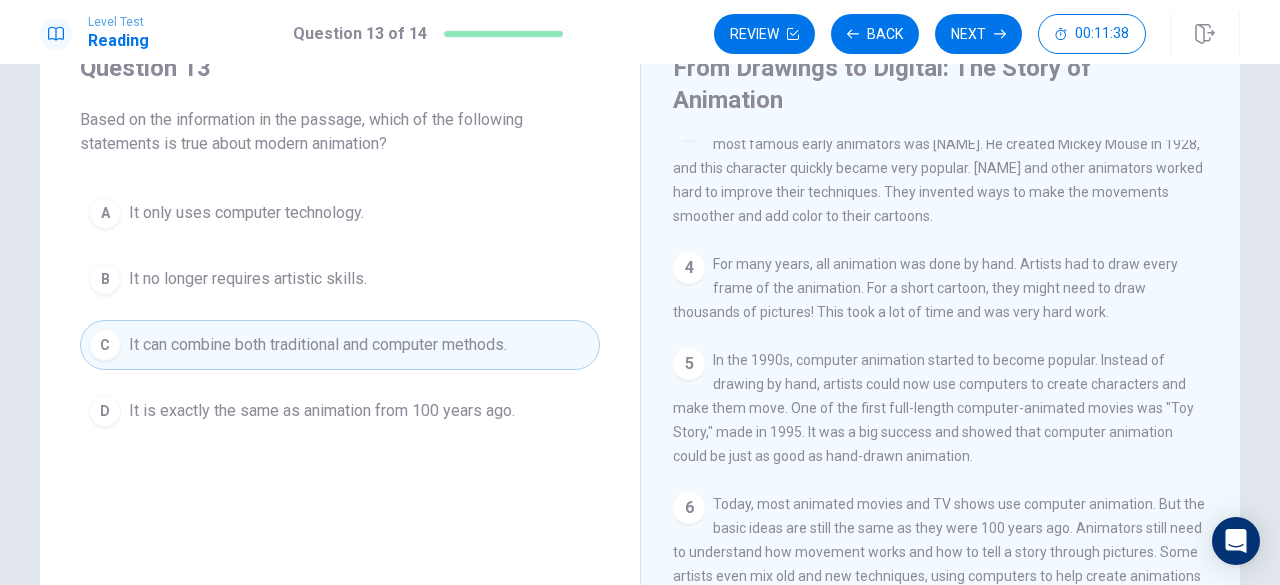 scroll, scrollTop: 332, scrollLeft: 0, axis: vertical 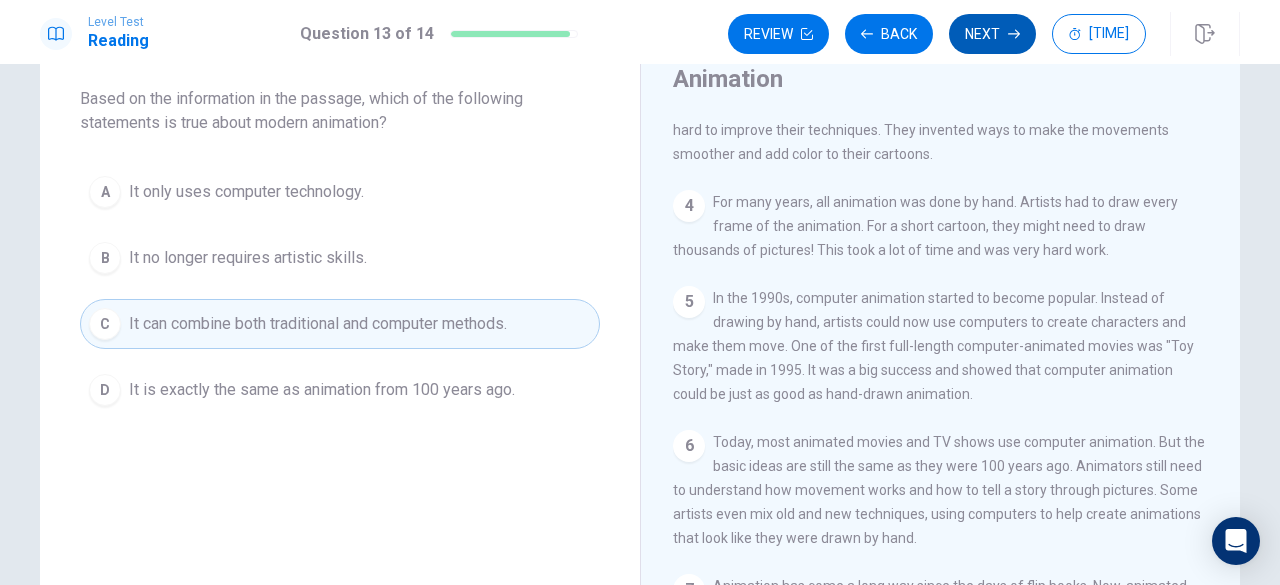 click on "Next" at bounding box center (992, 34) 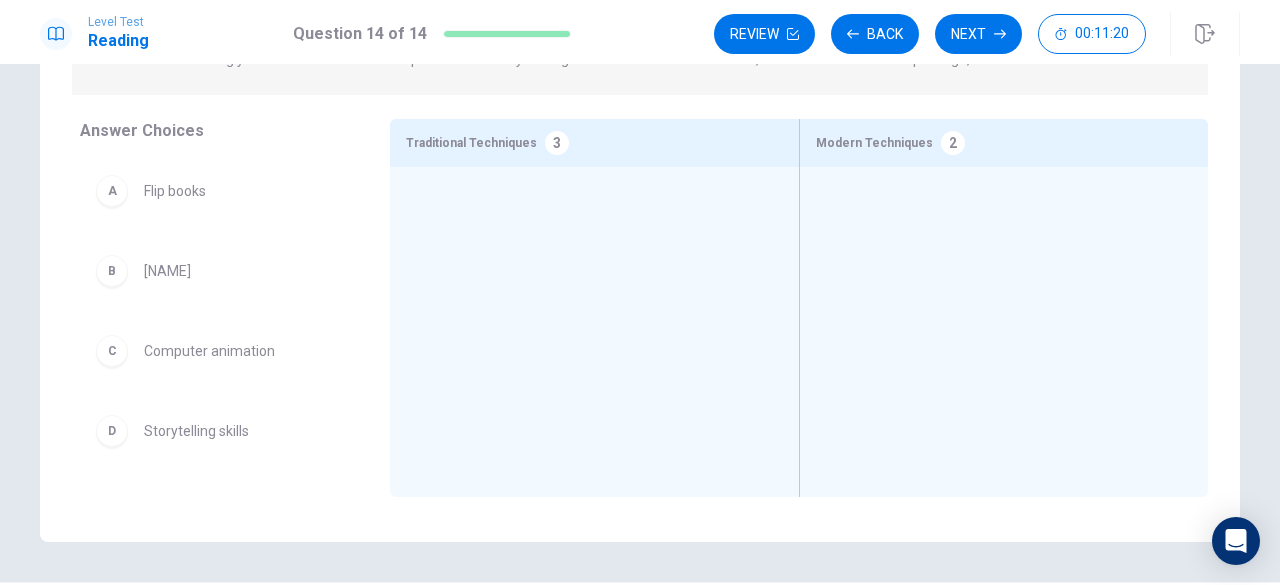 scroll, scrollTop: 256, scrollLeft: 0, axis: vertical 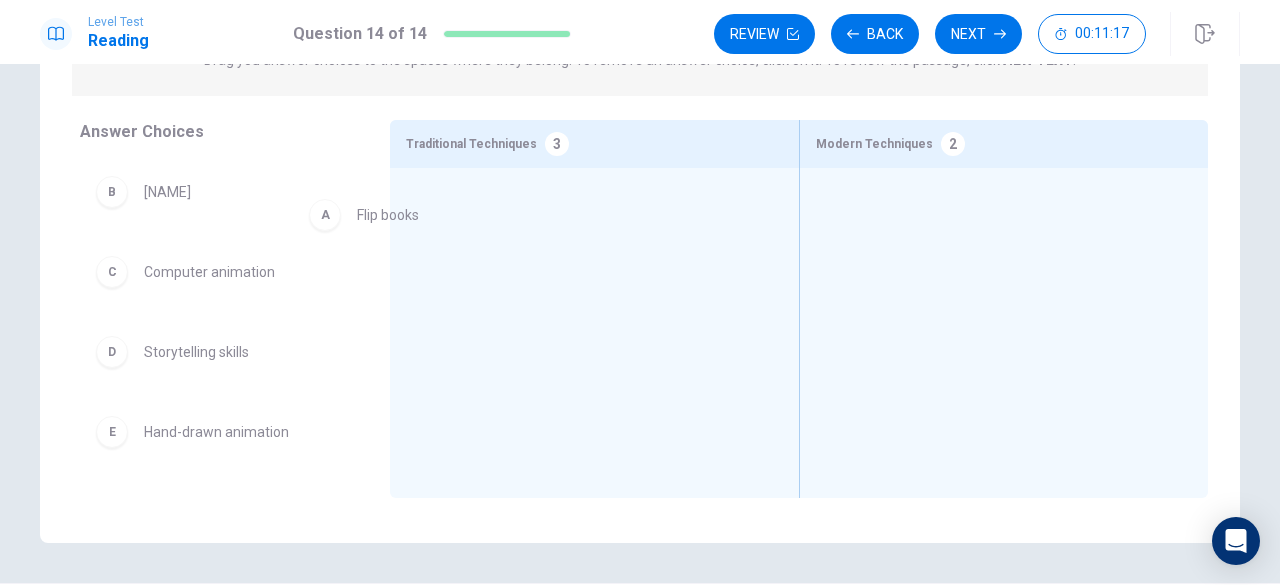 drag, startPoint x: 260, startPoint y: 211, endPoint x: 494, endPoint y: 246, distance: 236.60304 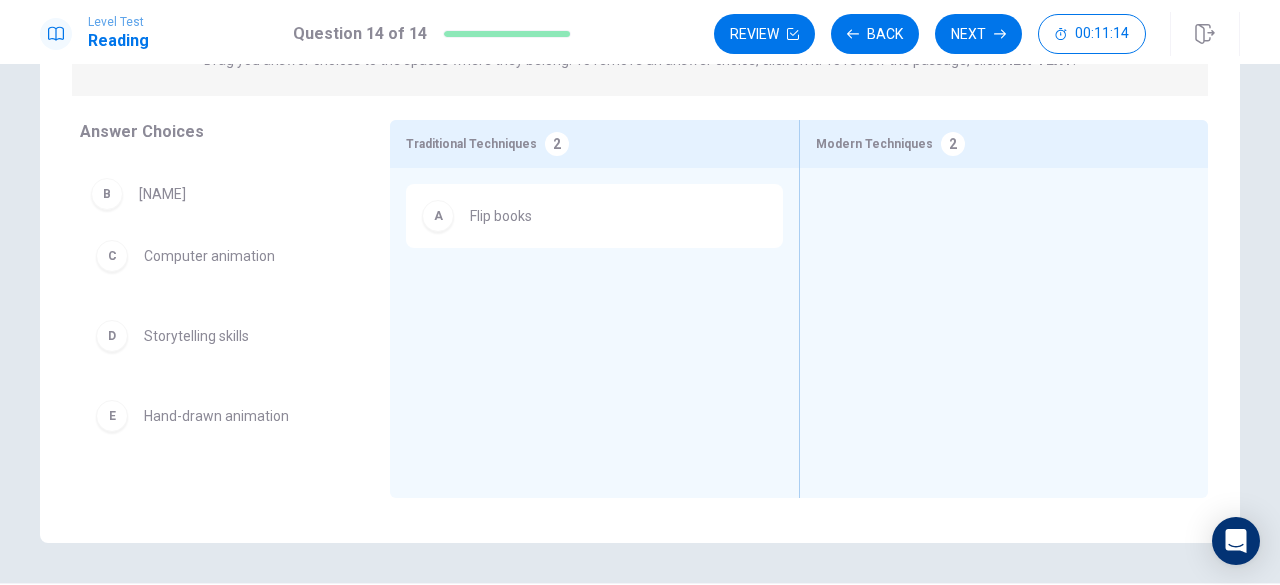 drag, startPoint x: 189, startPoint y: 194, endPoint x: 247, endPoint y: 206, distance: 59.22837 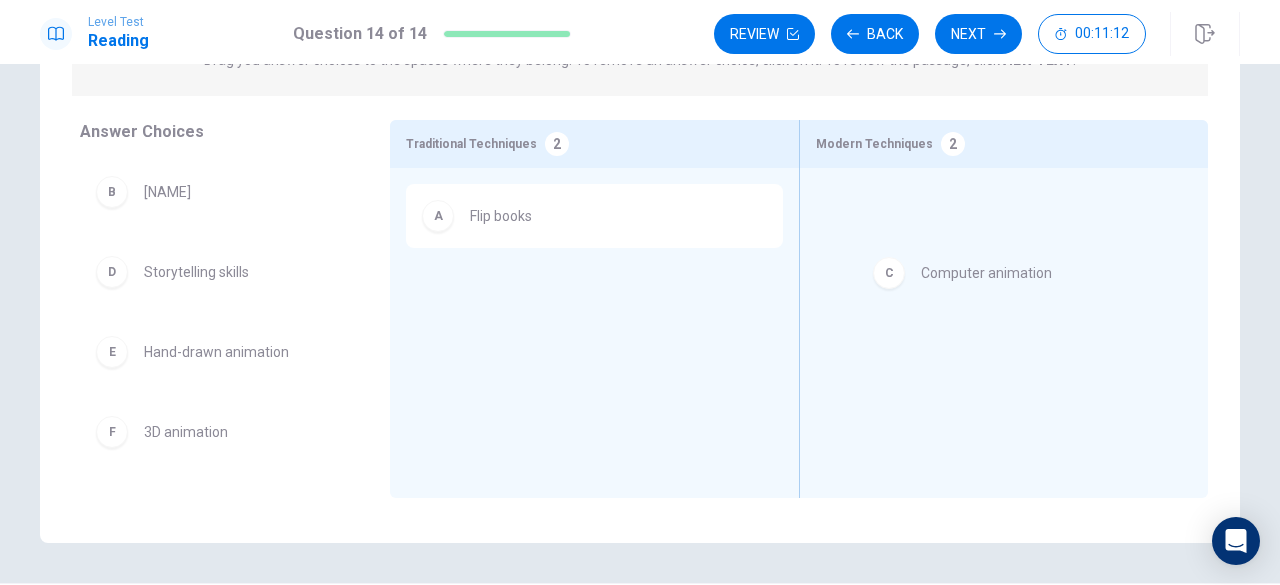 drag, startPoint x: 198, startPoint y: 279, endPoint x: 1062, endPoint y: 259, distance: 864.23145 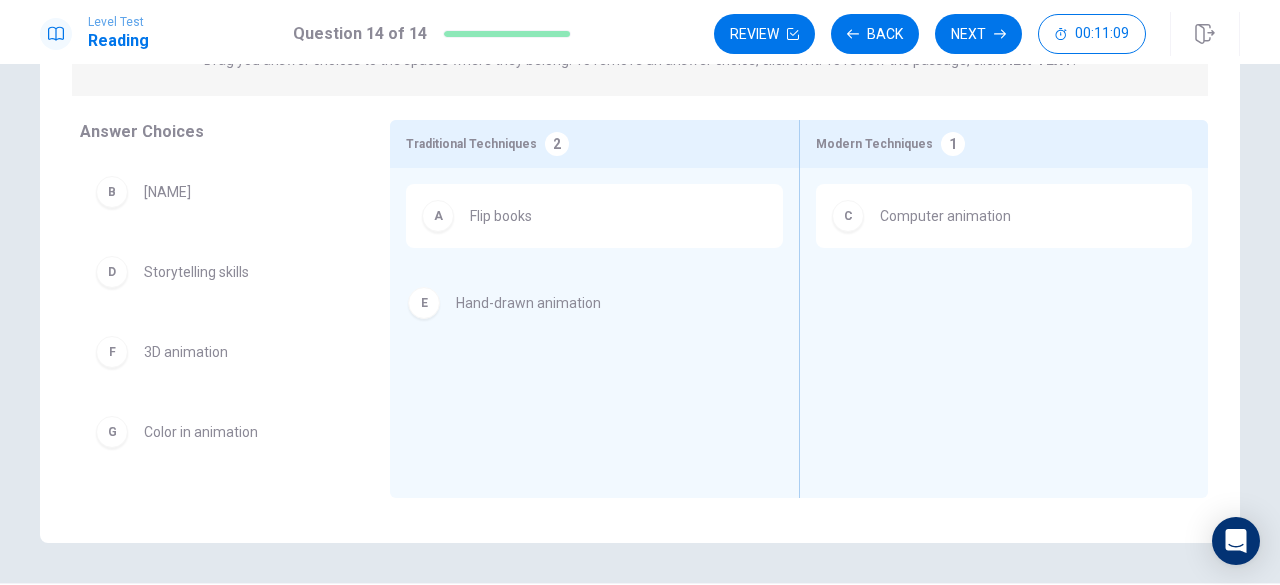 drag, startPoint x: 251, startPoint y: 362, endPoint x: 682, endPoint y: 267, distance: 441.34567 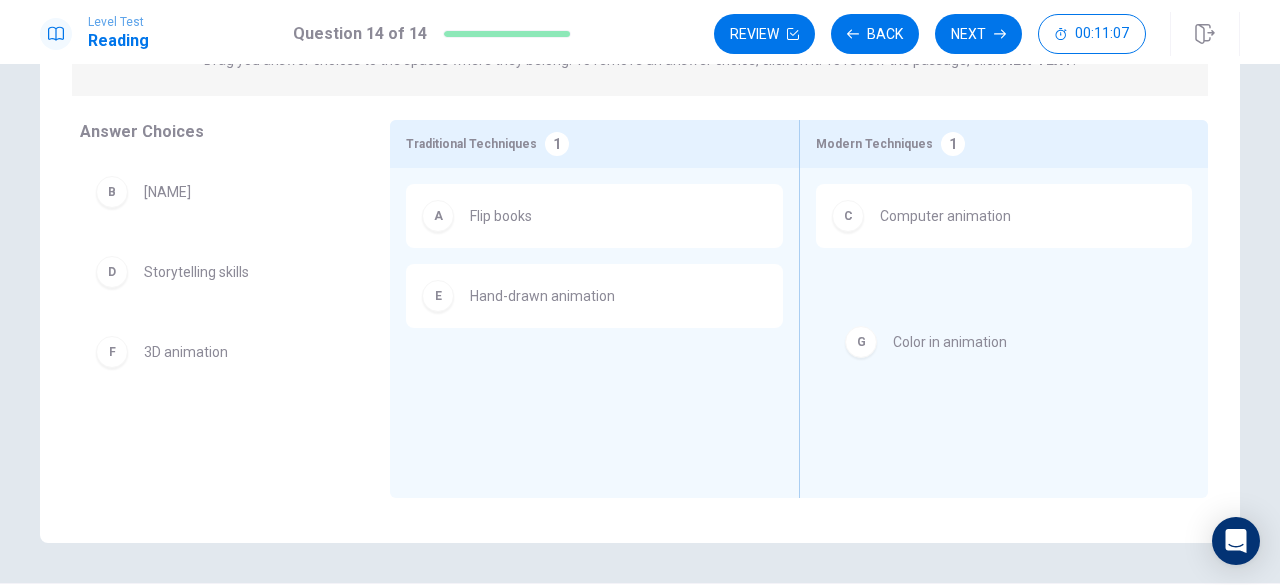 drag, startPoint x: 246, startPoint y: 439, endPoint x: 1075, endPoint y: 324, distance: 836.9385 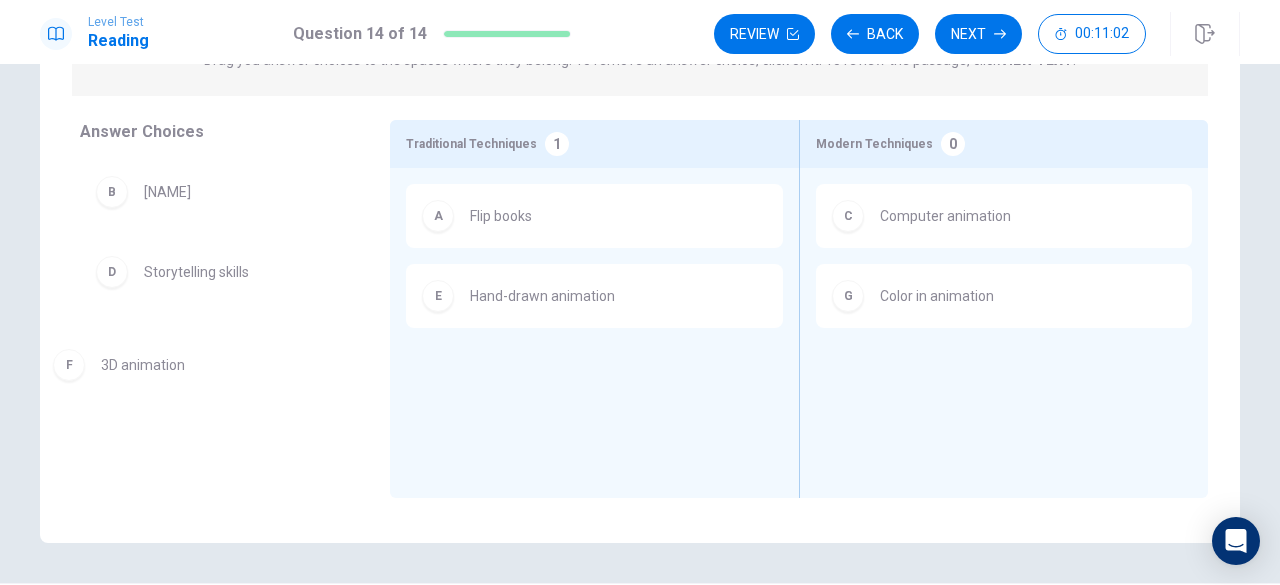 drag, startPoint x: 191, startPoint y: 357, endPoint x: 175, endPoint y: 369, distance: 20 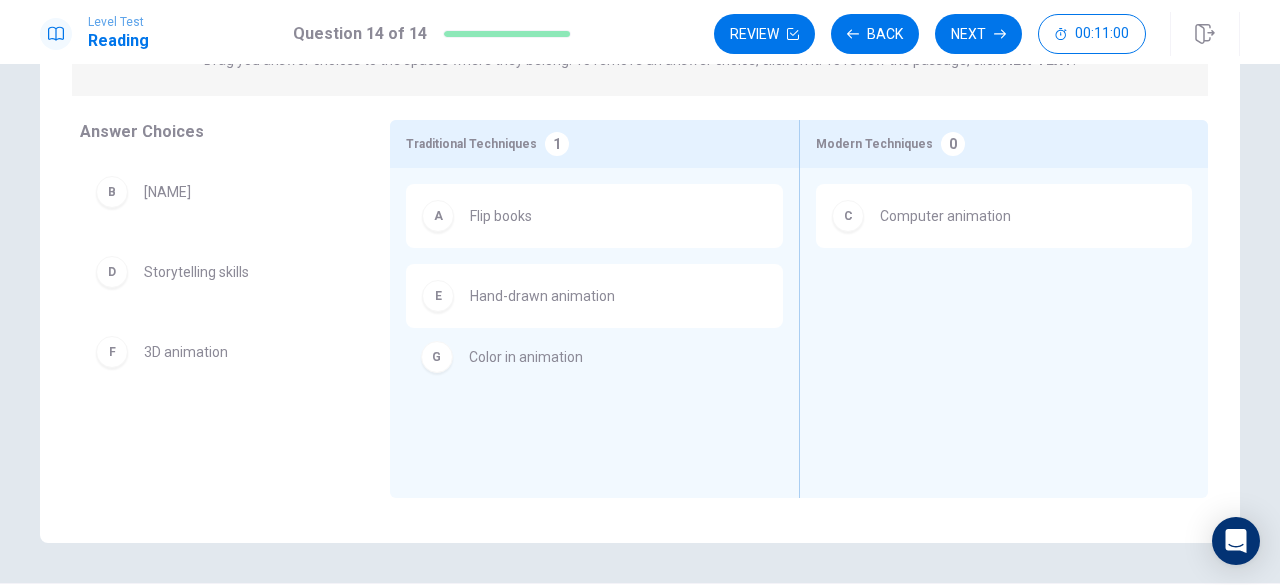 drag, startPoint x: 957, startPoint y: 299, endPoint x: 276, endPoint y: 375, distance: 685.2277 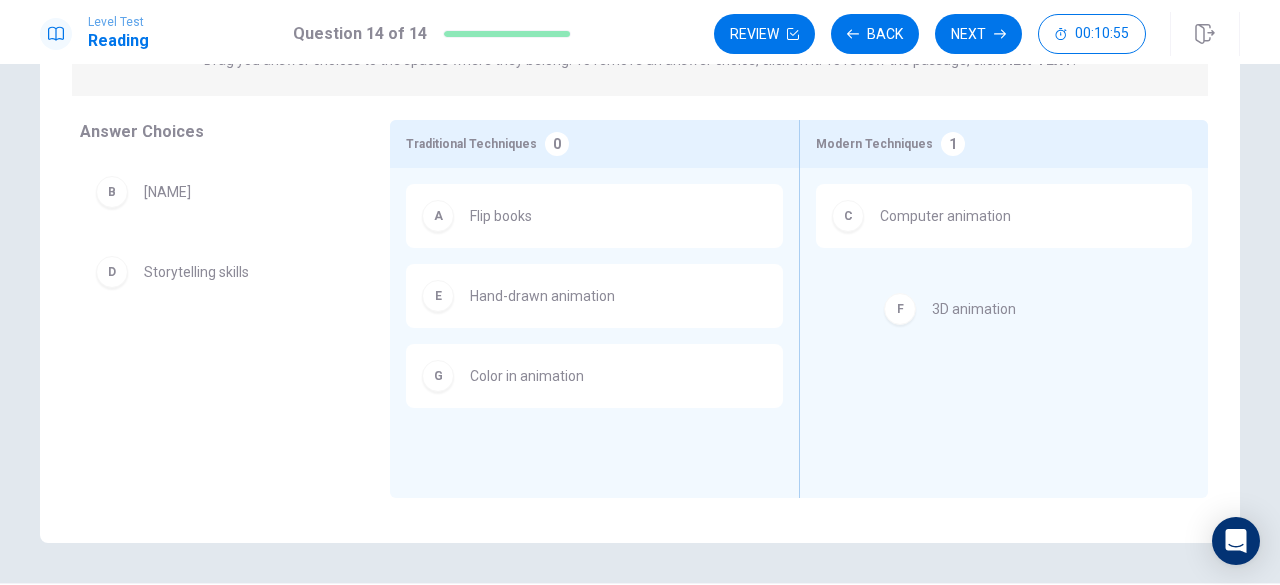 drag, startPoint x: 188, startPoint y: 363, endPoint x: 992, endPoint y: 320, distance: 805.14905 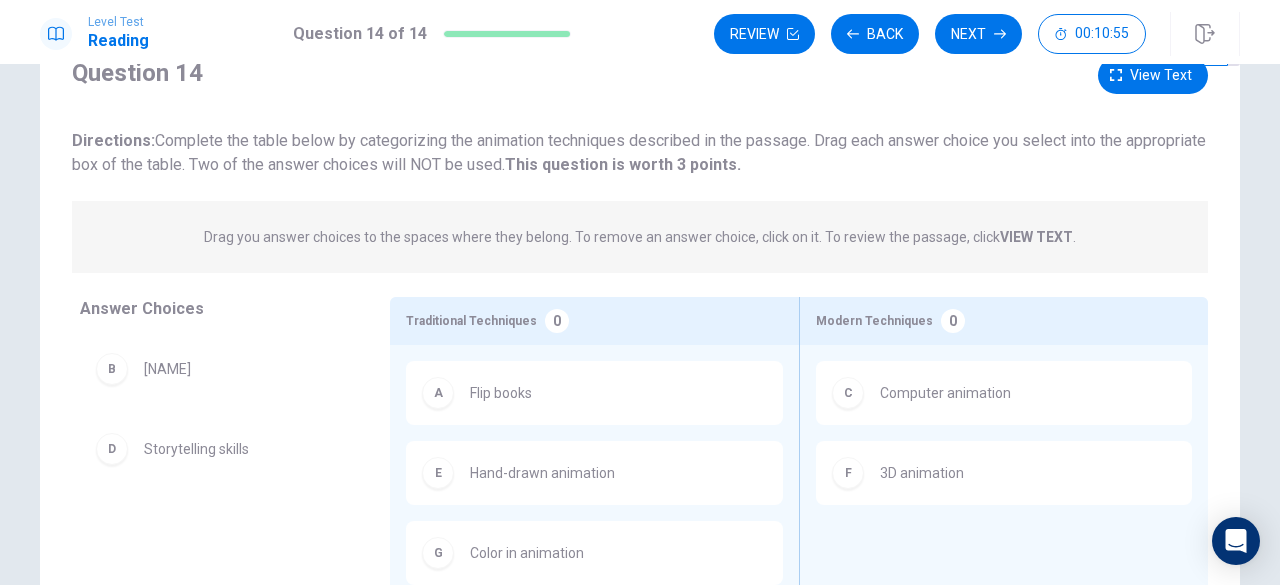 scroll, scrollTop: 81, scrollLeft: 0, axis: vertical 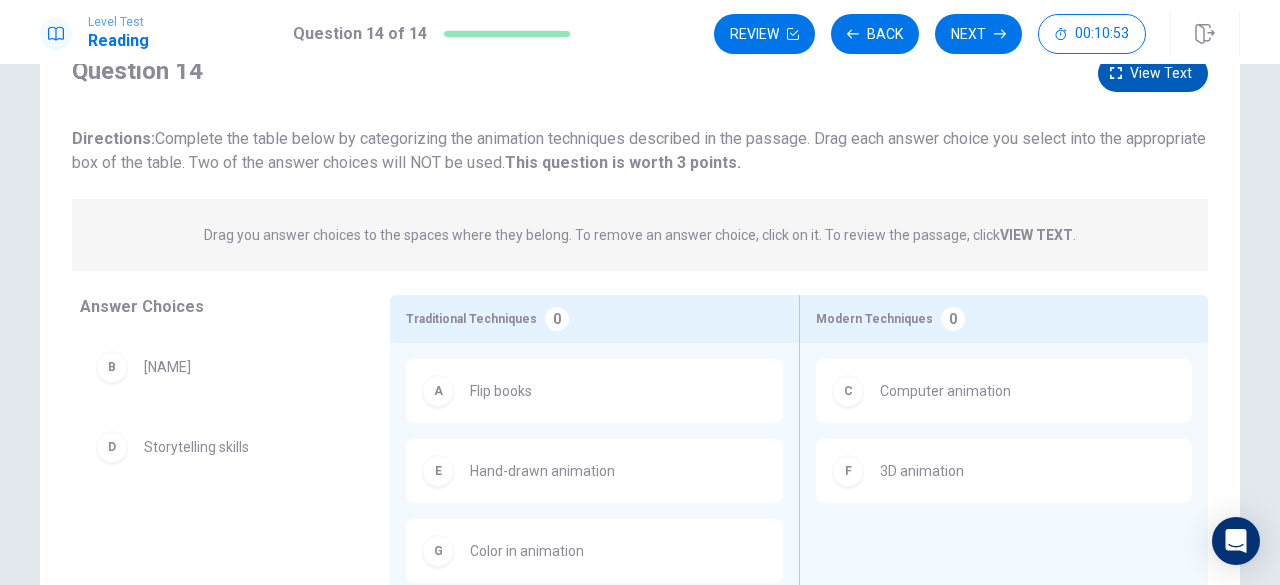 click on "View text" at bounding box center [1153, 73] 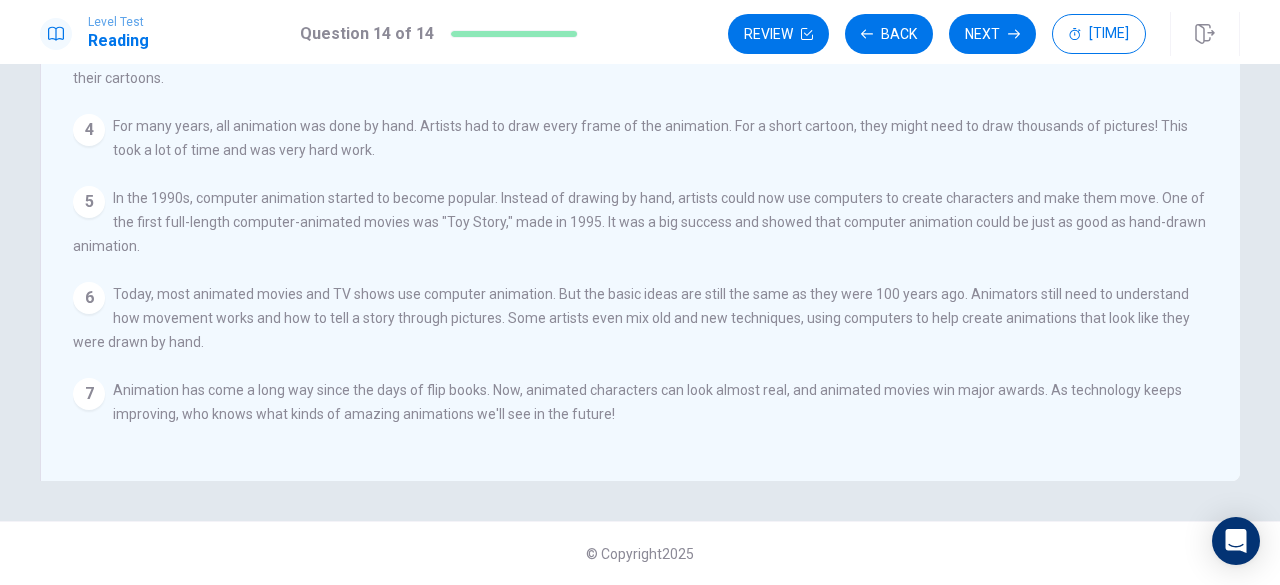 scroll, scrollTop: 0, scrollLeft: 0, axis: both 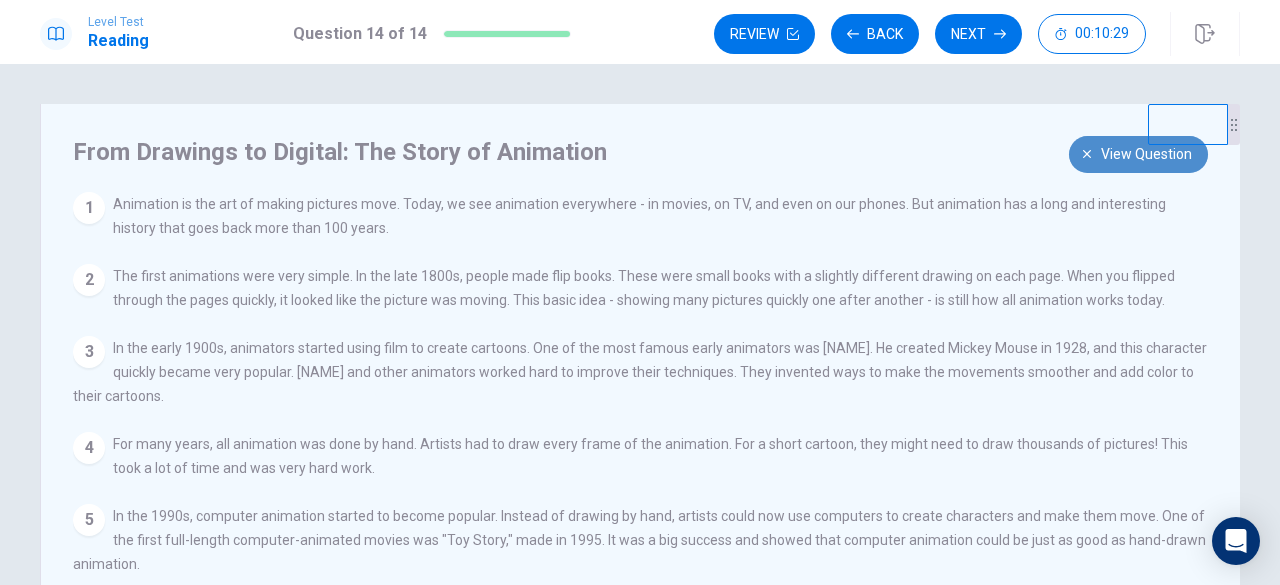 click 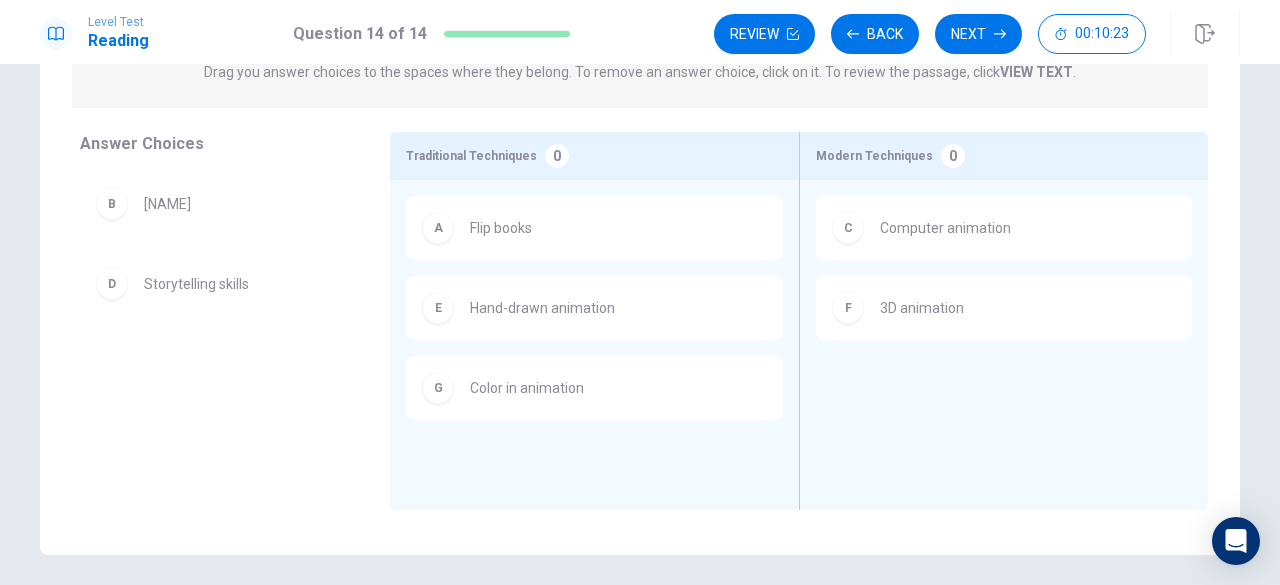 scroll, scrollTop: 243, scrollLeft: 0, axis: vertical 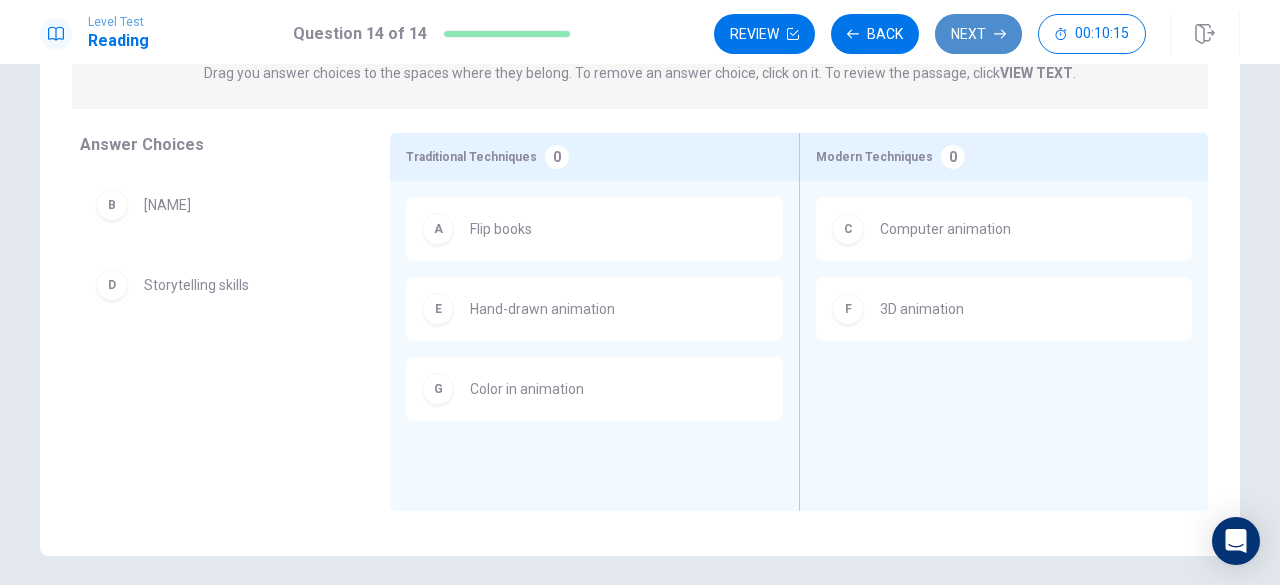click 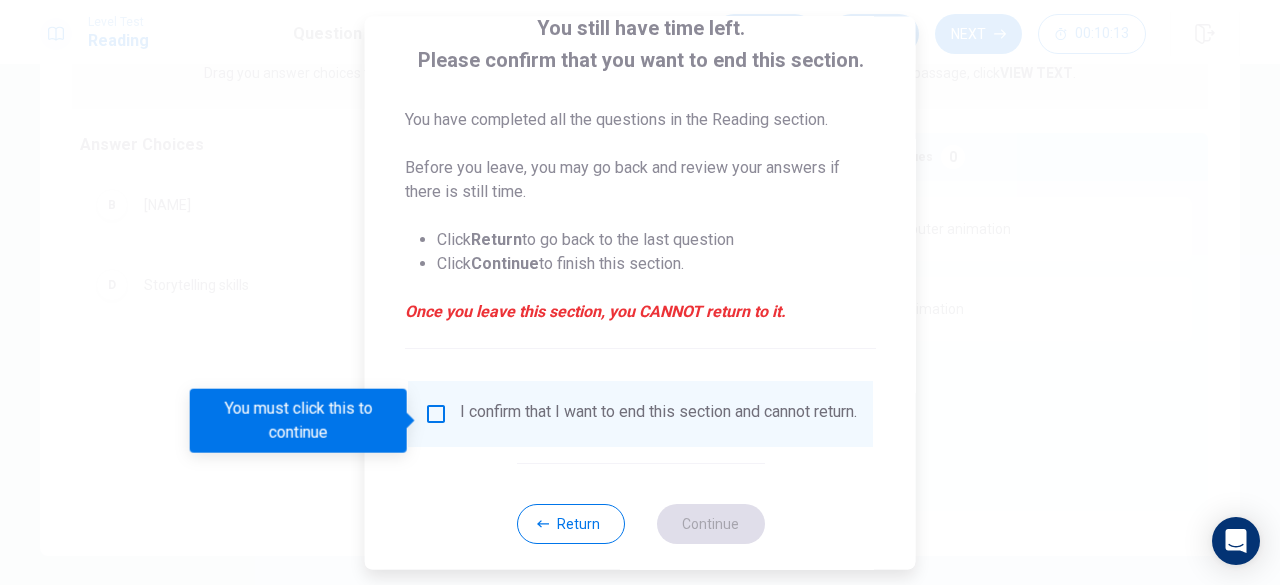 scroll, scrollTop: 138, scrollLeft: 0, axis: vertical 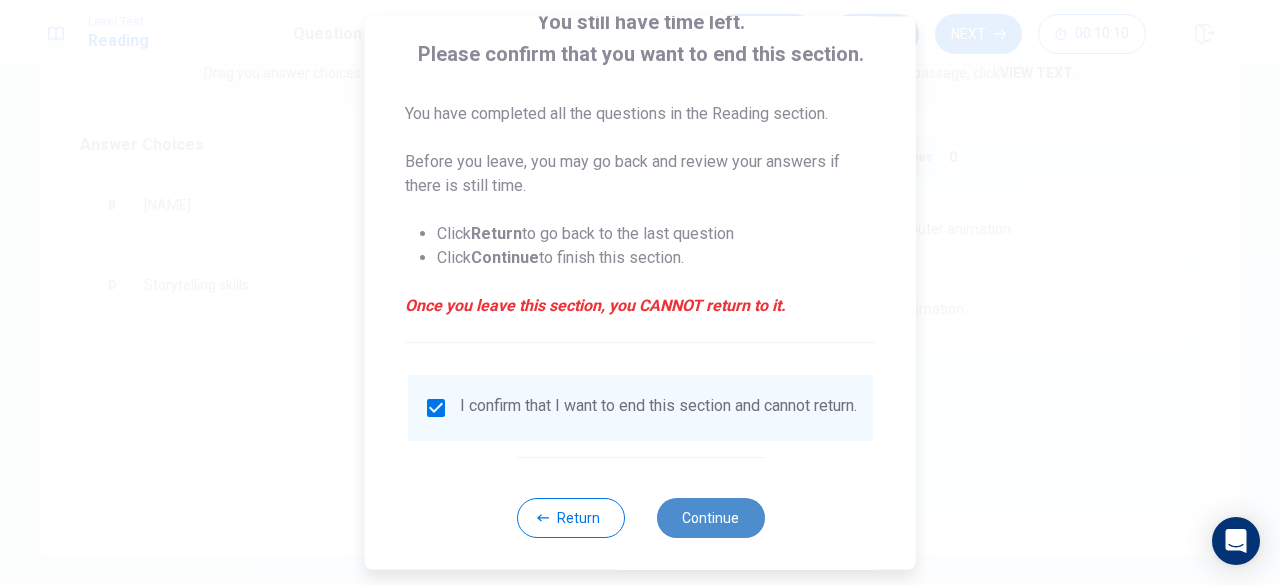 click on "Continue" at bounding box center [710, 518] 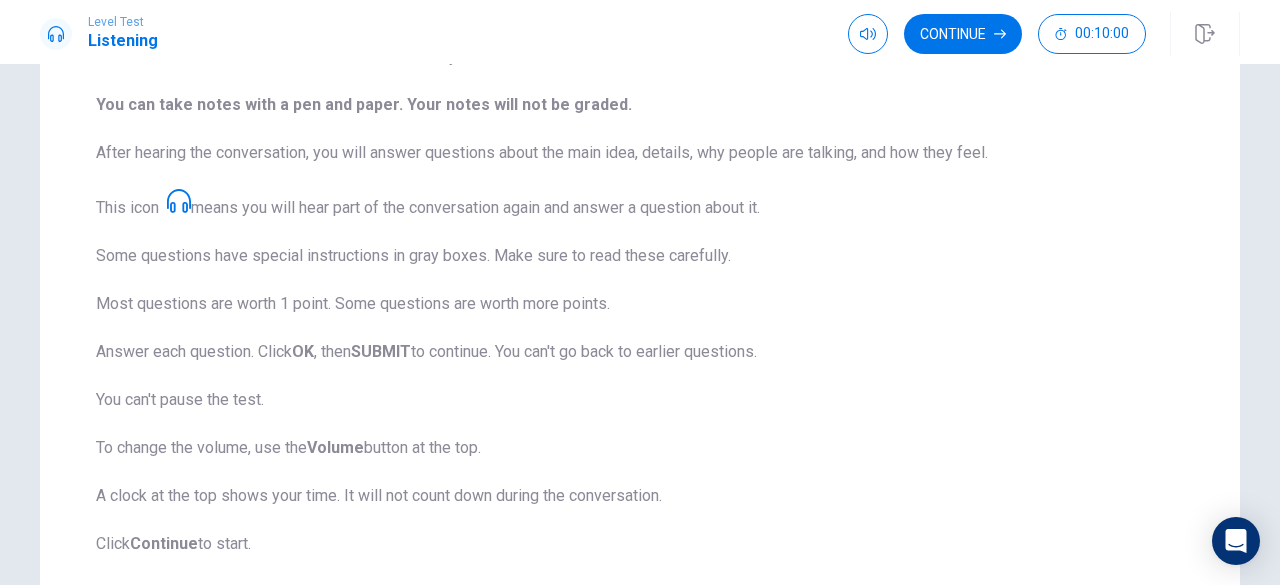scroll, scrollTop: 373, scrollLeft: 0, axis: vertical 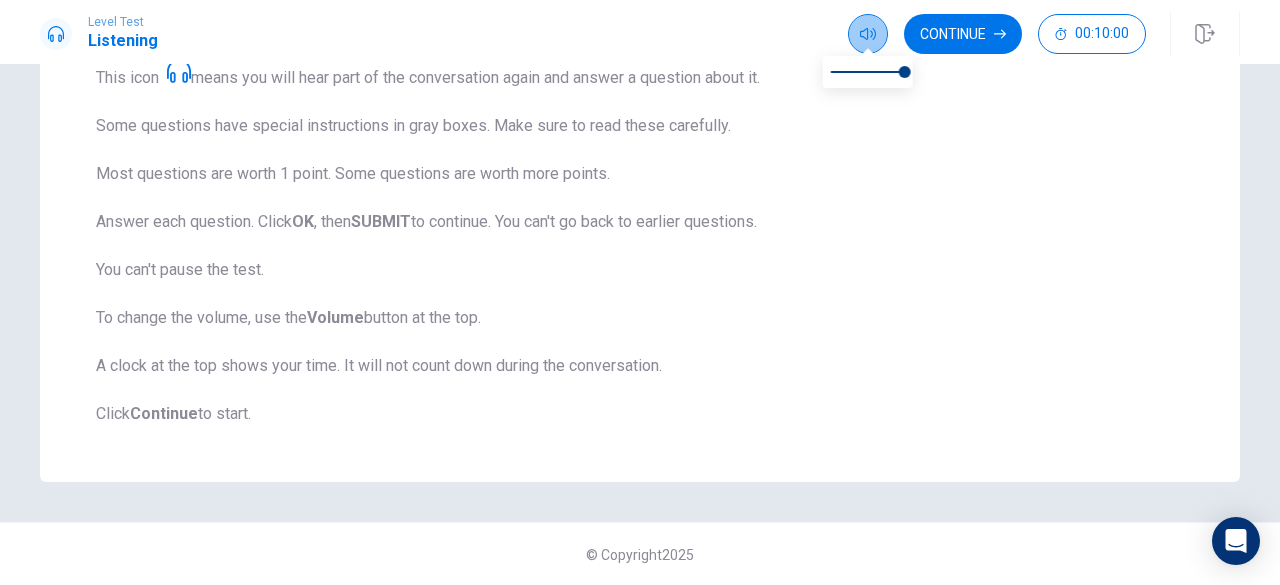 click 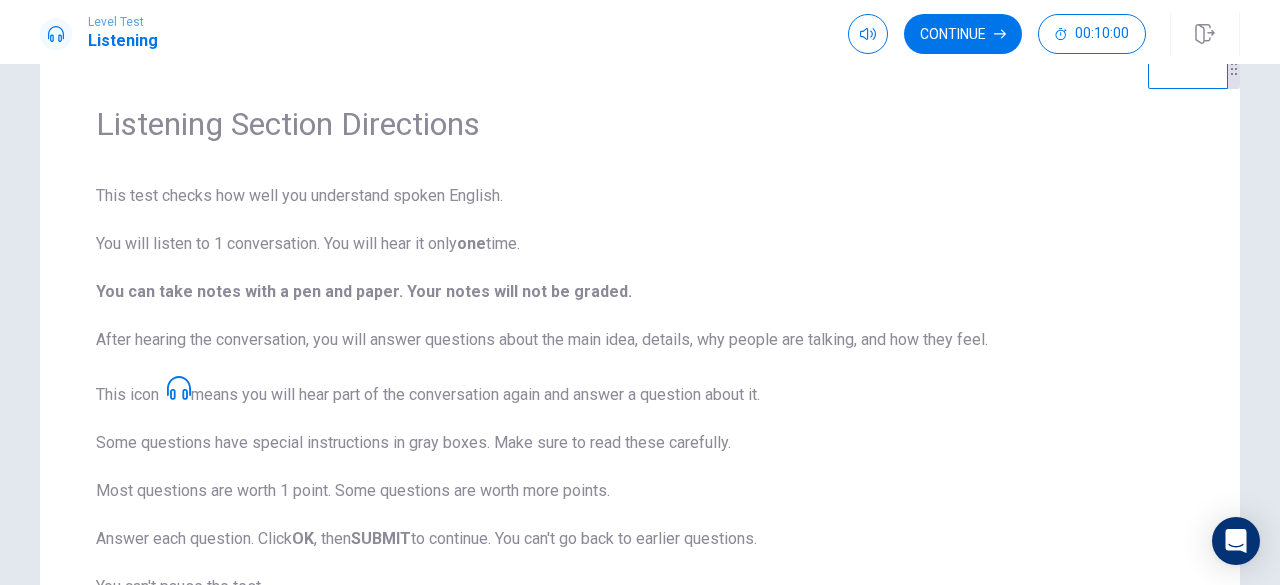 scroll, scrollTop: 54, scrollLeft: 0, axis: vertical 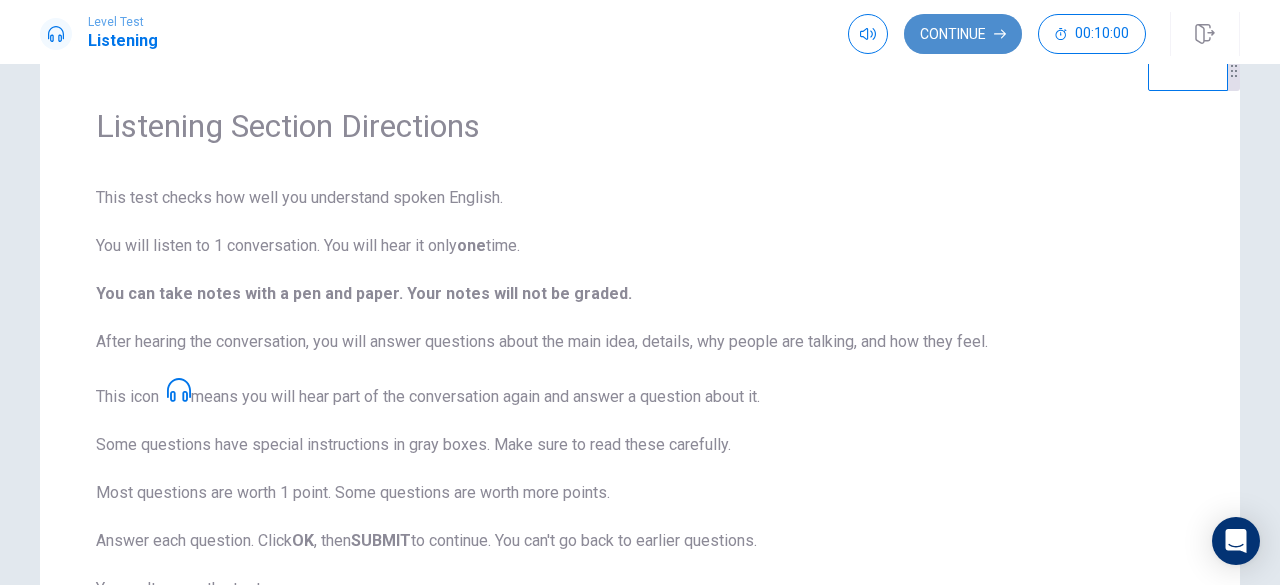 click on "Continue" at bounding box center (963, 34) 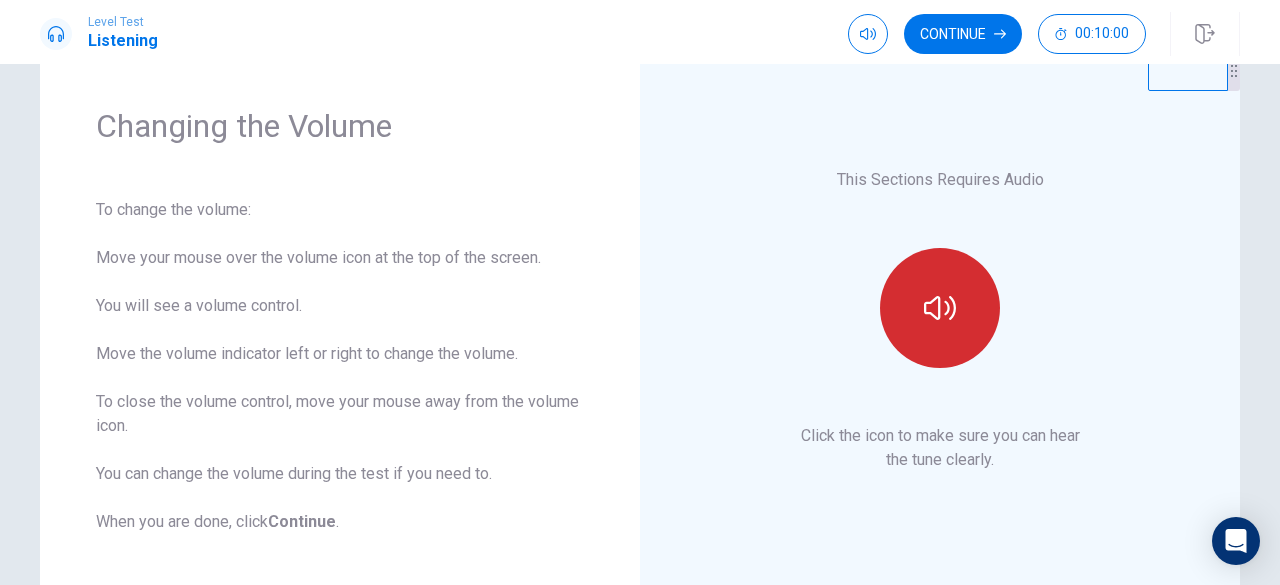 click 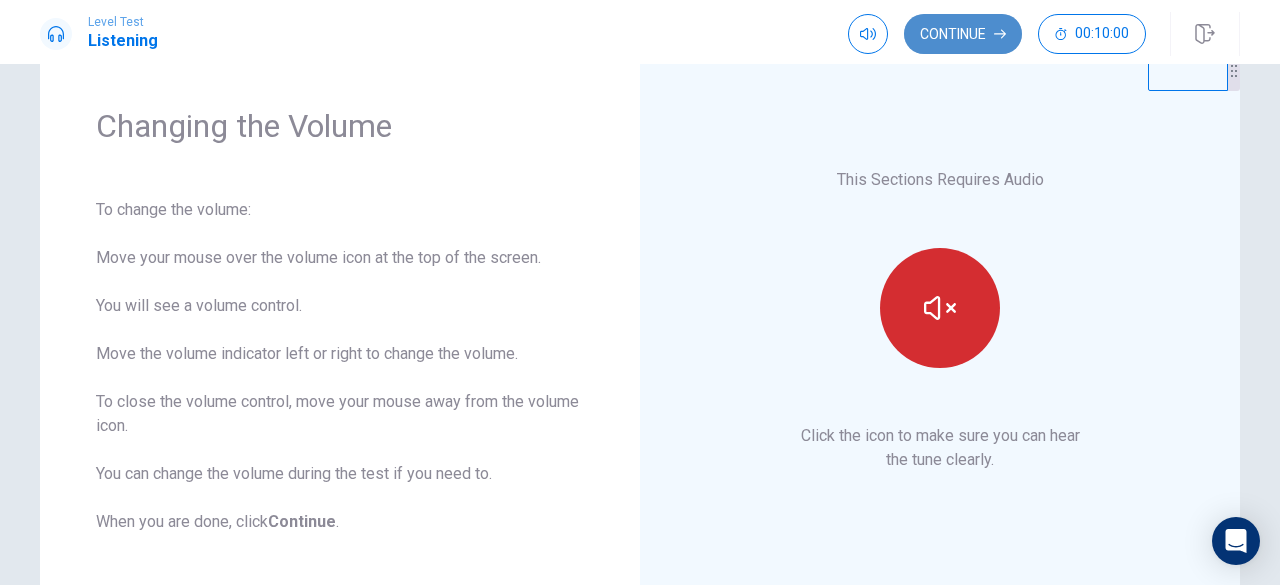 click on "Continue" at bounding box center (963, 34) 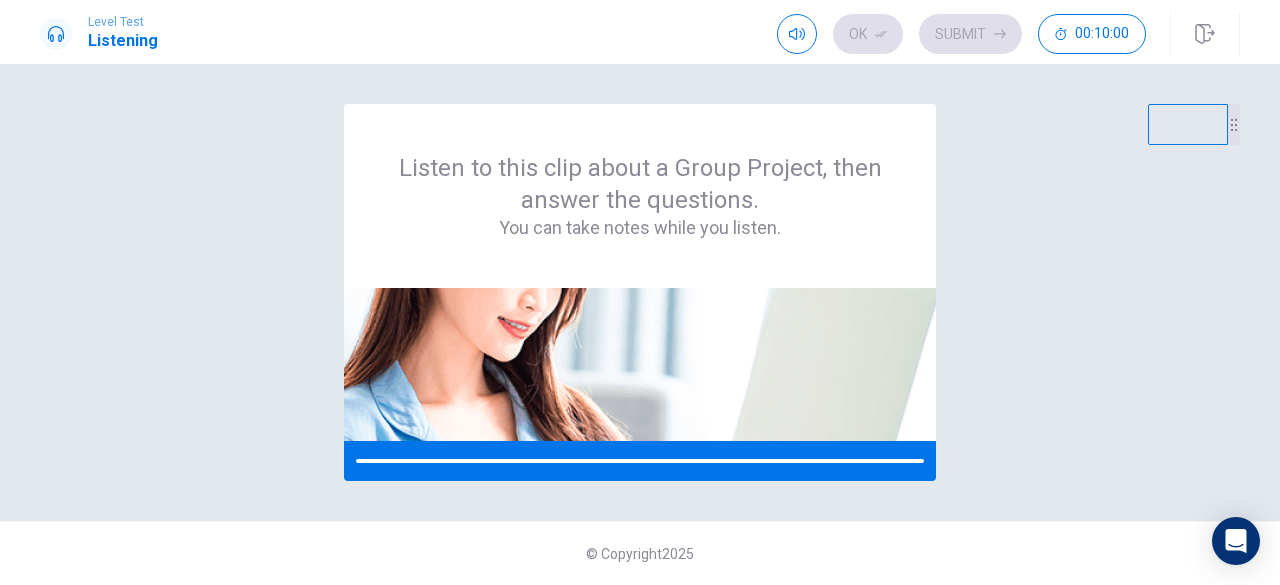 scroll, scrollTop: 0, scrollLeft: 0, axis: both 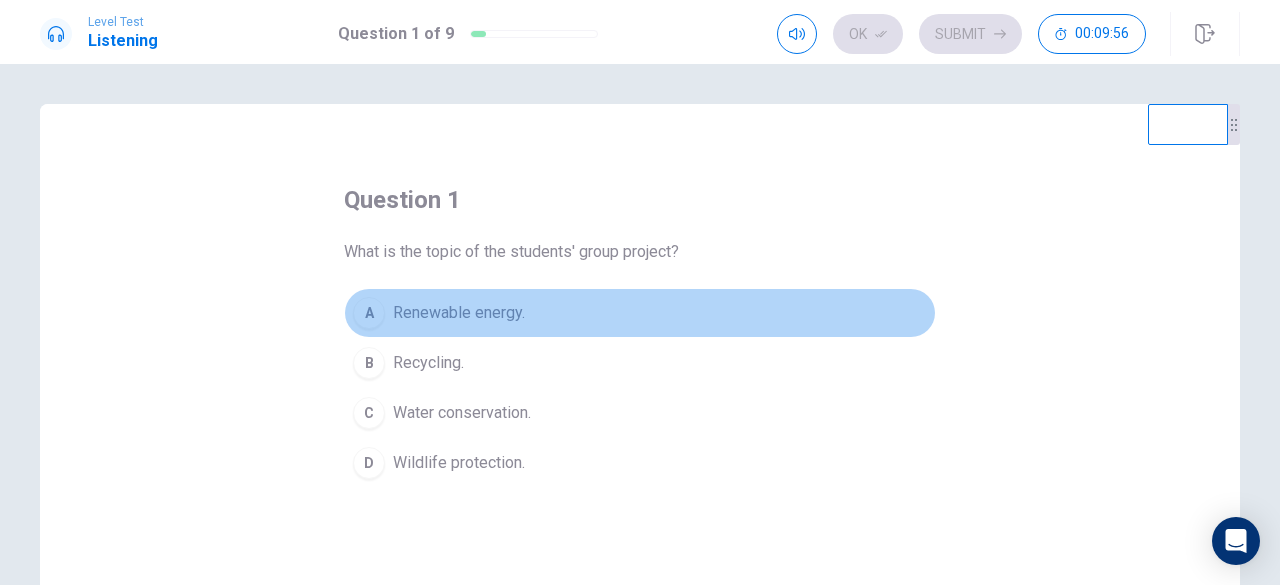 click on "Renewable energy." at bounding box center [459, 313] 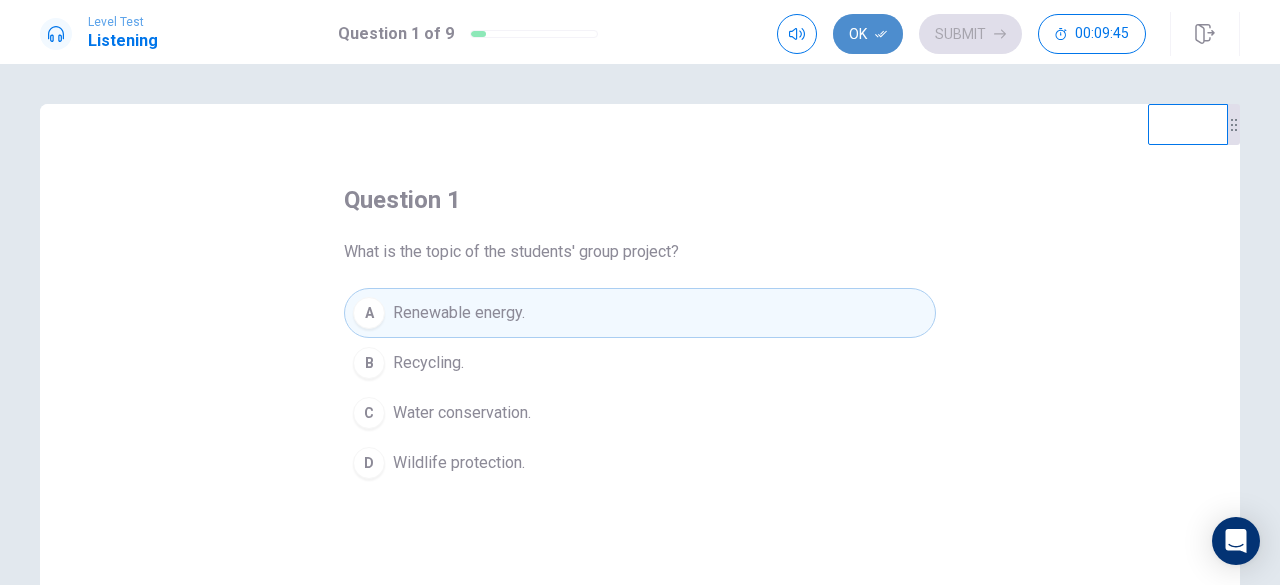 click 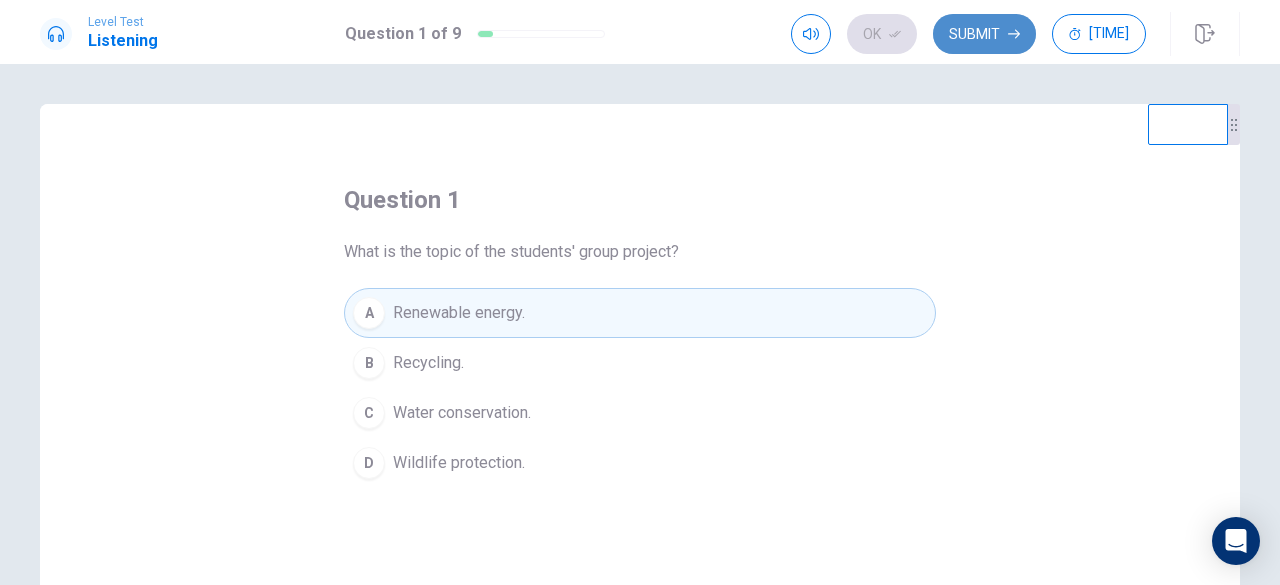 click on "Submit" at bounding box center [984, 34] 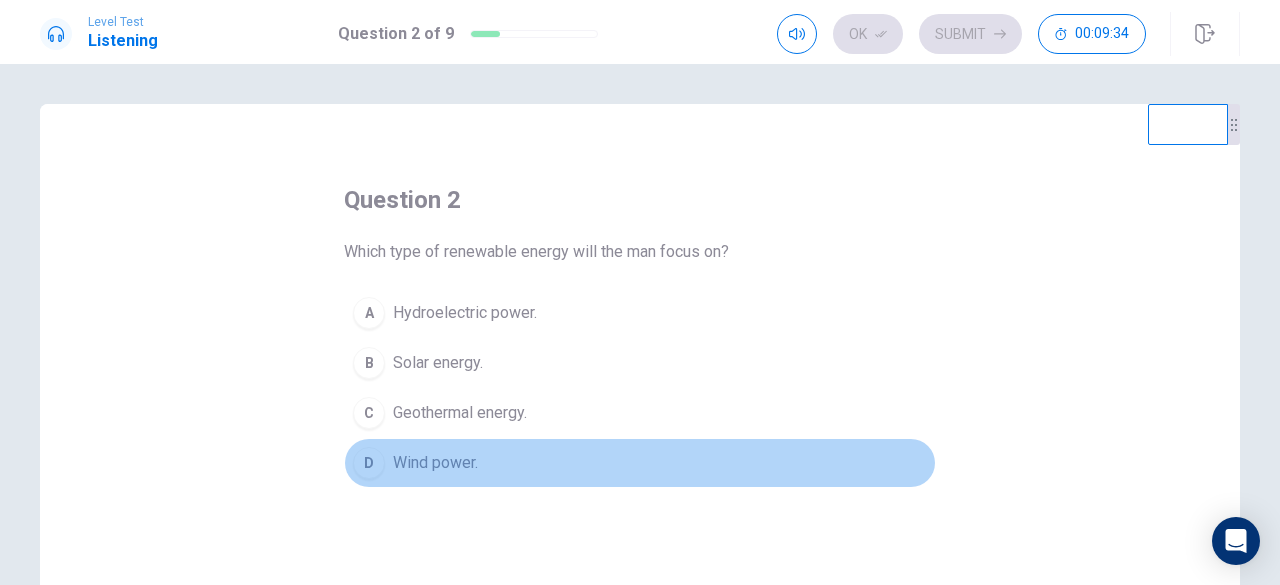click on "Wind power." at bounding box center (435, 463) 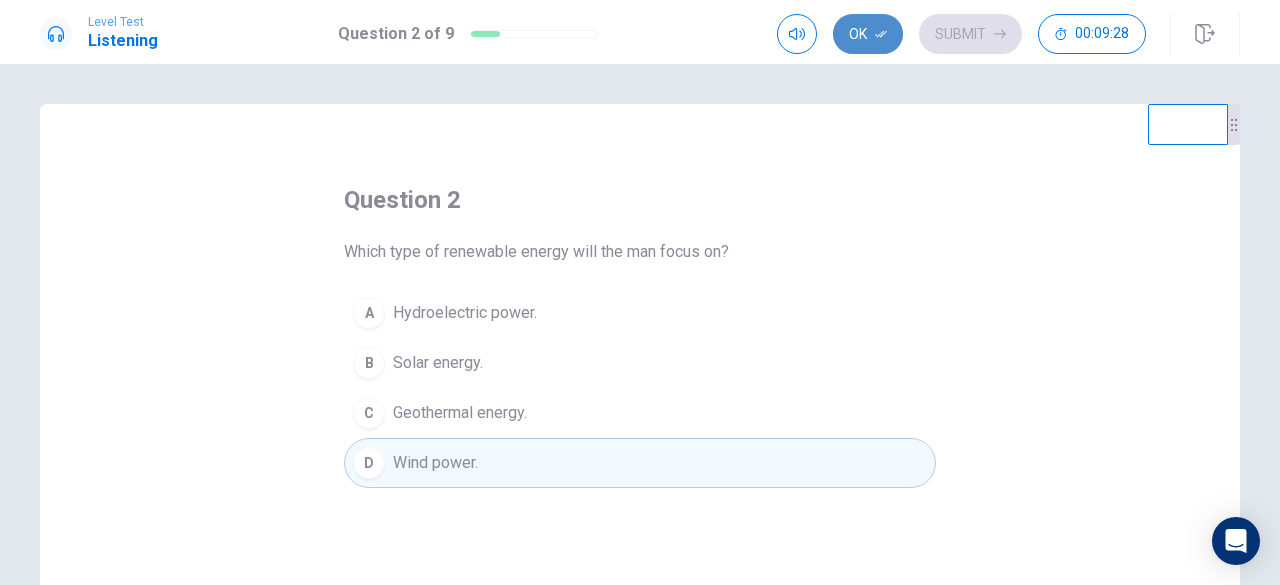 click 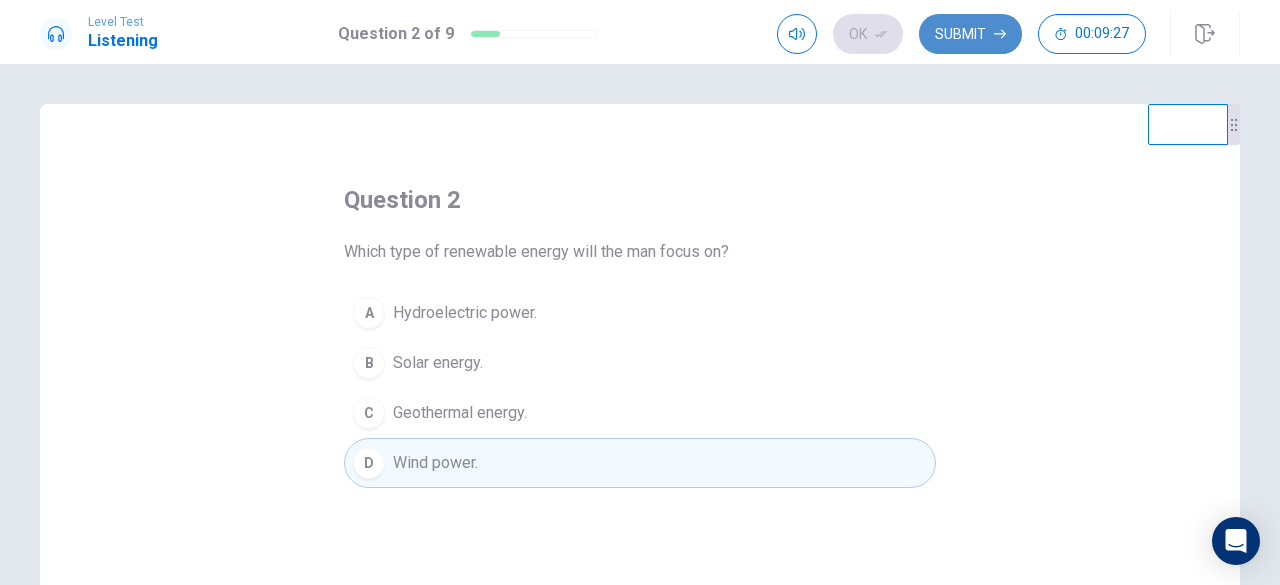 click on "Submit" at bounding box center (970, 34) 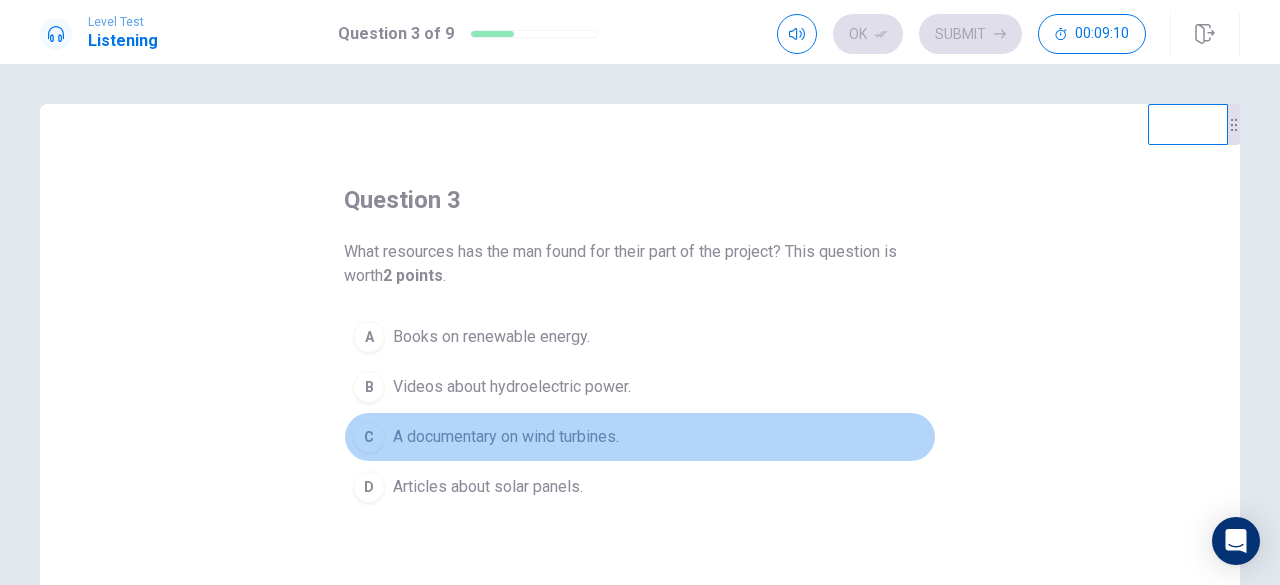 click on "A documentary on wind turbines." at bounding box center [506, 437] 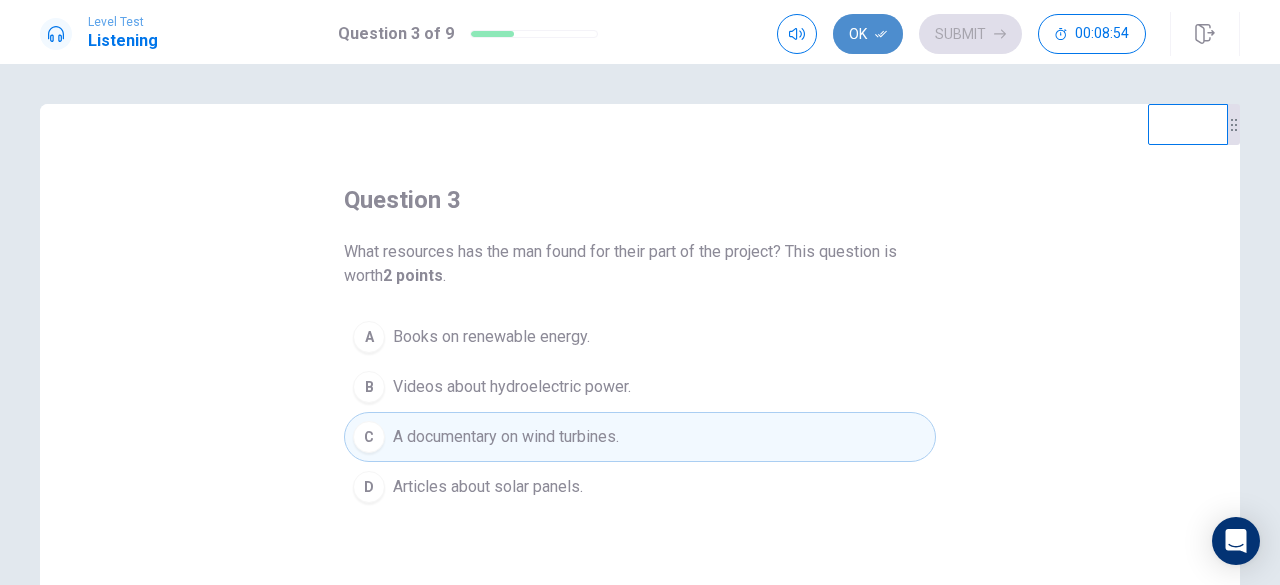 click on "Ok" at bounding box center (868, 34) 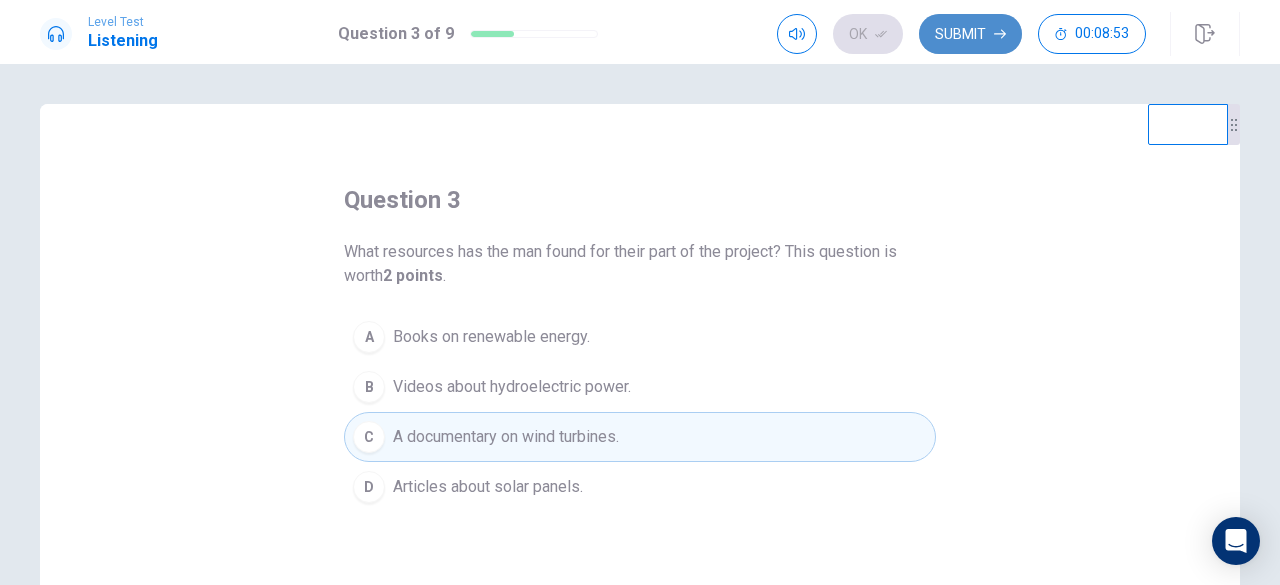 click on "Submit" at bounding box center (970, 34) 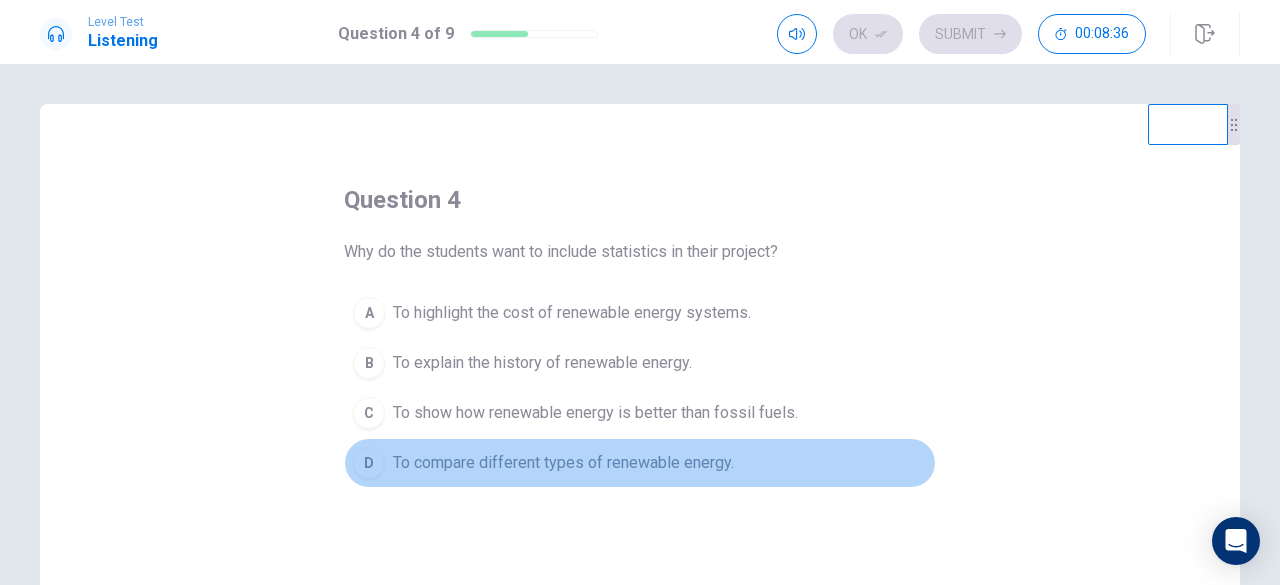 click on "D To compare different types of renewable energy." at bounding box center [640, 463] 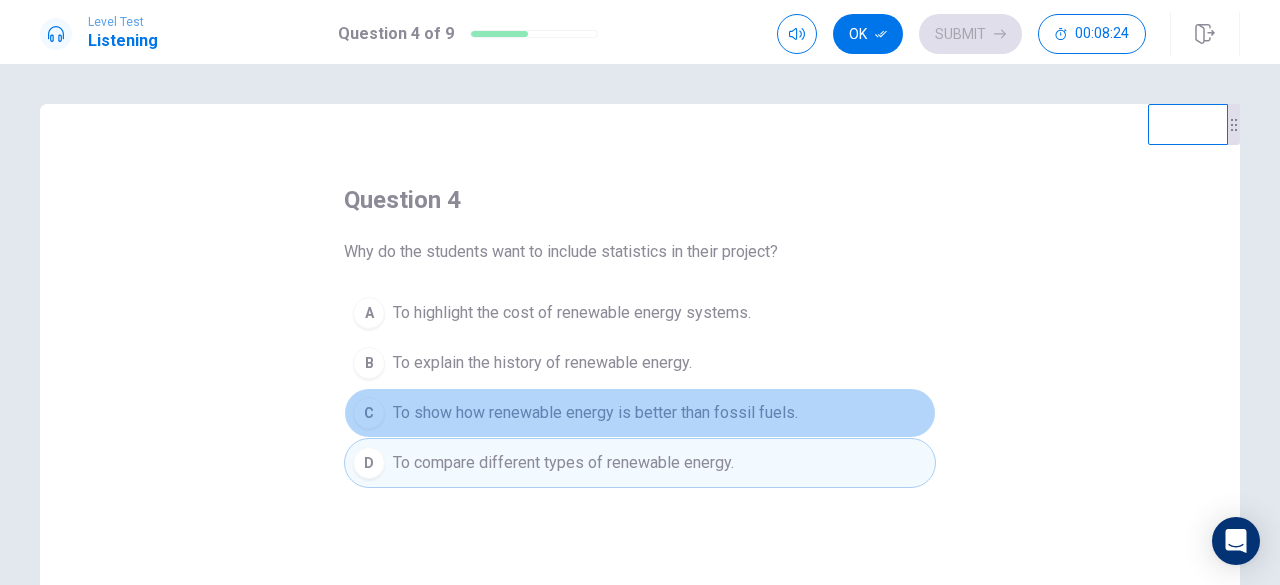 click on "To show how renewable energy is better than fossil fuels." at bounding box center (595, 413) 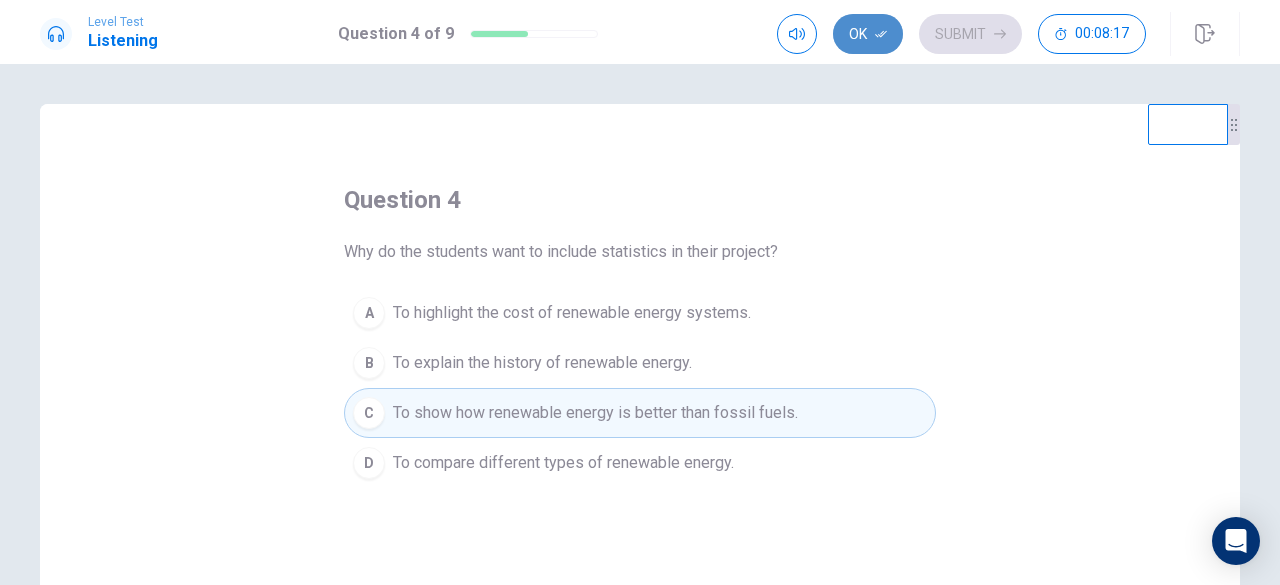 click 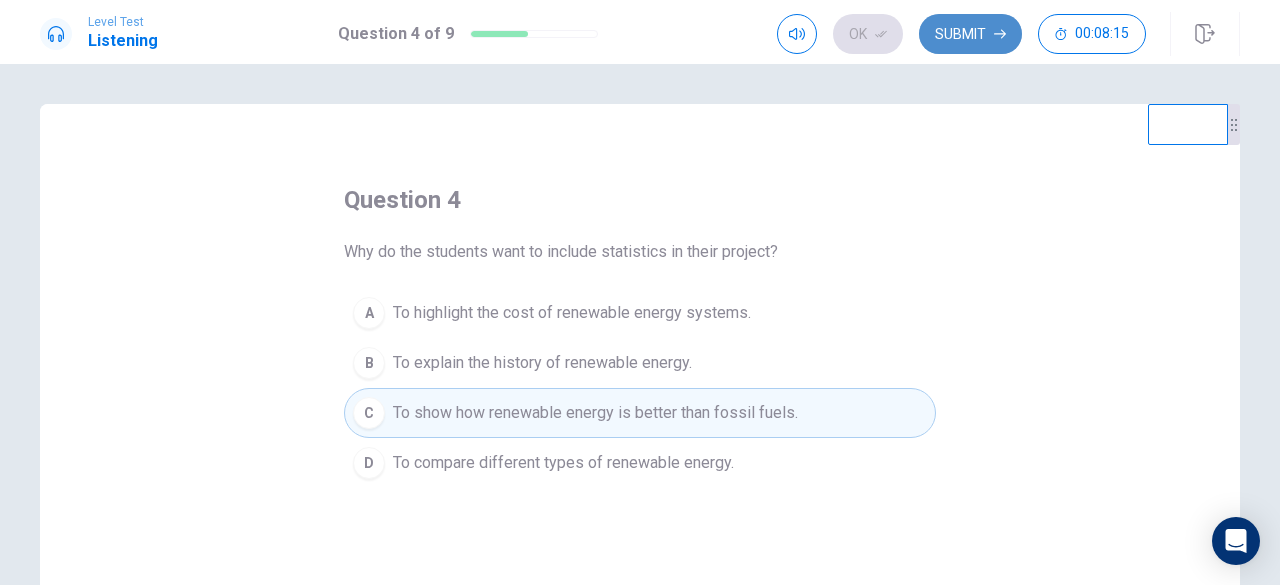 click on "Submit" at bounding box center (970, 34) 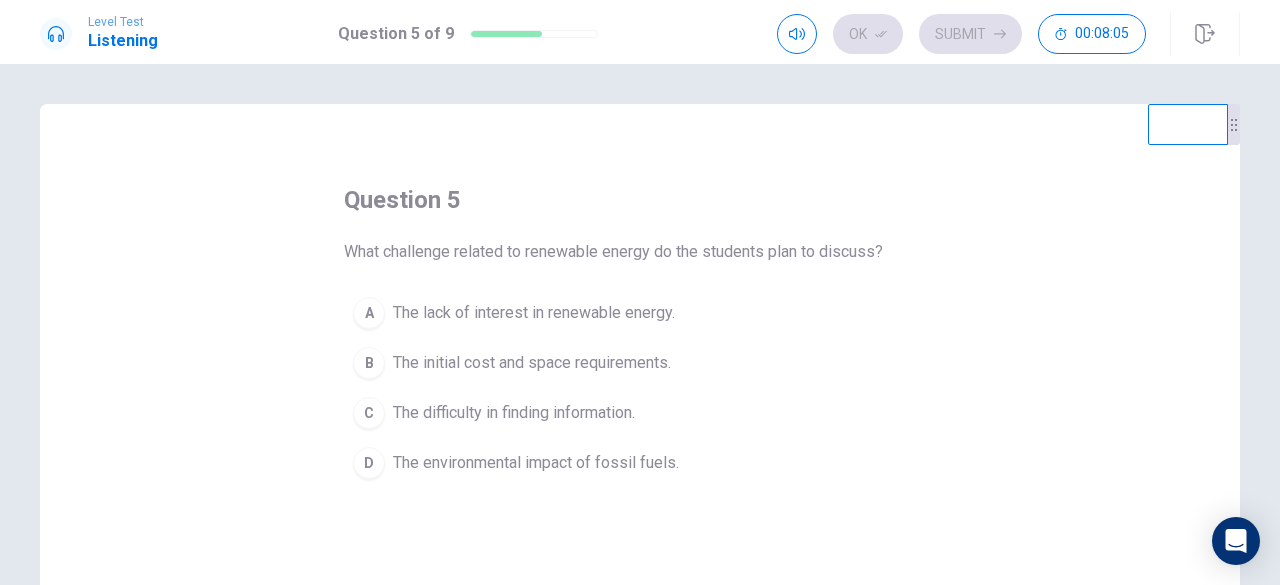 click on "The initial cost and space requirements." at bounding box center [532, 363] 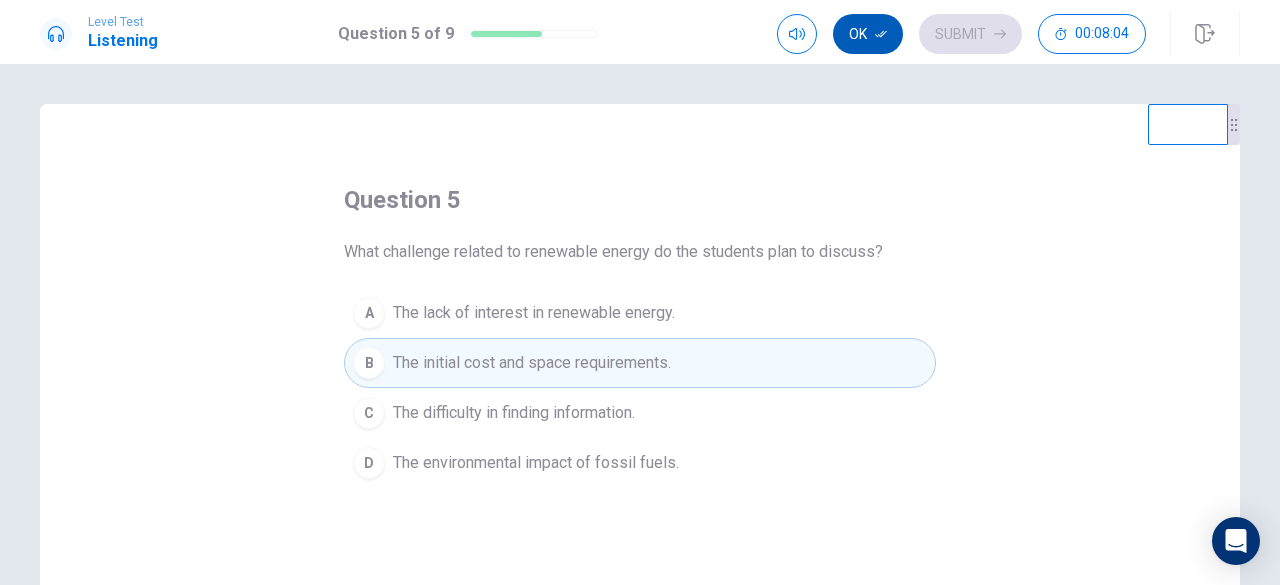 click on "Ok" at bounding box center [868, 34] 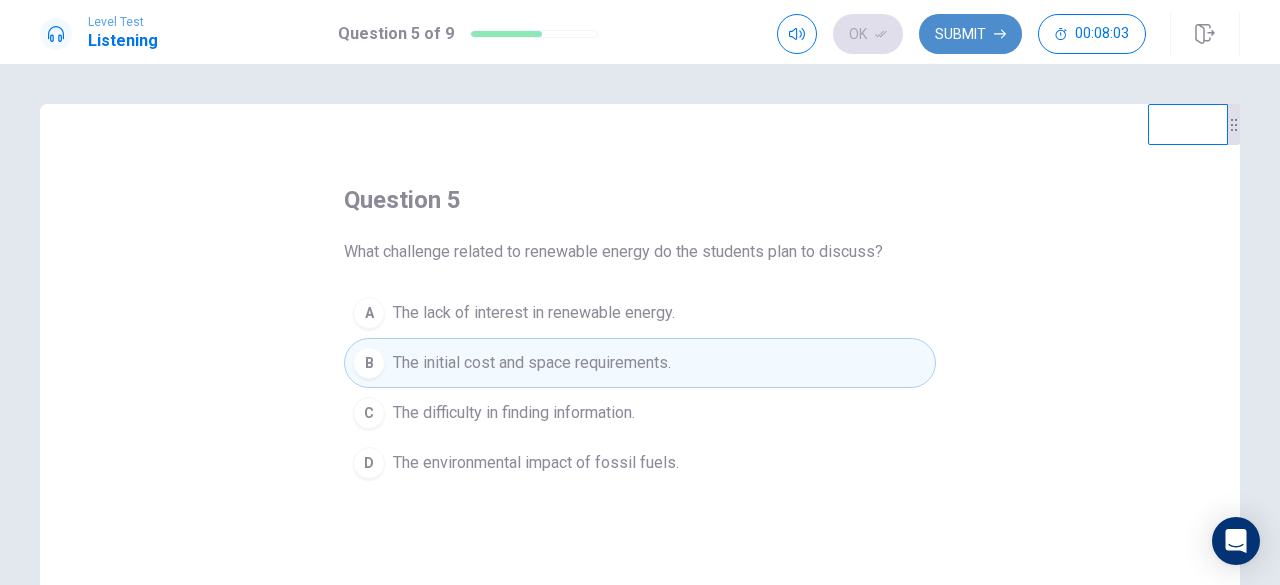 click on "Submit" at bounding box center [970, 34] 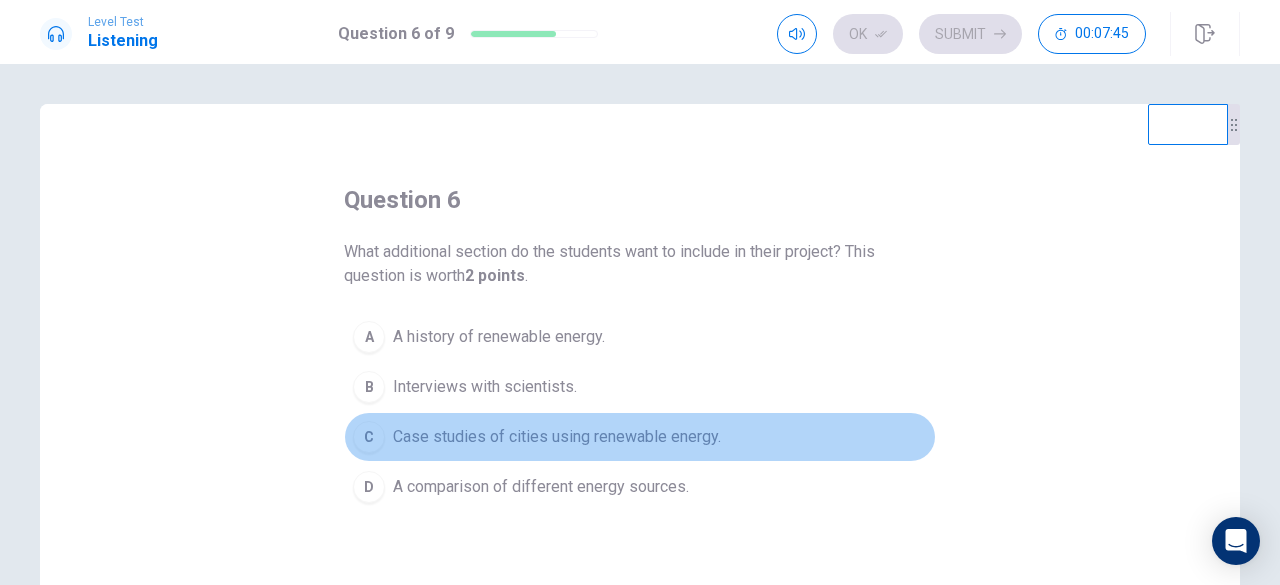 click on "Case studies of cities using renewable energy." at bounding box center (557, 437) 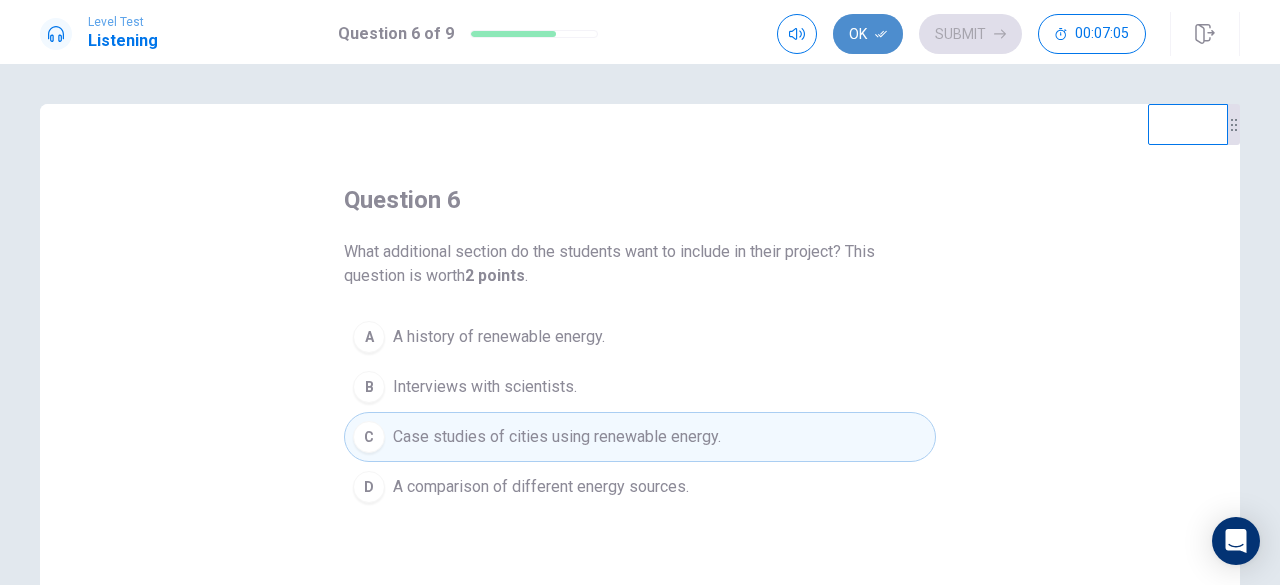 click on "Ok" at bounding box center [868, 34] 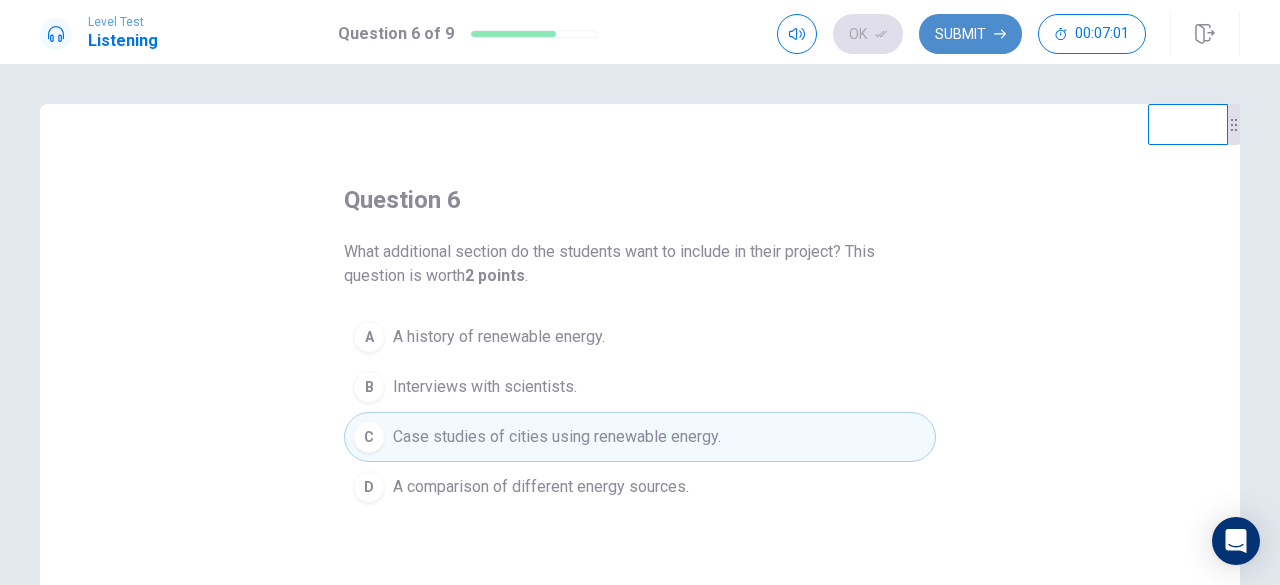 click on "Submit" at bounding box center [970, 34] 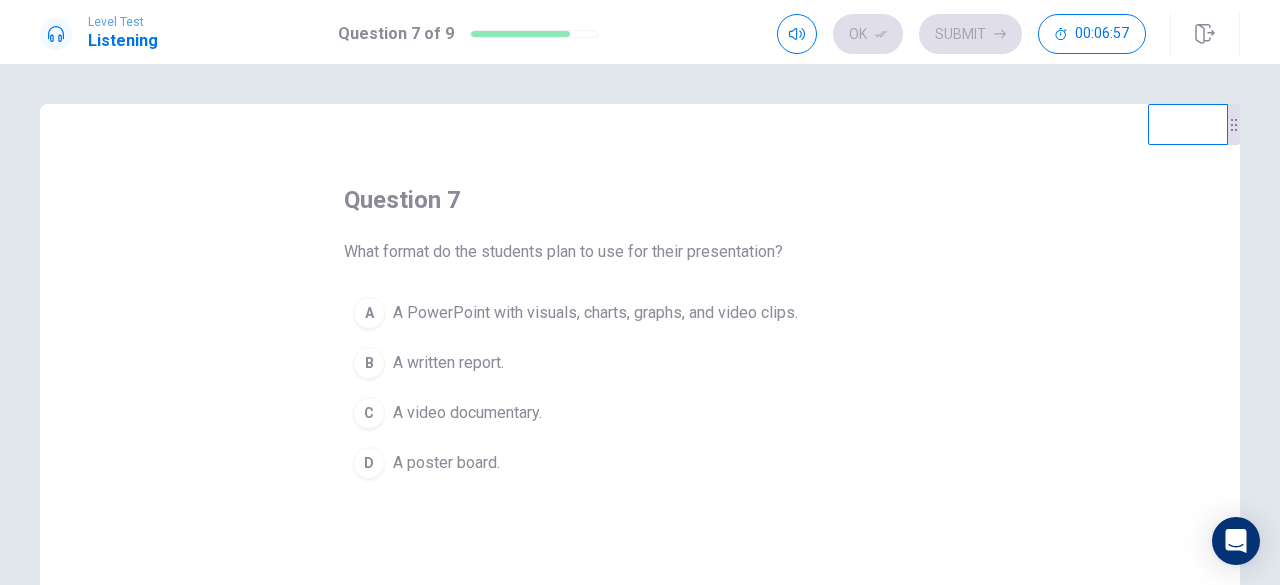 click on "A PowerPoint with visuals, charts, graphs, and video clips." at bounding box center (595, 313) 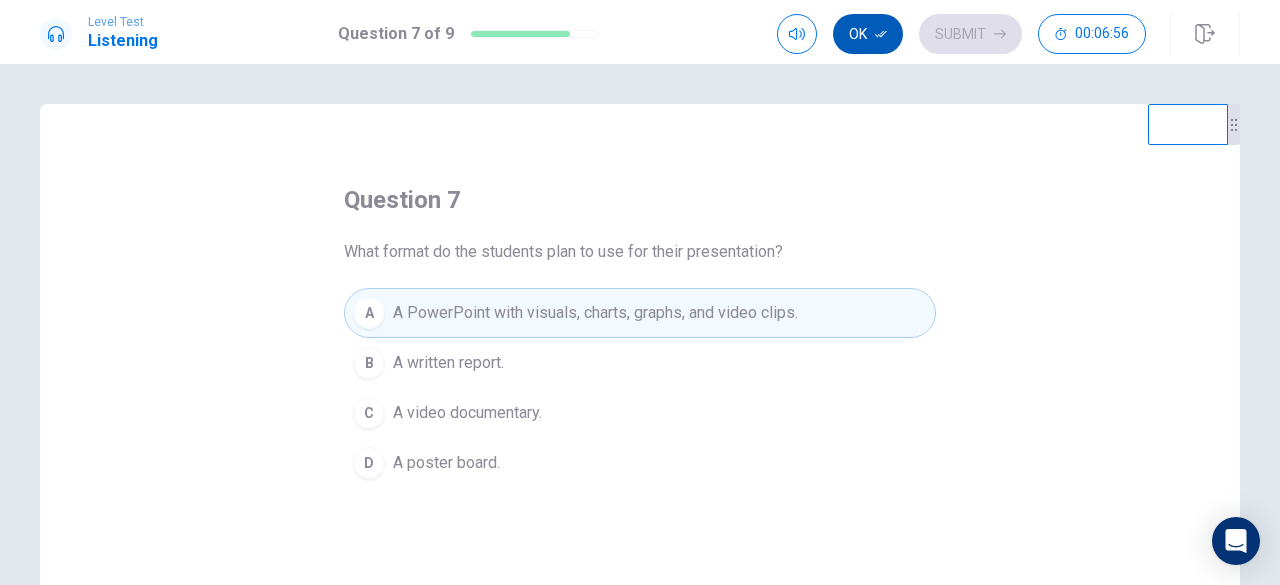click on "Ok" at bounding box center (868, 34) 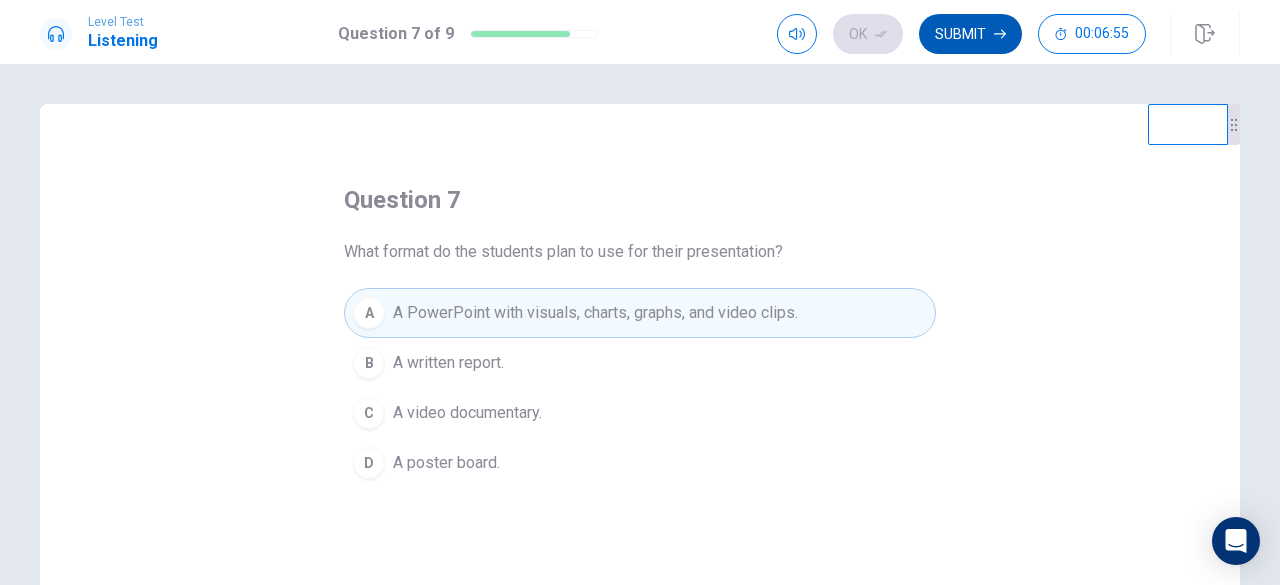 click on "Submit" at bounding box center (970, 34) 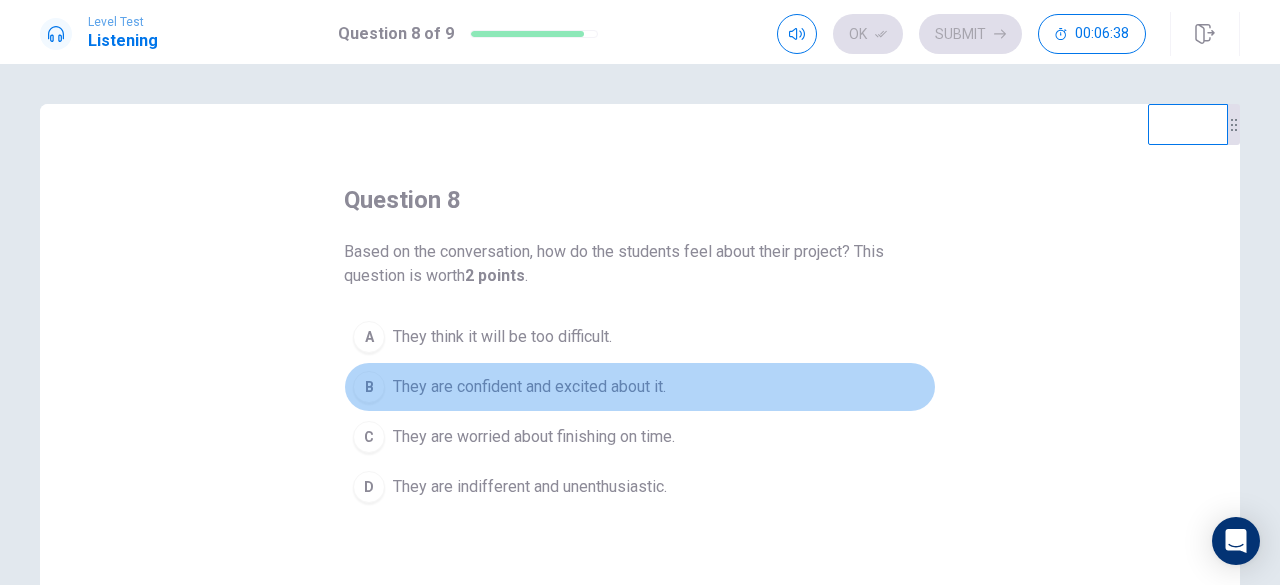 click on "They are confident and excited about it." at bounding box center [529, 387] 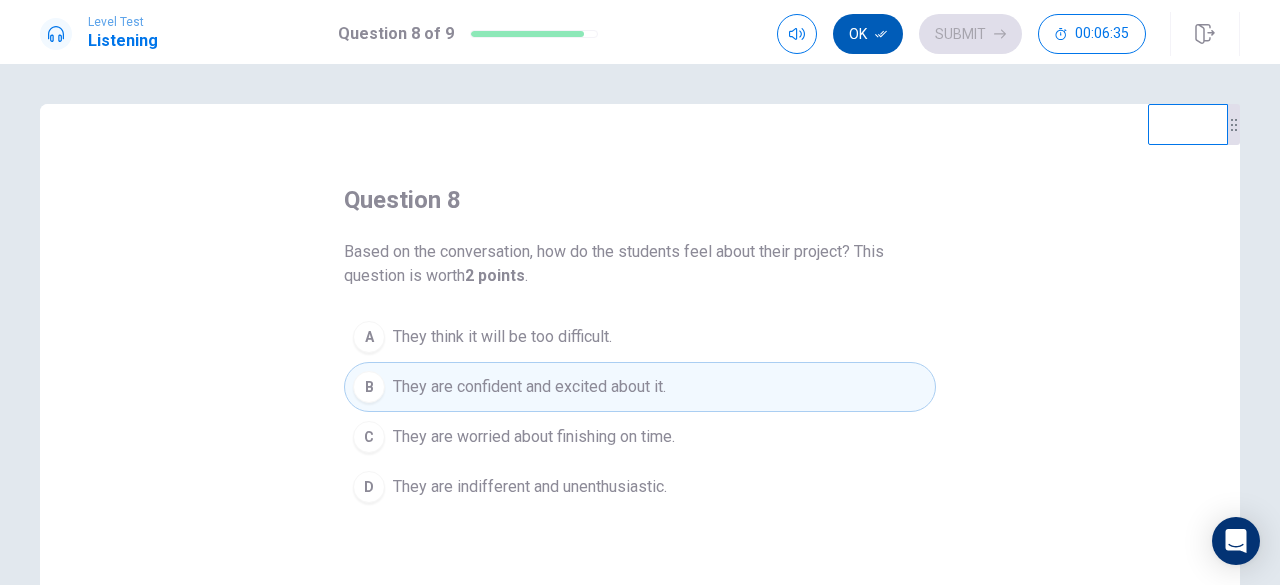 click on "Ok" at bounding box center [868, 34] 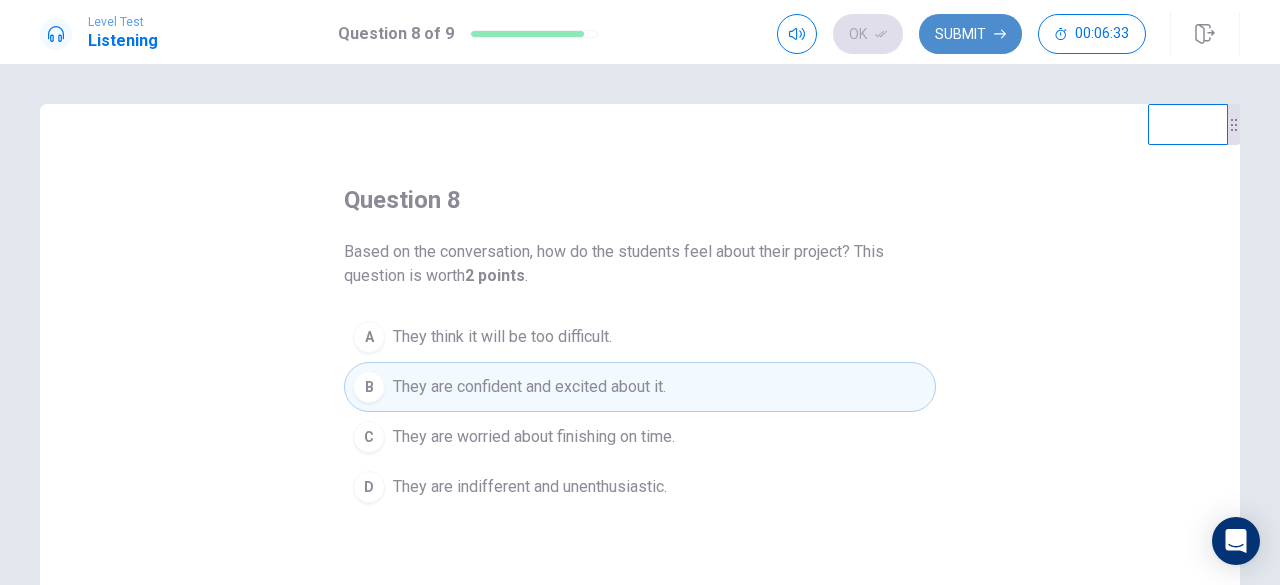 click on "Submit" at bounding box center [970, 34] 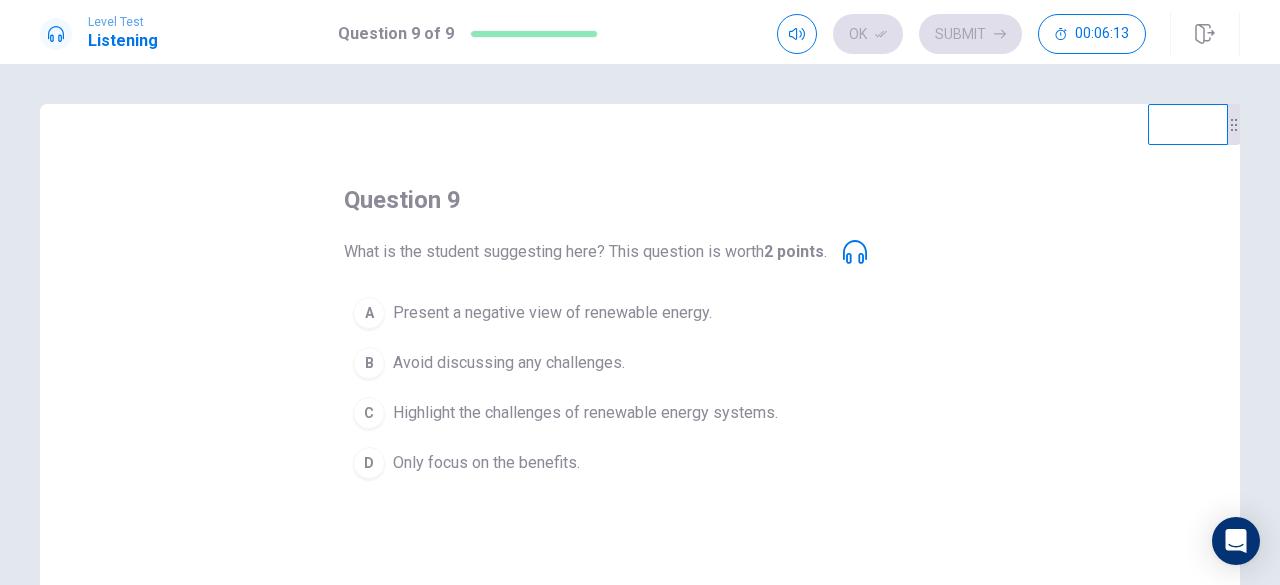 click on "Highlight the challenges of renewable energy systems." at bounding box center (585, 413) 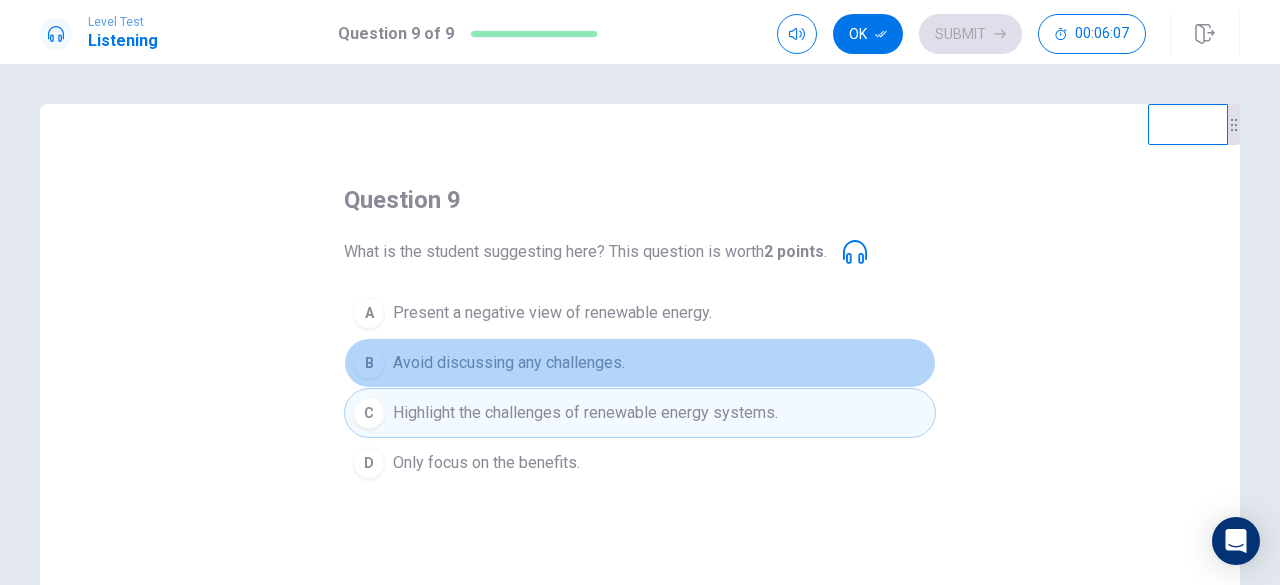 click on "Avoid discussing any challenges." at bounding box center (509, 363) 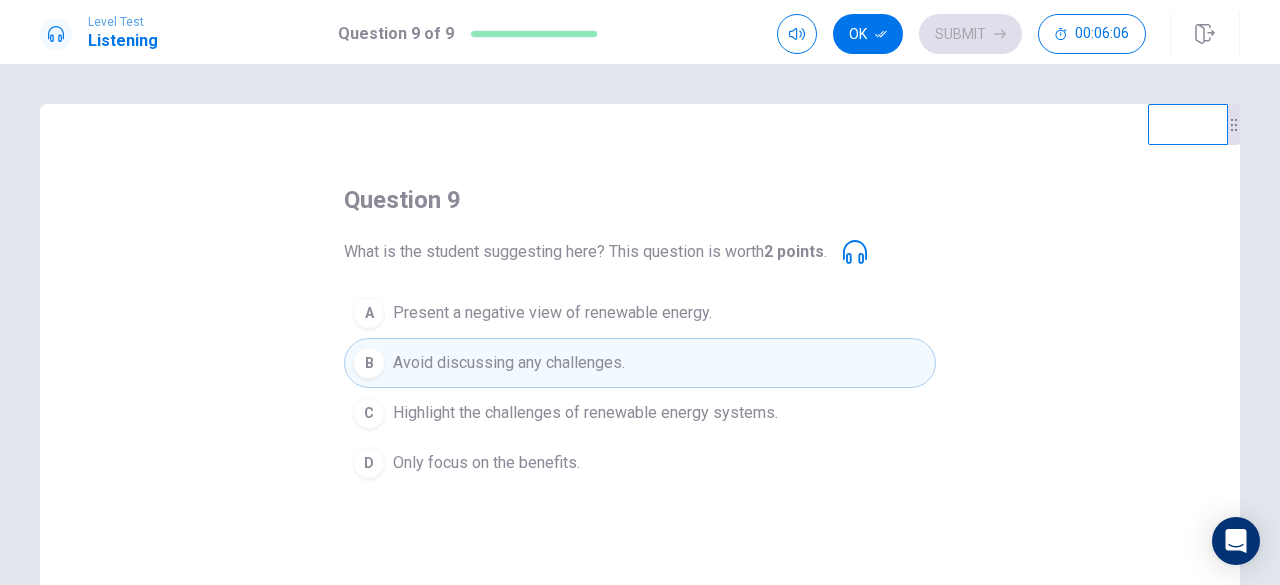 click on "Highlight the challenges of renewable energy systems." at bounding box center [585, 413] 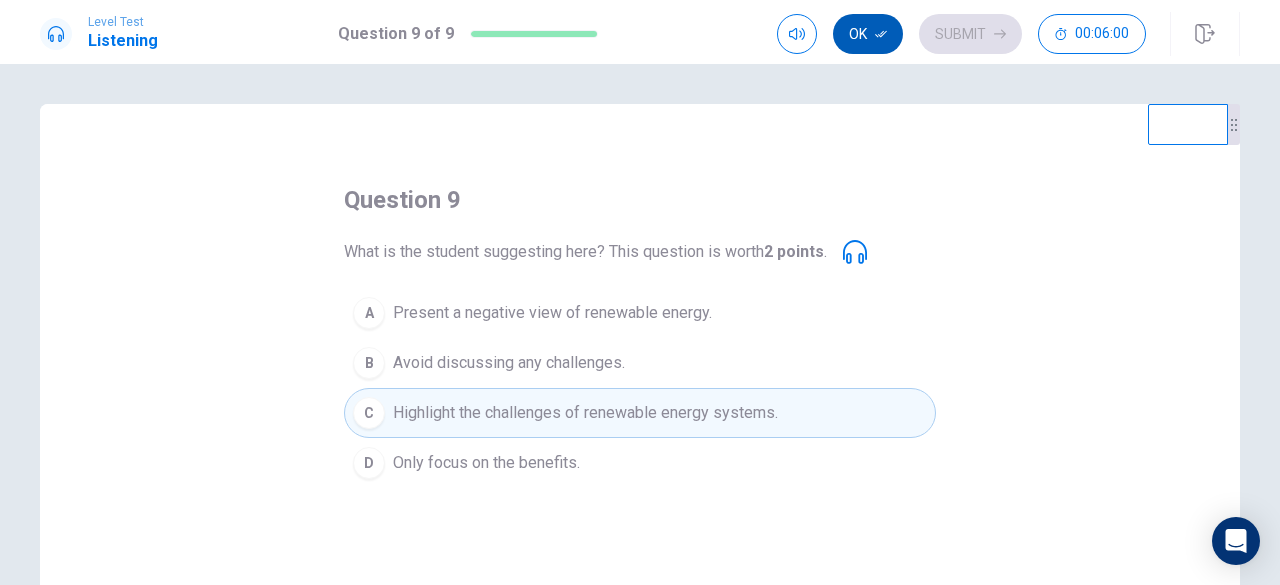 click on "Ok" at bounding box center (868, 34) 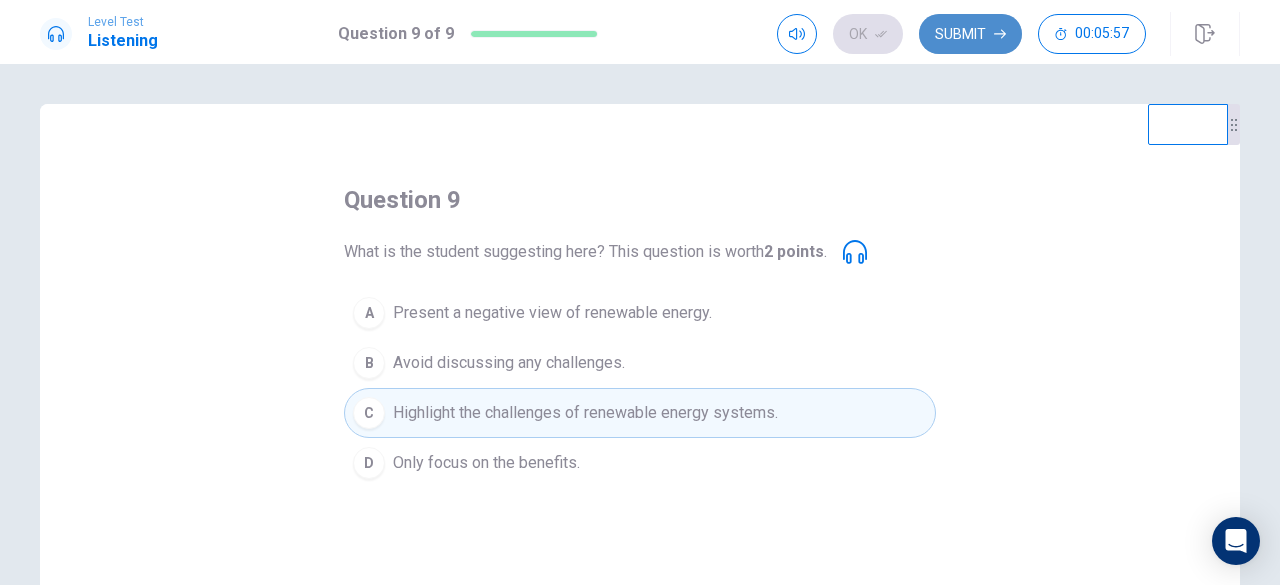 click on "Submit" at bounding box center [970, 34] 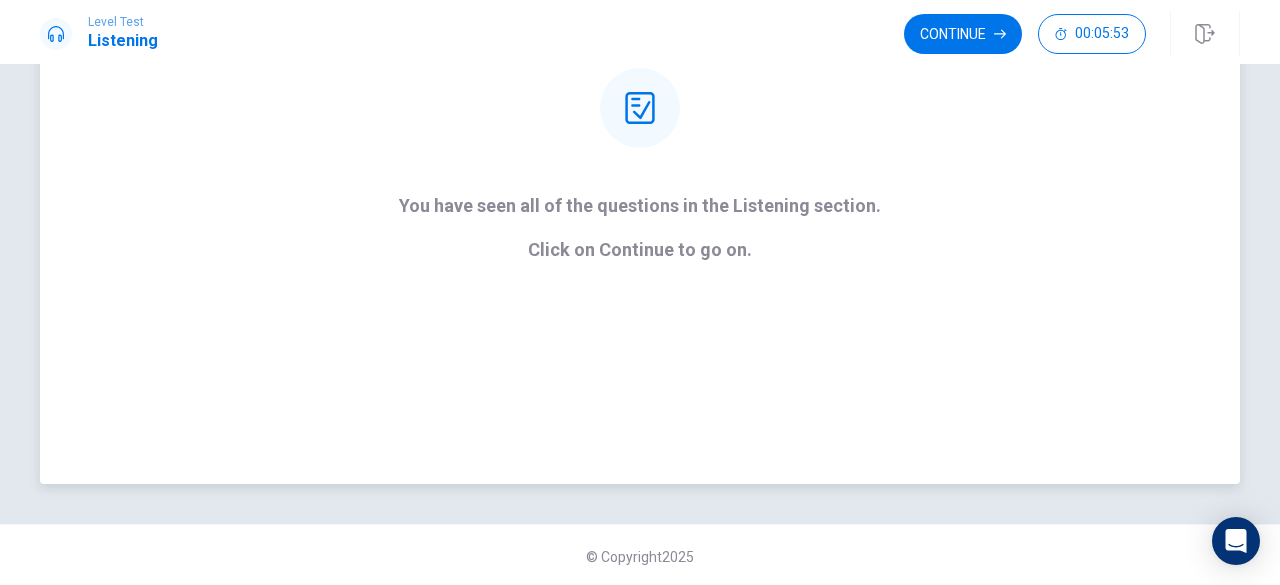 scroll, scrollTop: 262, scrollLeft: 0, axis: vertical 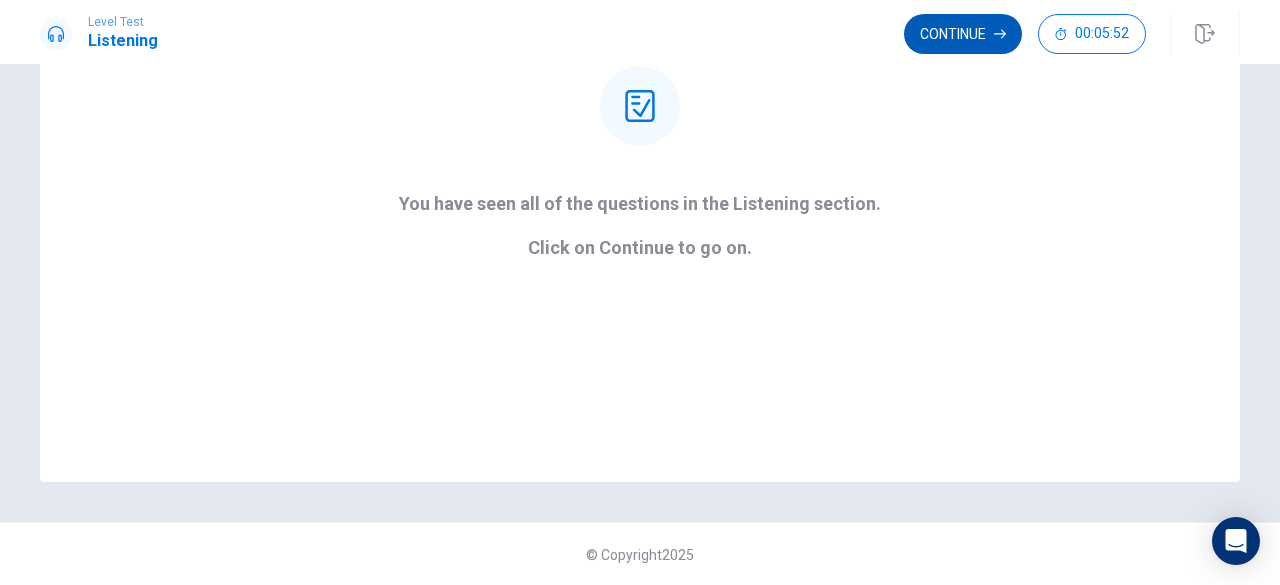 click on "Continue" at bounding box center [963, 34] 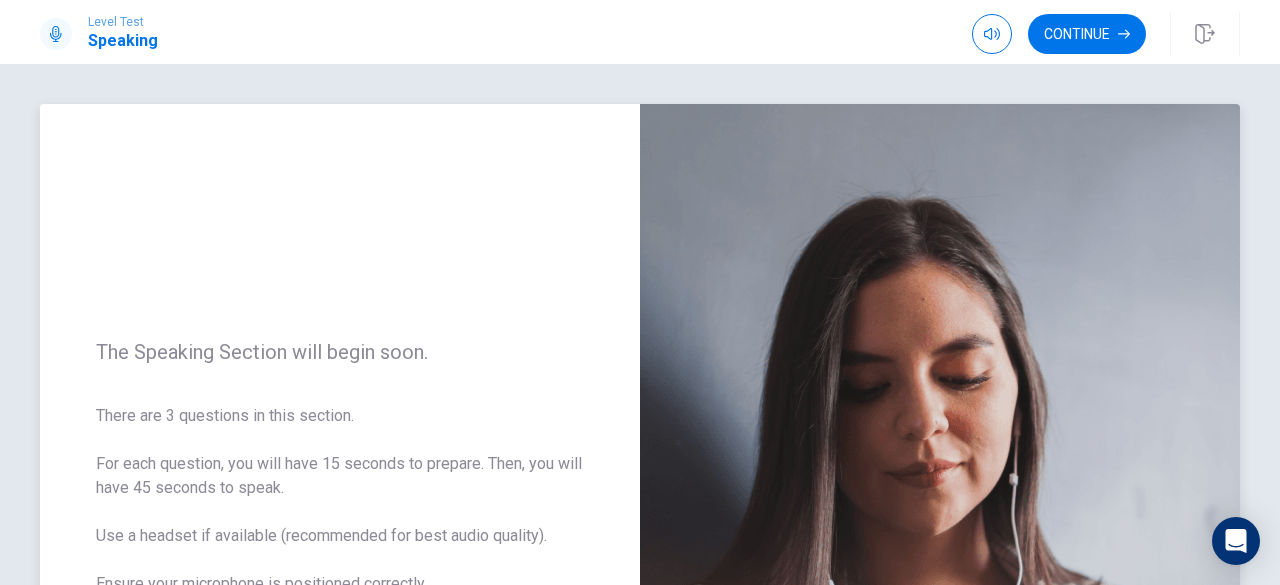 scroll, scrollTop: 1, scrollLeft: 0, axis: vertical 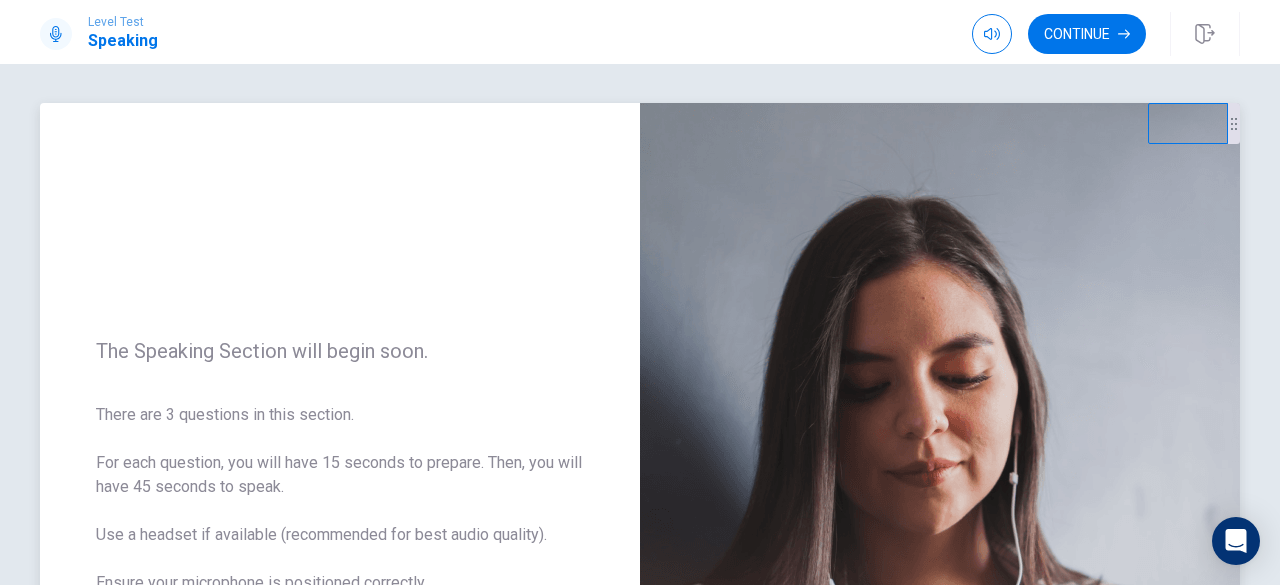drag, startPoint x: 1077, startPoint y: 31, endPoint x: 898, endPoint y: 221, distance: 261.0383 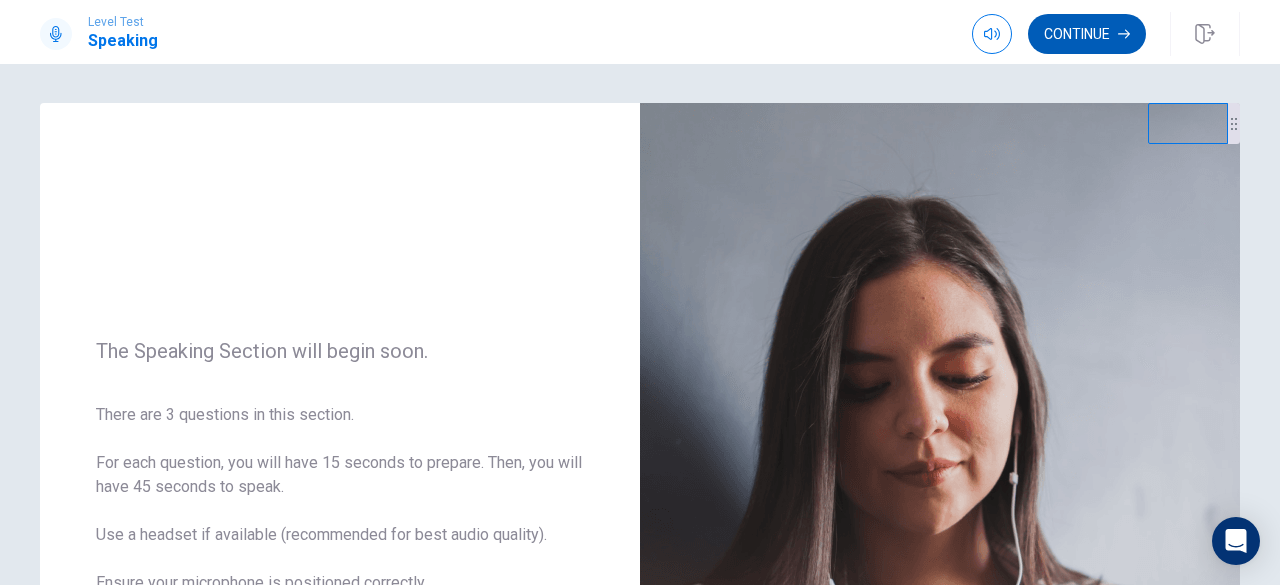 click on "Continue" at bounding box center (1087, 34) 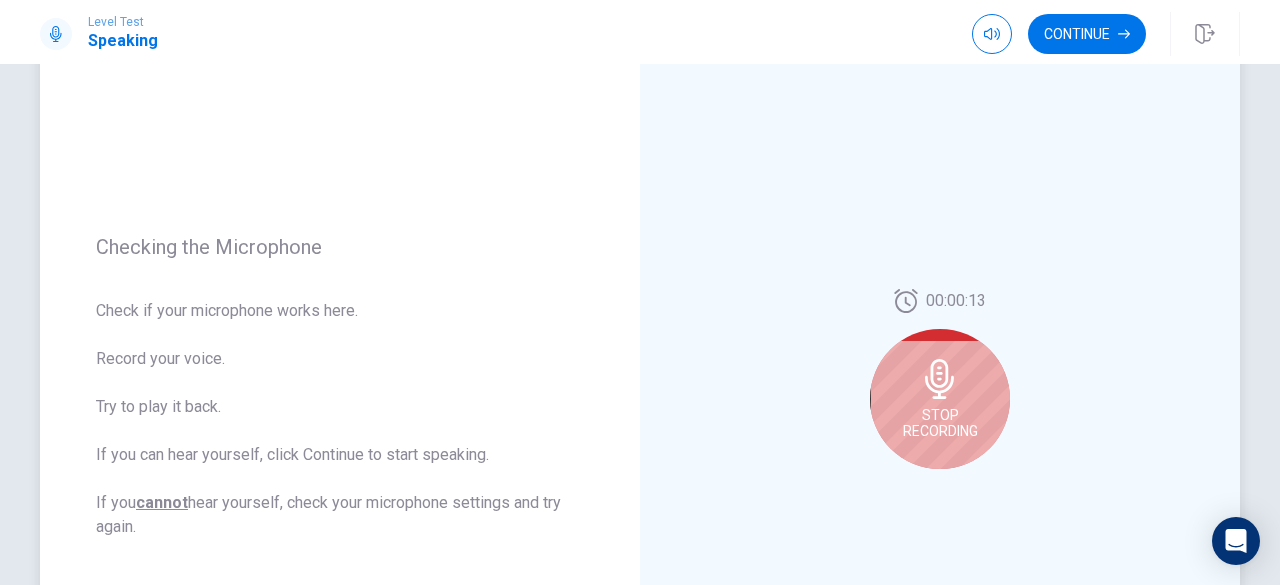 scroll, scrollTop: 155, scrollLeft: 0, axis: vertical 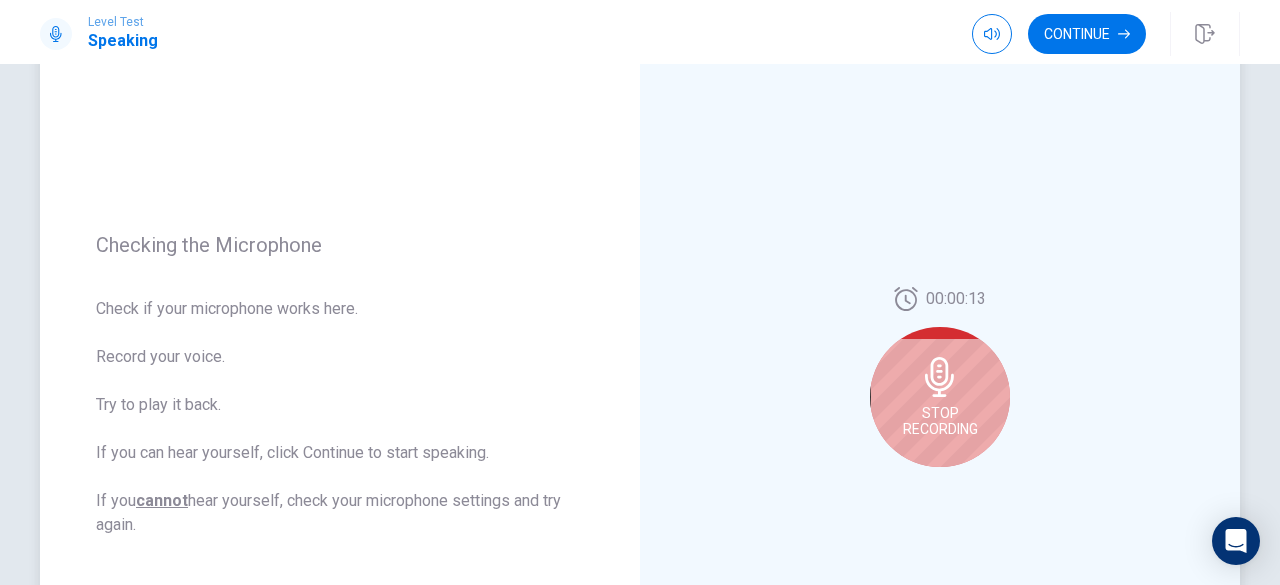click on "Stop   Recording" at bounding box center (940, 397) 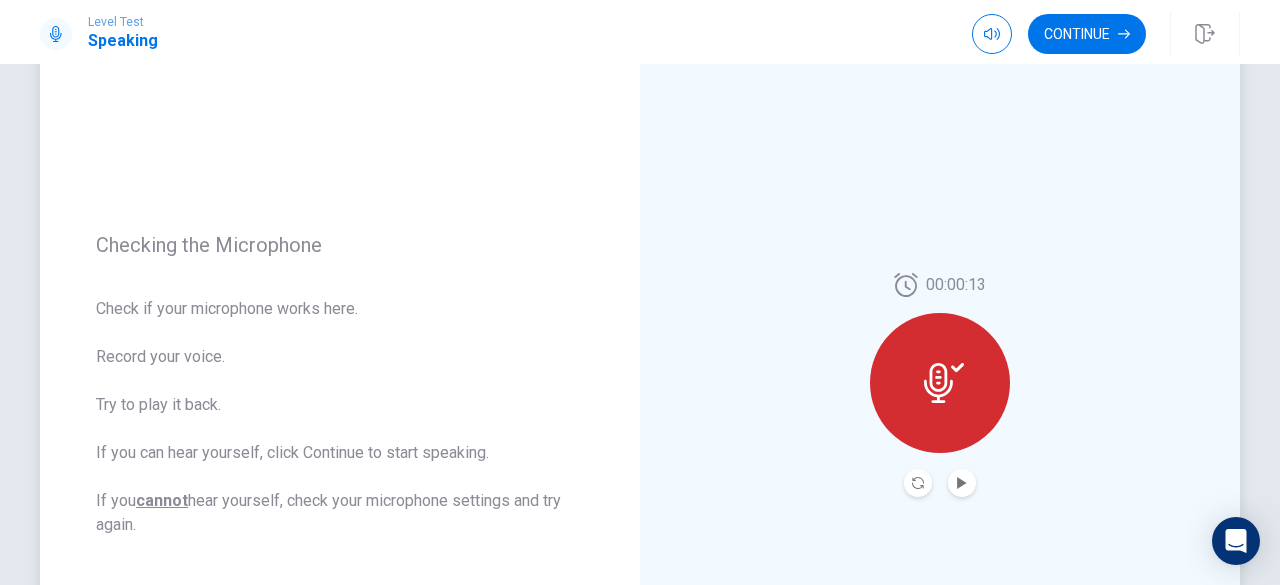 click at bounding box center [940, 383] 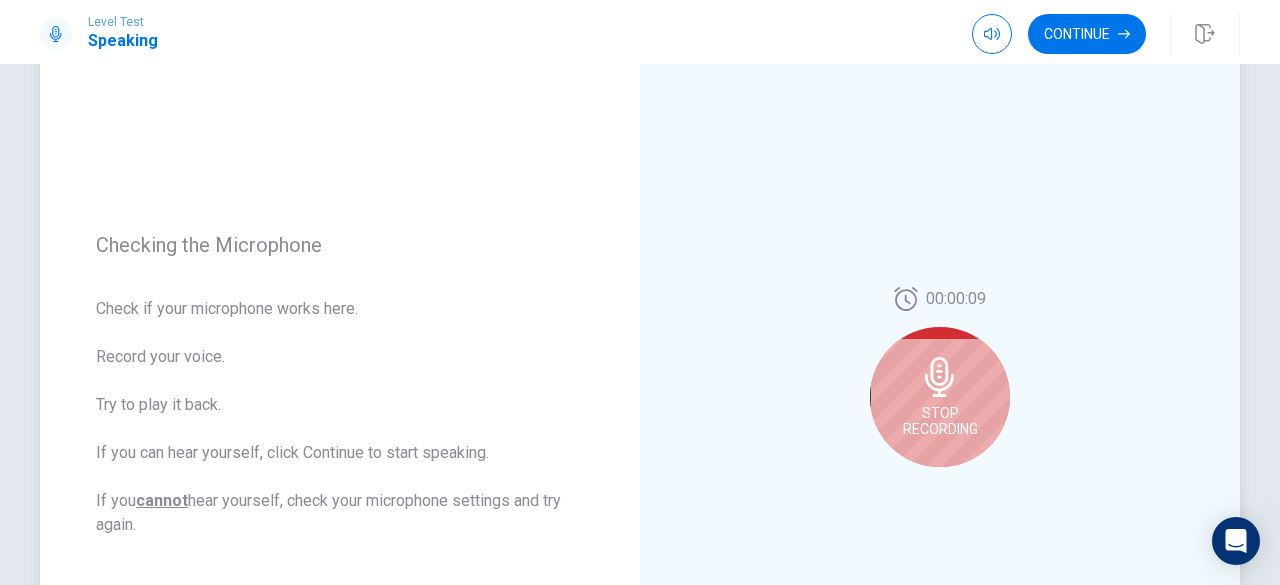 click on "Stop   Recording" at bounding box center [940, 397] 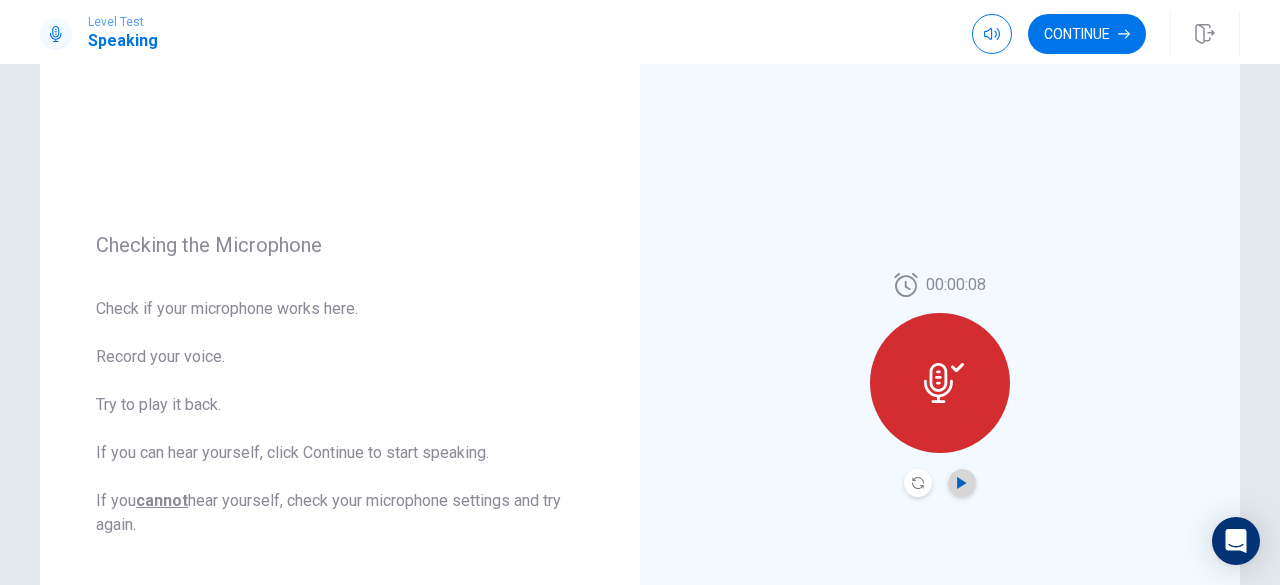 click 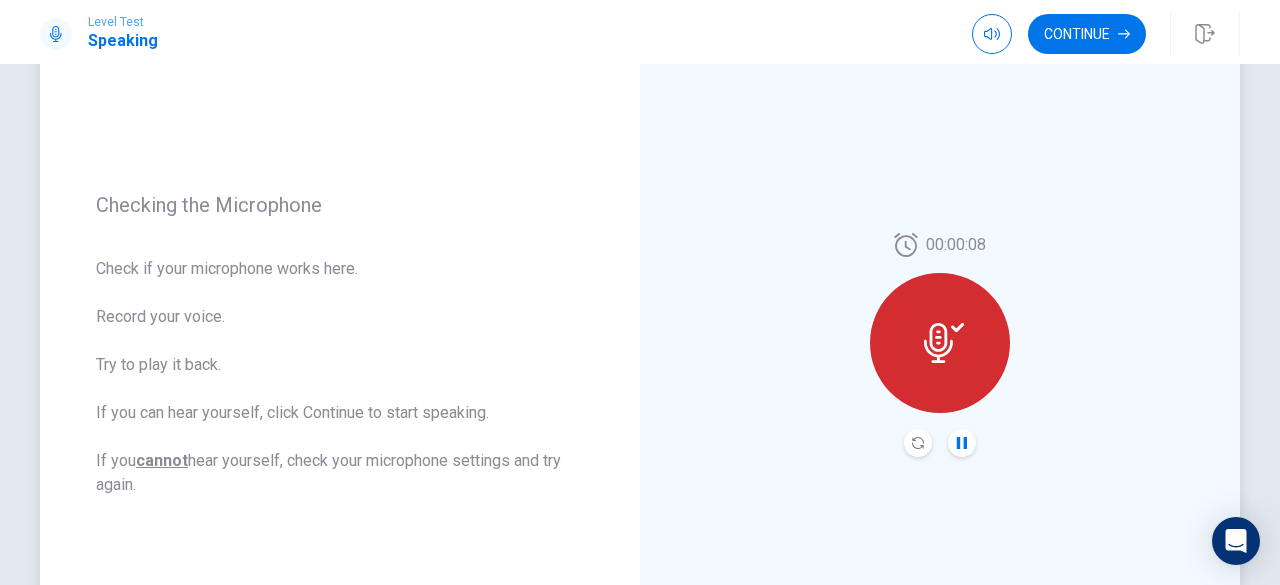 scroll, scrollTop: 161, scrollLeft: 0, axis: vertical 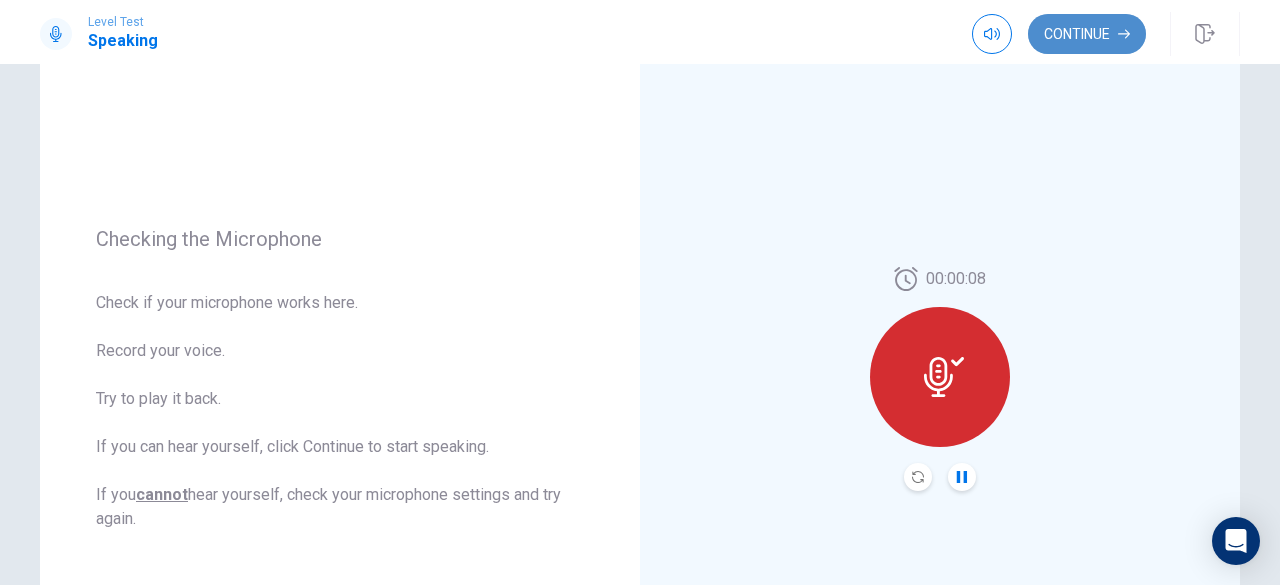 click on "Continue" at bounding box center [1087, 34] 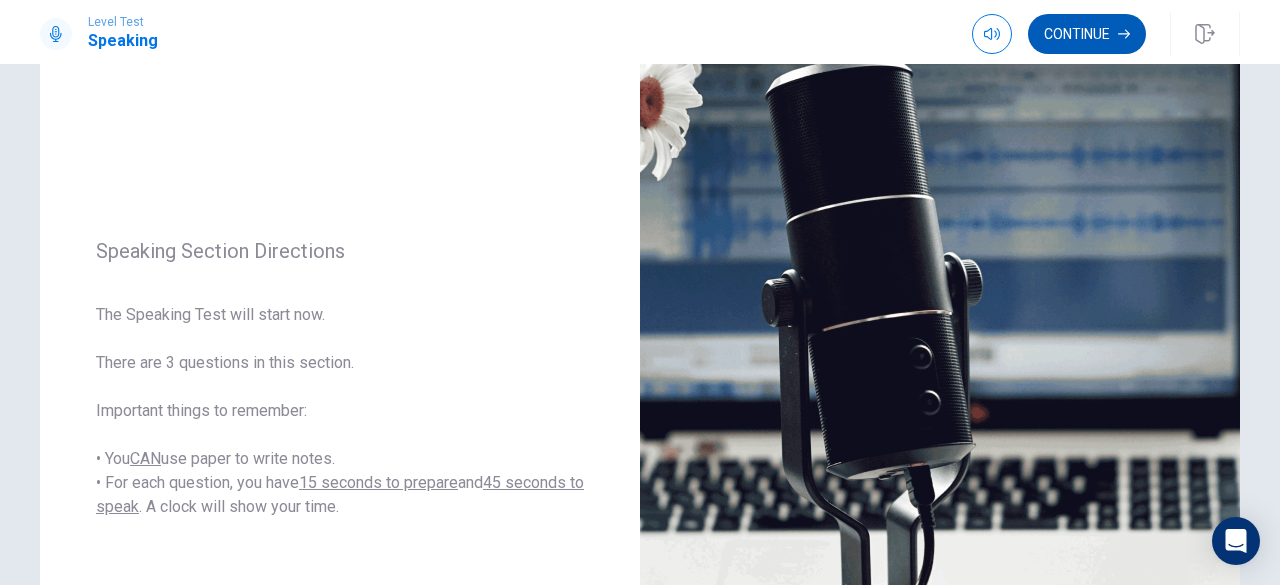 click on "Continue" at bounding box center (1087, 34) 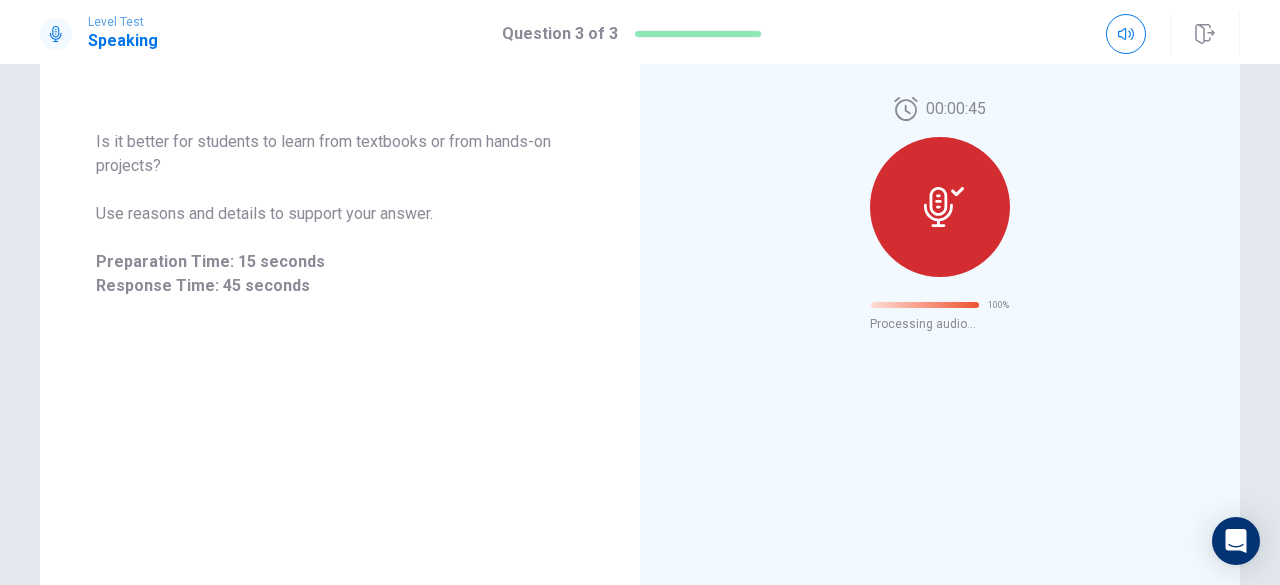 scroll, scrollTop: 142, scrollLeft: 0, axis: vertical 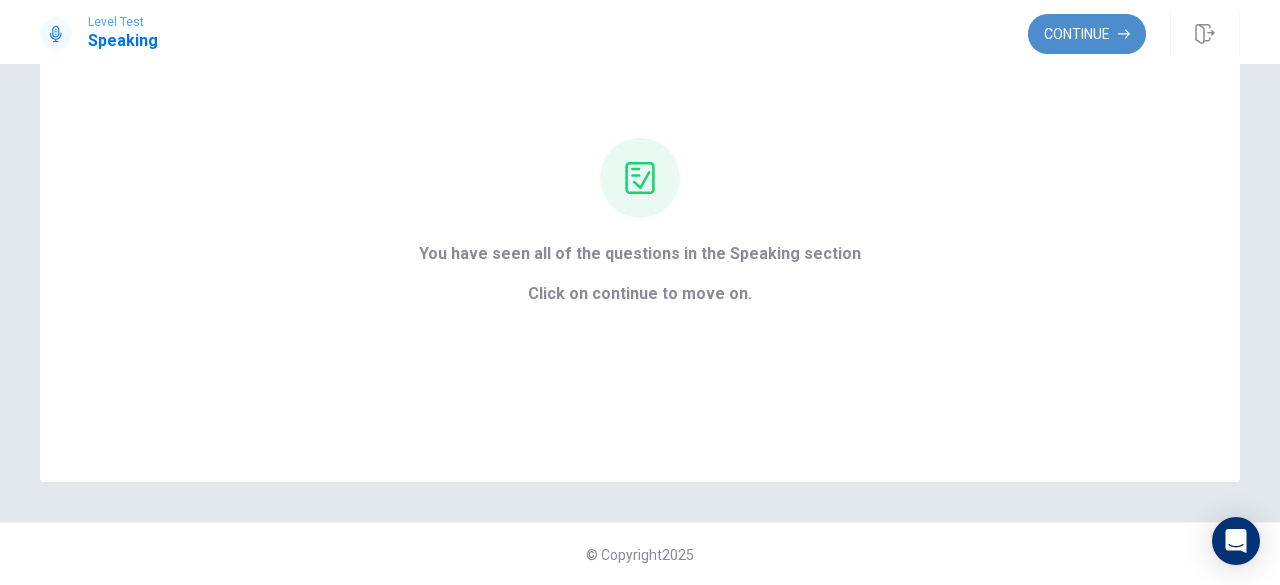 click on "Continue" at bounding box center (1087, 34) 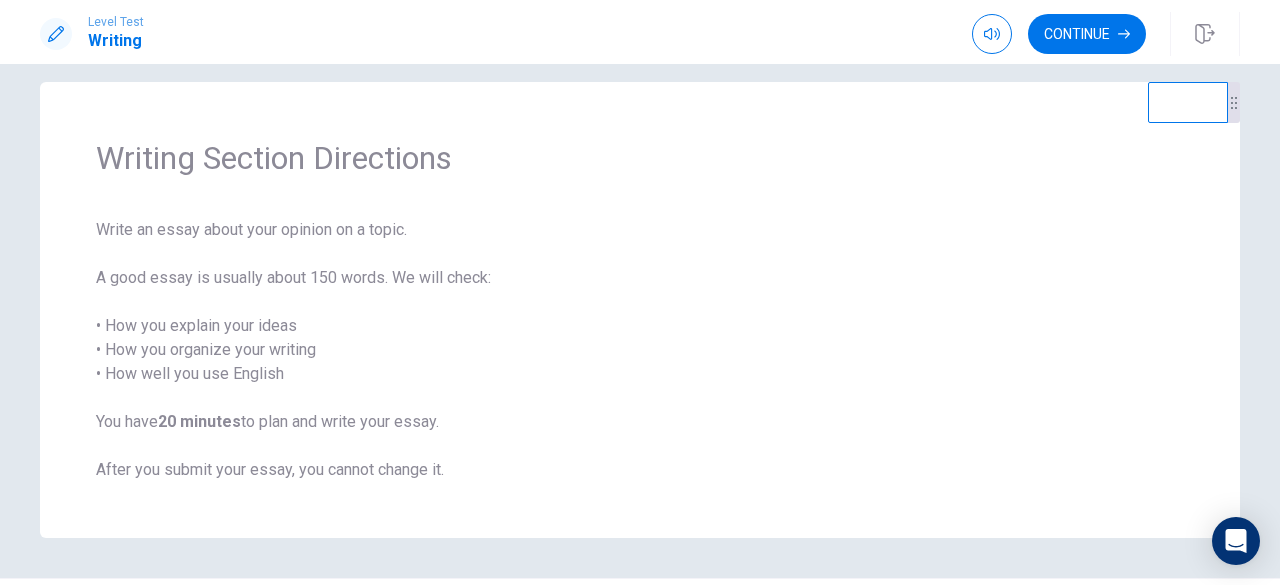 scroll, scrollTop: 22, scrollLeft: 0, axis: vertical 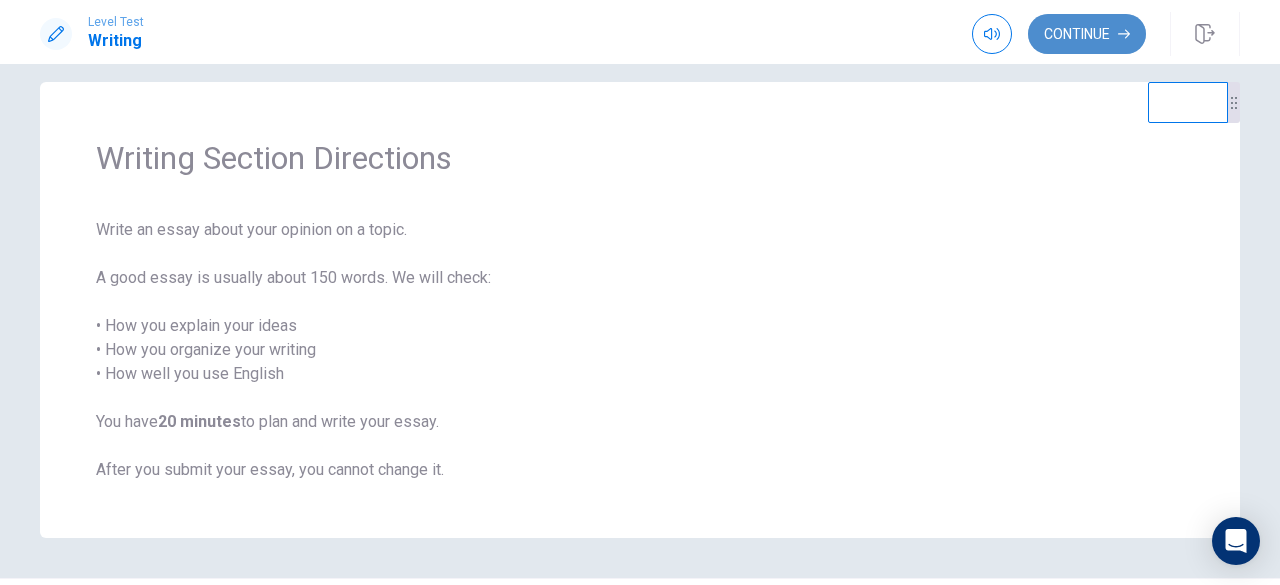 click on "Continue" at bounding box center [1087, 34] 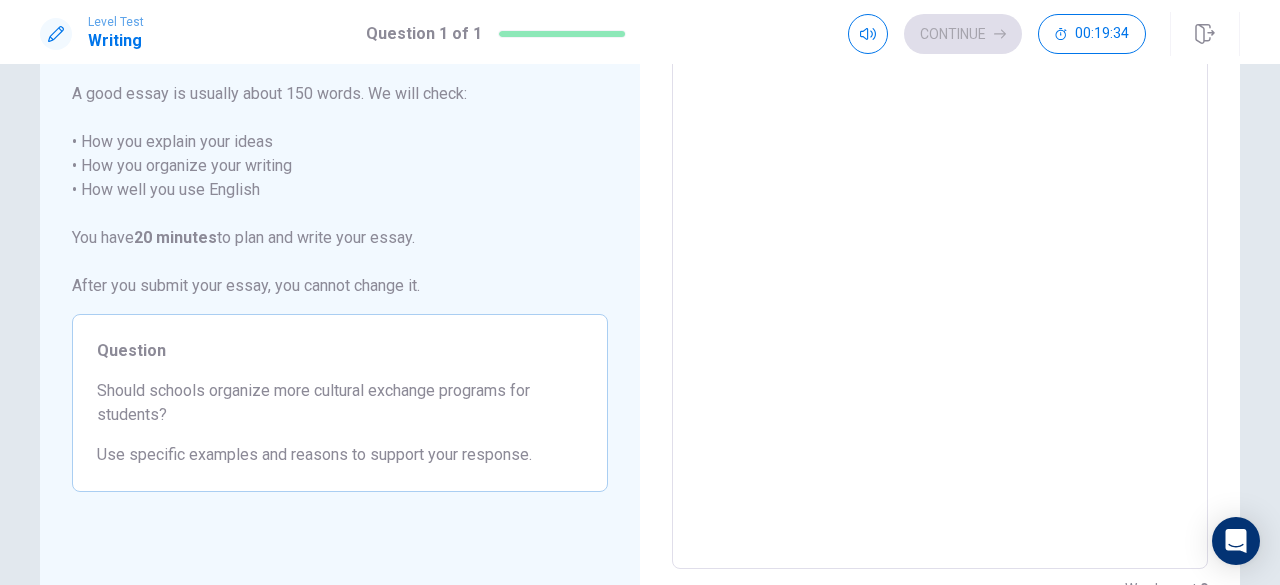 scroll, scrollTop: 127, scrollLeft: 0, axis: vertical 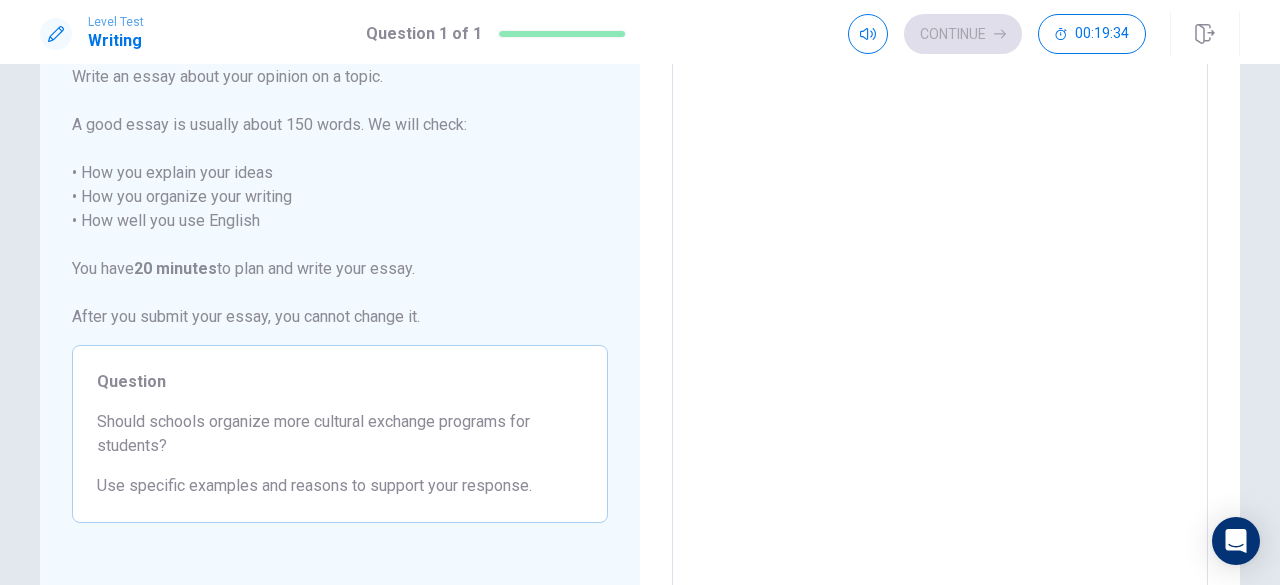 click at bounding box center (940, 324) 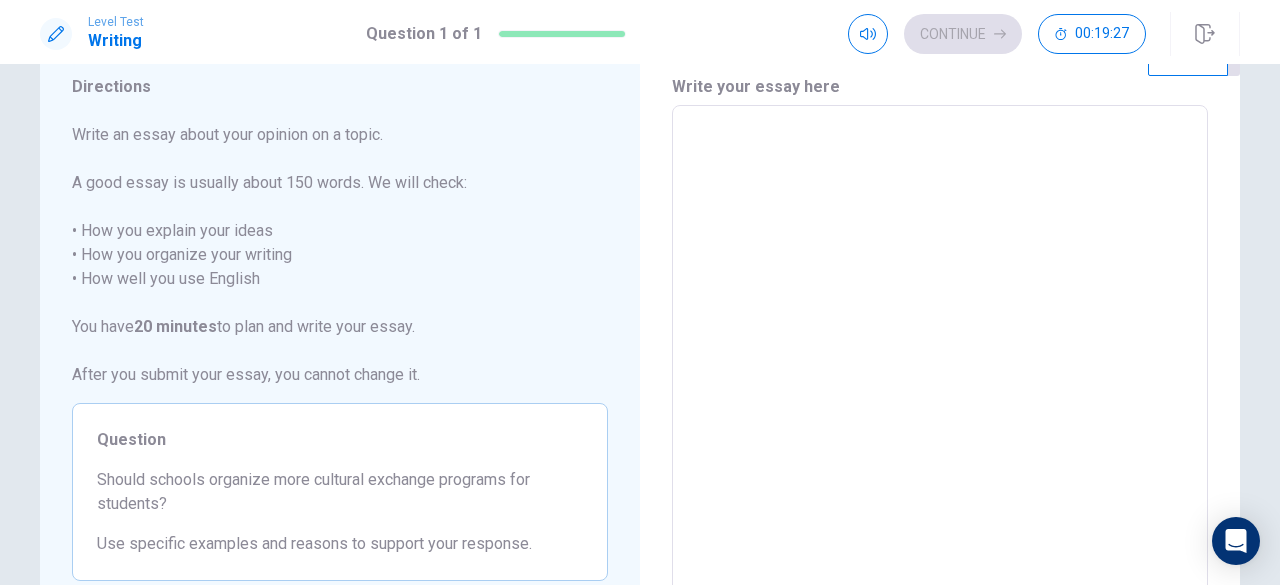 scroll, scrollTop: 70, scrollLeft: 0, axis: vertical 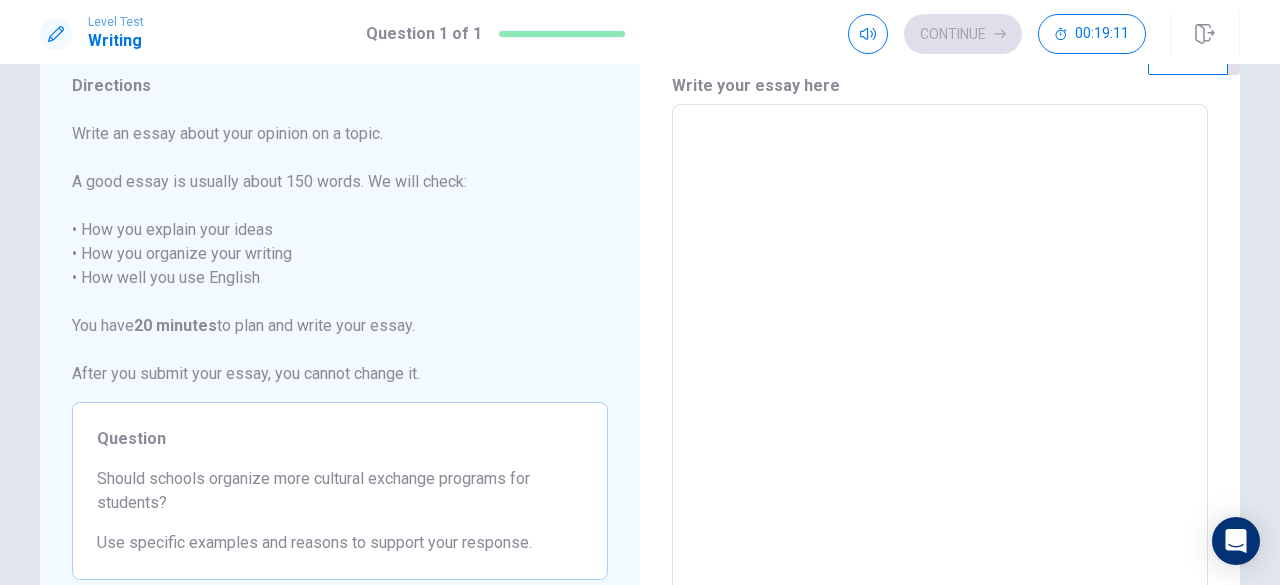 type on "*" 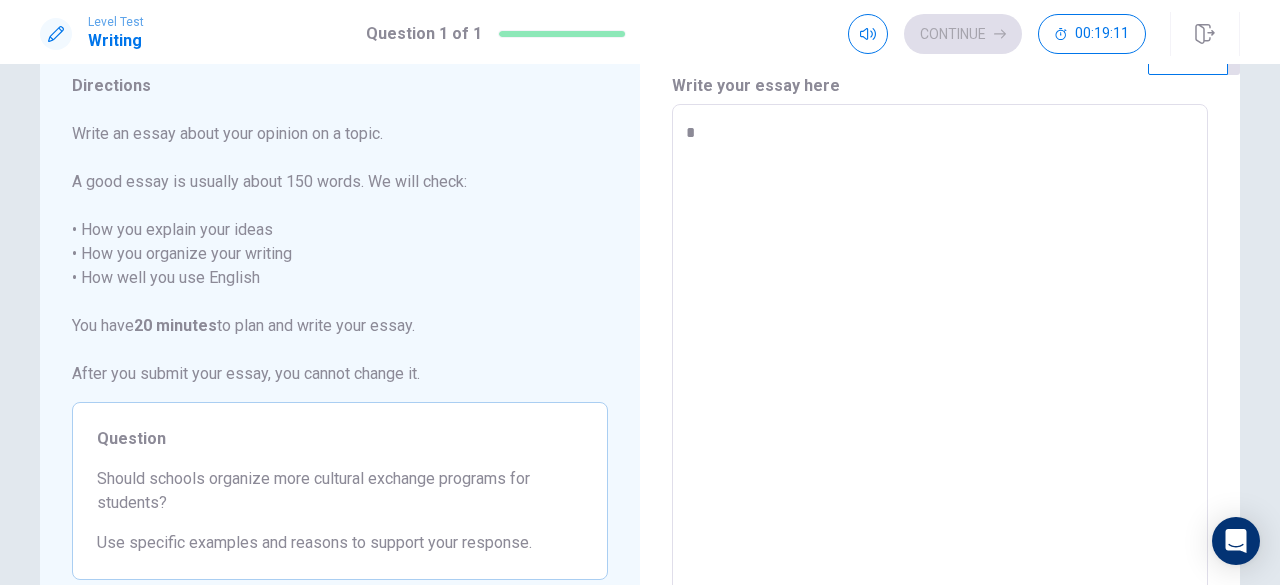 type on "*" 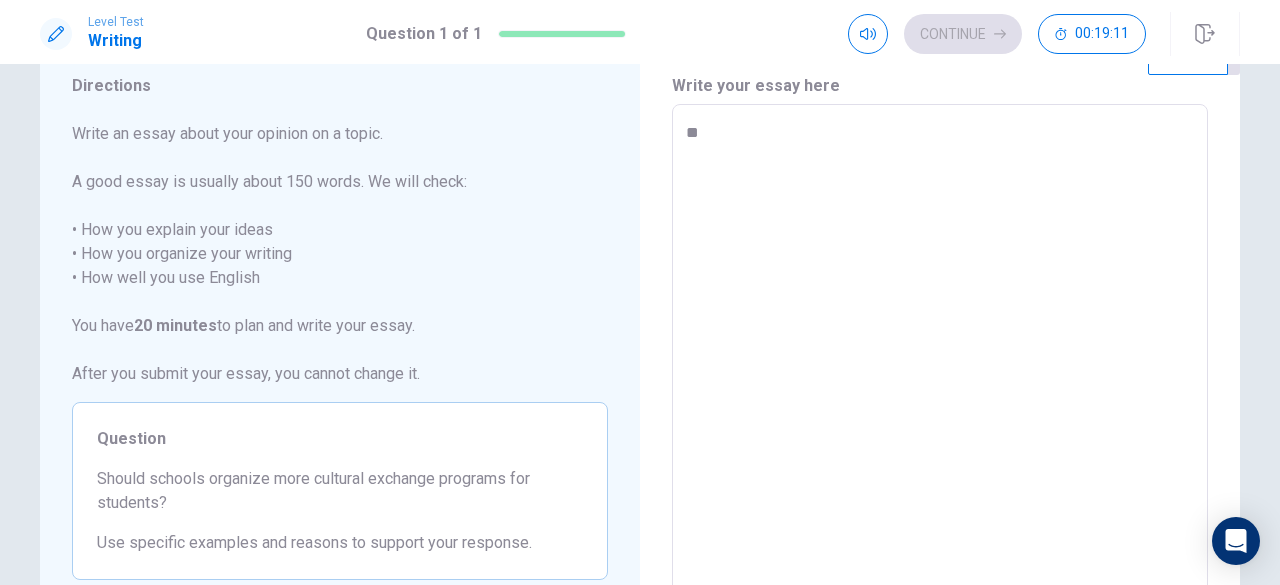type on "*" 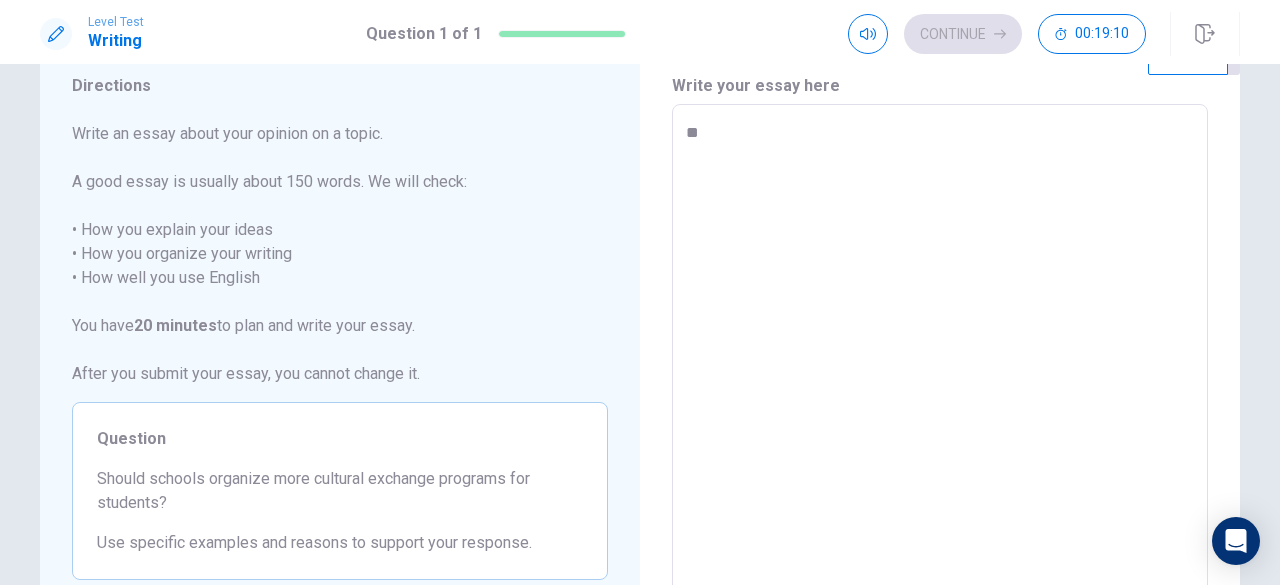 type on "***" 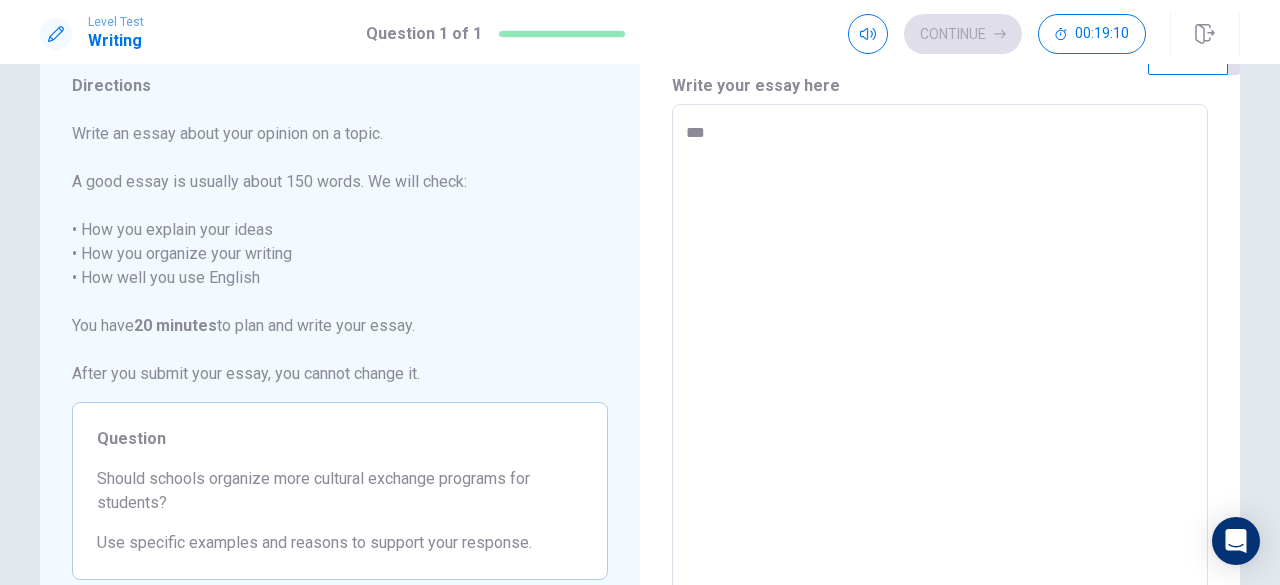 type on "*" 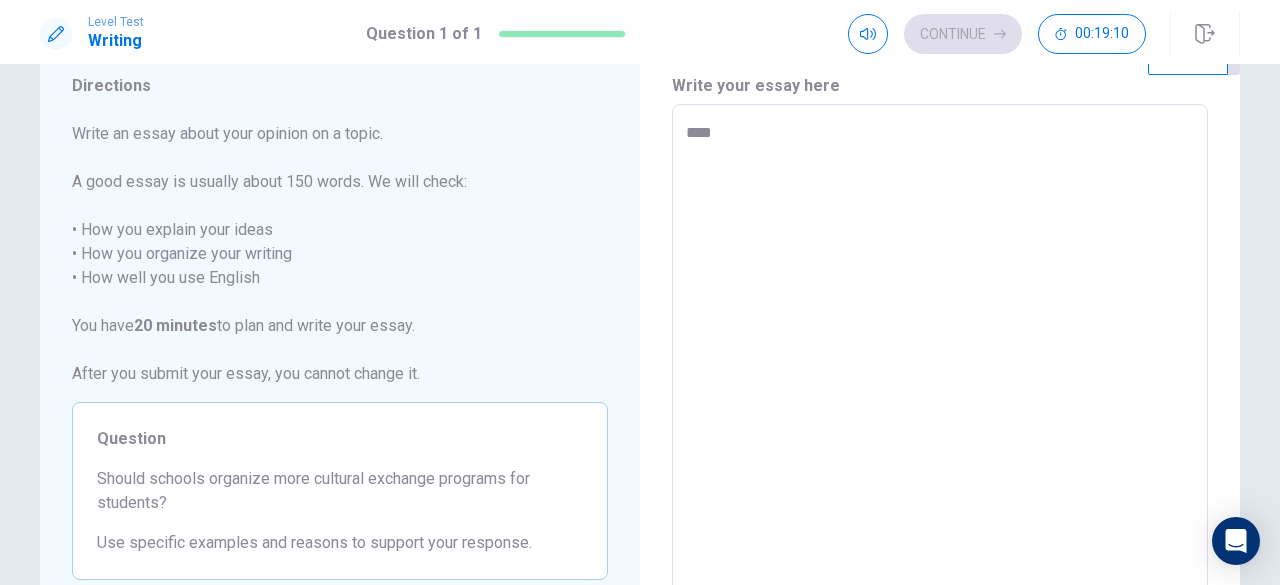 type on "*" 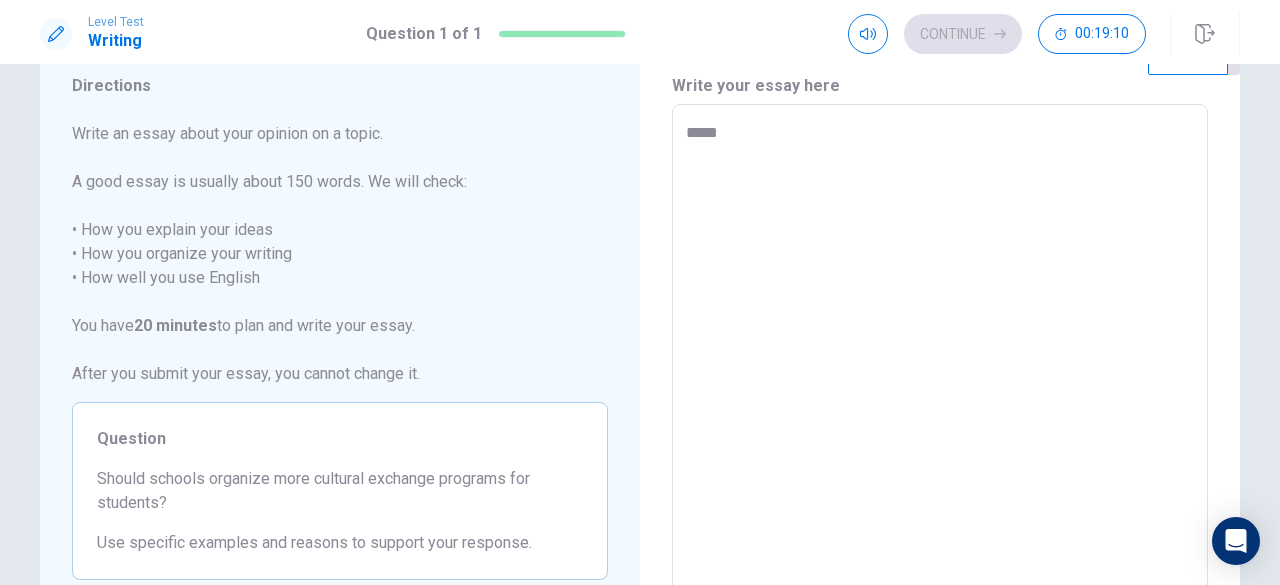 type on "*" 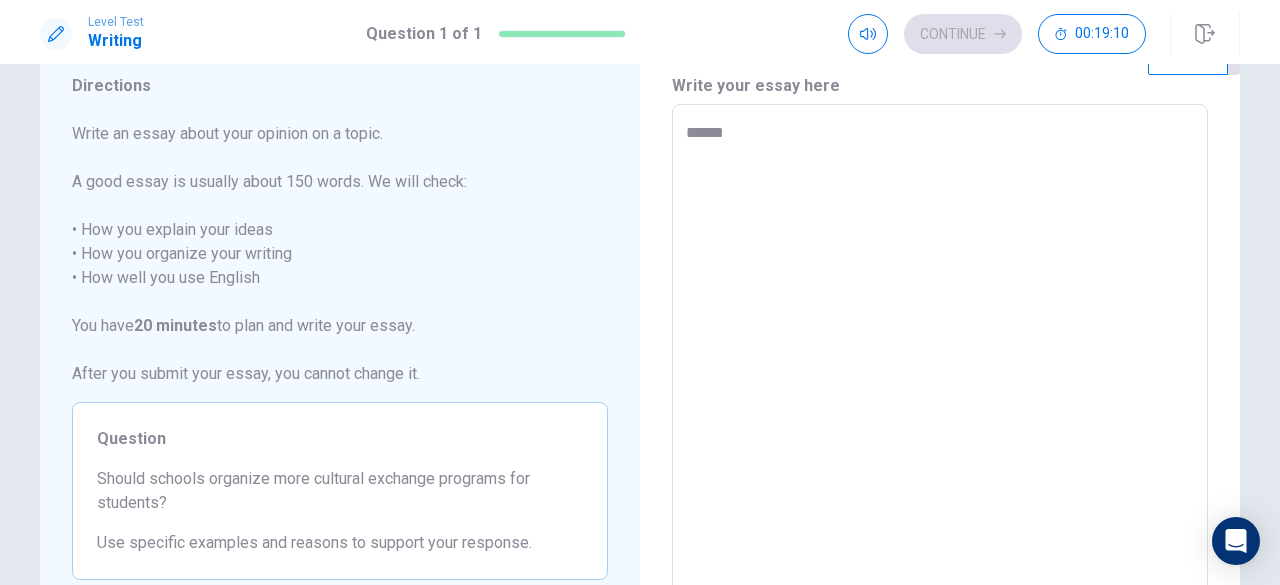 type on "*" 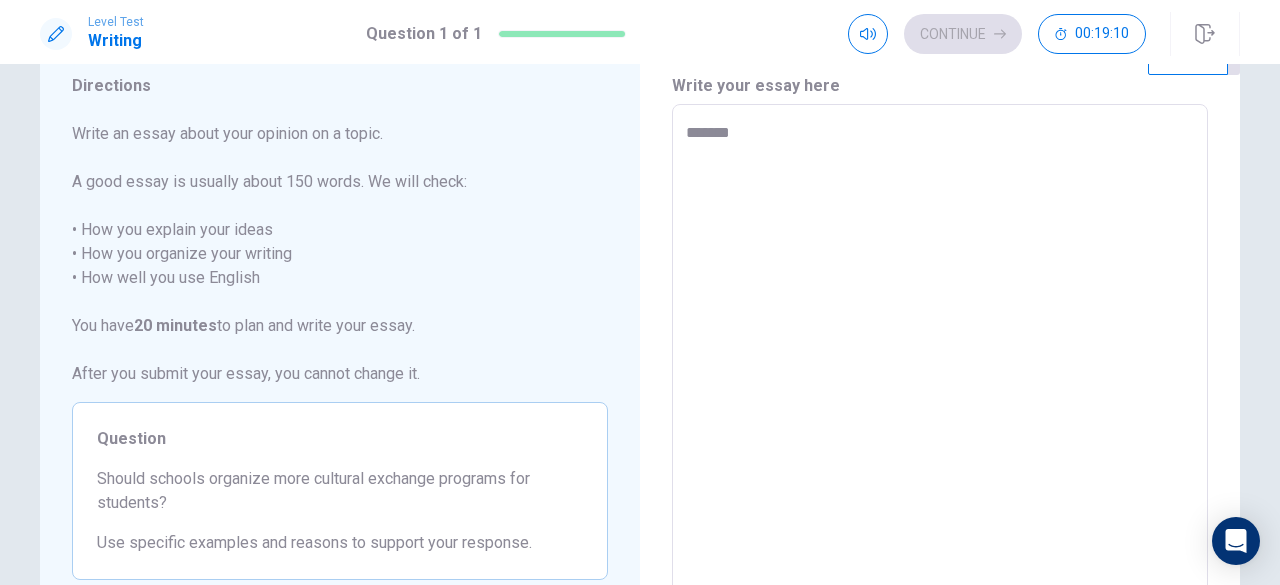 type on "*" 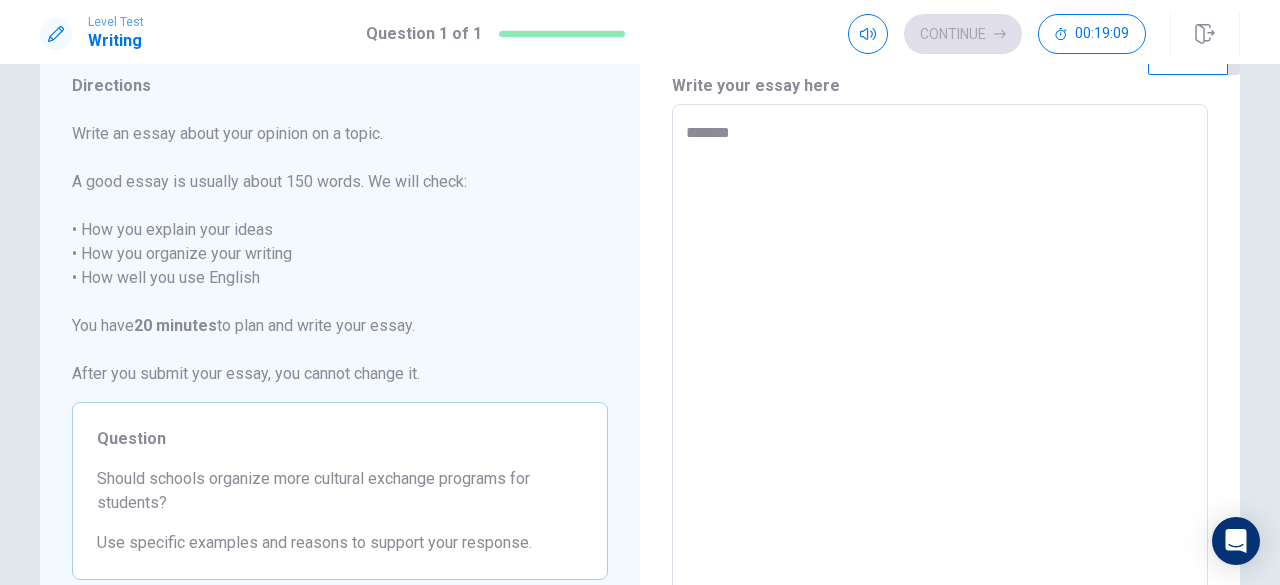 type on "******" 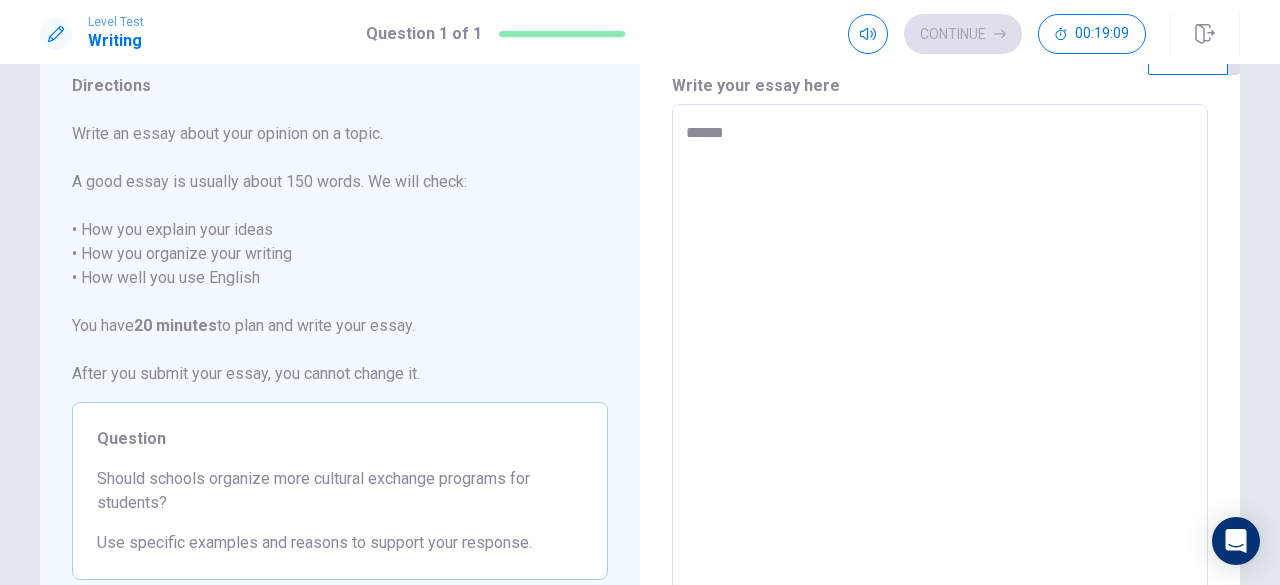 type on "*" 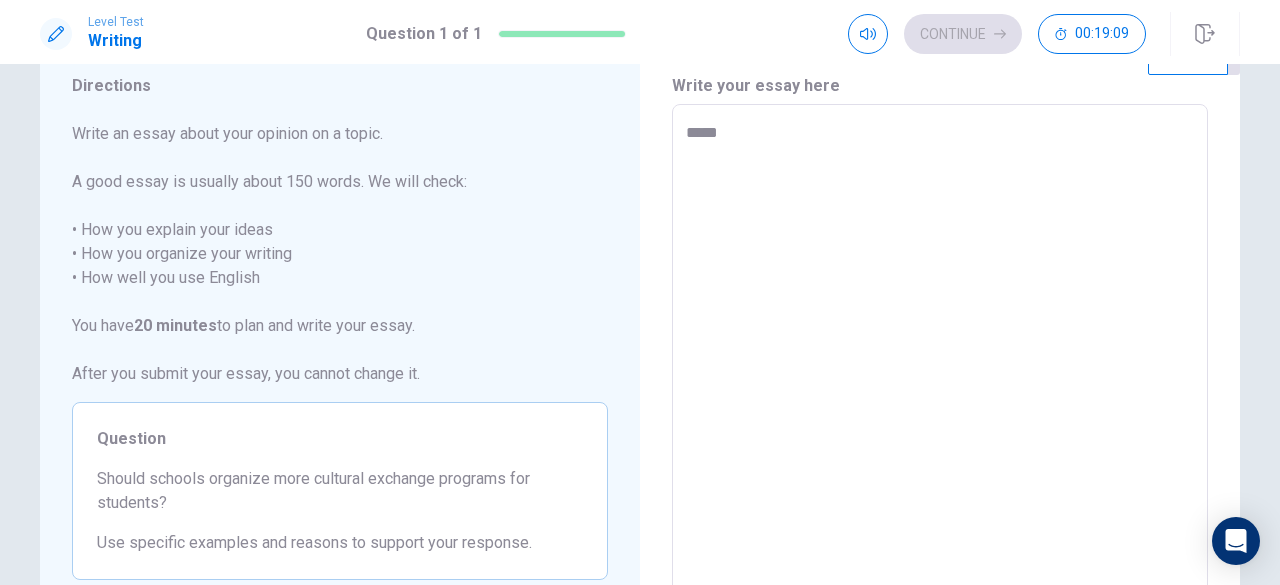 type on "*" 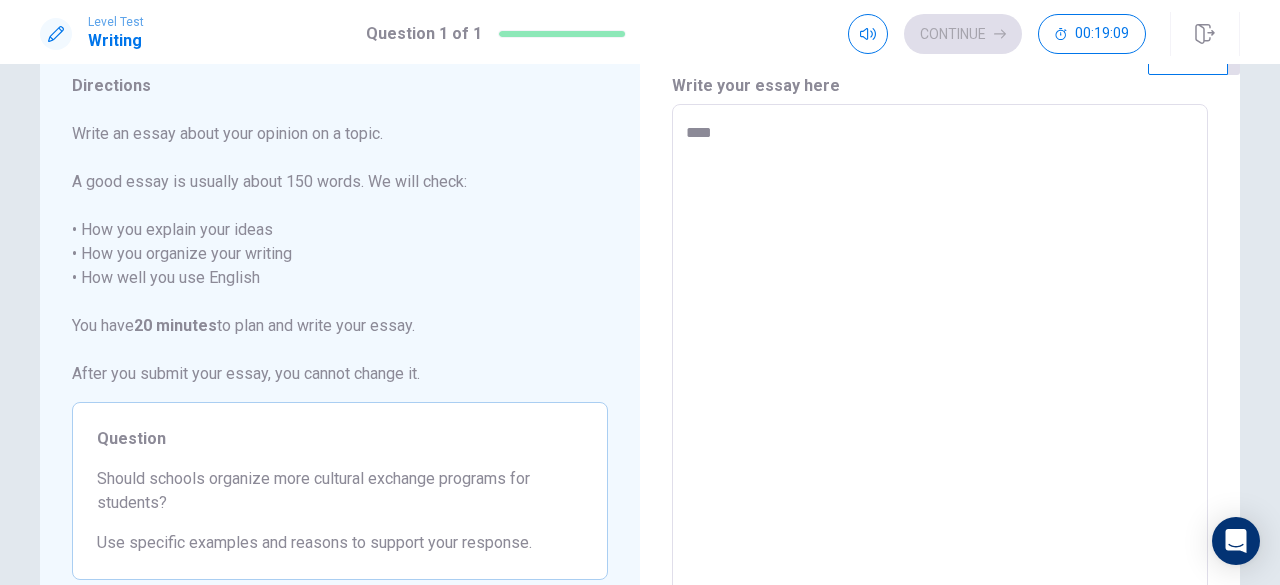 type on "*" 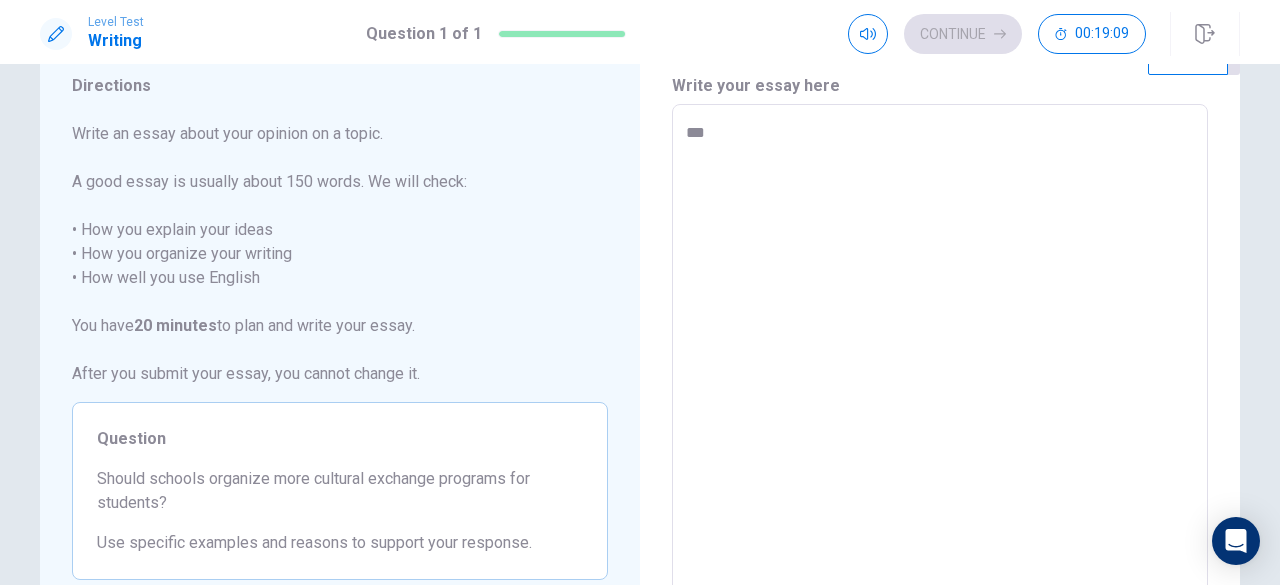 type on "*" 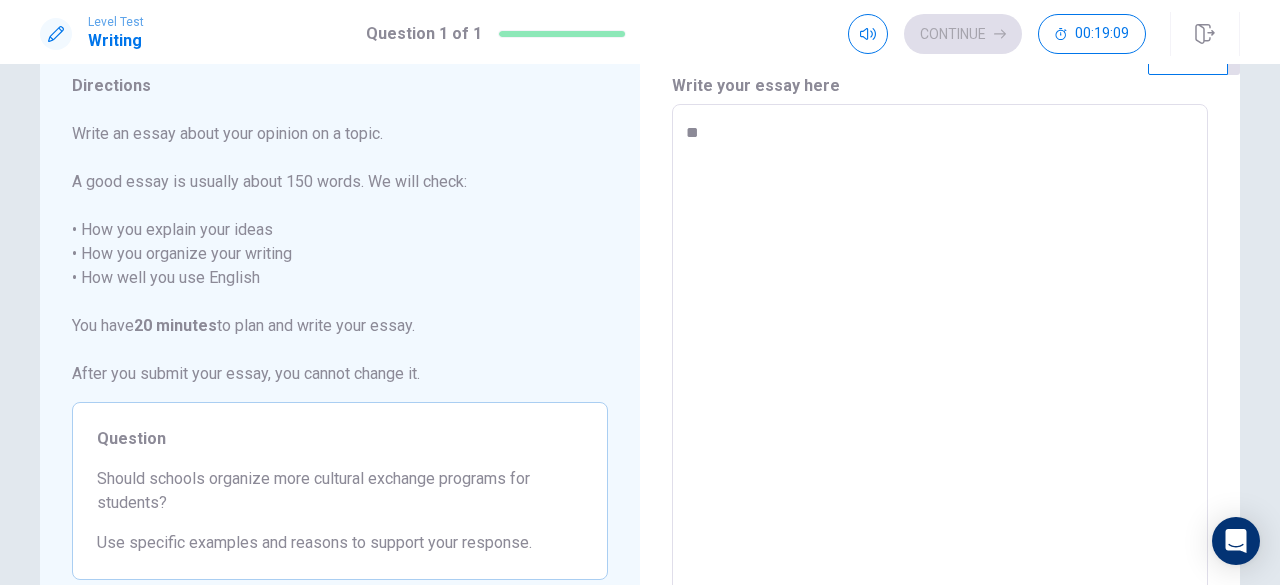 type on "*" 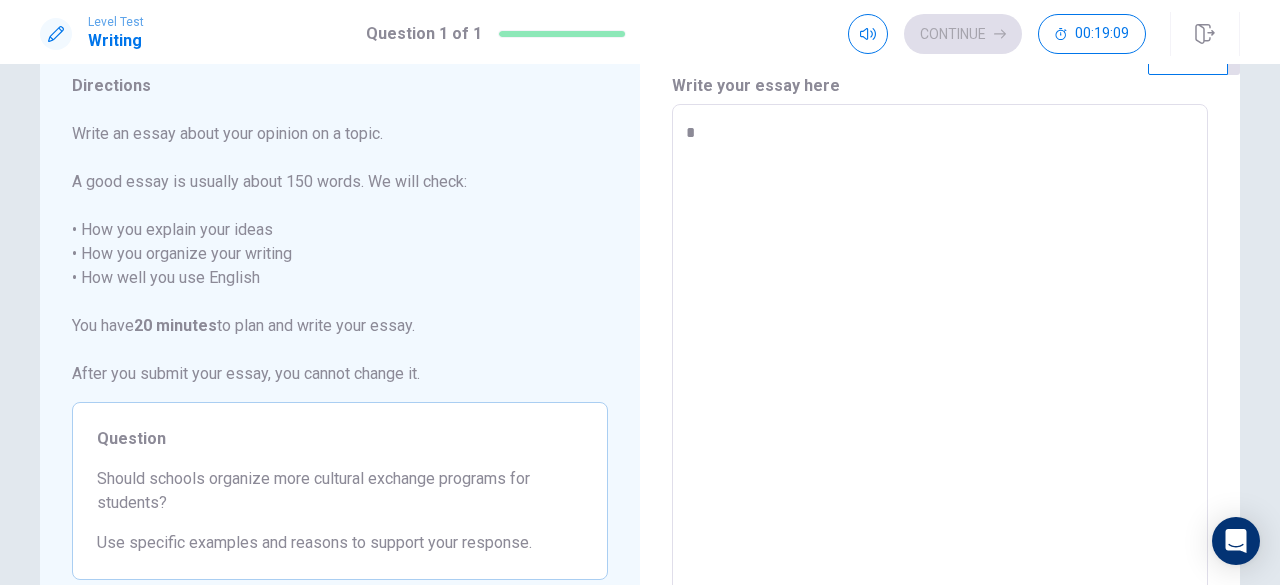 type on "*" 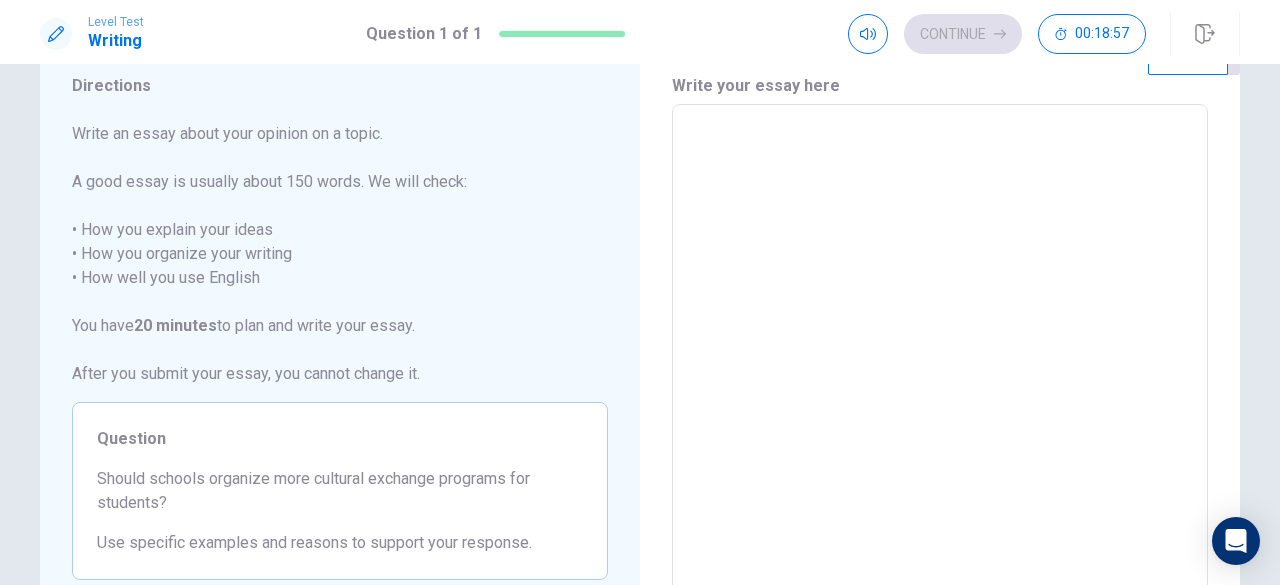 type on "*" 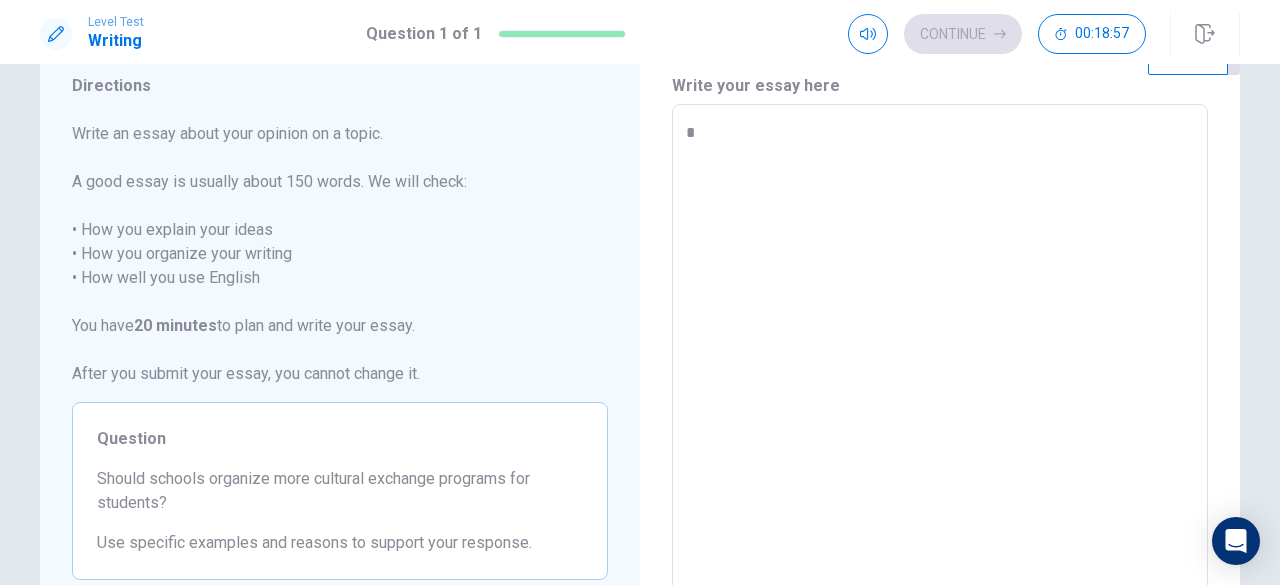 type on "*" 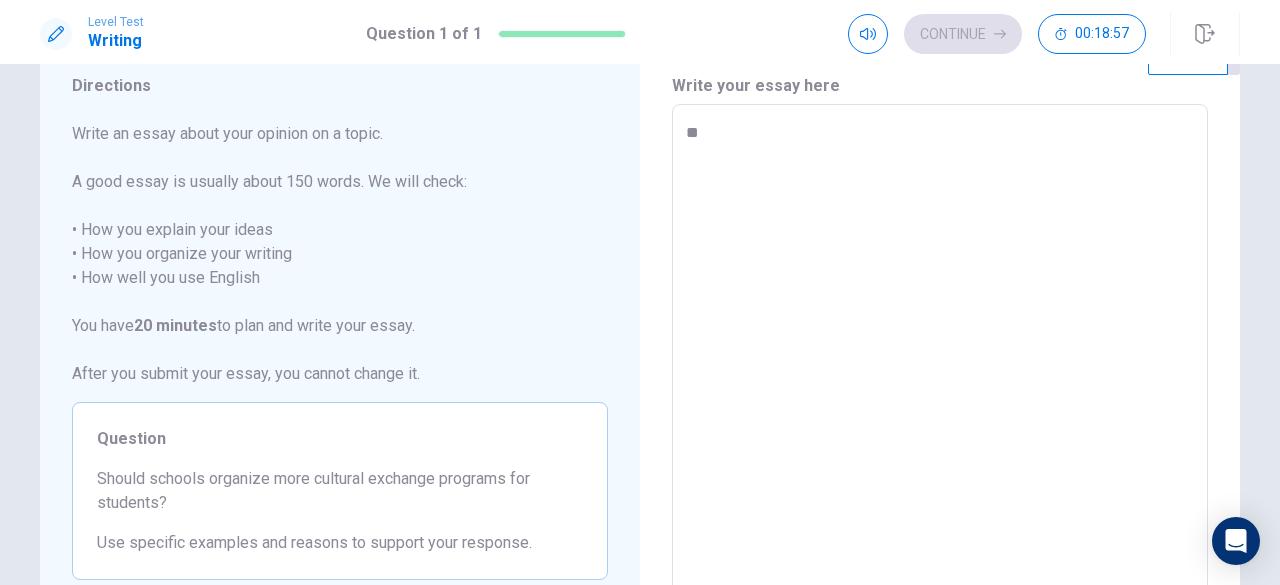 type on "*" 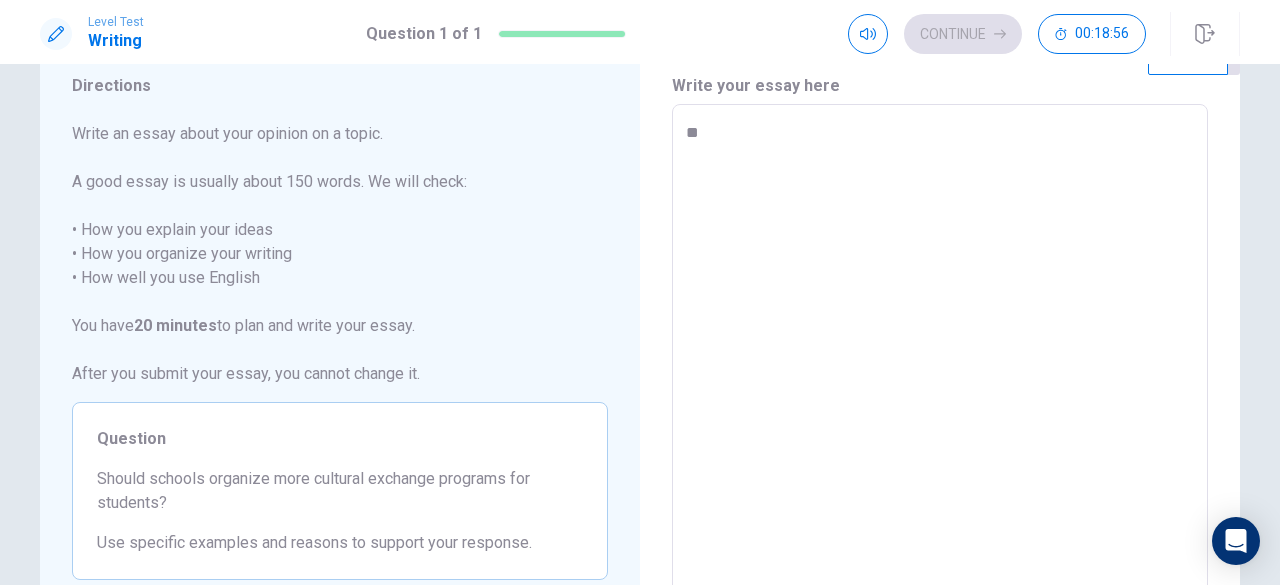 type on "***" 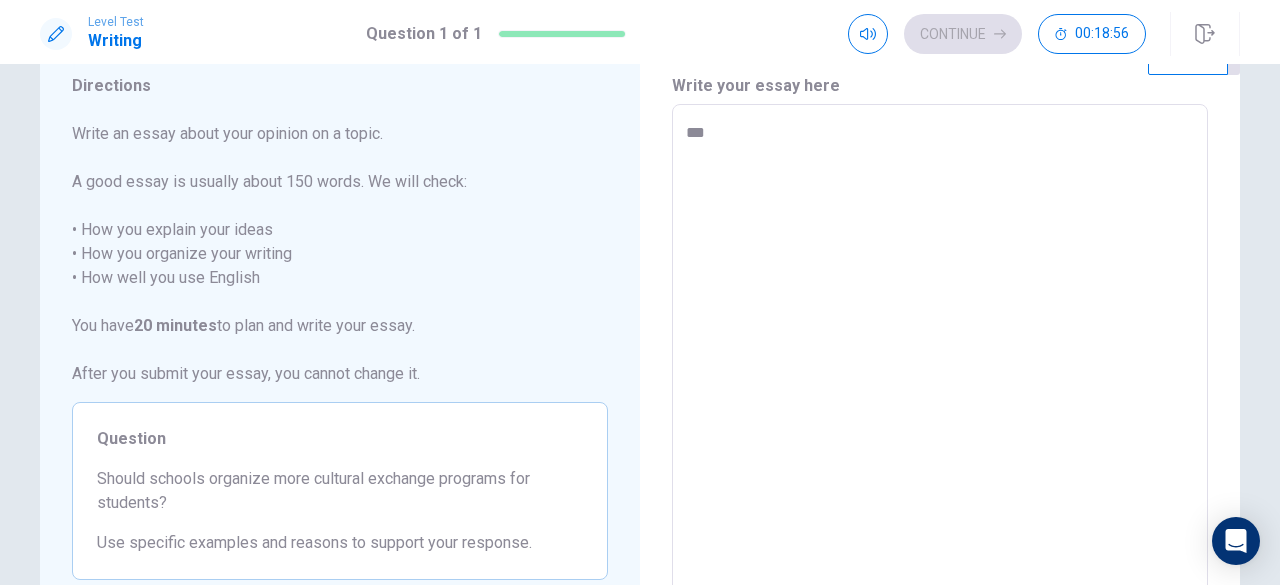type on "*" 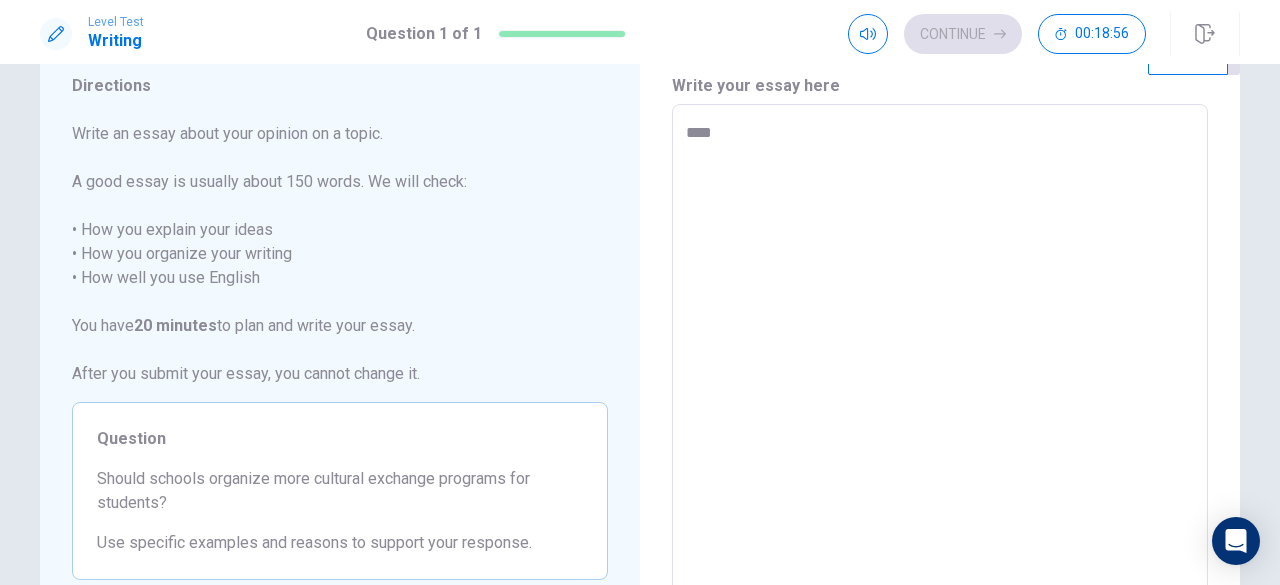 type on "*" 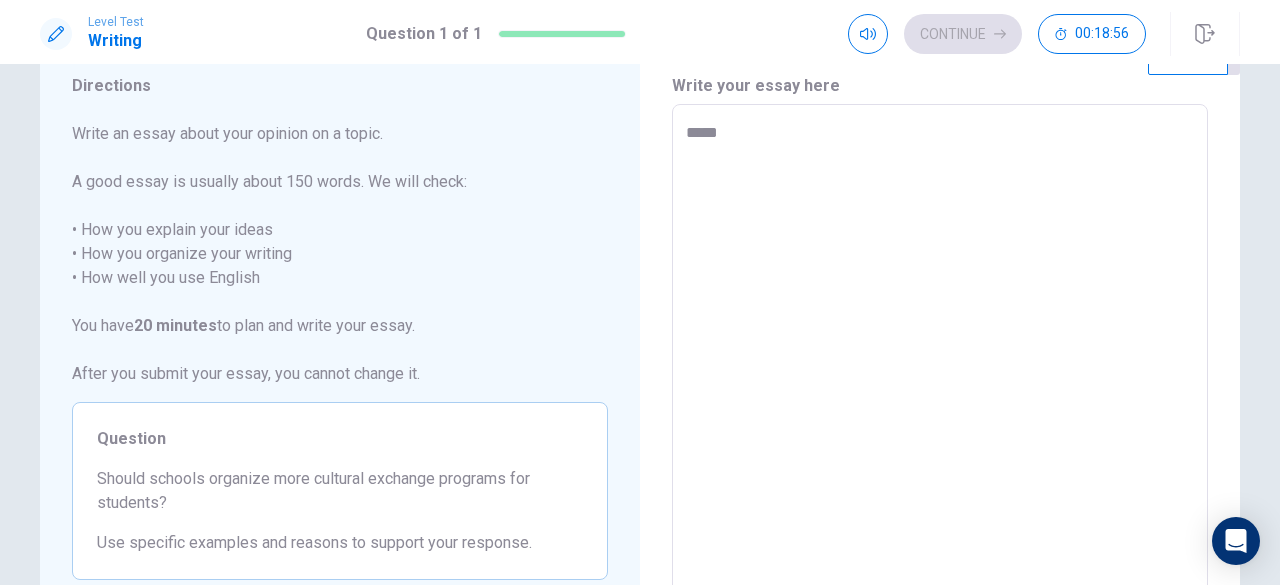 type on "*" 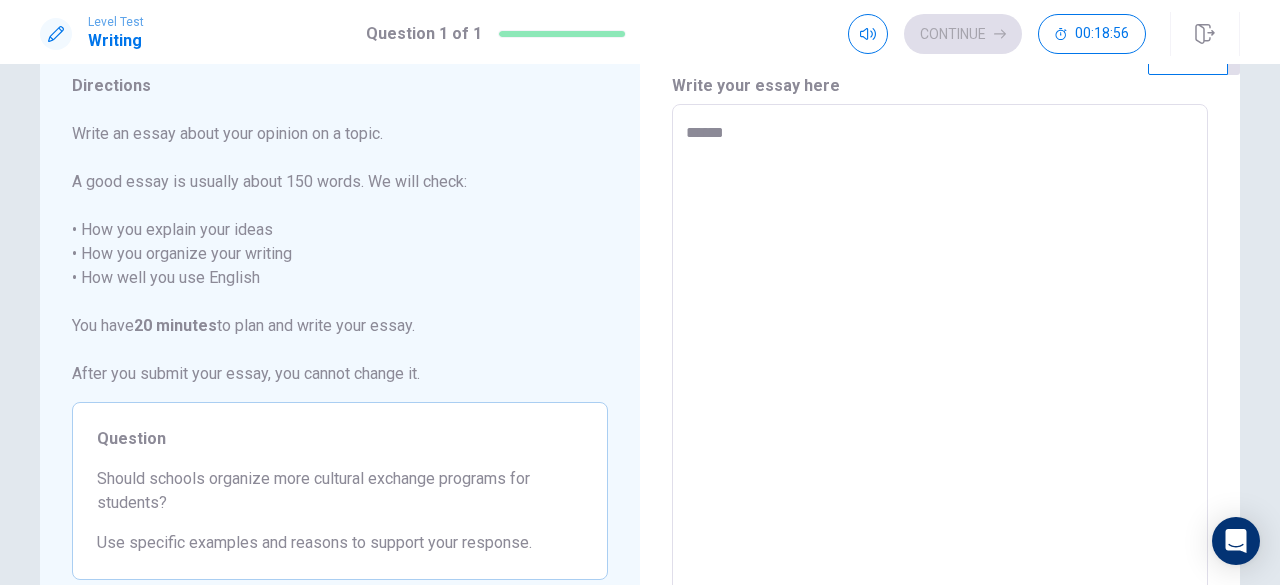 type on "*" 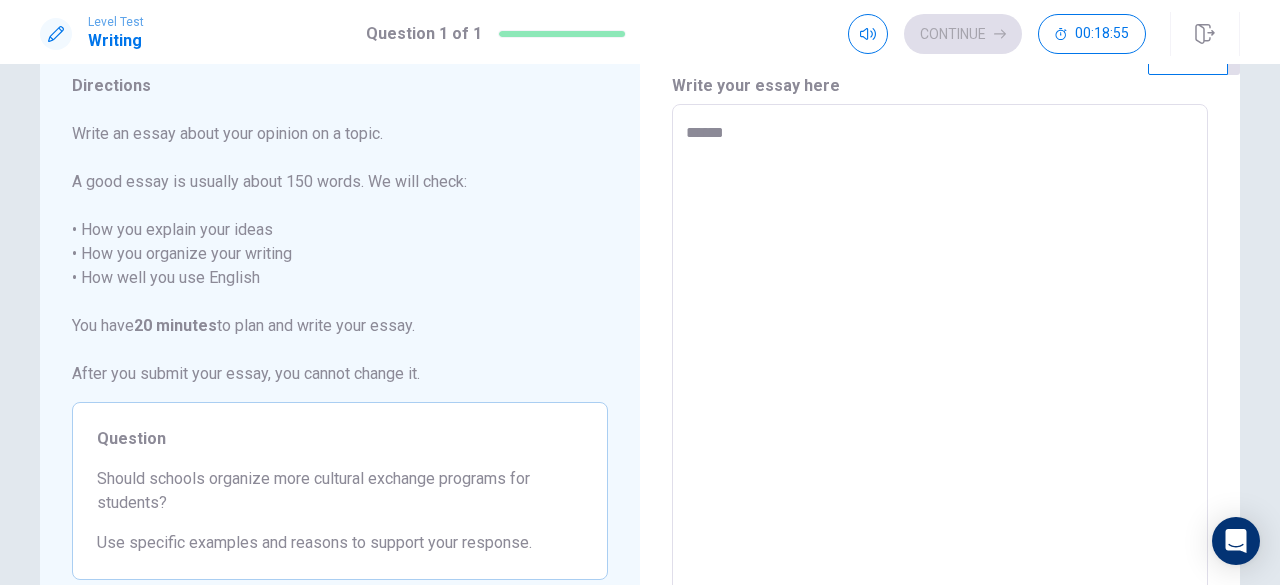 type on "*******" 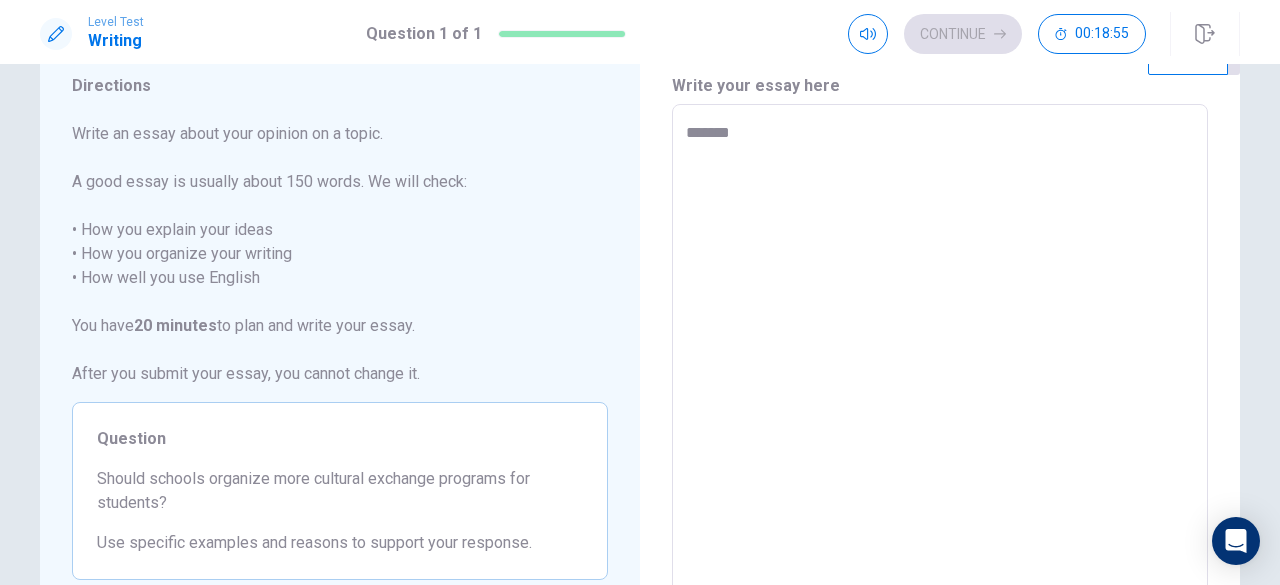 type on "*" 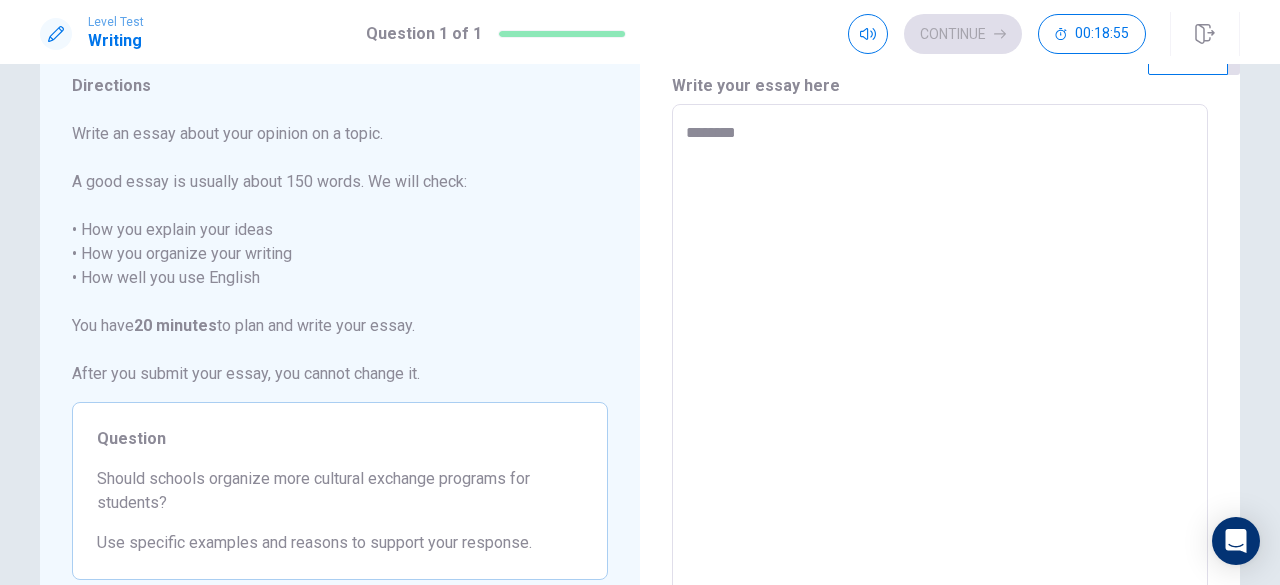 type on "*" 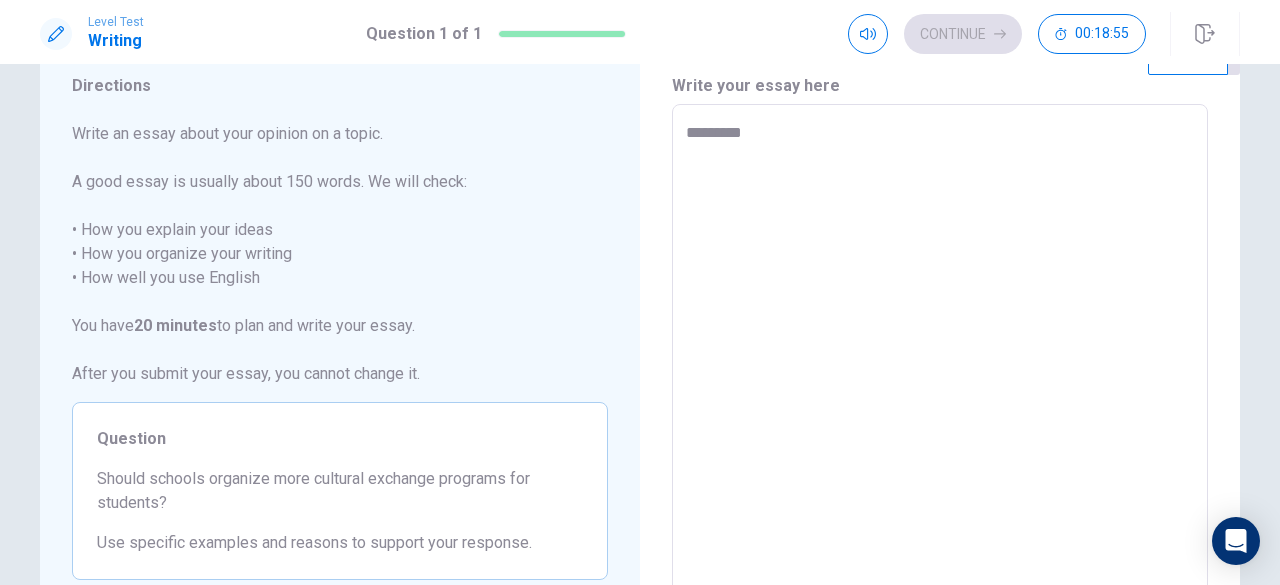 type on "*" 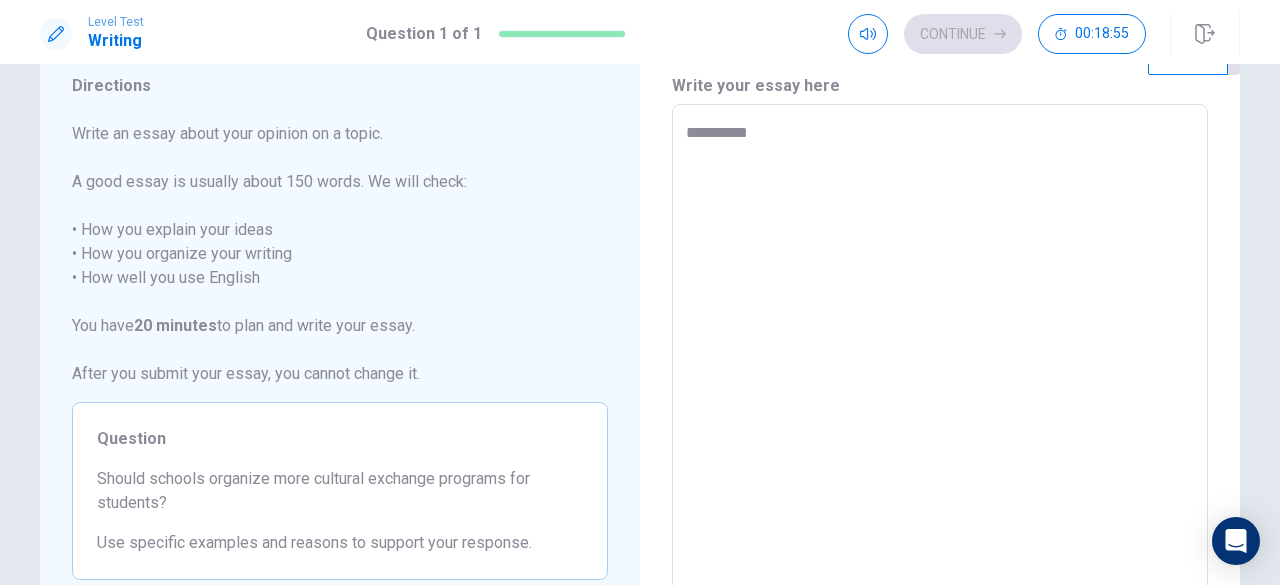 type on "*" 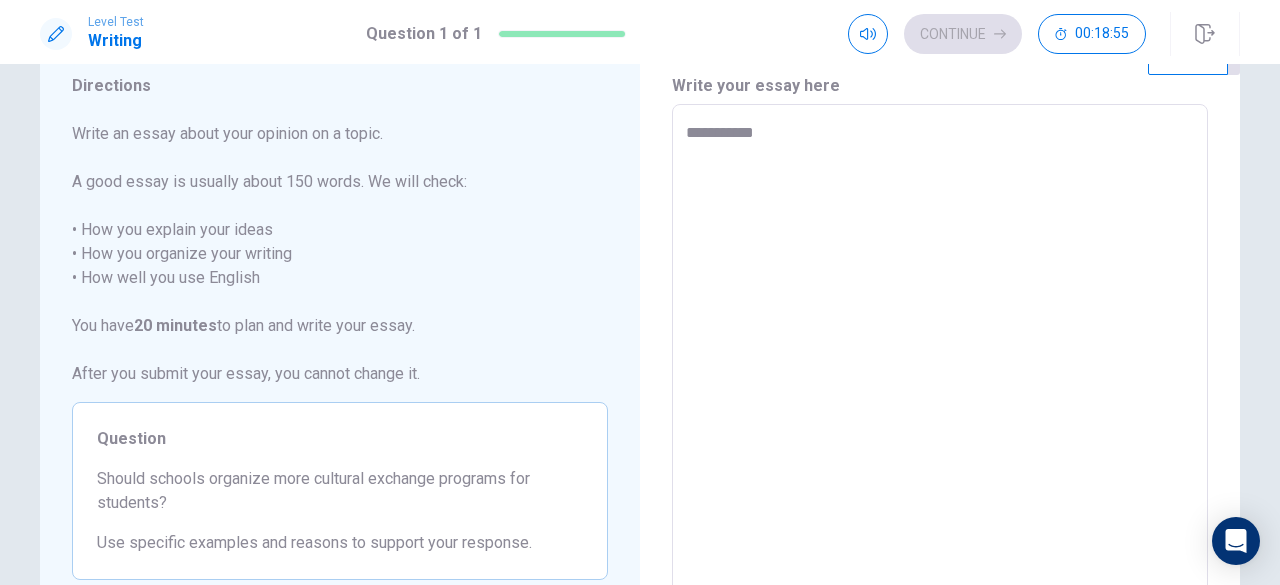 type on "*" 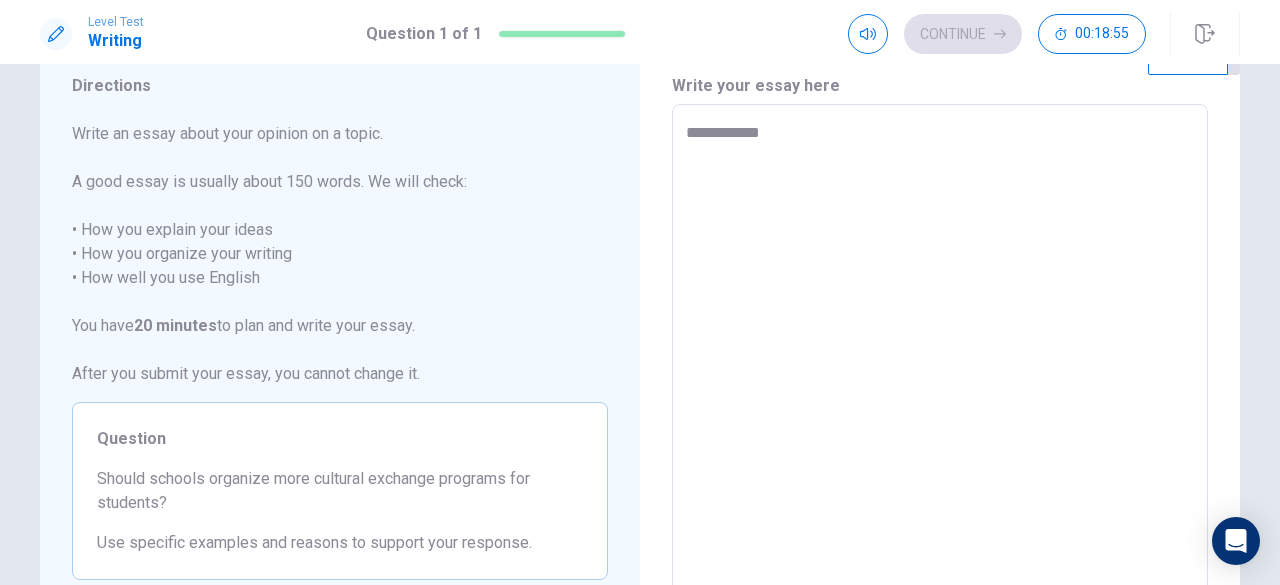type on "*" 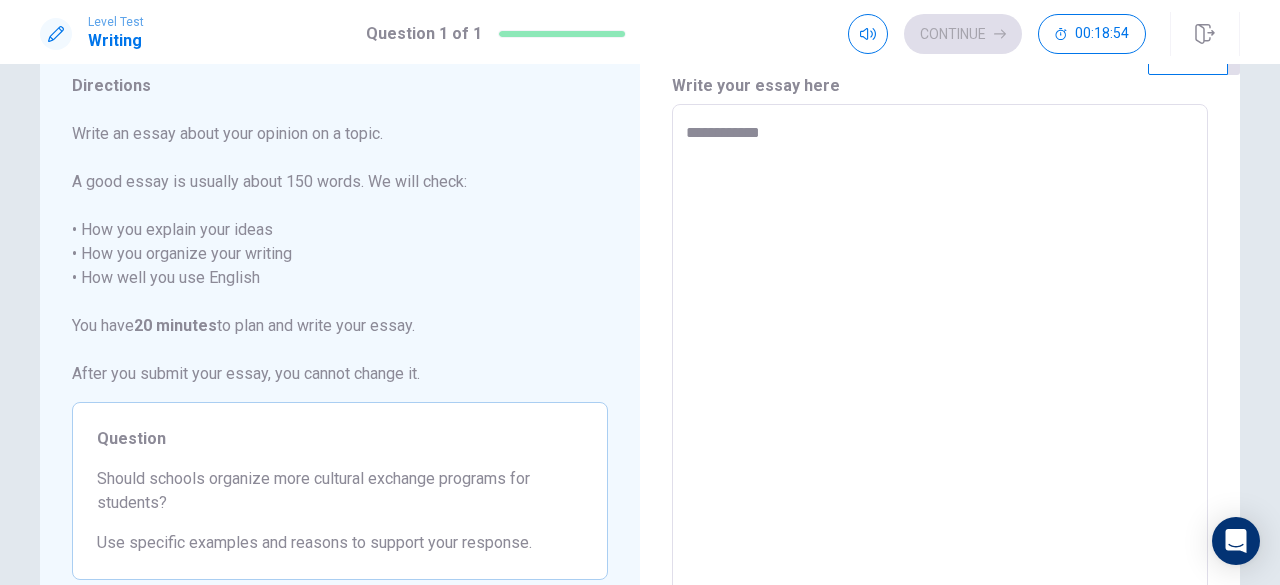 type on "**********" 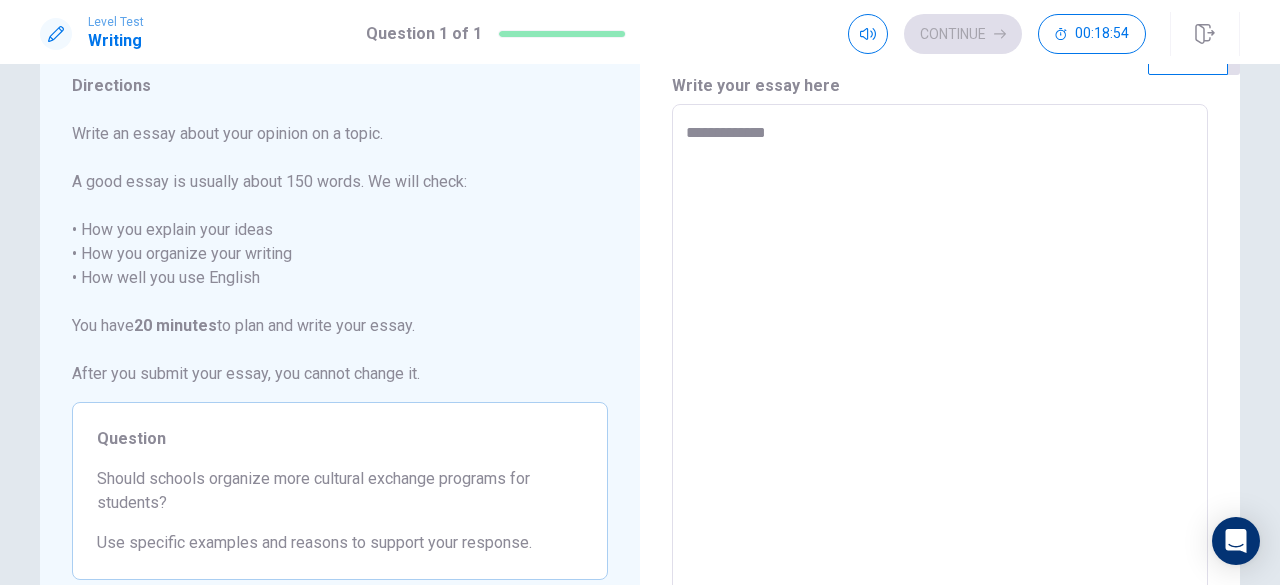 type on "*" 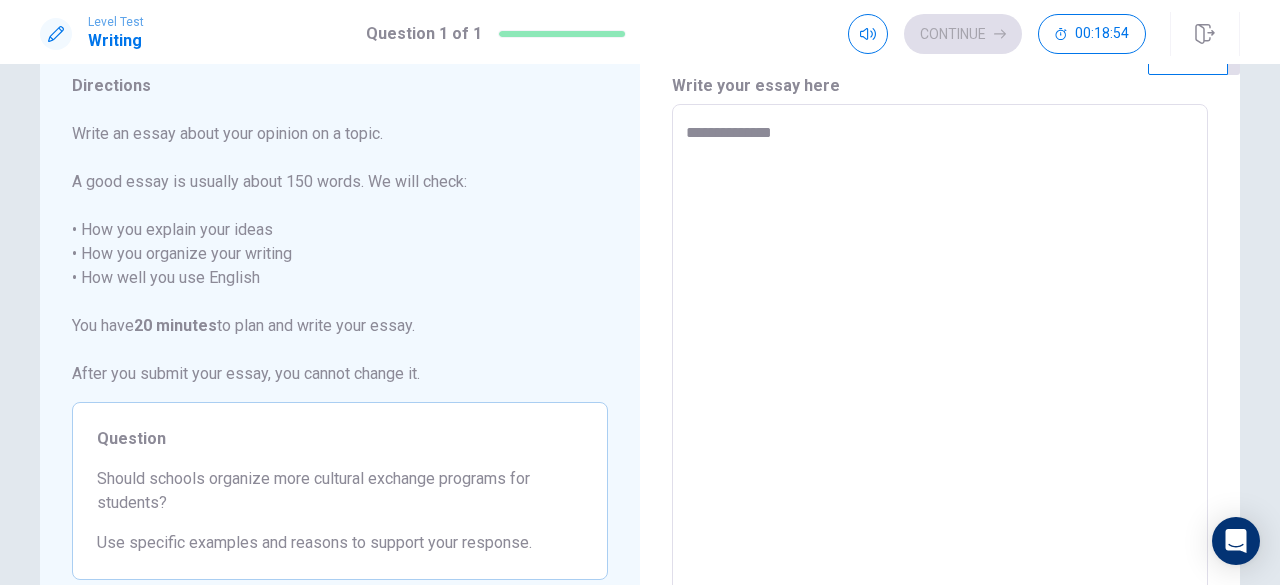 type on "*" 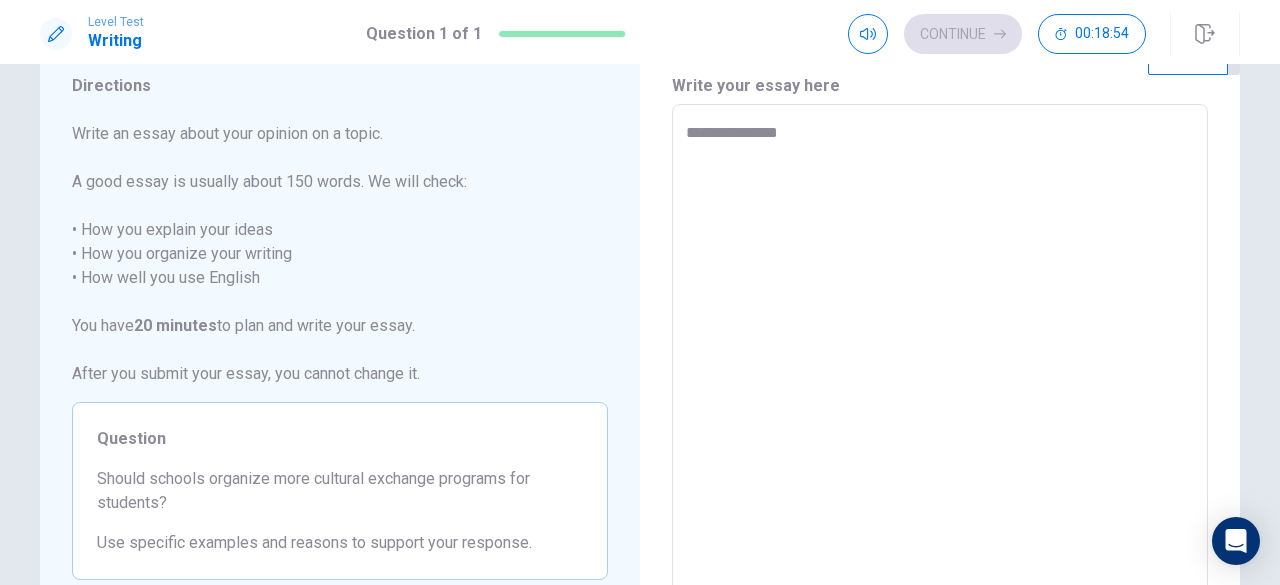 type on "*" 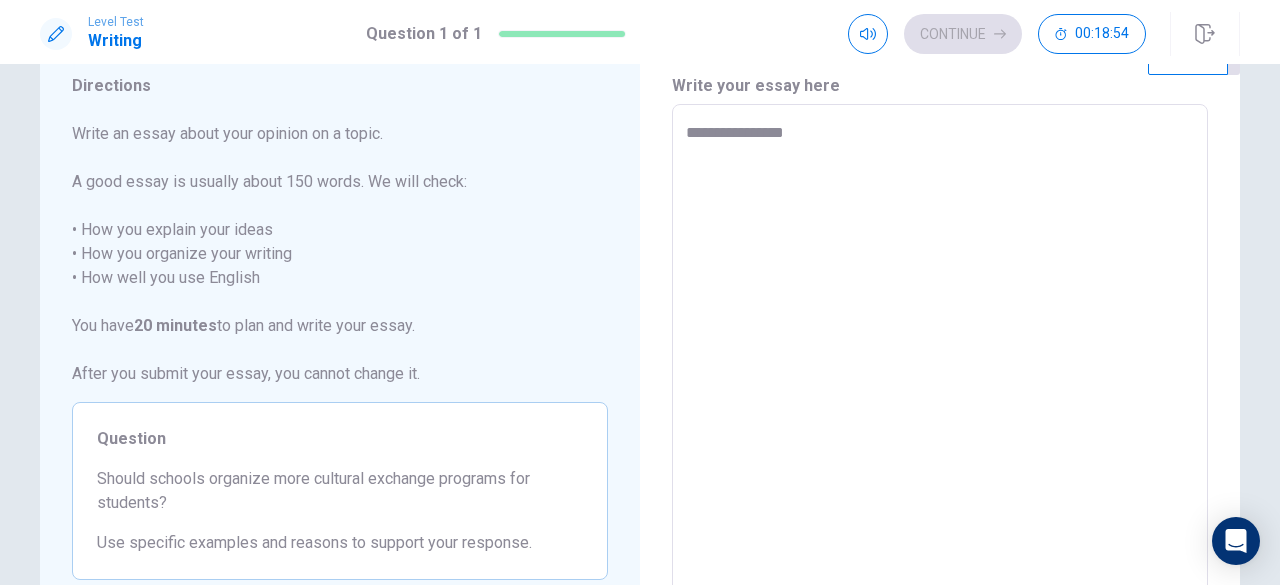type on "*" 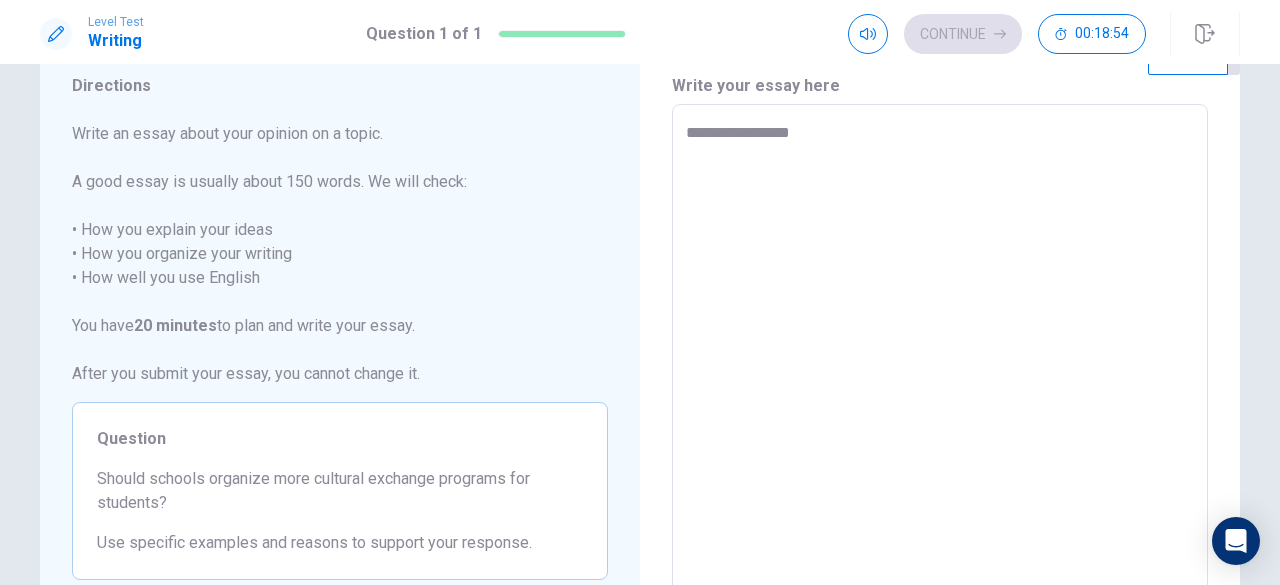 type on "*" 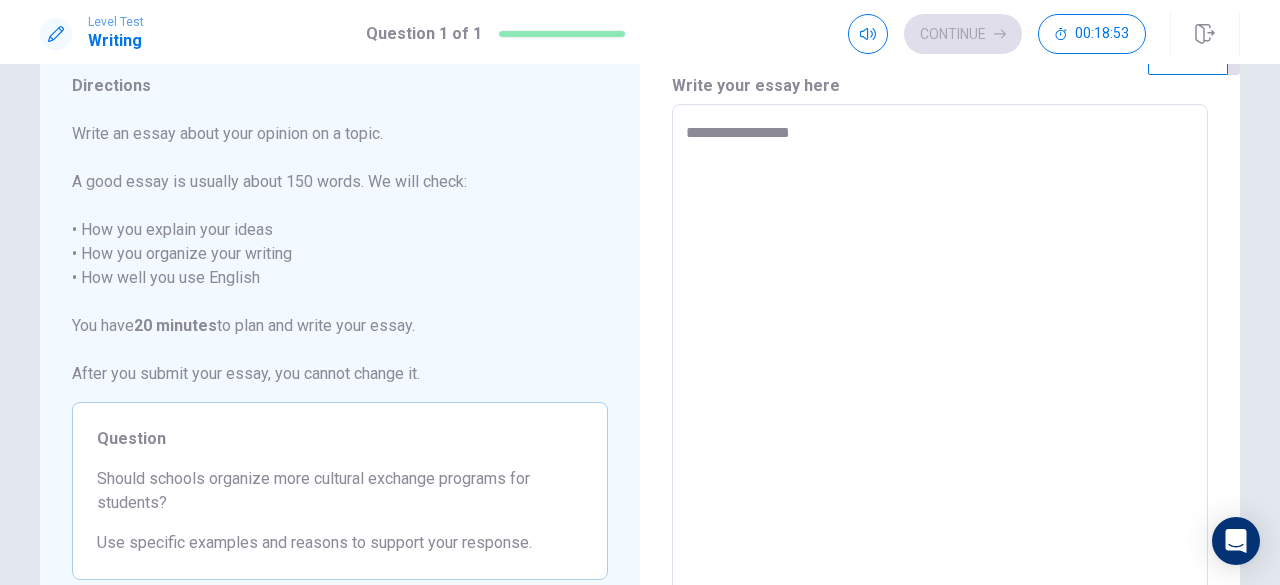 type on "**********" 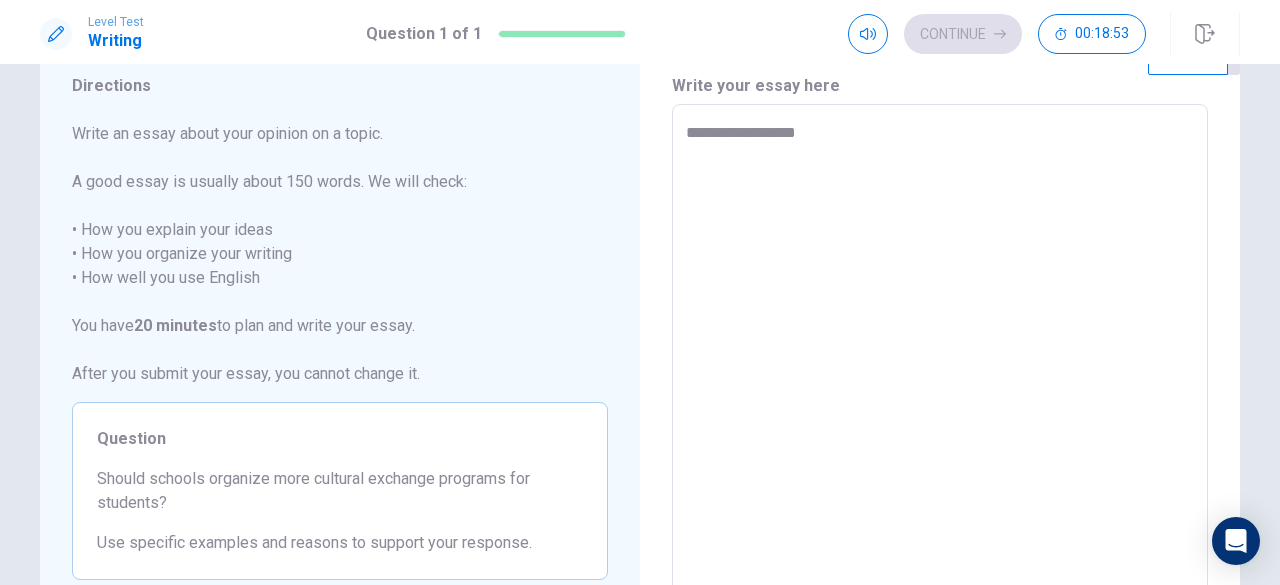 type on "*" 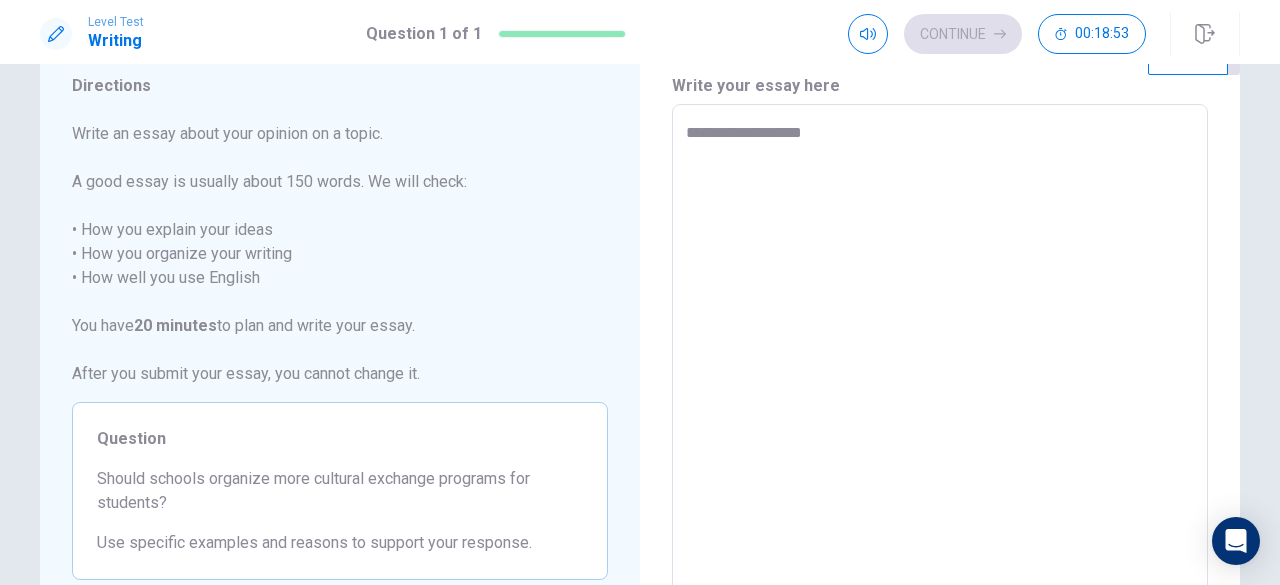 type on "*" 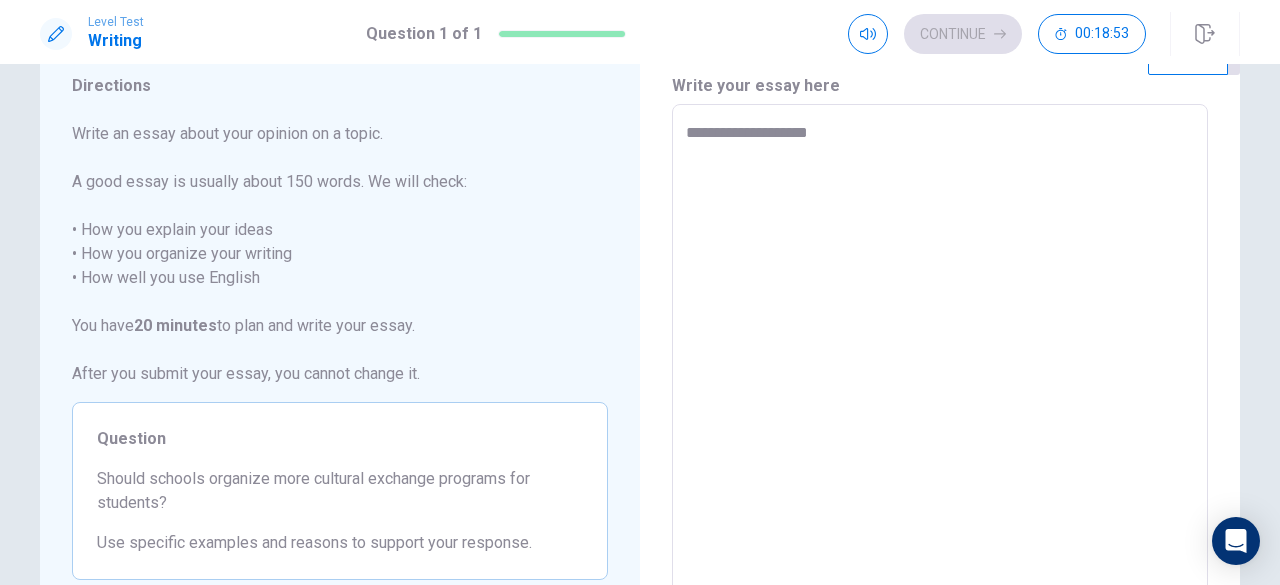 type on "*" 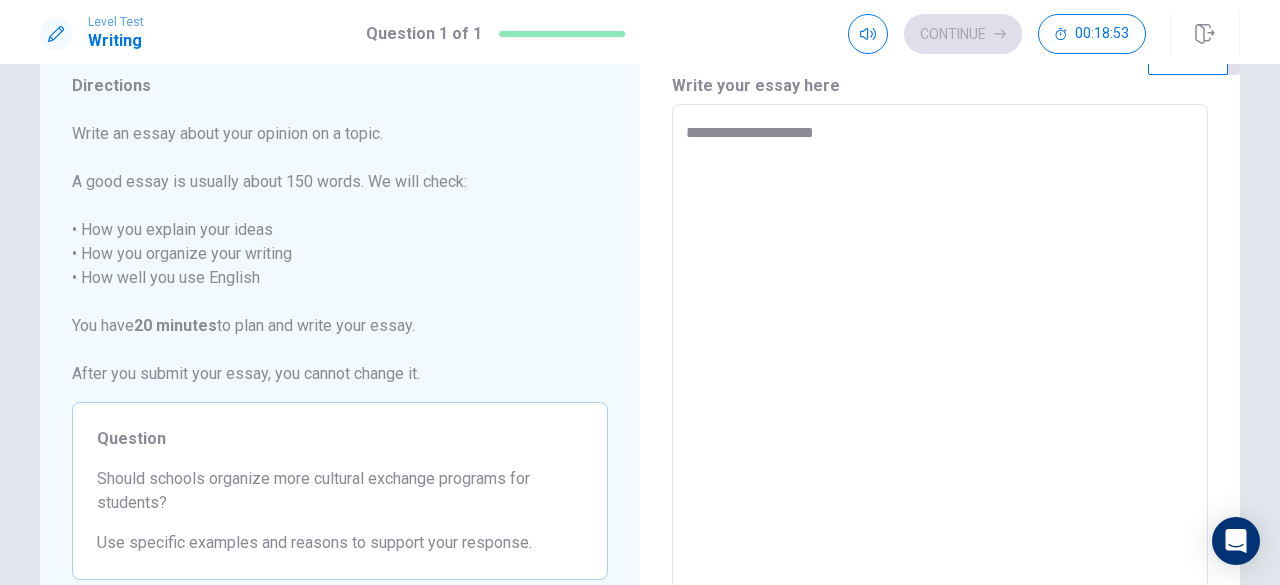 type on "*" 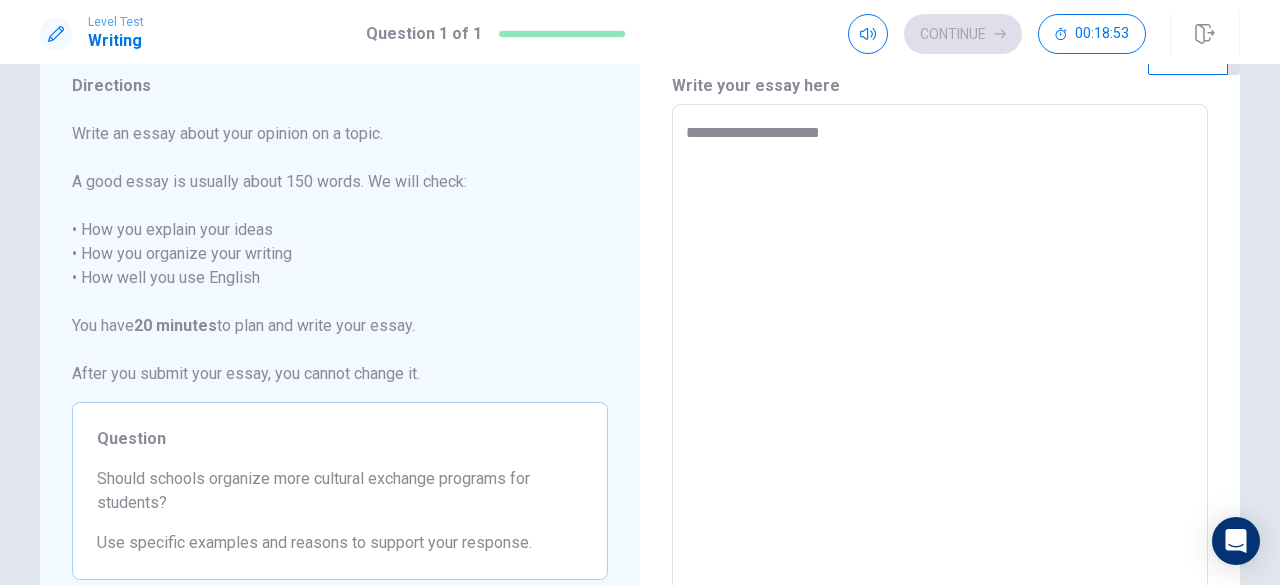 type on "*" 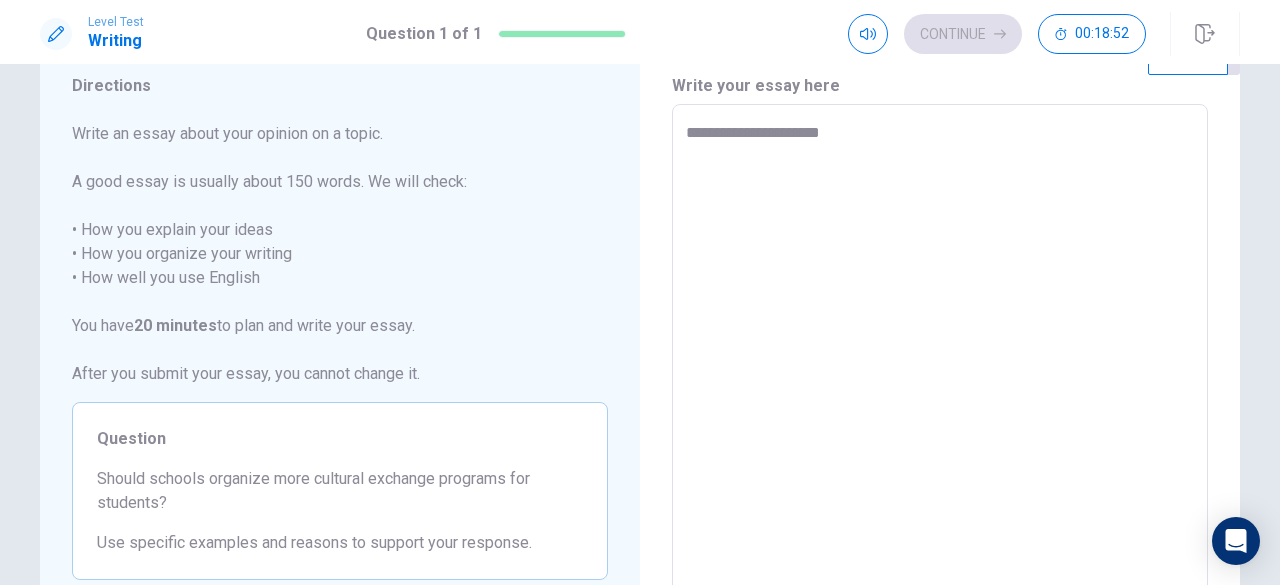 type on "**********" 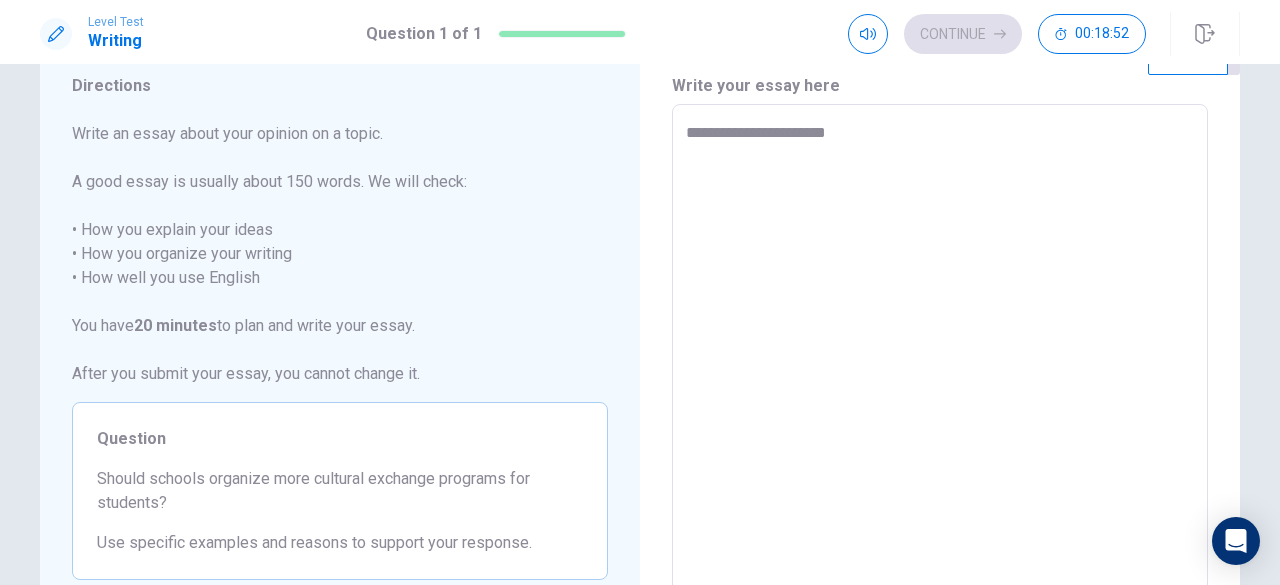 type on "*" 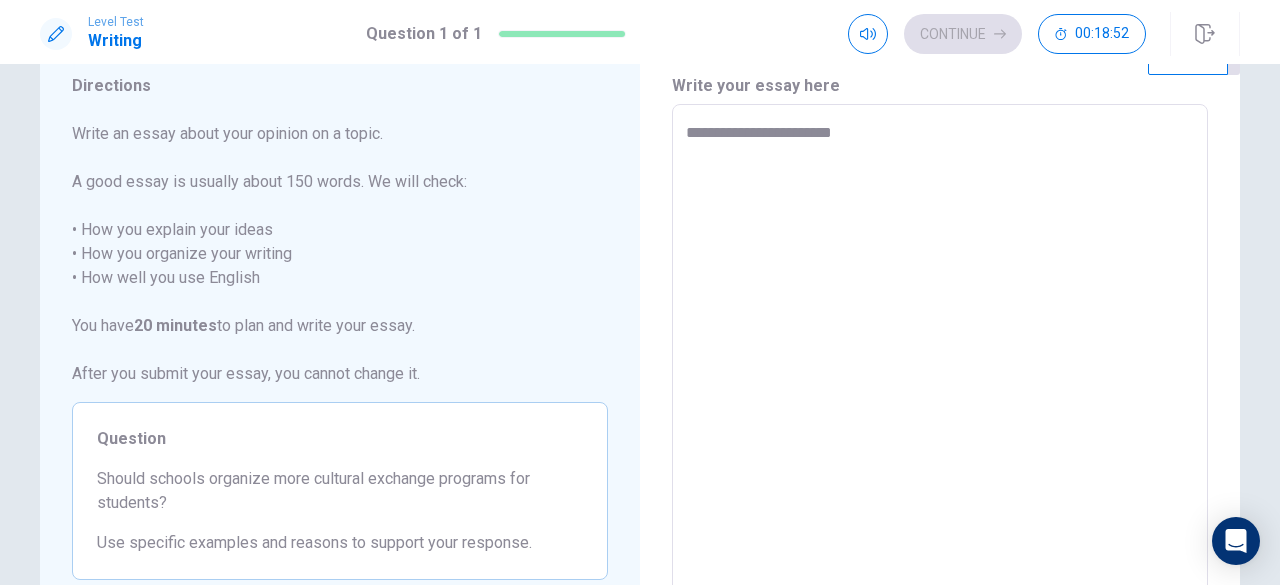 type on "*" 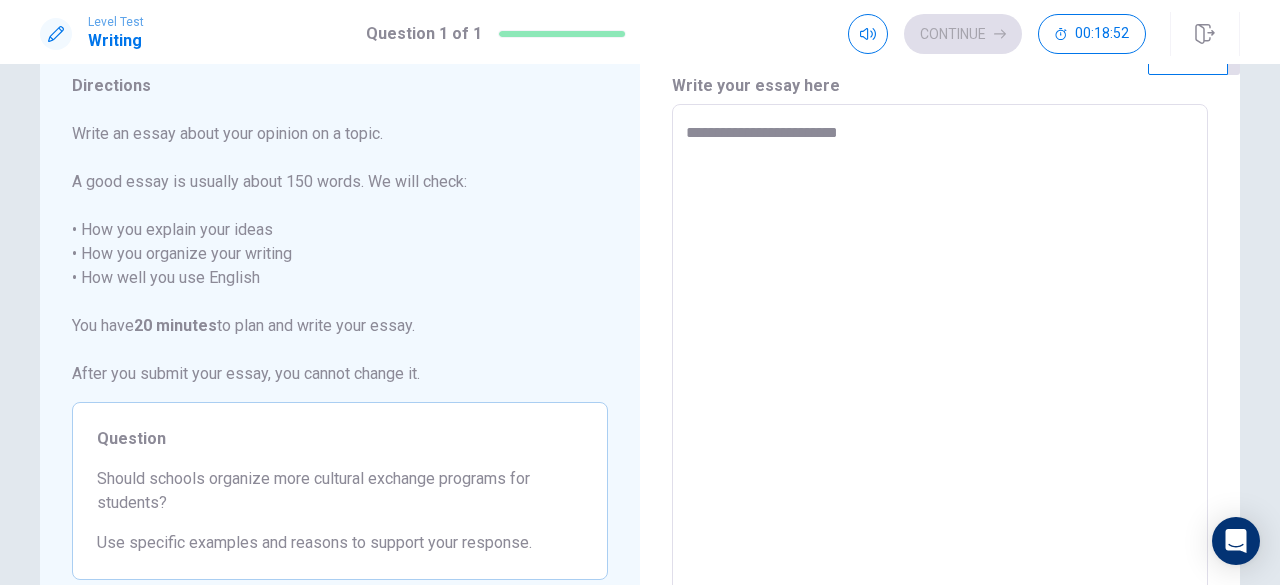 type on "*" 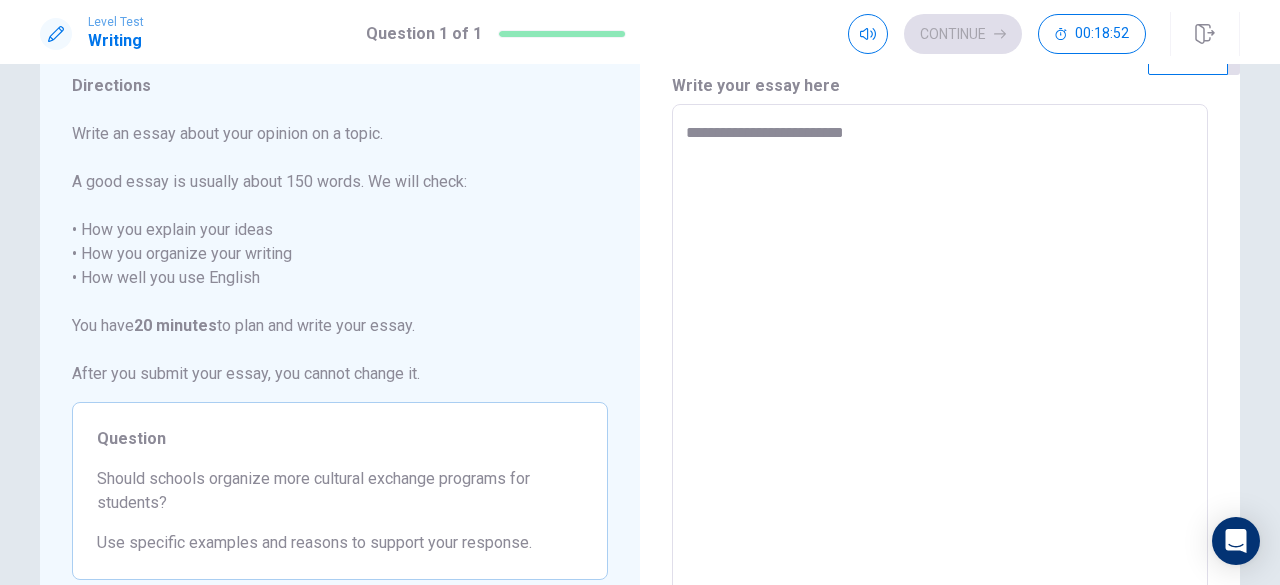 type on "*" 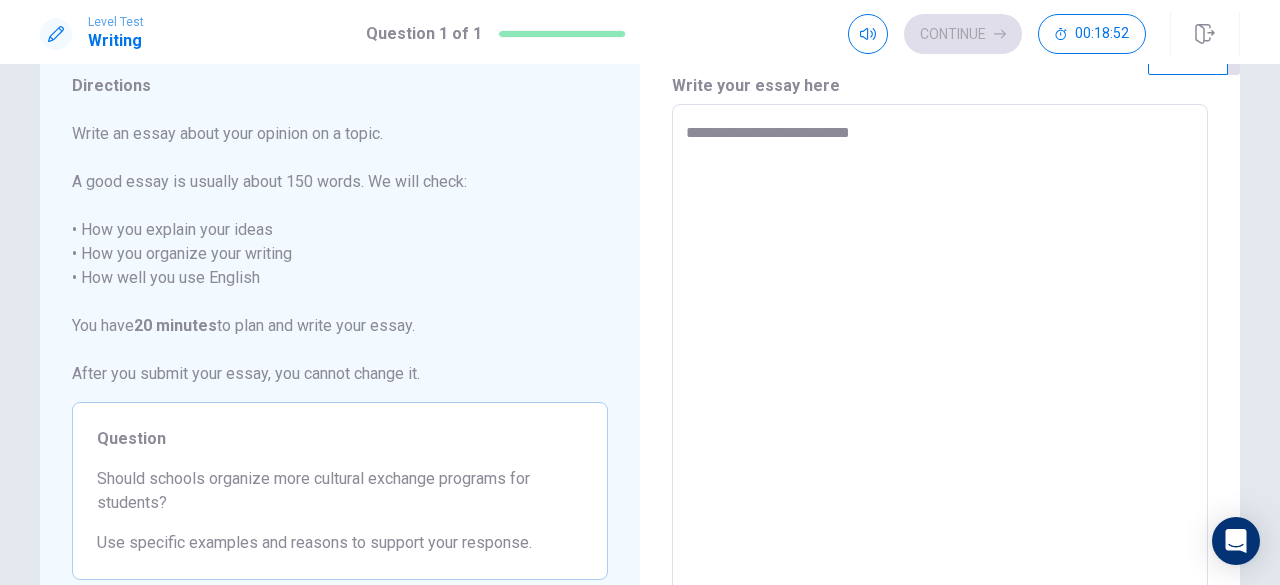 type on "*" 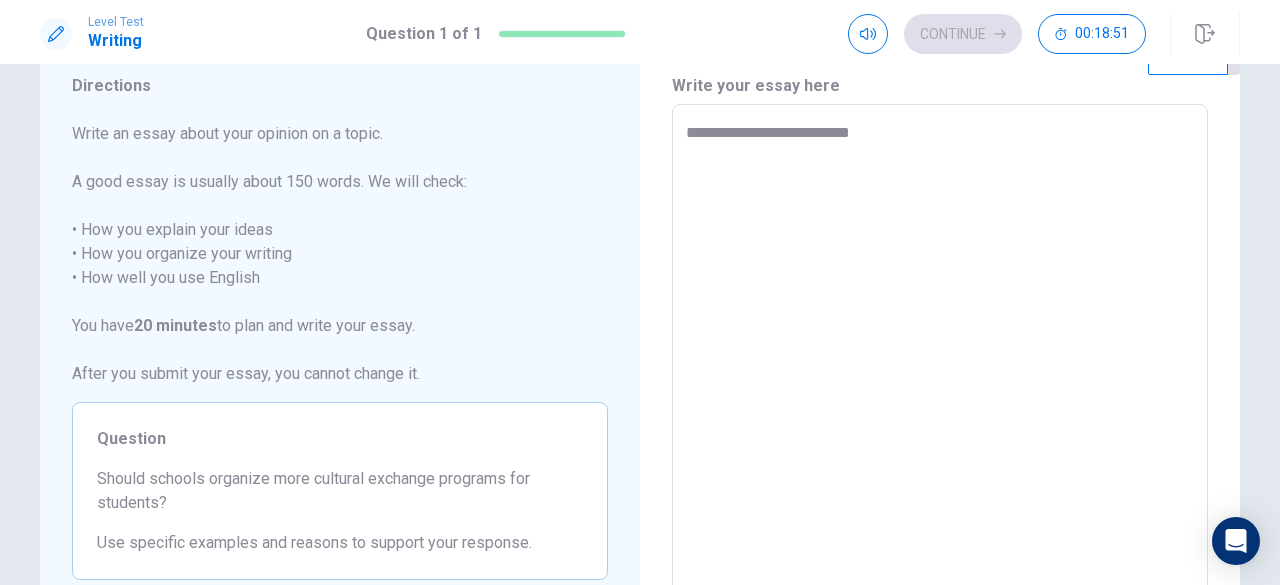 type on "**********" 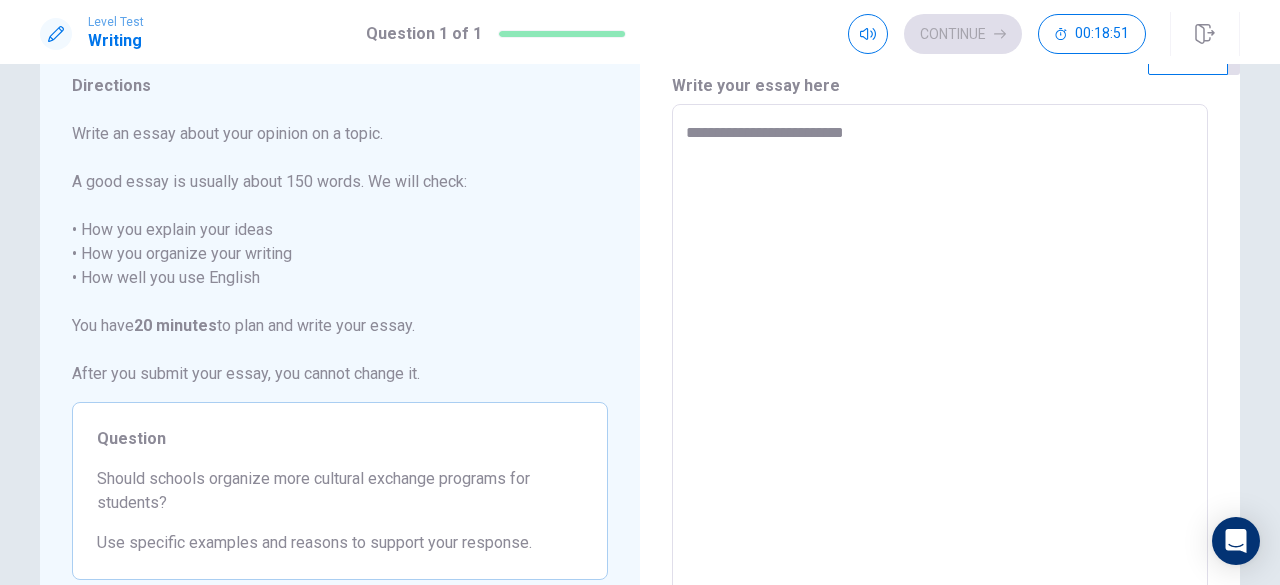 type on "*" 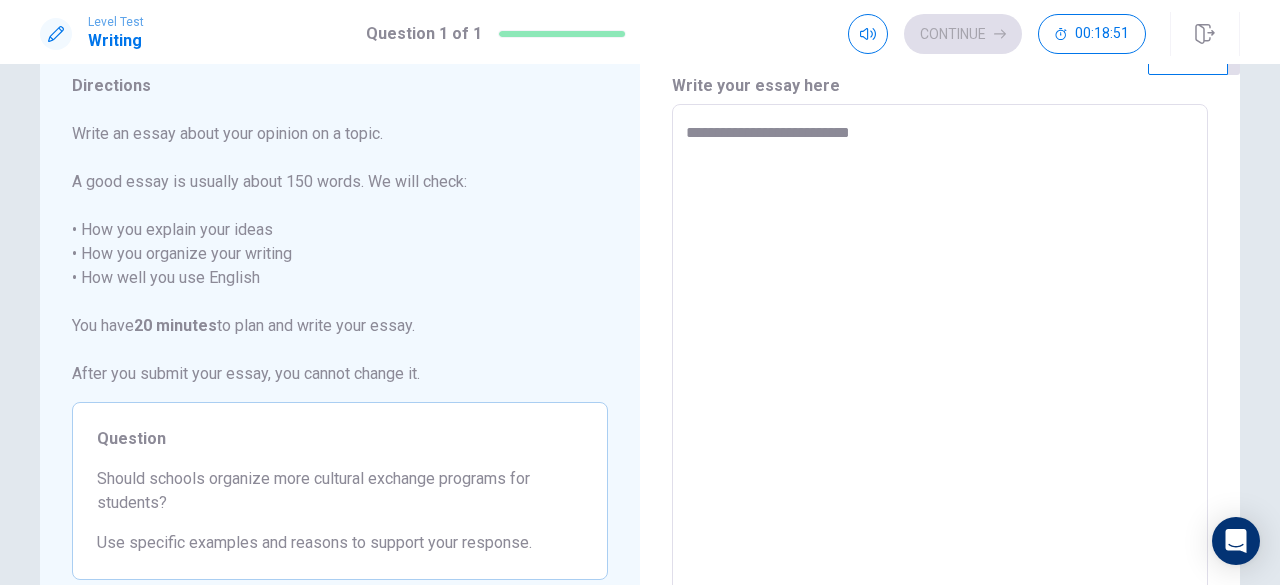 type on "*" 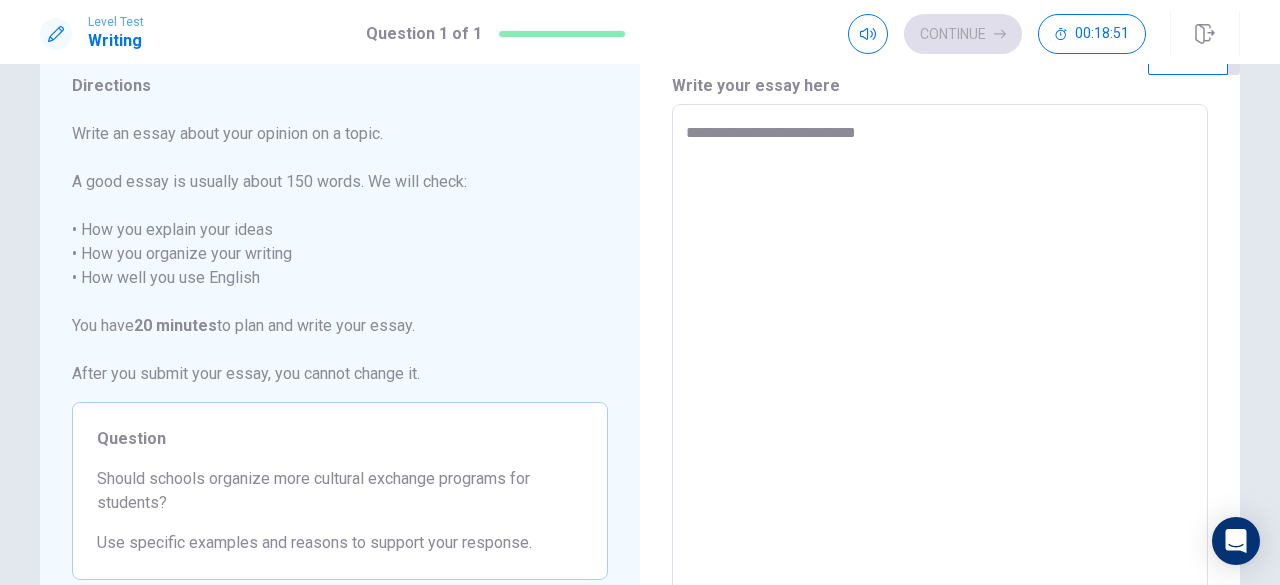 type on "*" 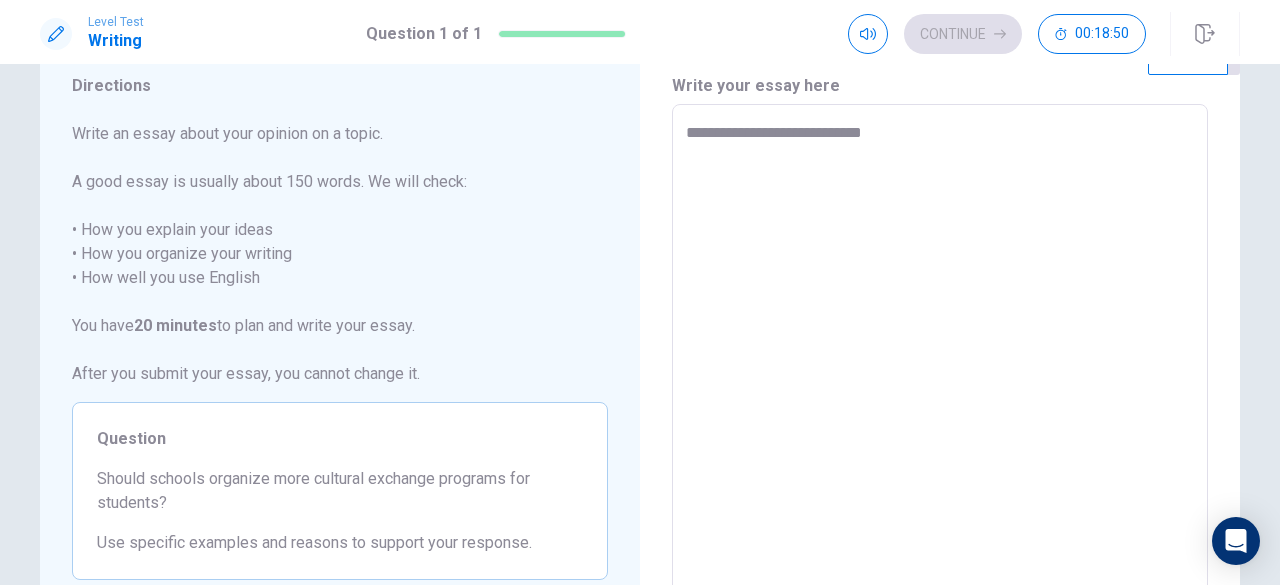 type on "*" 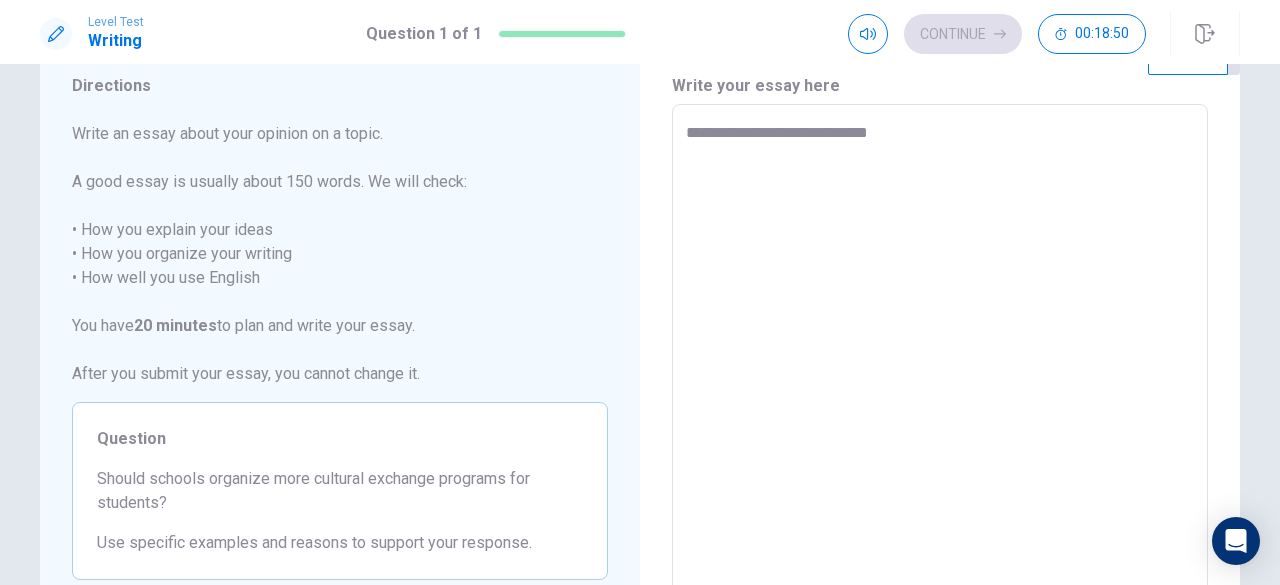 type on "**********" 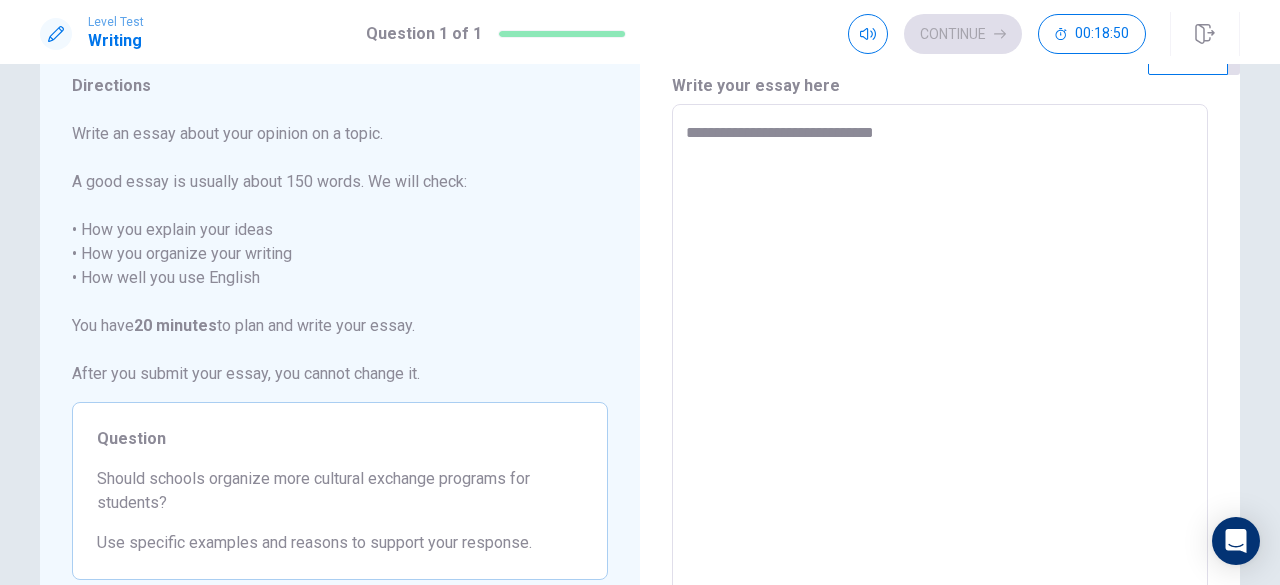 type on "*" 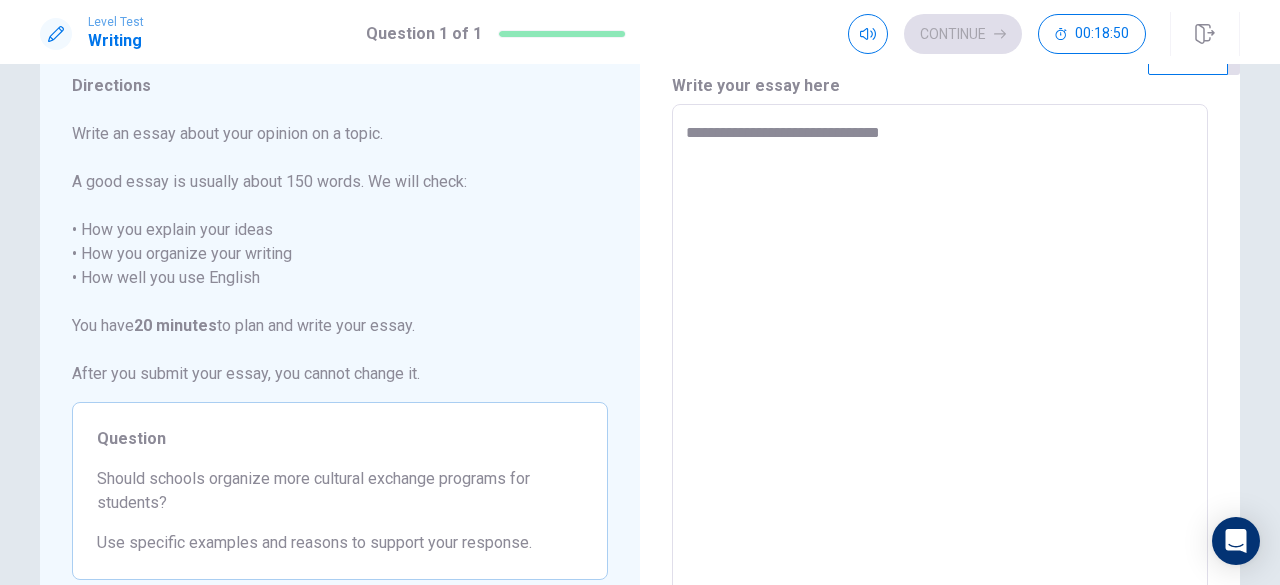 type on "*" 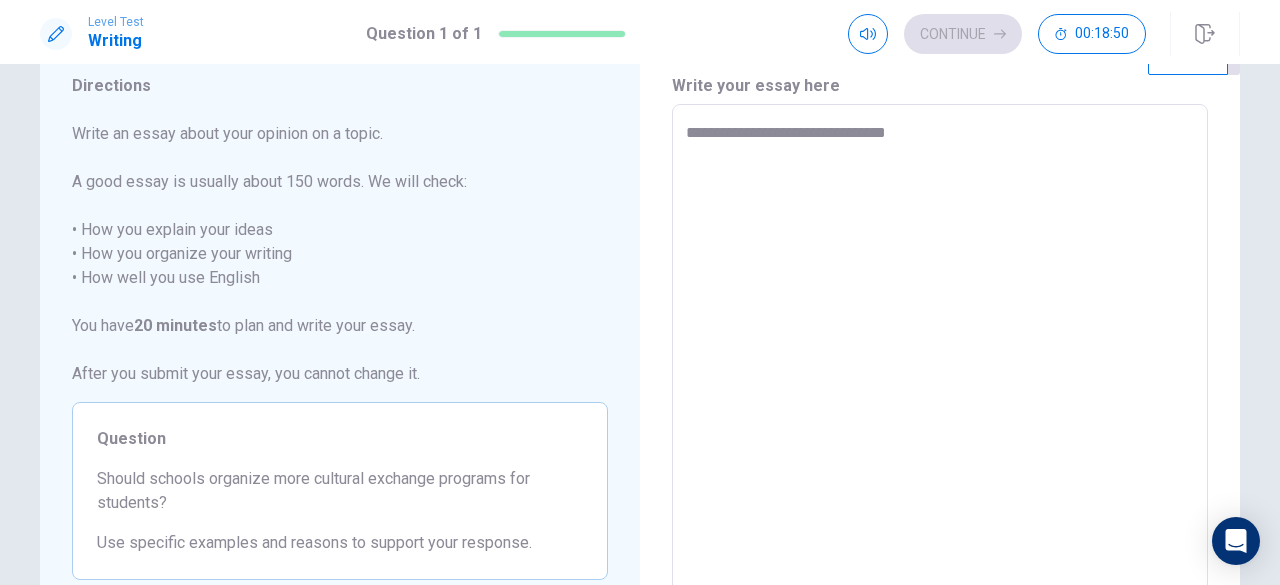 type on "*" 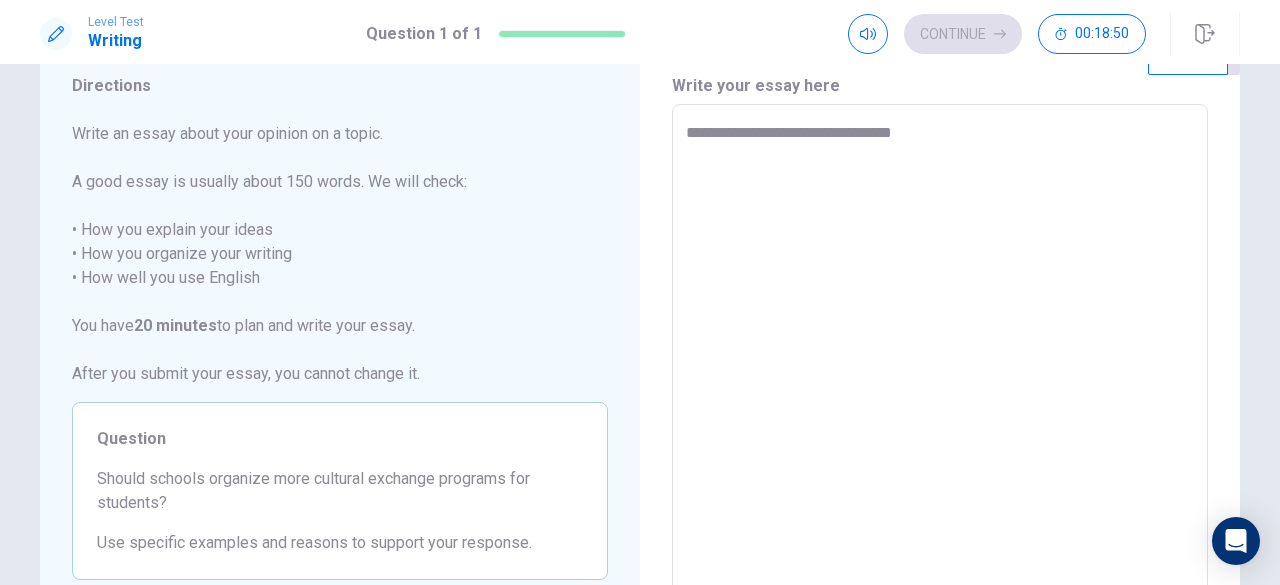 type on "*" 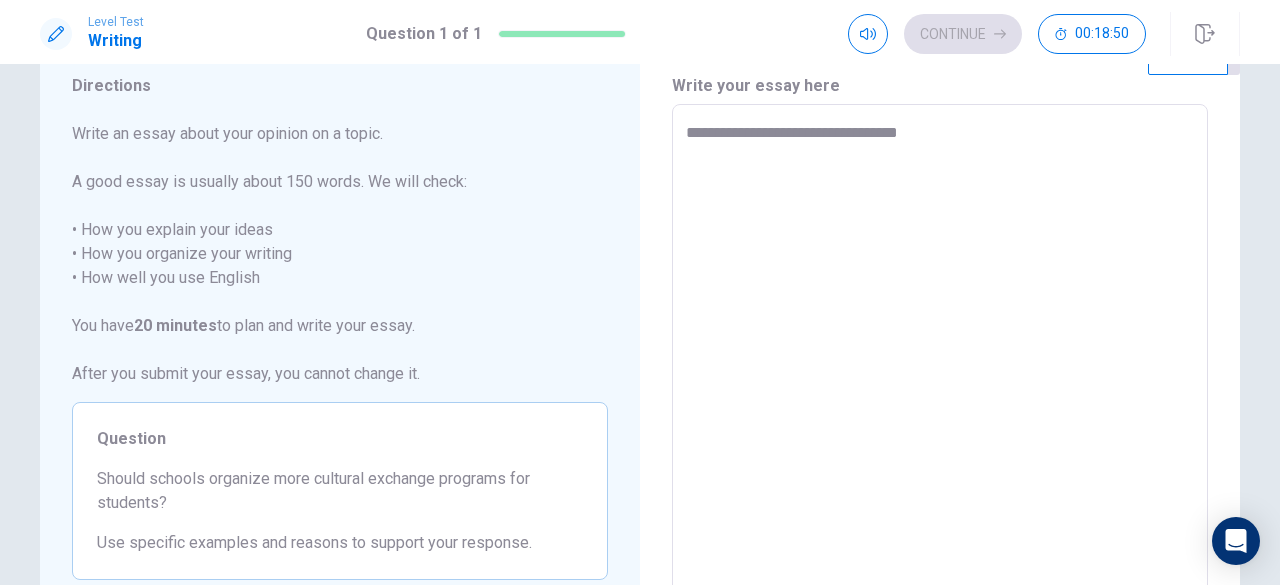 type on "*" 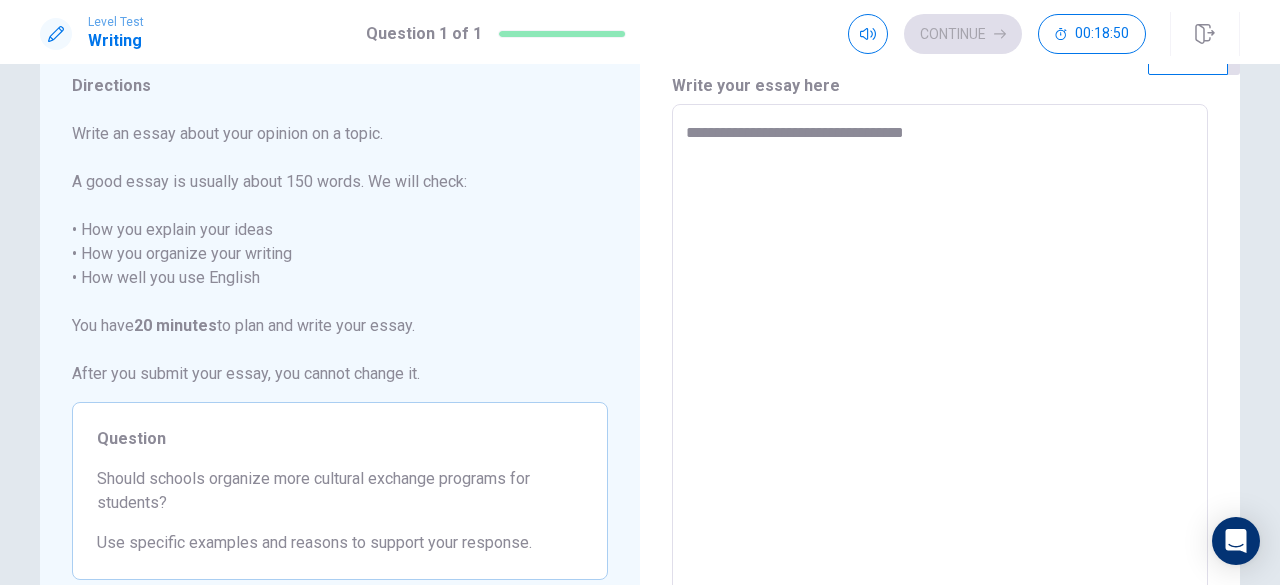 type on "*" 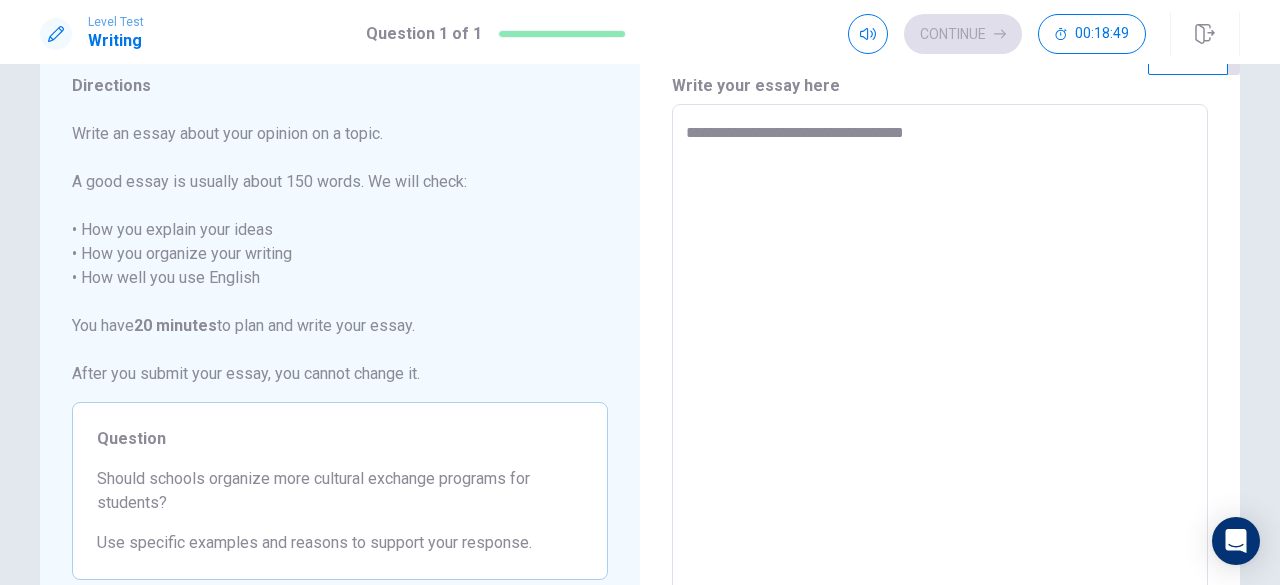 type on "**********" 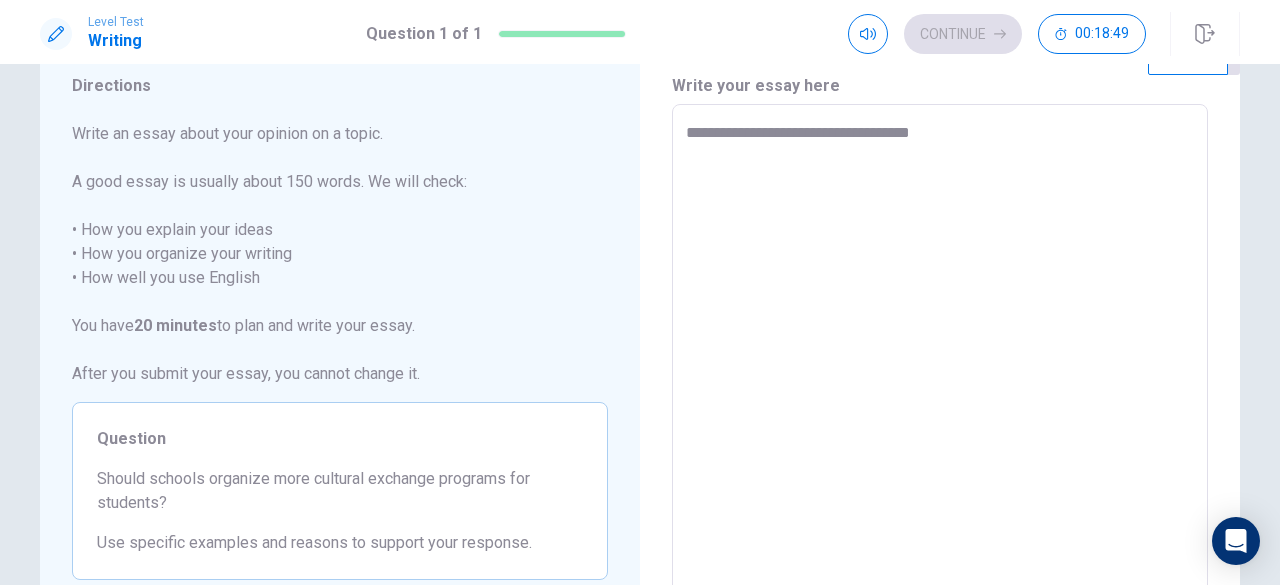 type on "*" 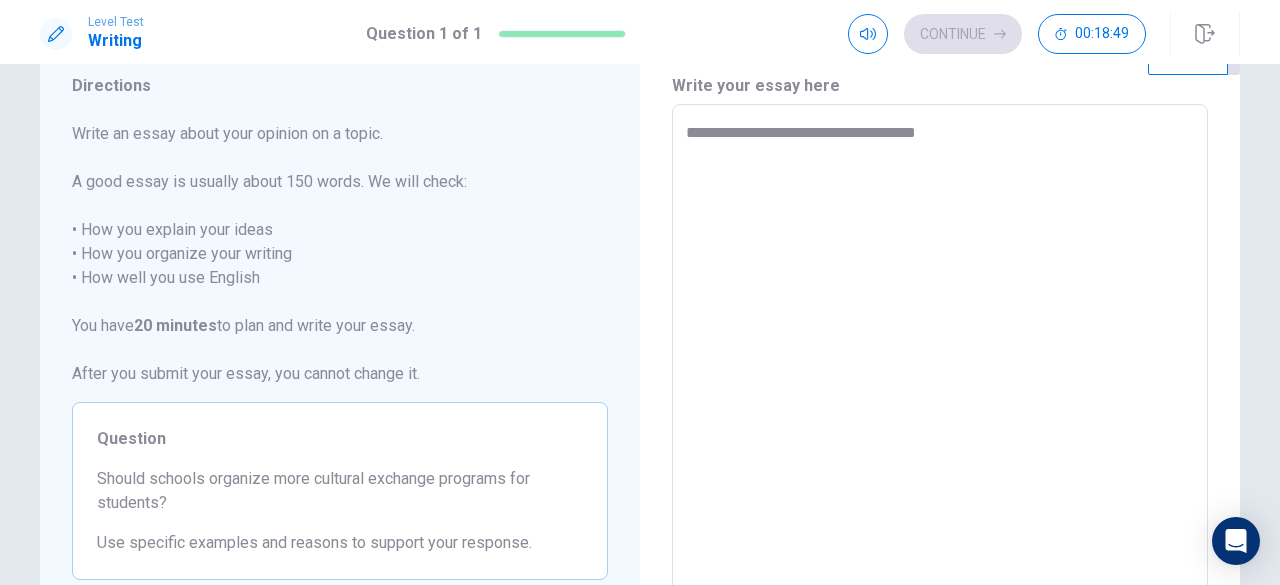 type on "*" 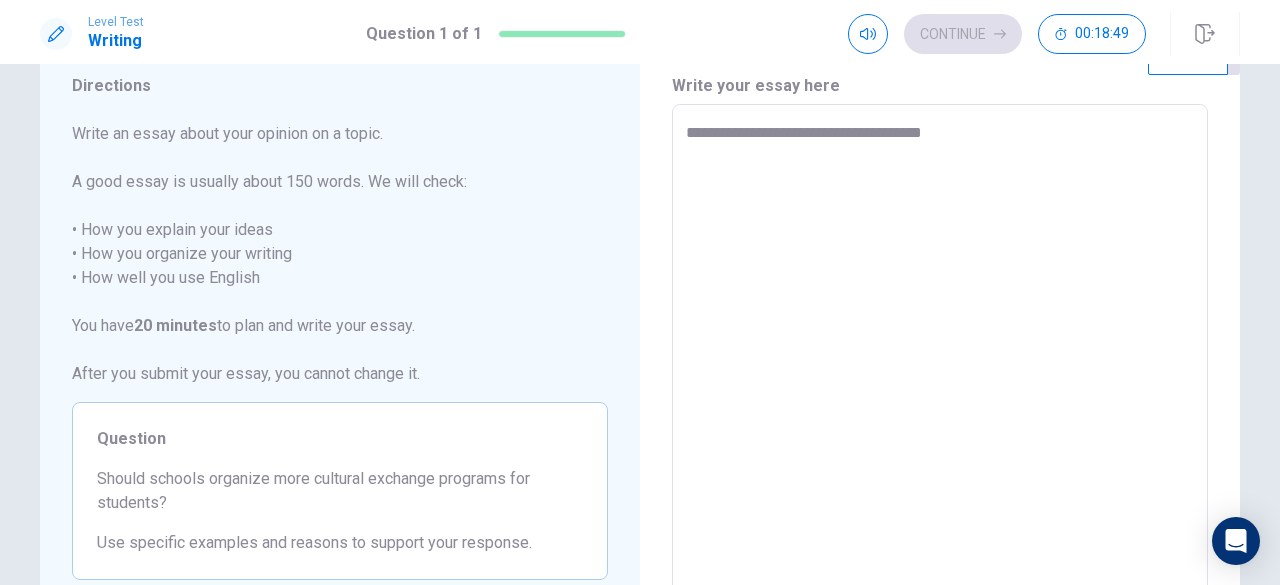 type on "*" 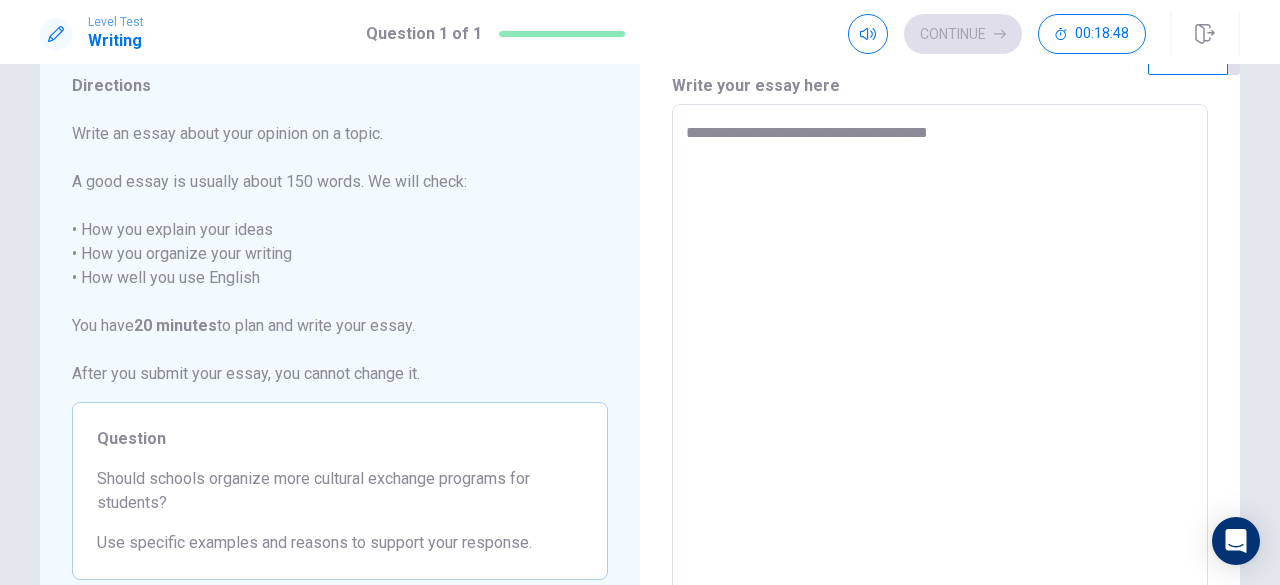 type on "**********" 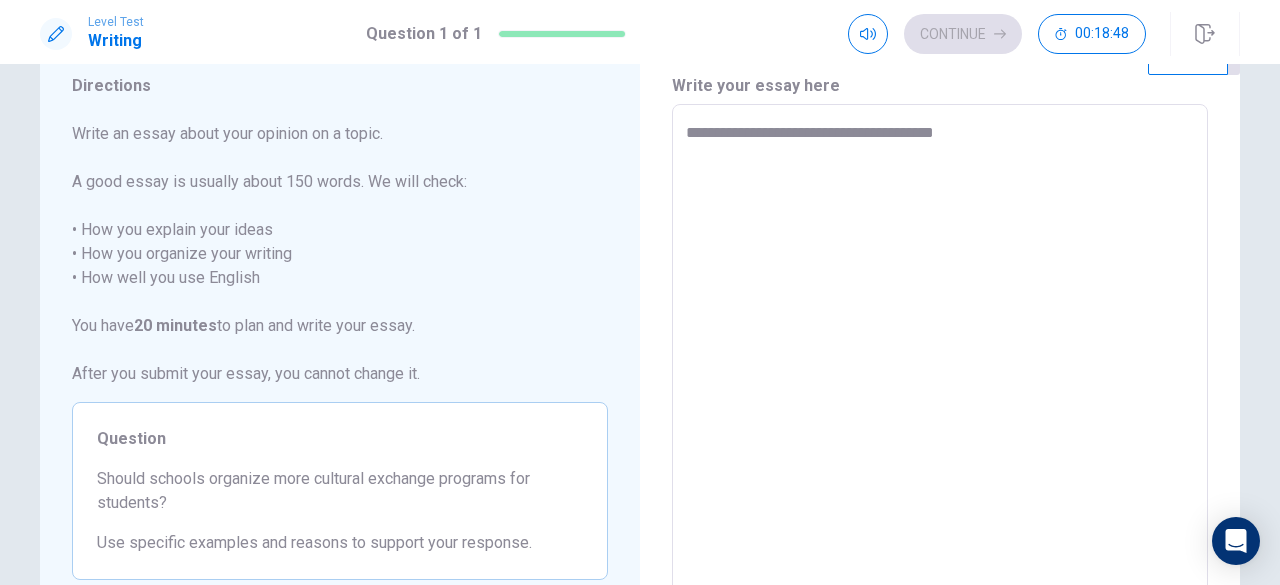 type on "*" 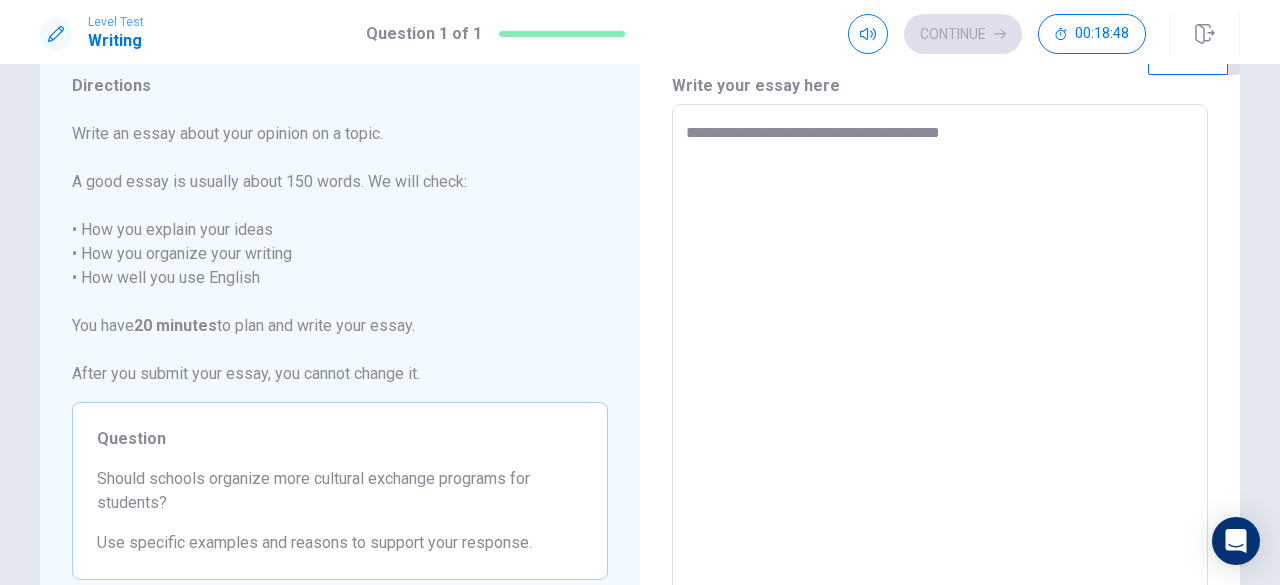 type on "*" 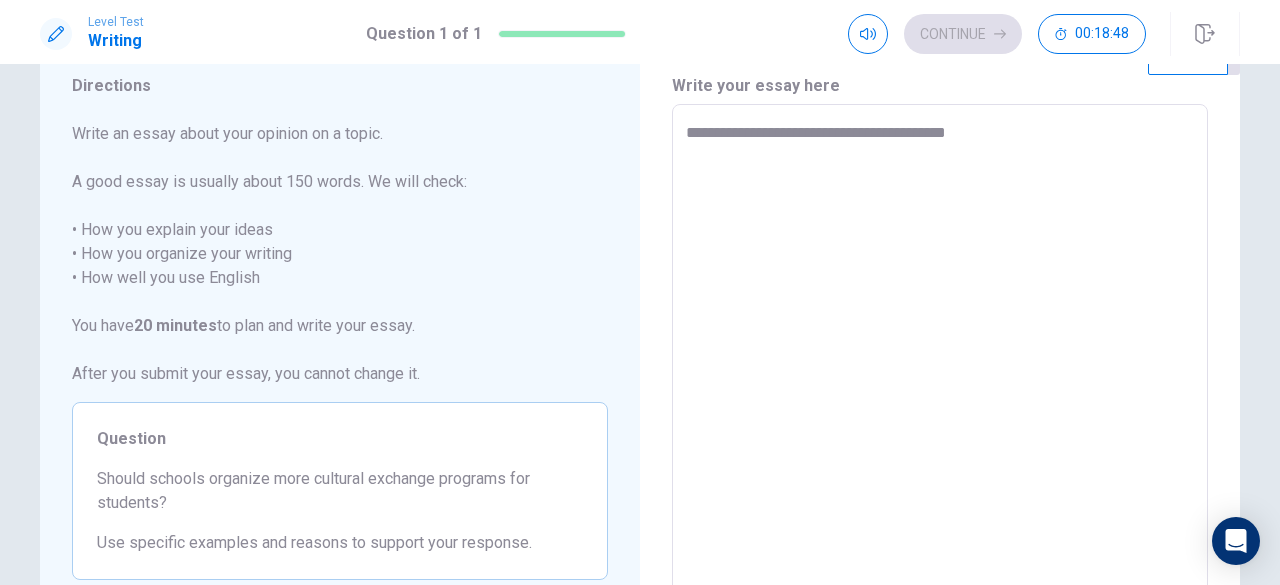 type on "**********" 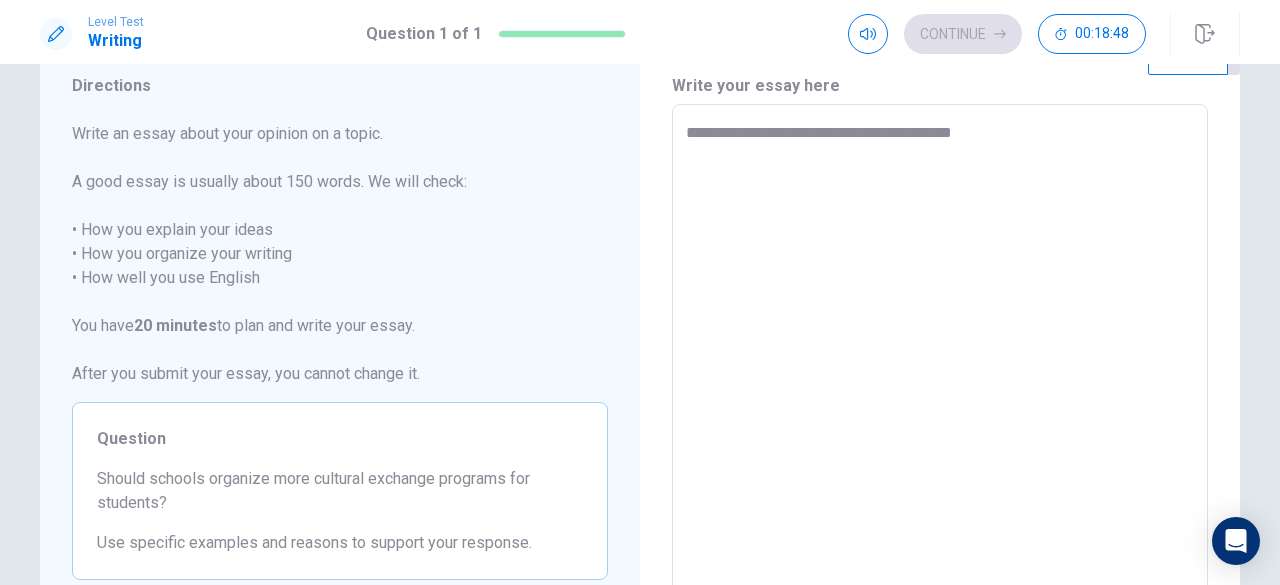 type on "*" 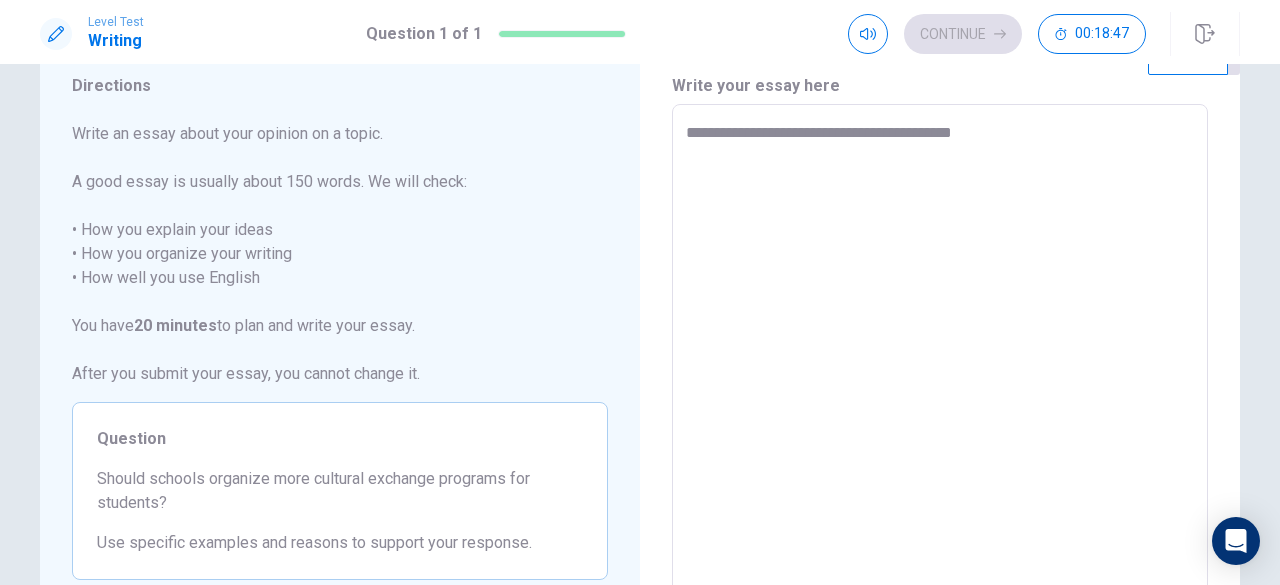 type on "**********" 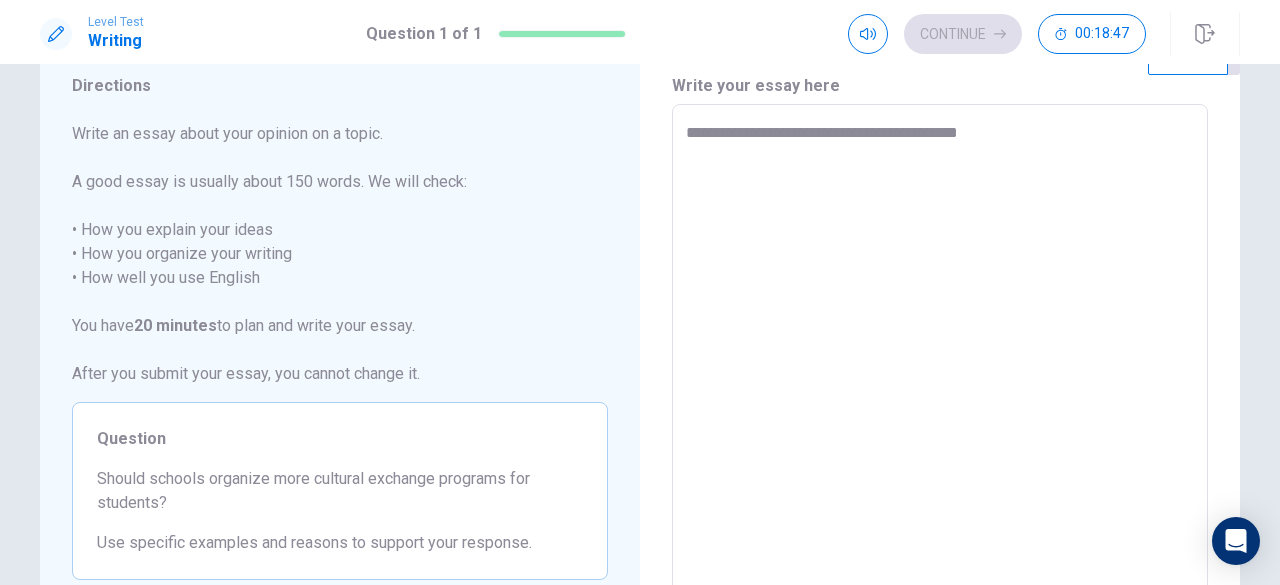 type on "*" 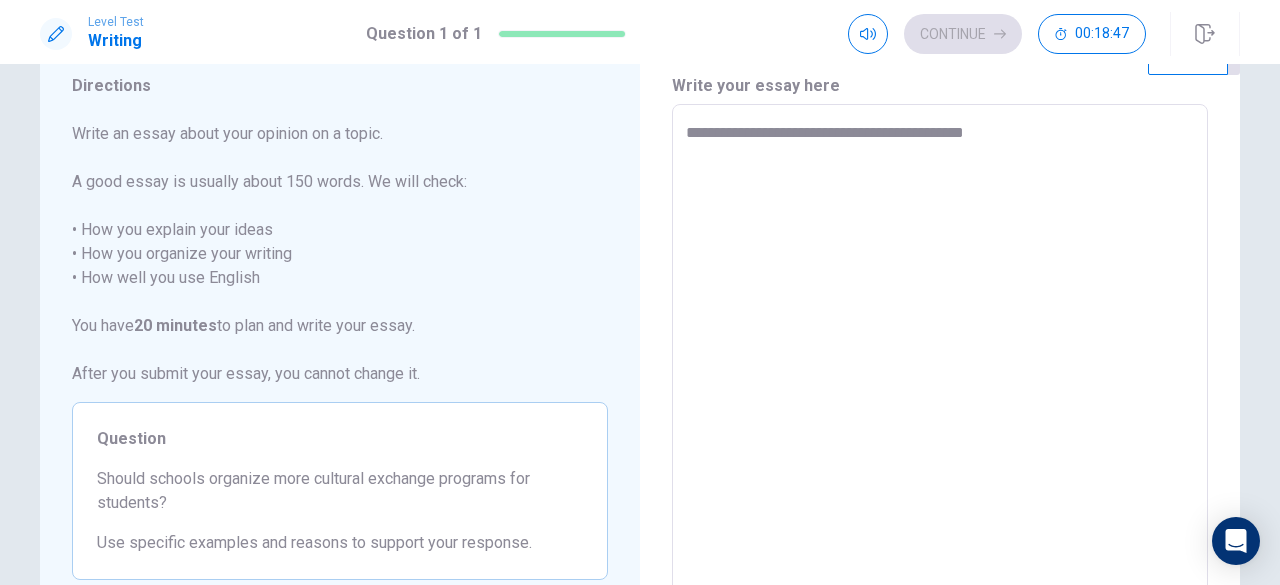 type on "*" 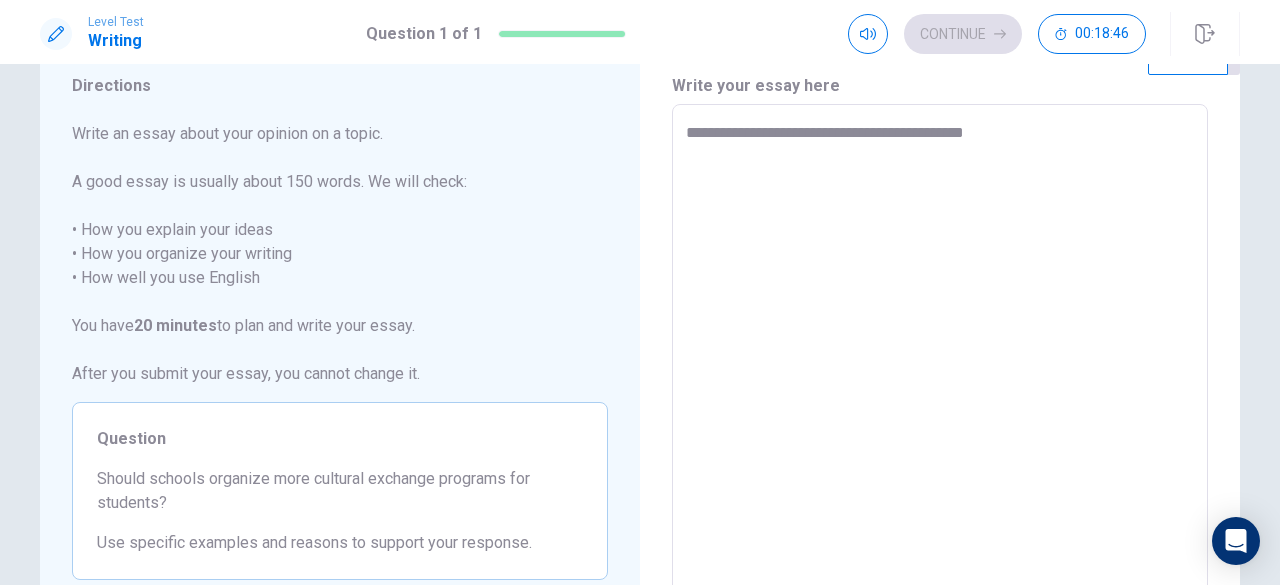 type on "**********" 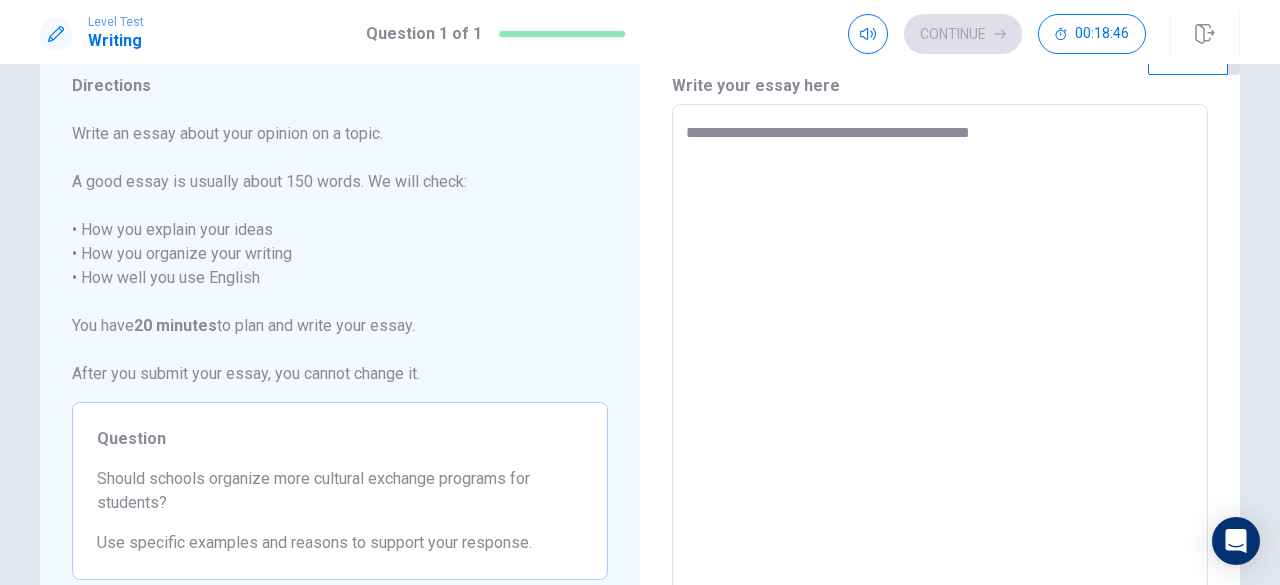 type on "*" 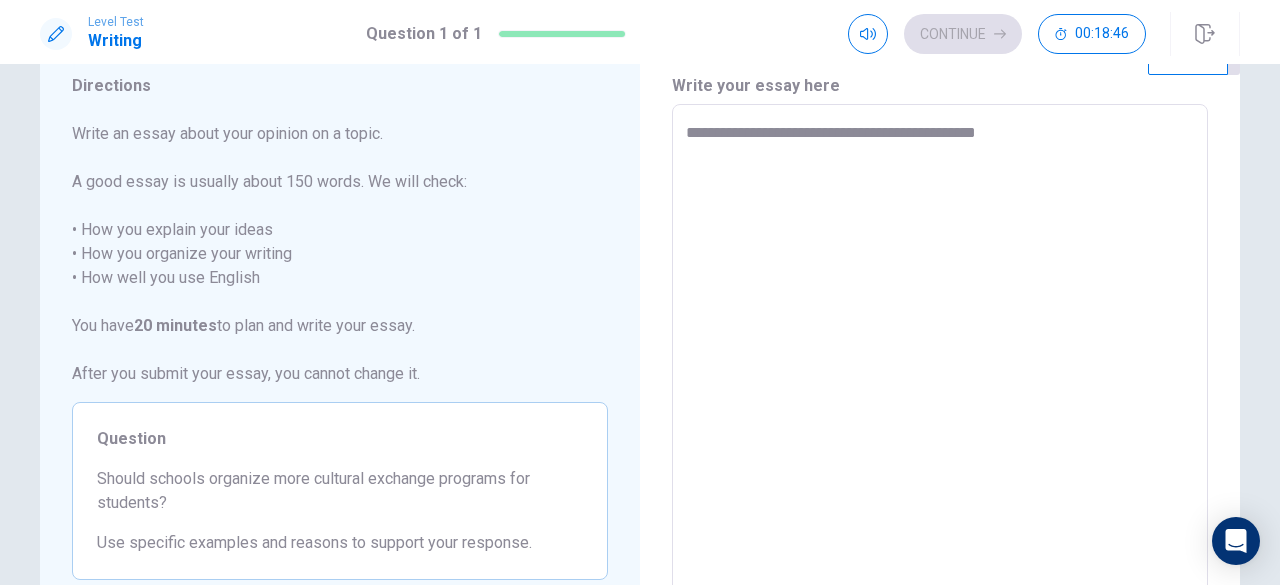 type on "*" 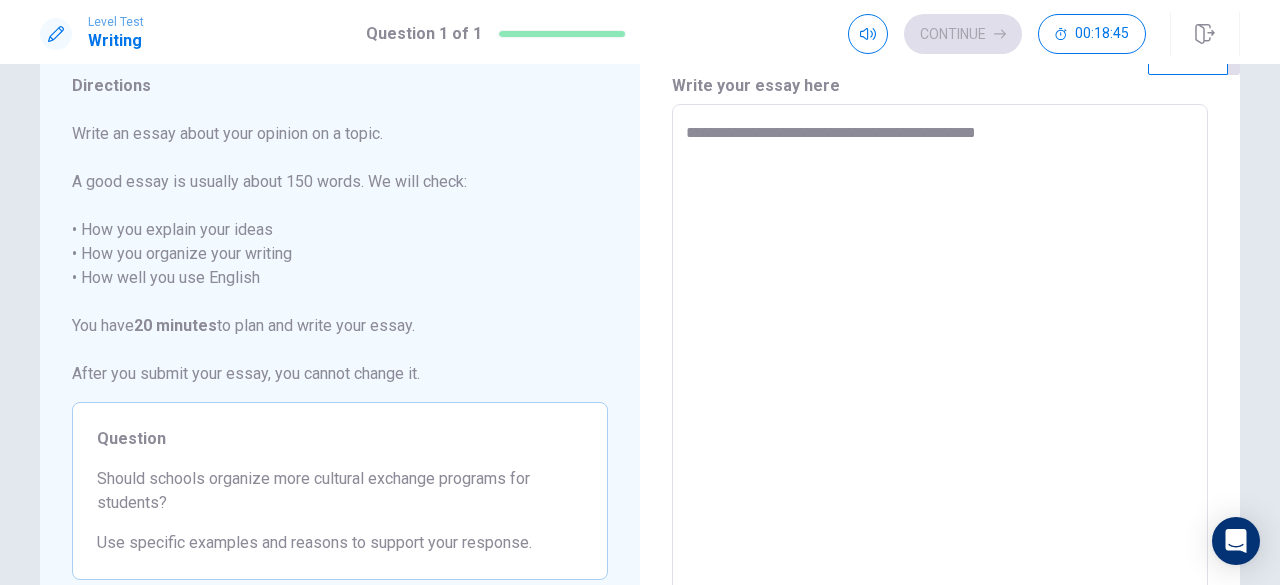type on "**********" 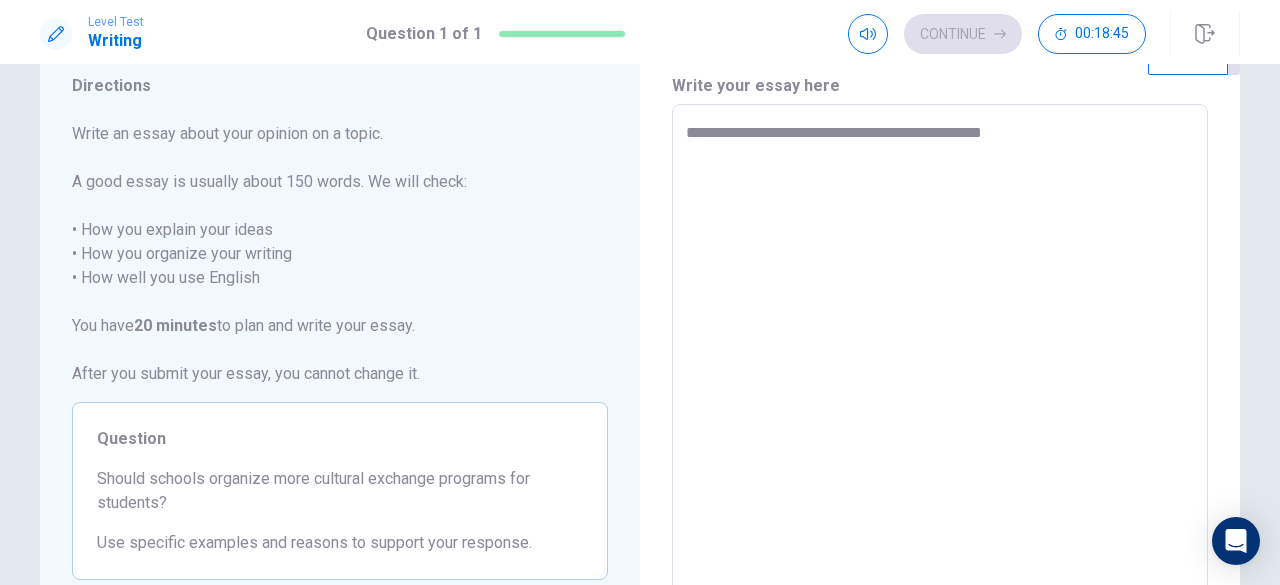 type on "*" 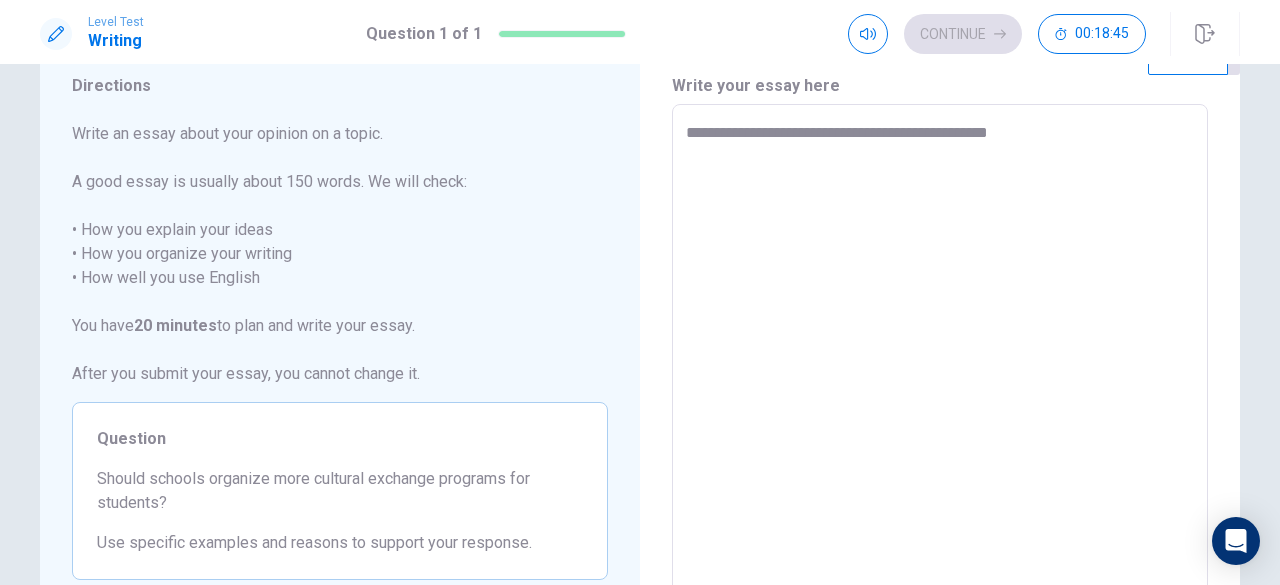 type on "**********" 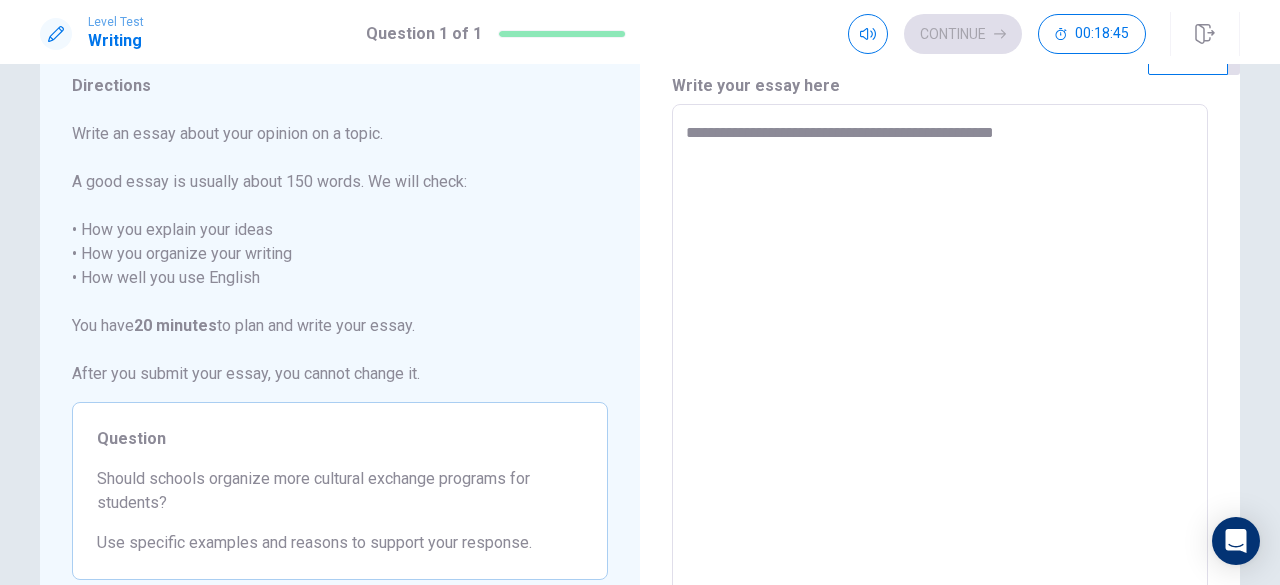 type on "*" 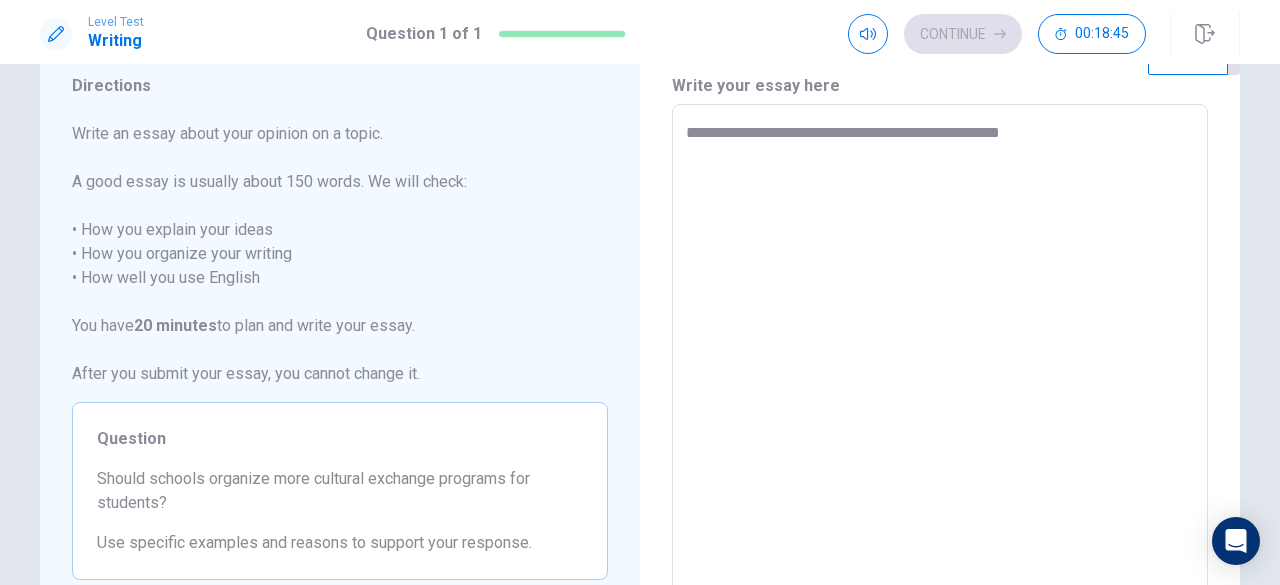 type on "*" 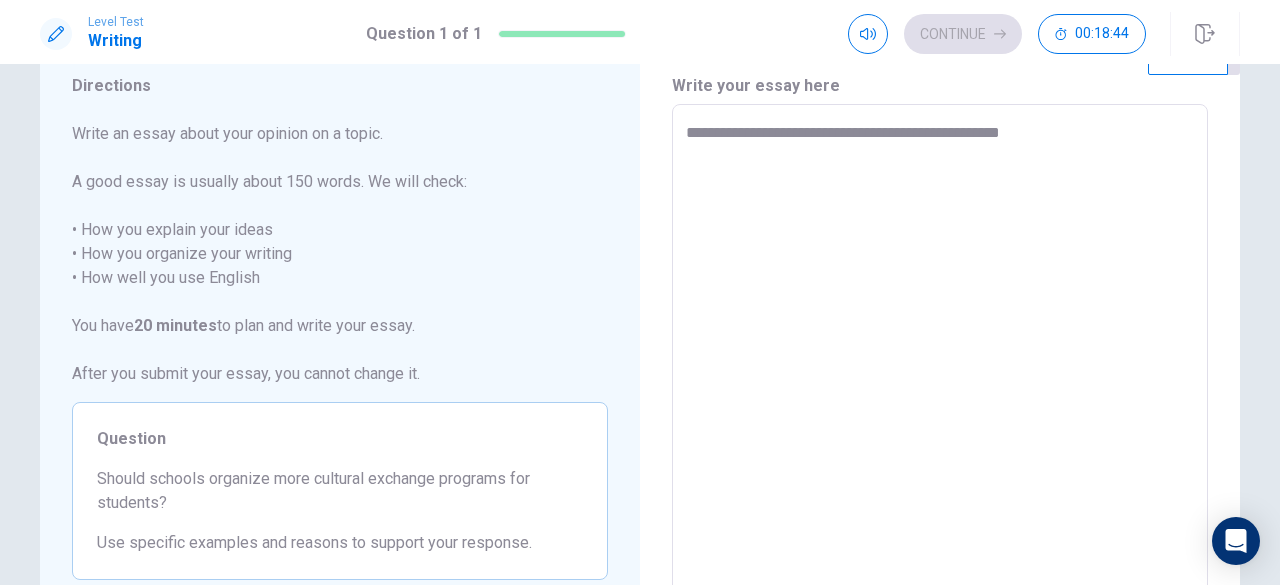 type on "**********" 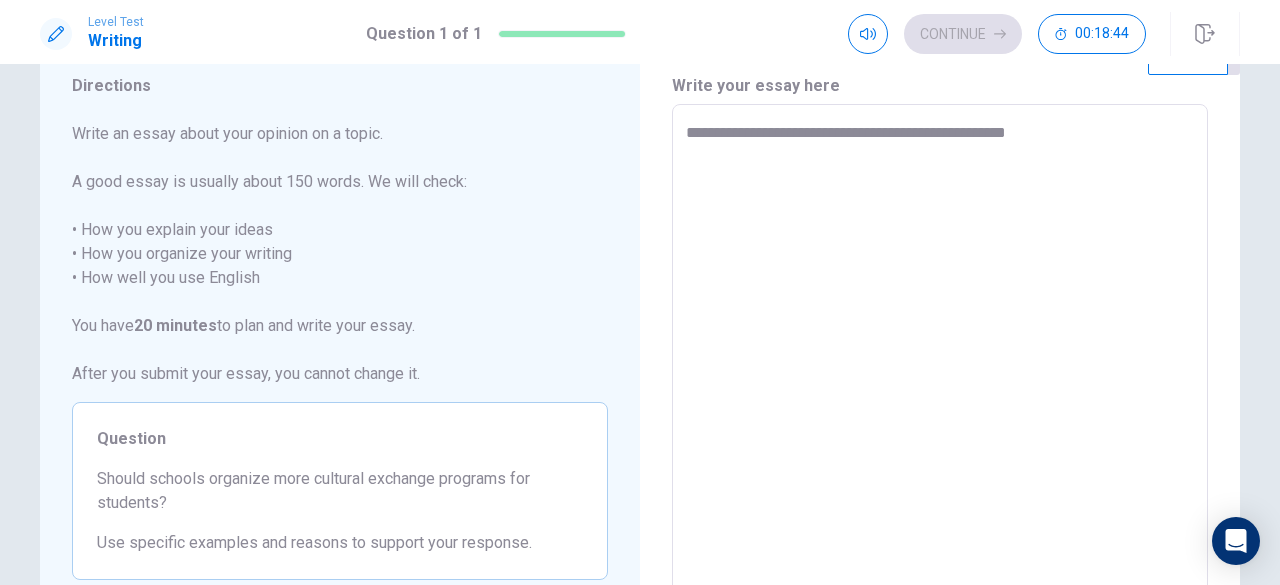 type on "*" 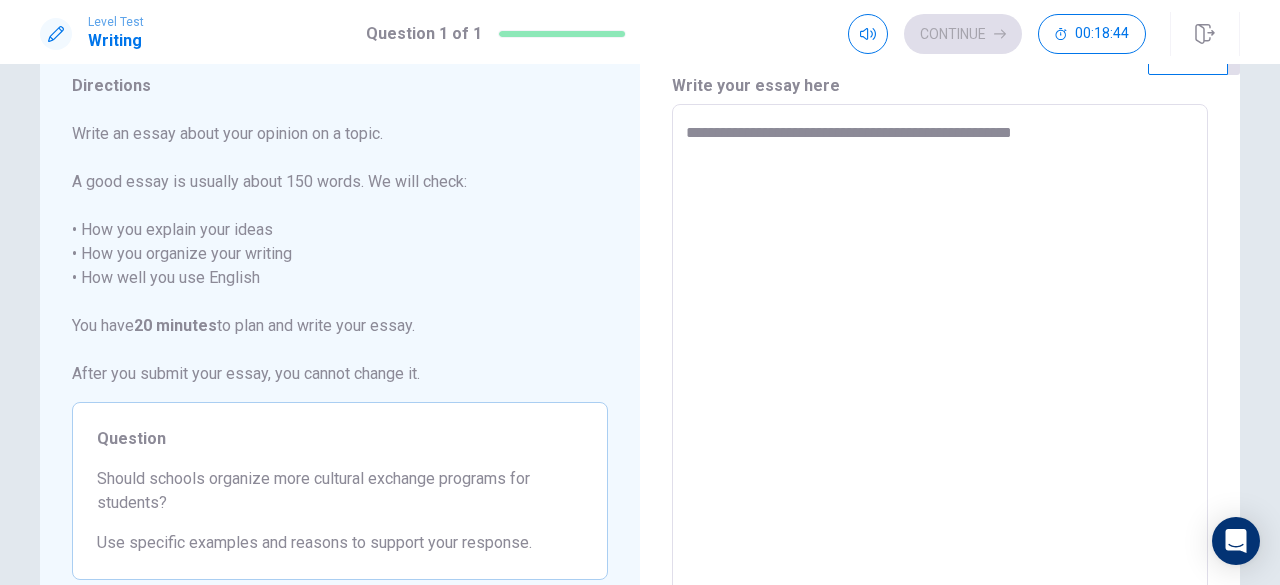 type on "*" 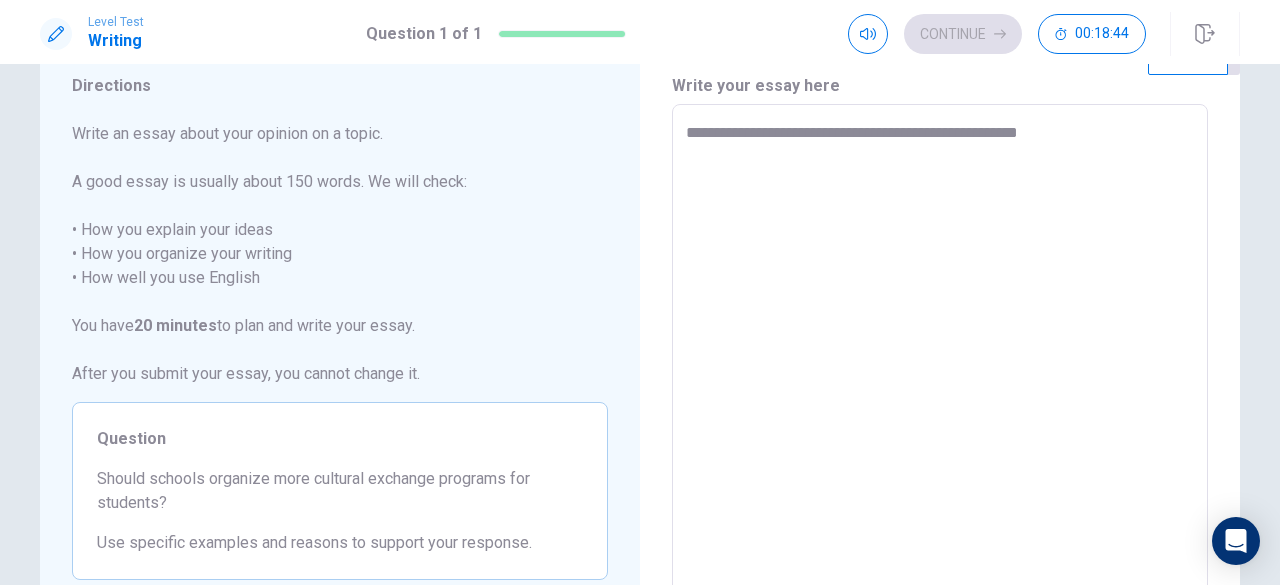 type on "*" 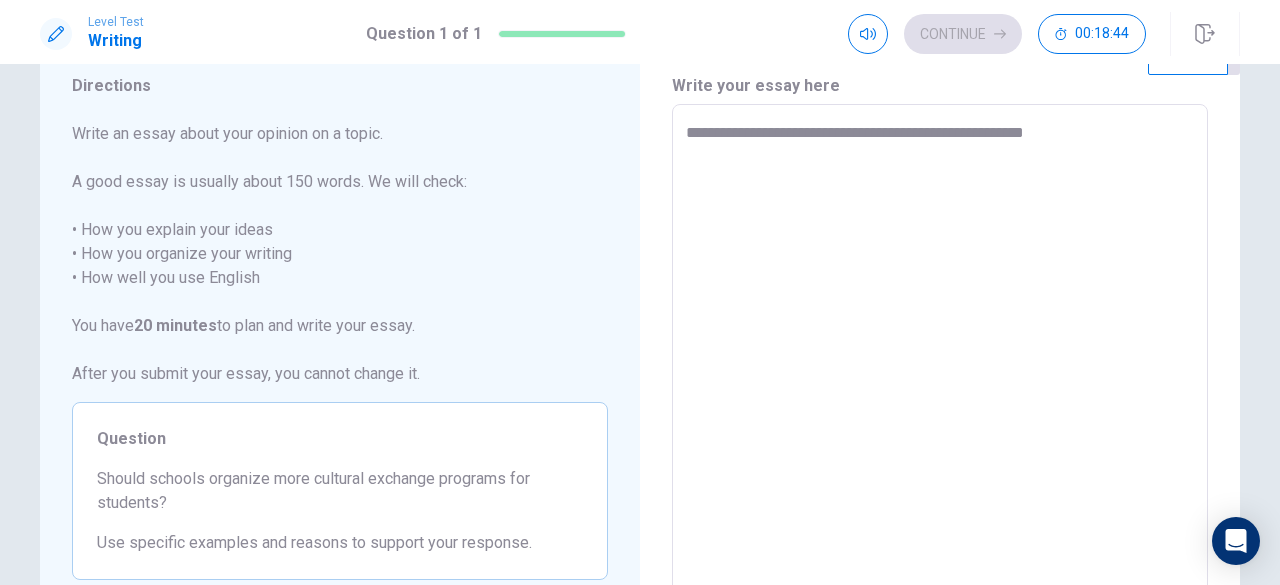 type on "*" 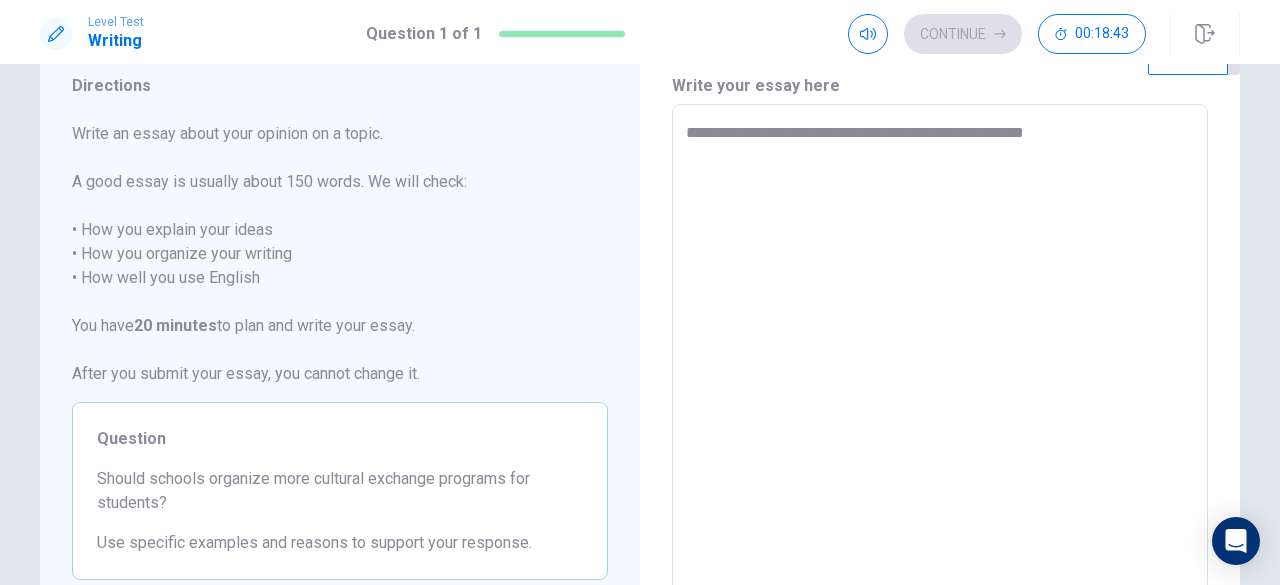 type on "**********" 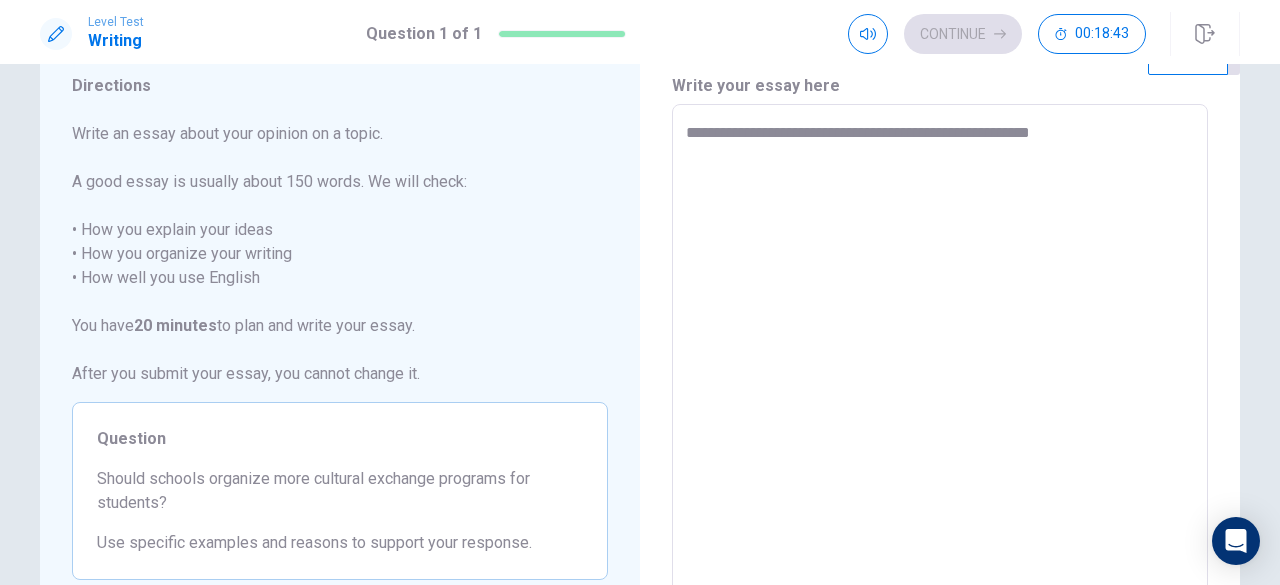 type on "*" 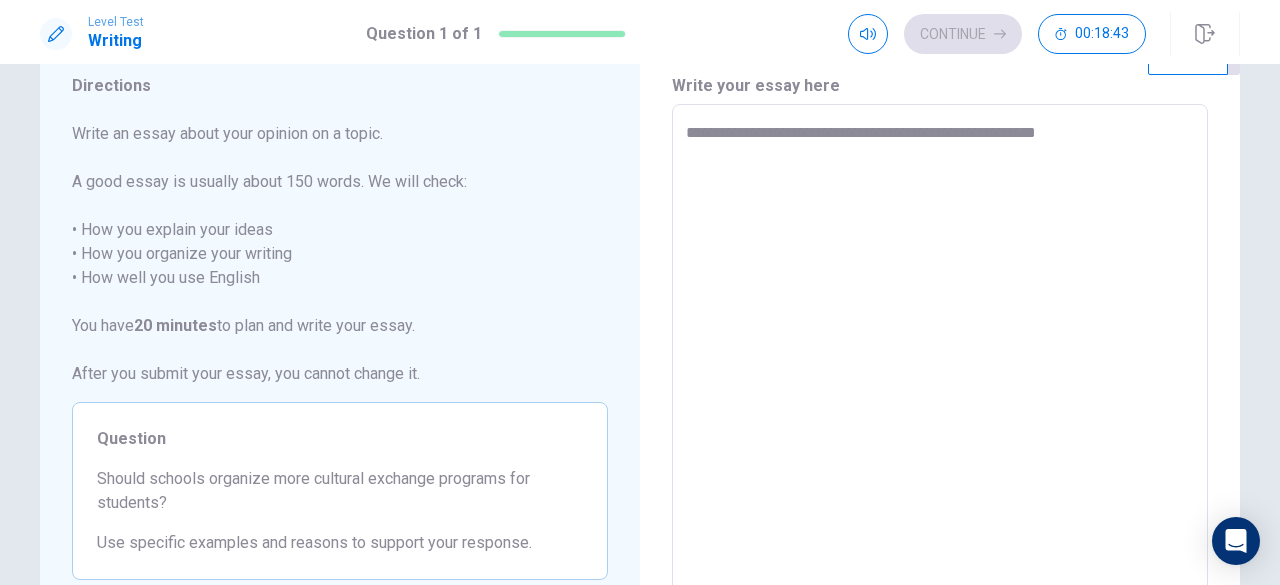 type on "*" 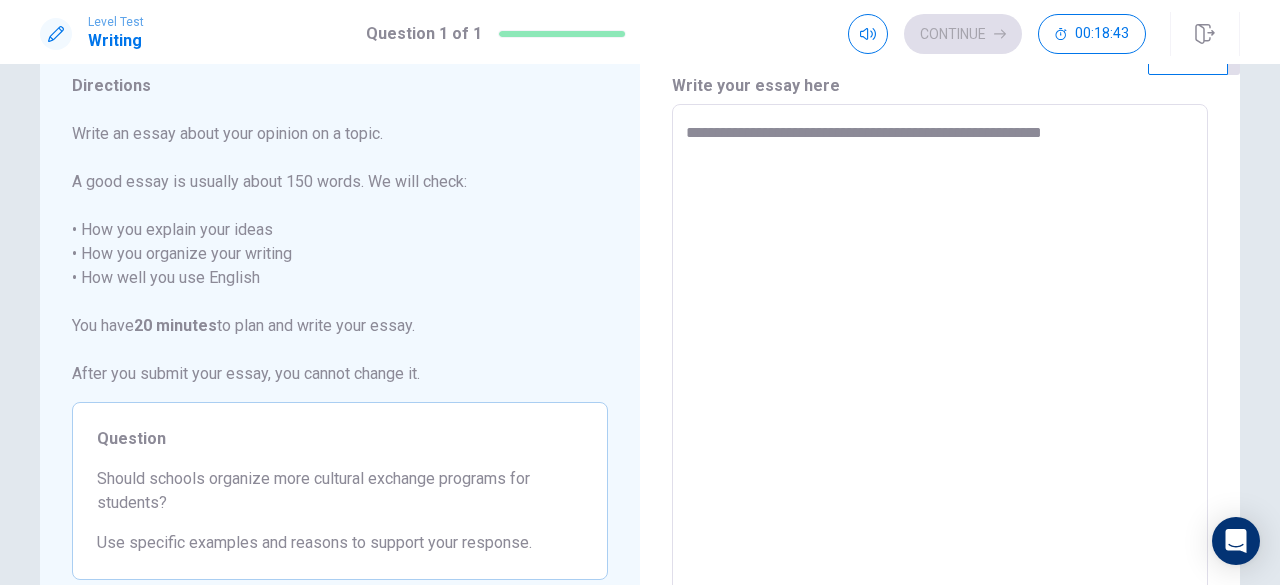 type on "*" 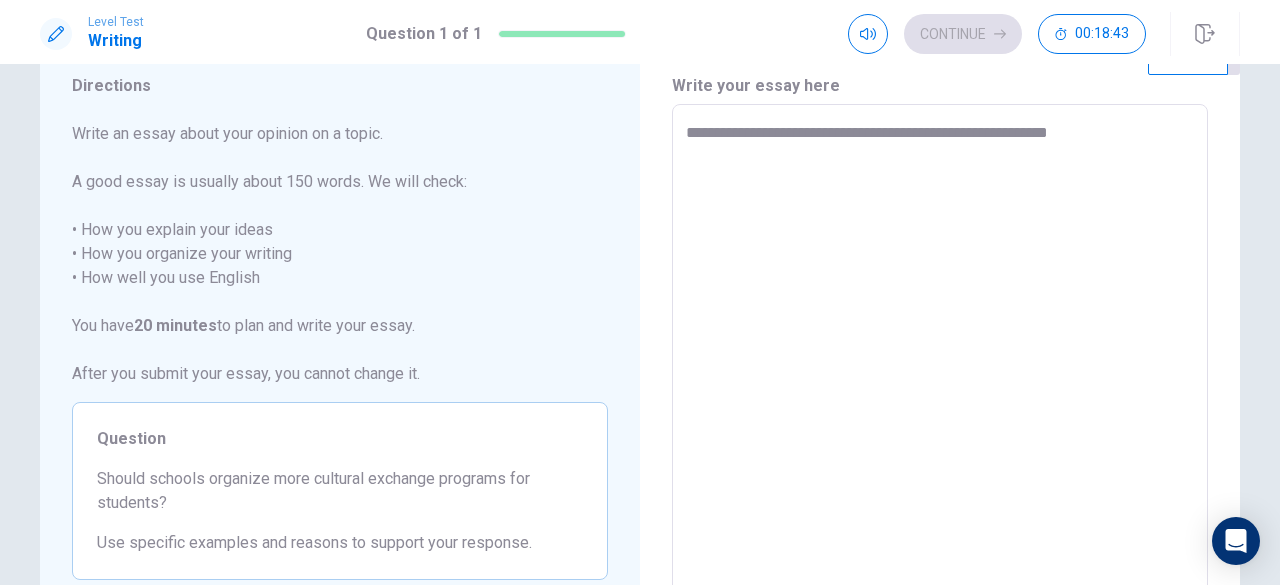 type on "*" 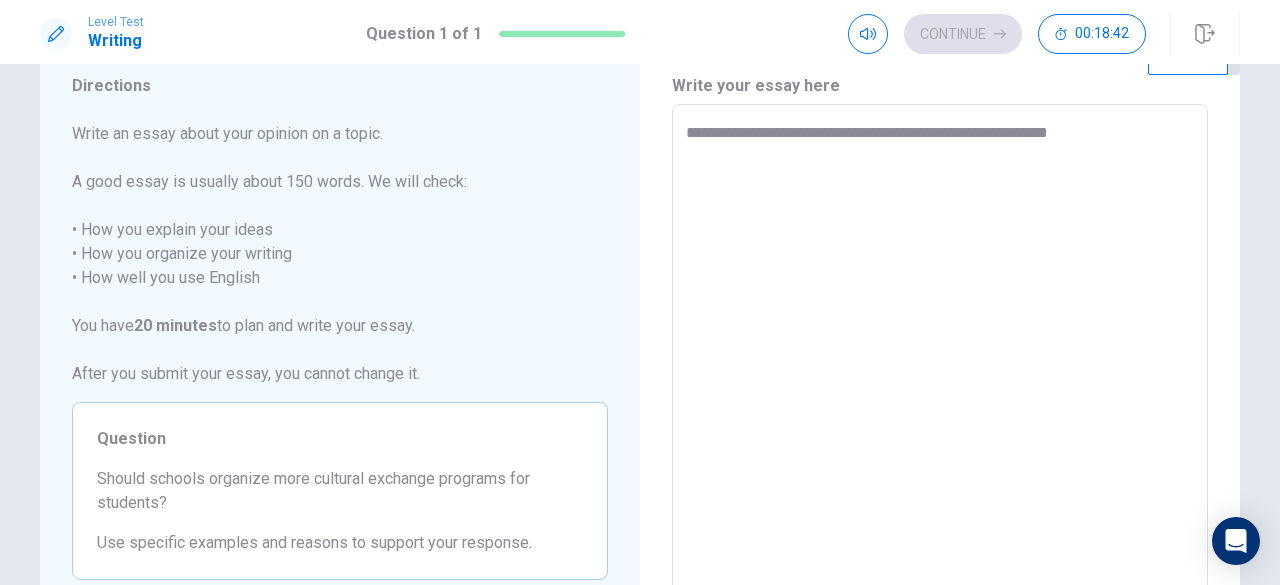 type on "**********" 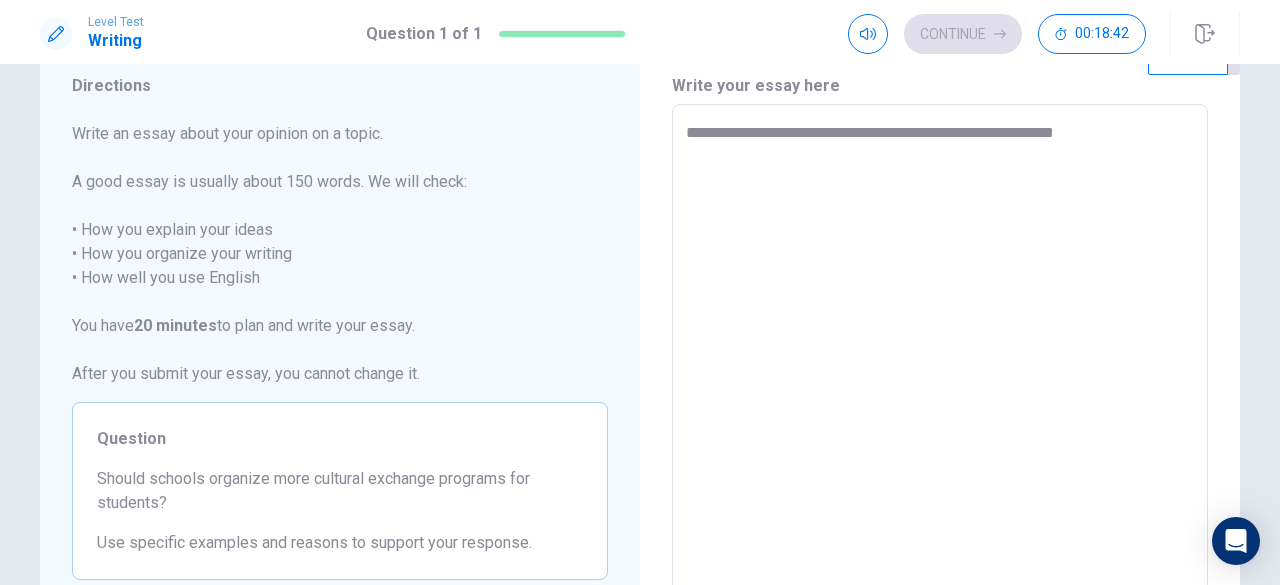 type on "*" 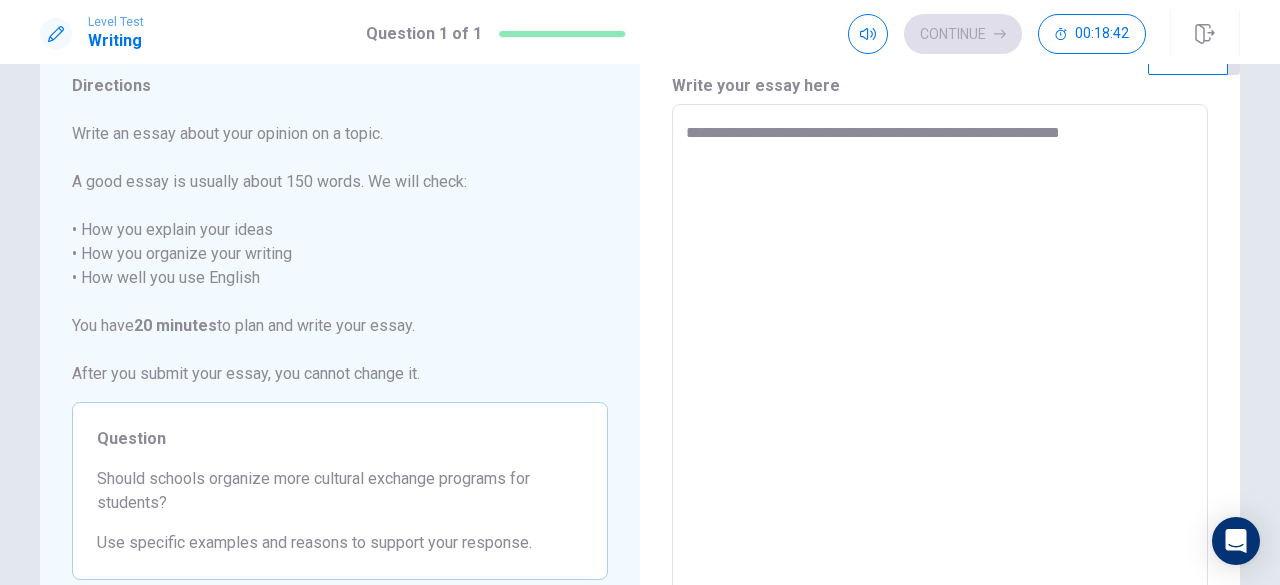 type on "**********" 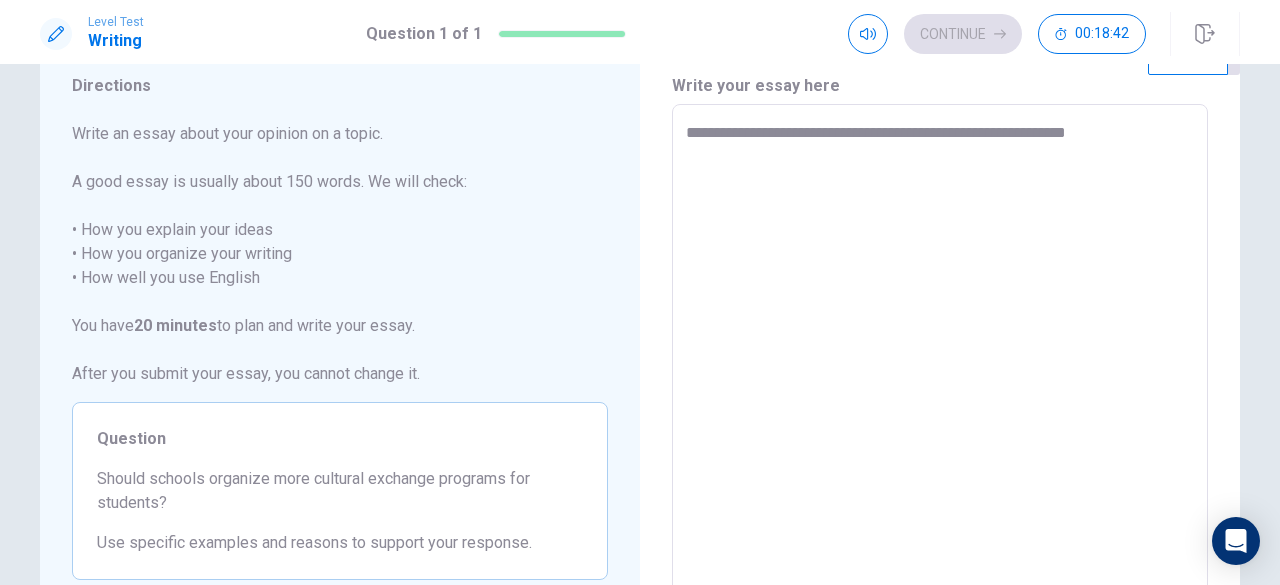 type on "**********" 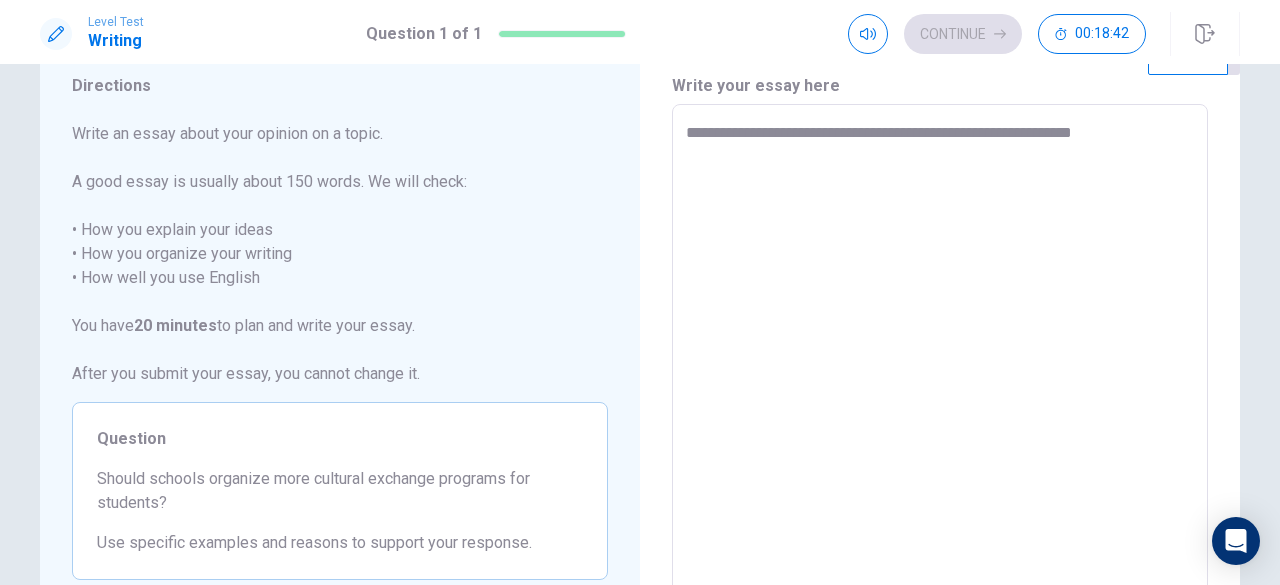 type on "*" 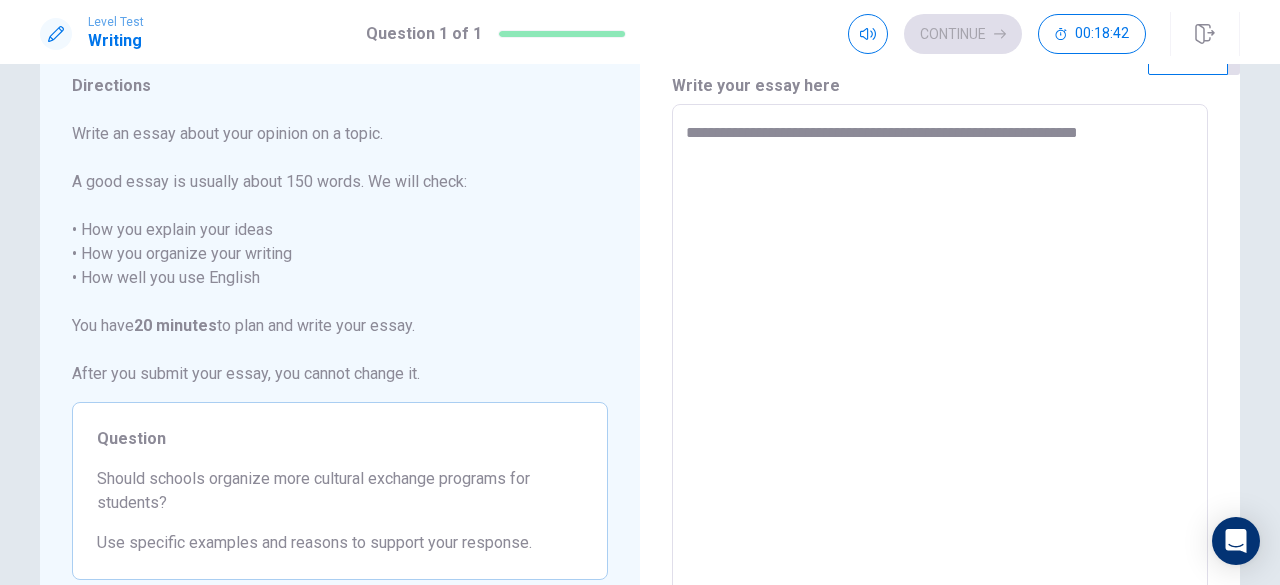 type on "**********" 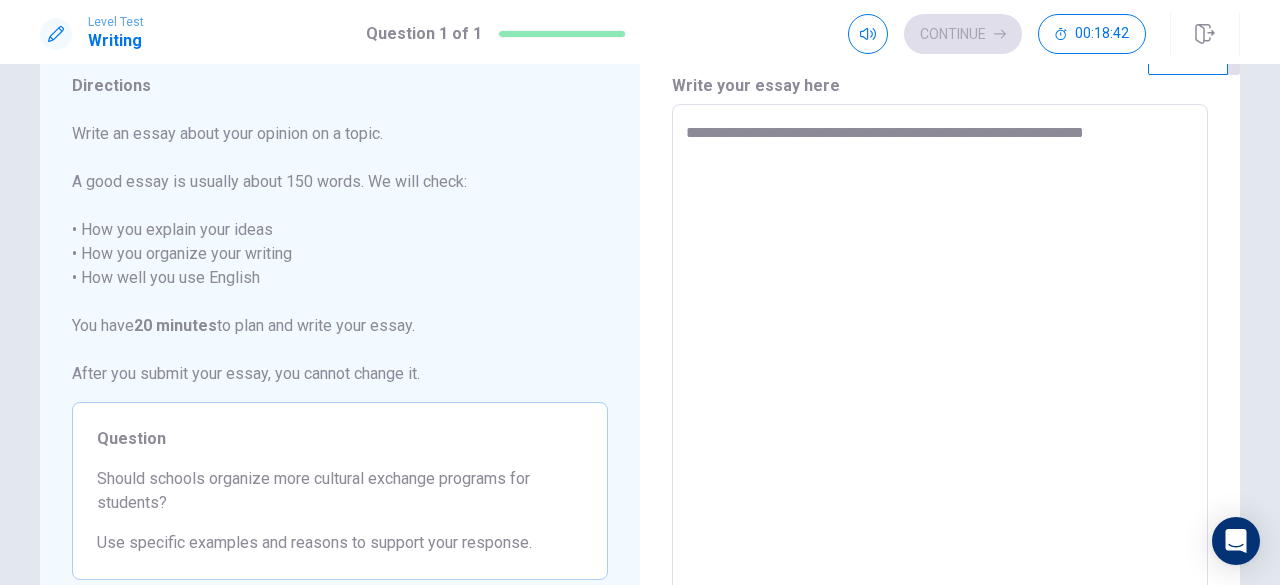 type on "*" 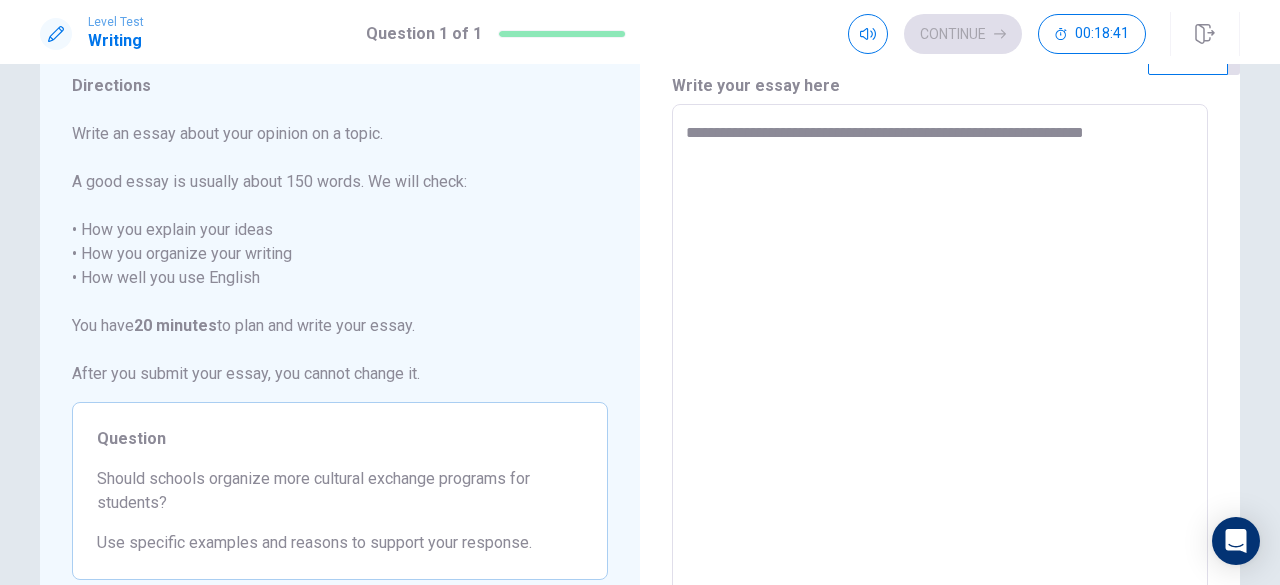 type on "**********" 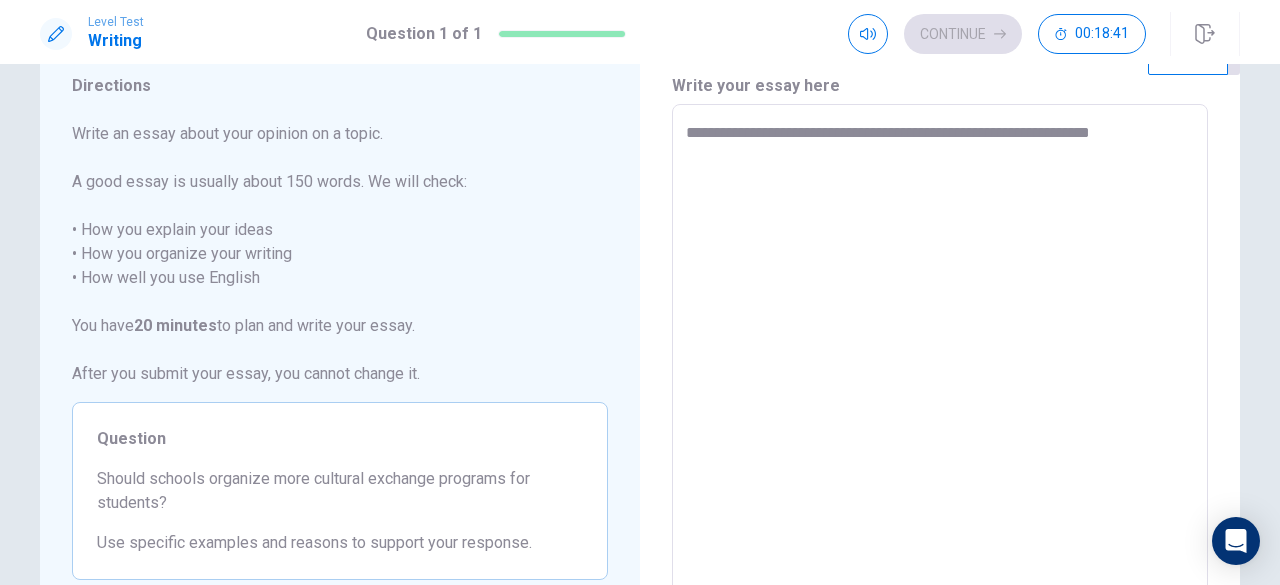 type on "**********" 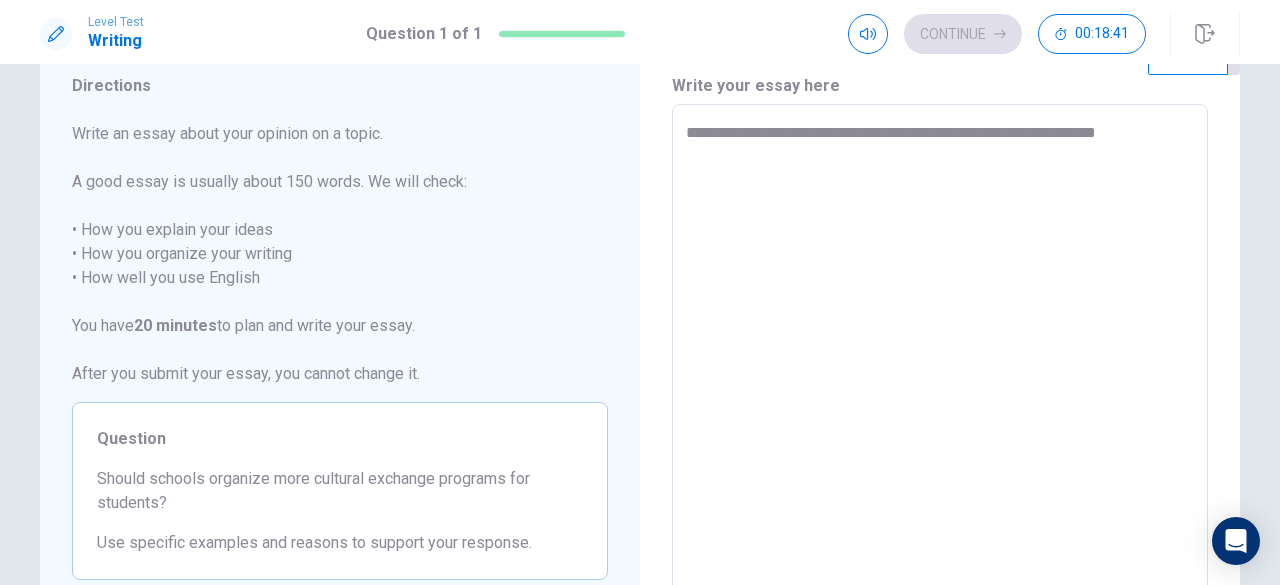 type on "*" 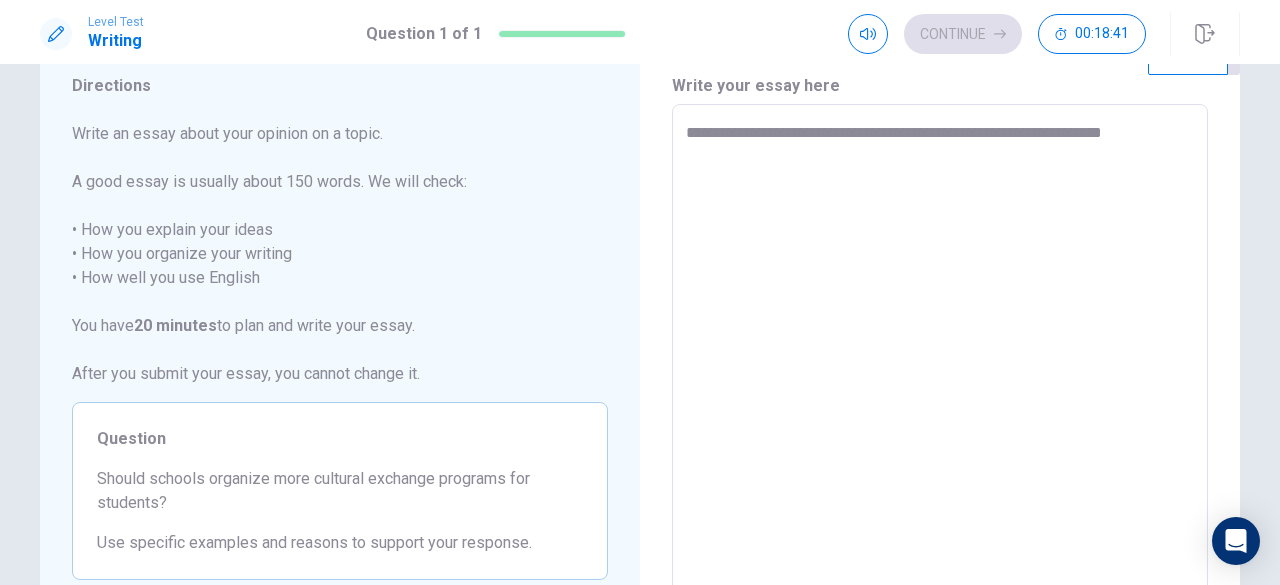 type on "*" 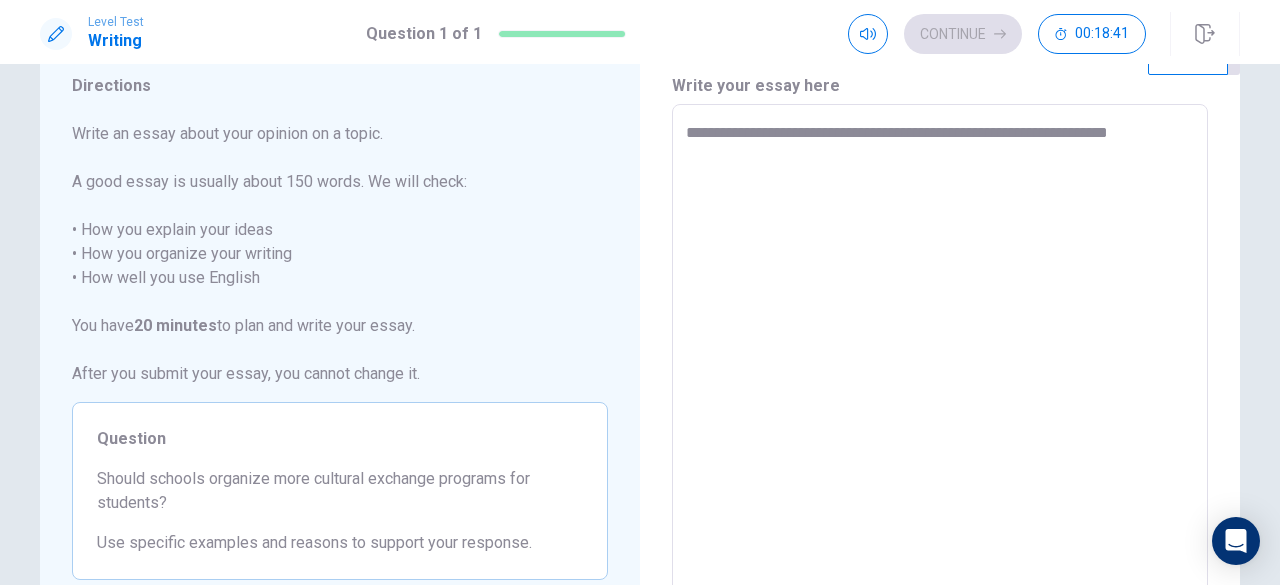 type on "*" 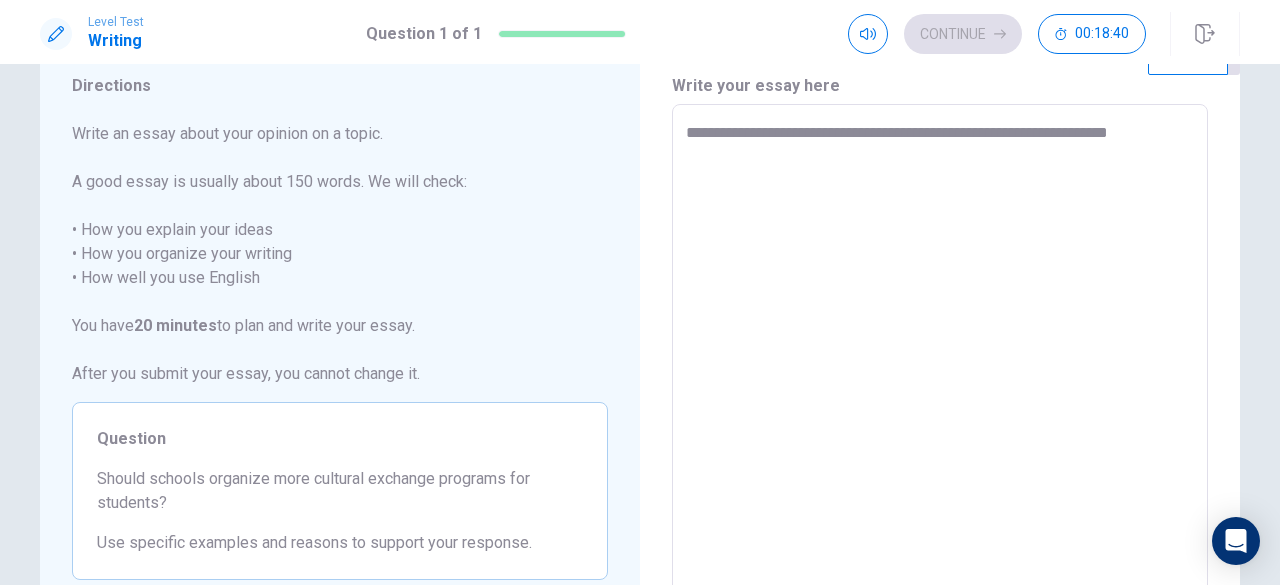 type on "**********" 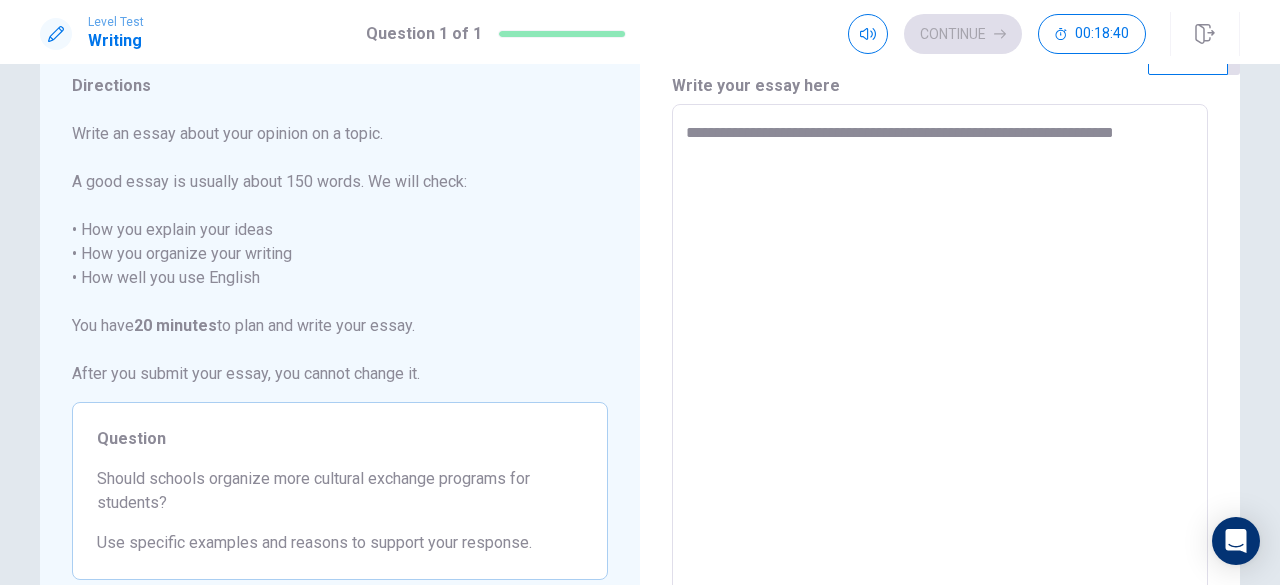 type on "*" 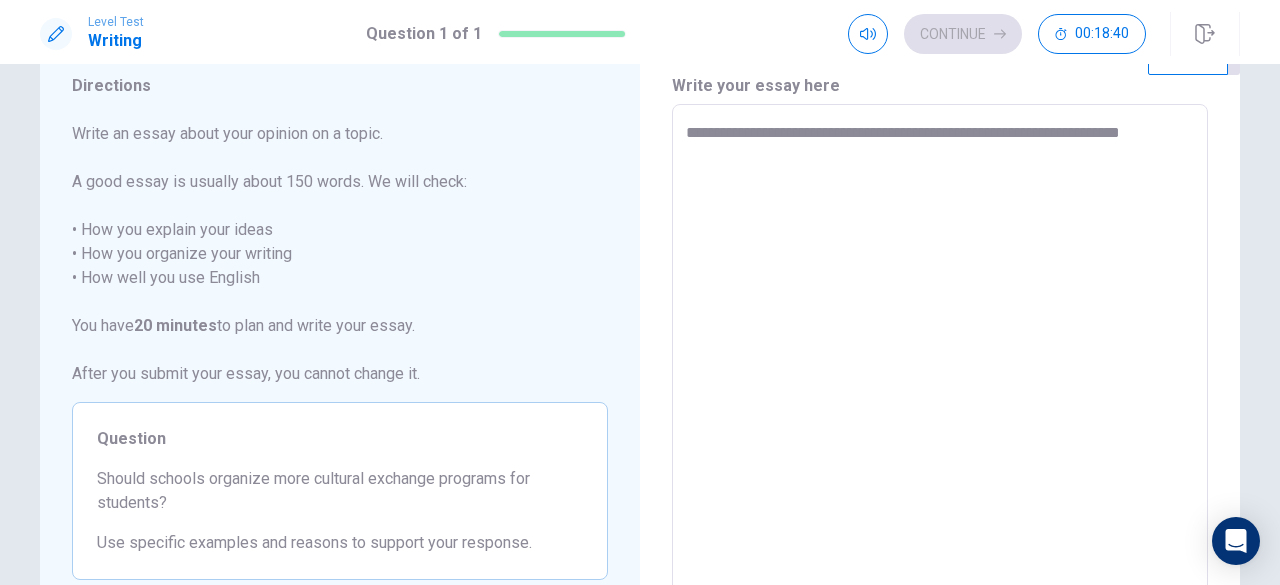 type on "*" 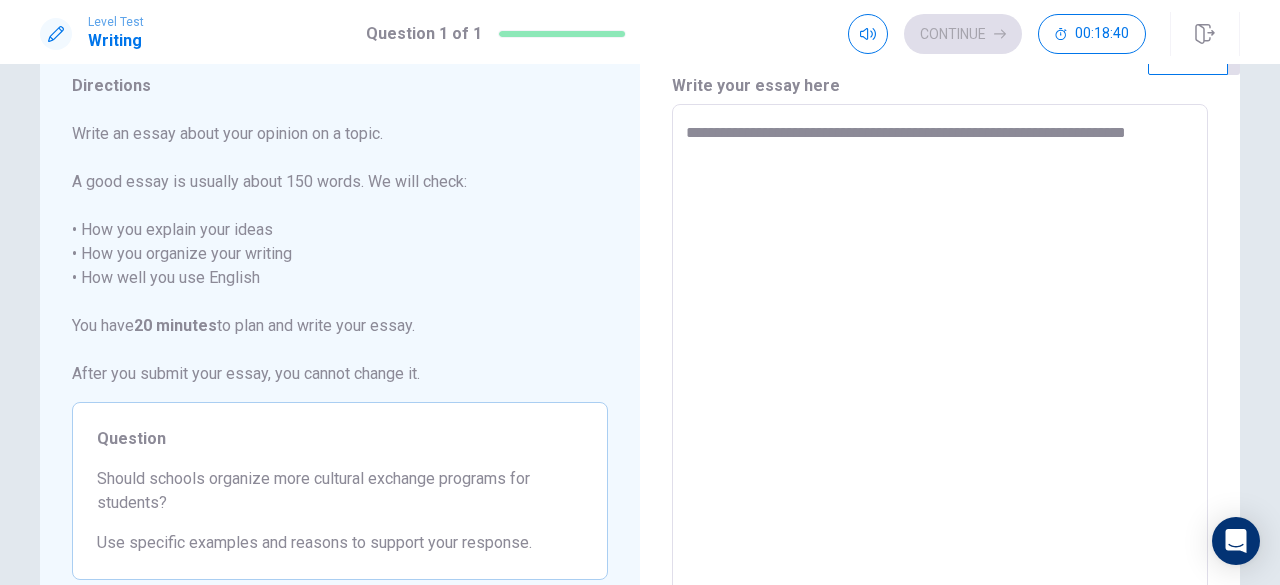 type on "*" 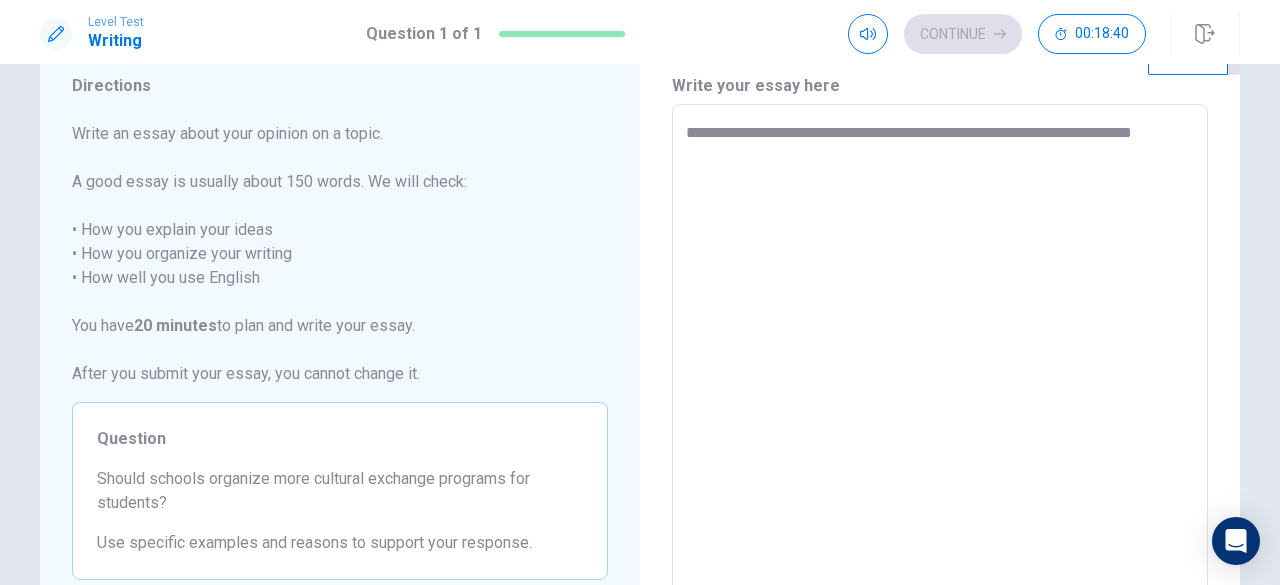 type on "*" 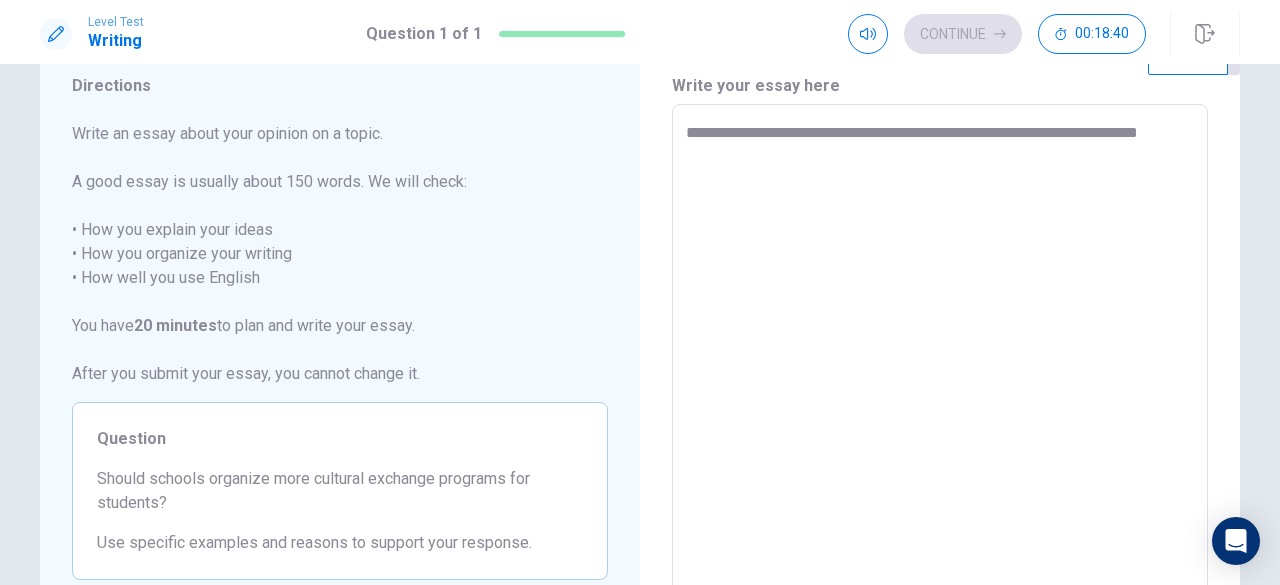type on "*" 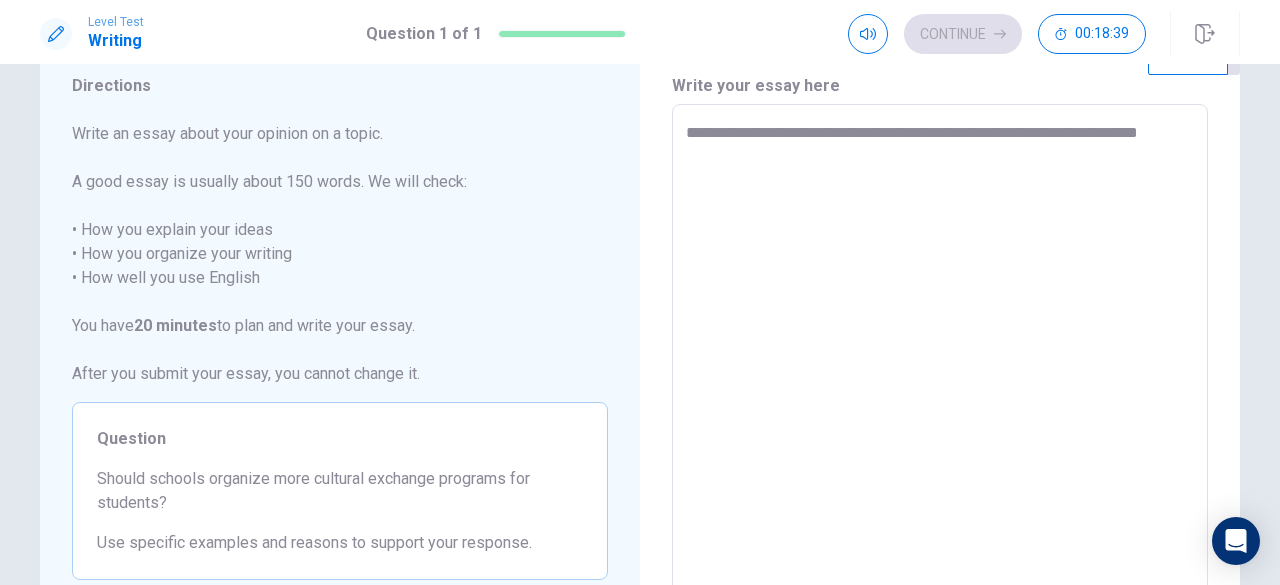 type on "**********" 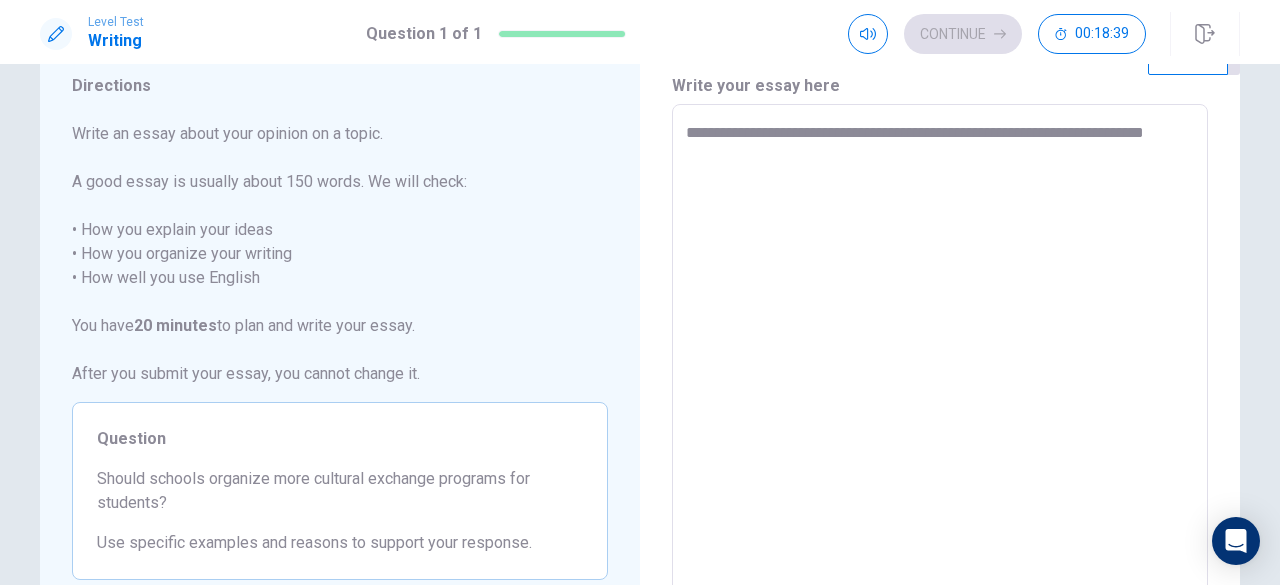 type on "*" 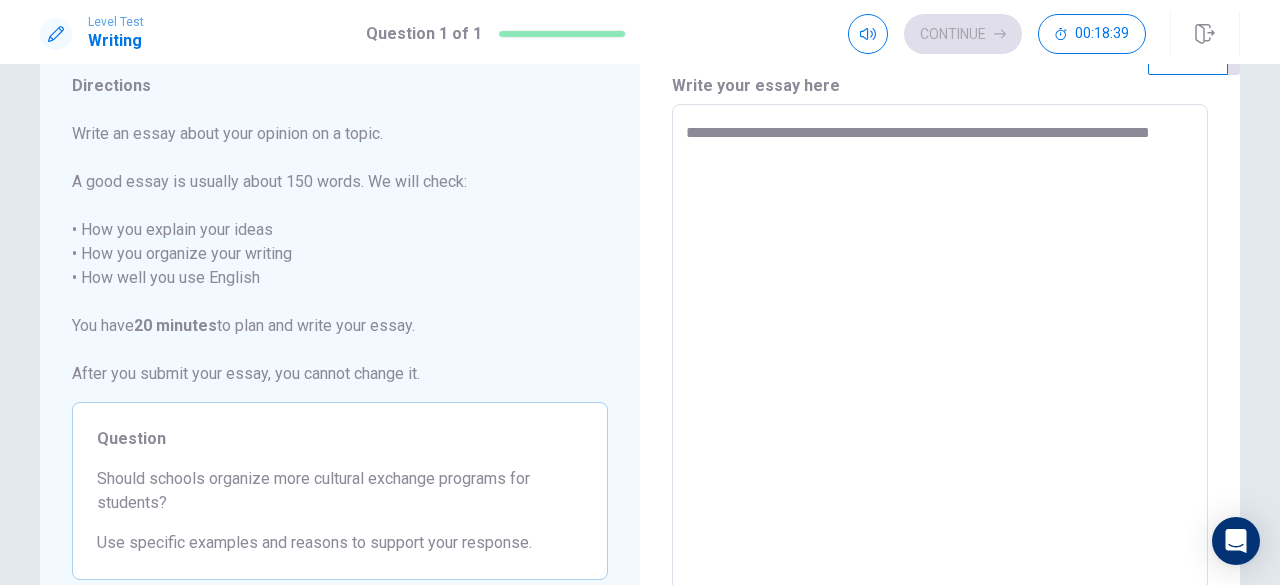 type on "*" 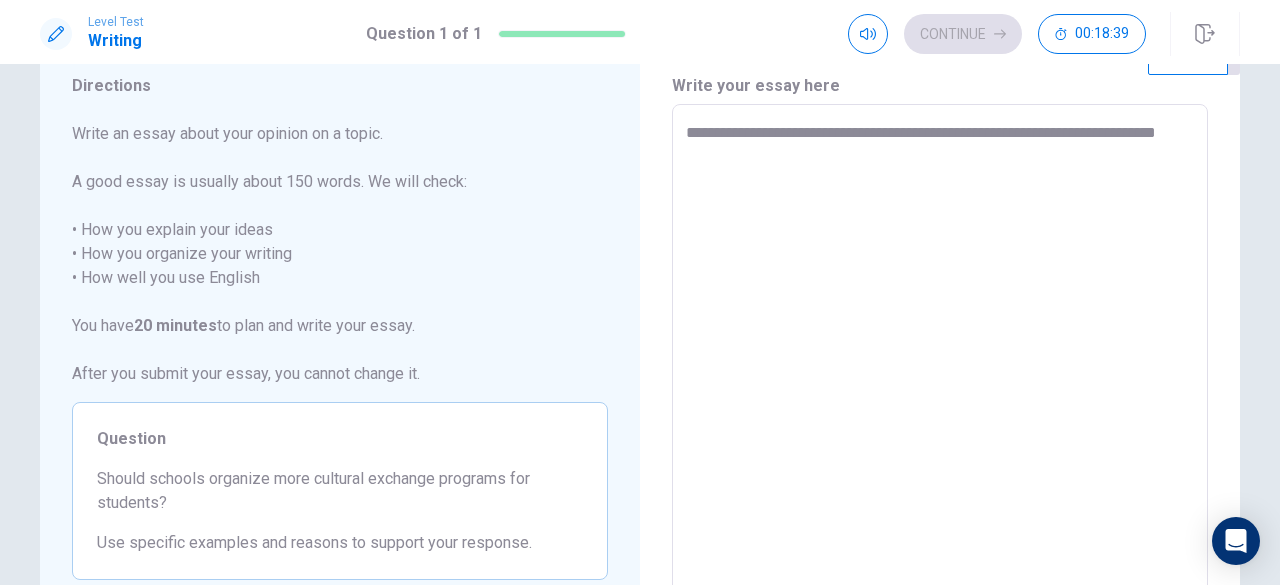 type on "*" 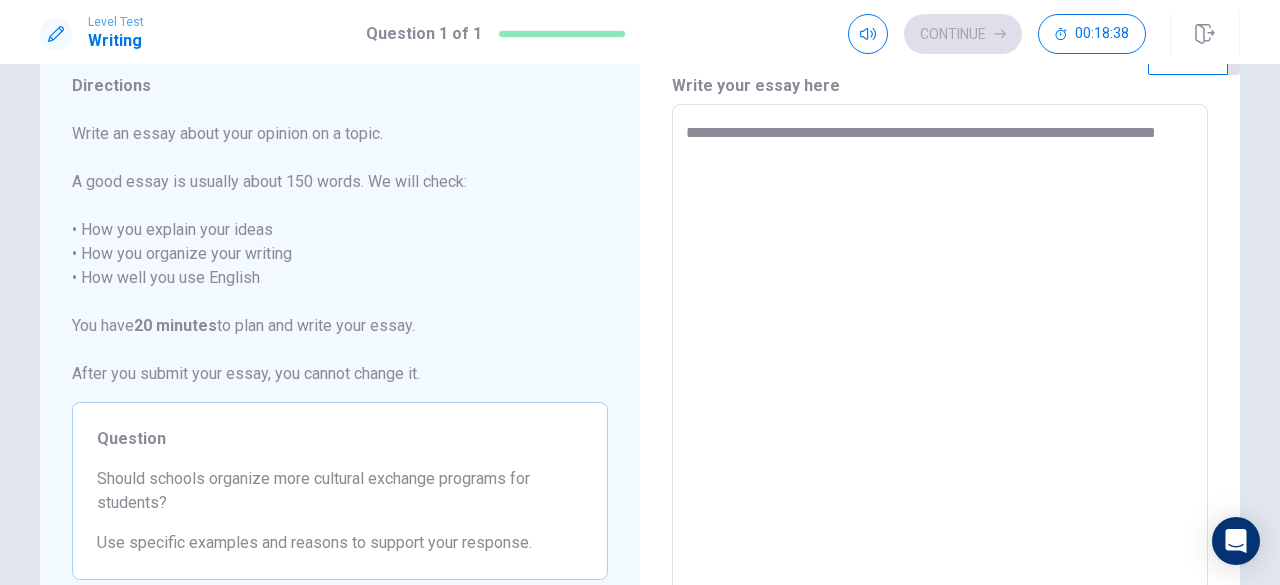 type on "**********" 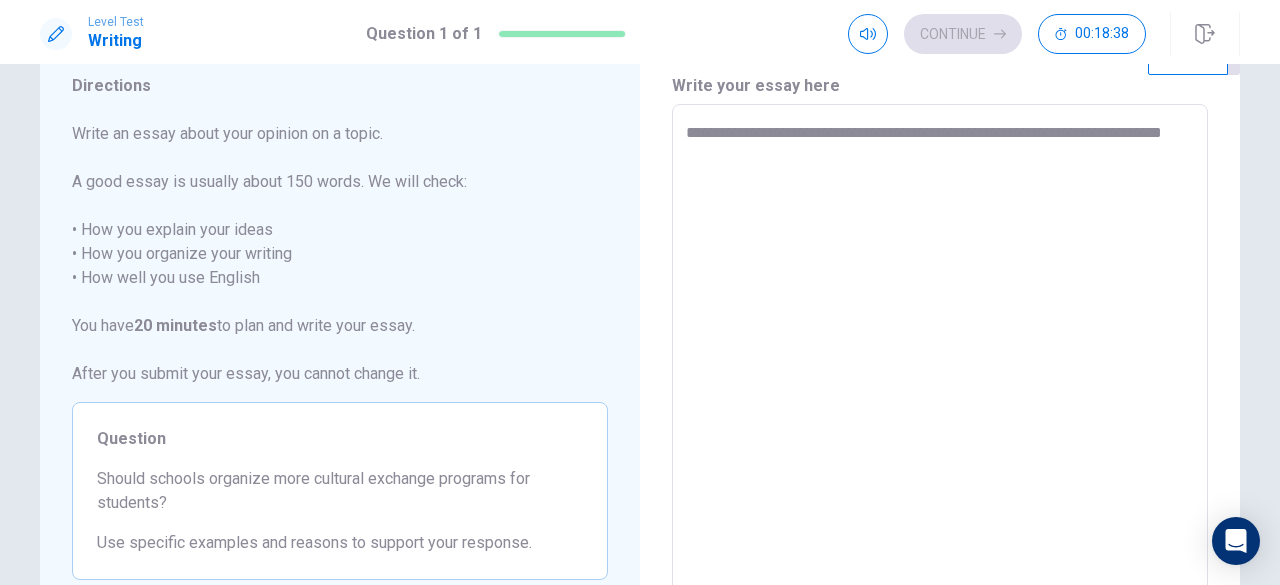 type on "*" 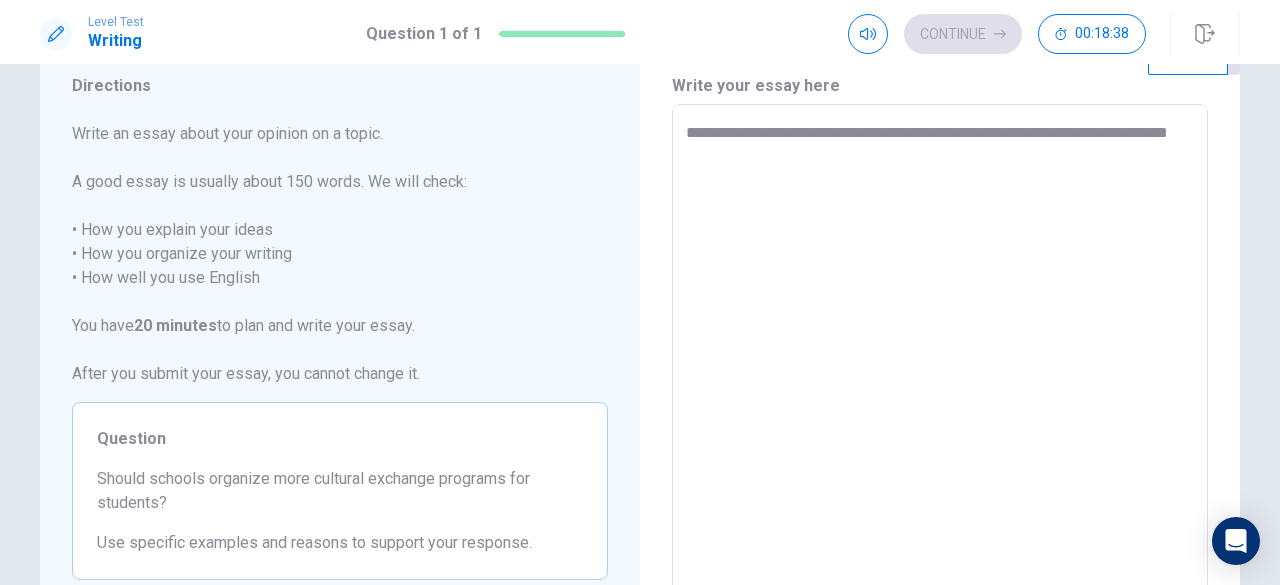 type on "*" 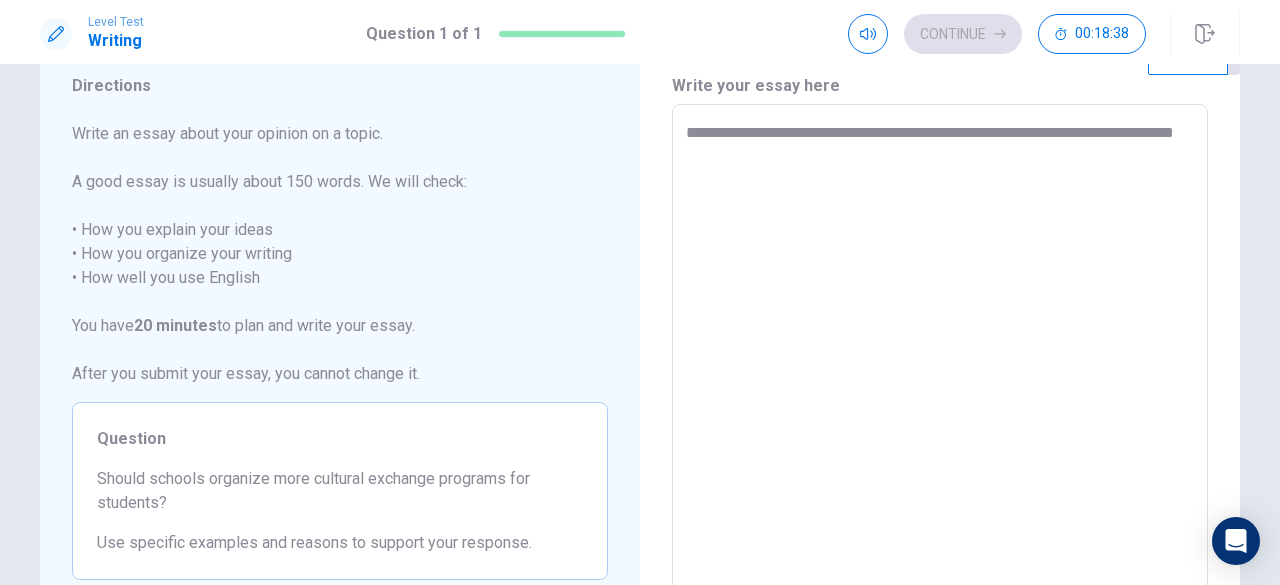 type on "*" 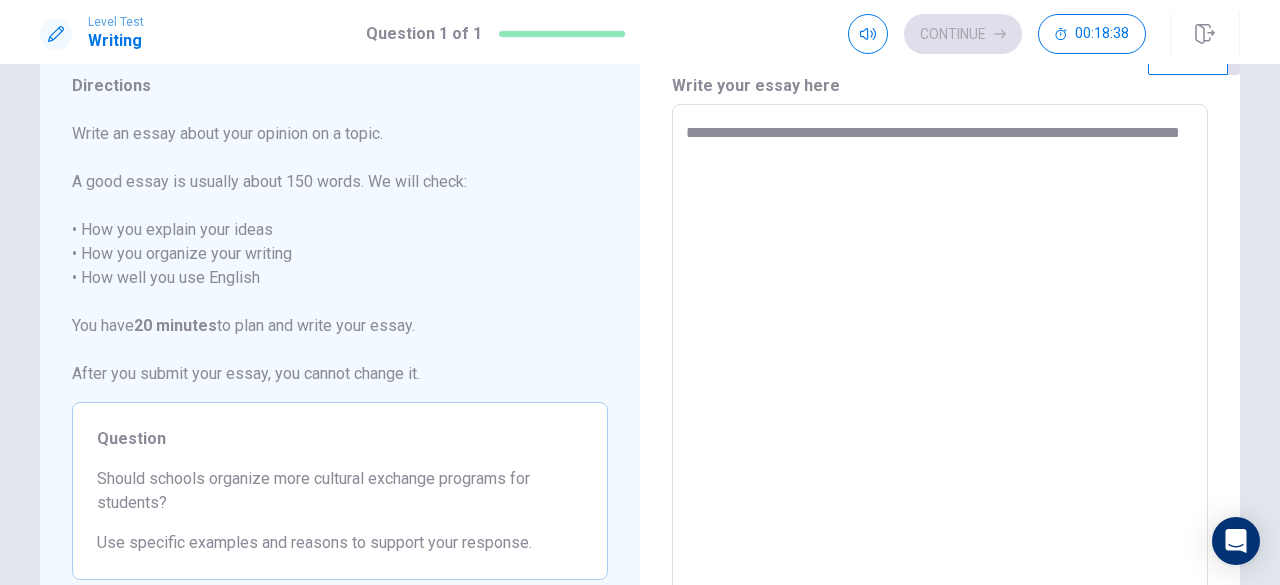 type on "*" 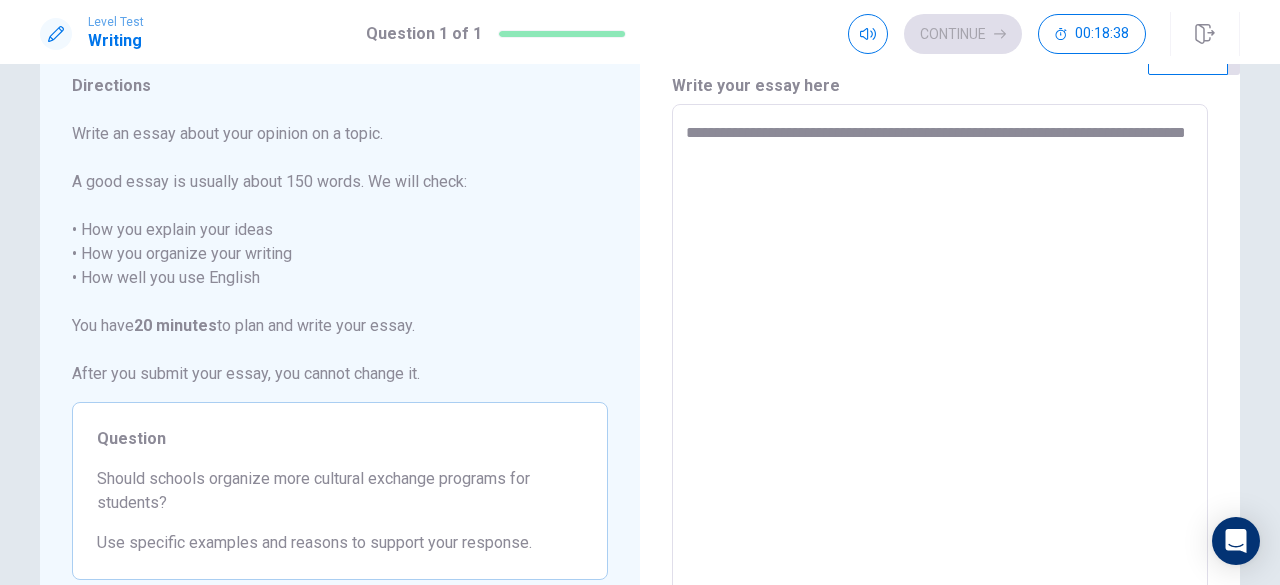 type on "*" 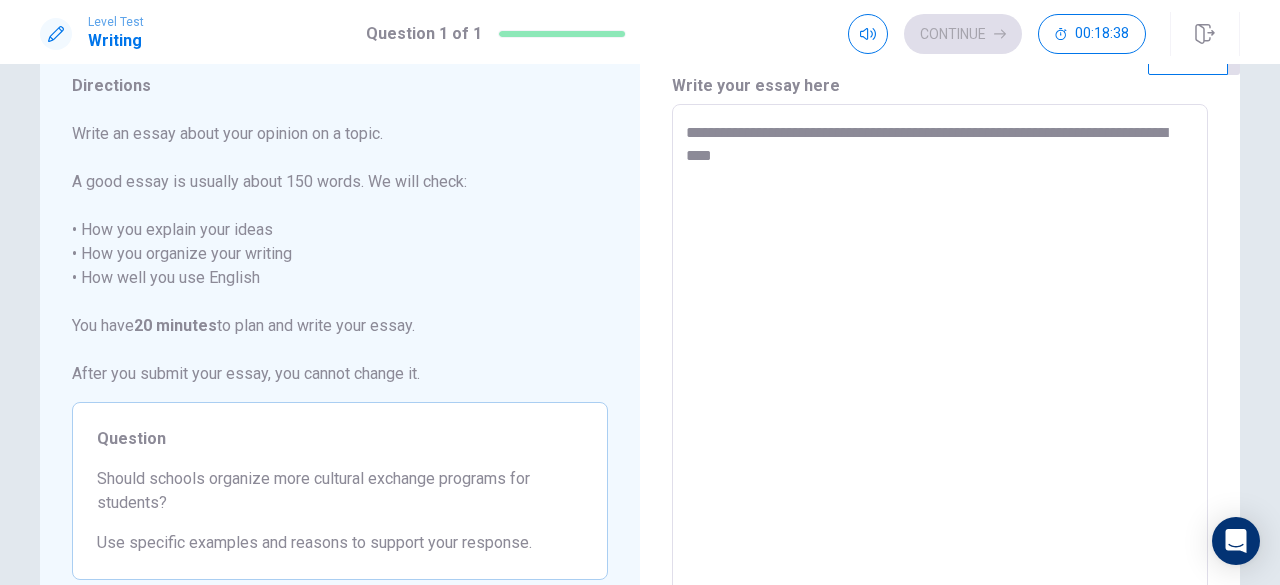 type on "*" 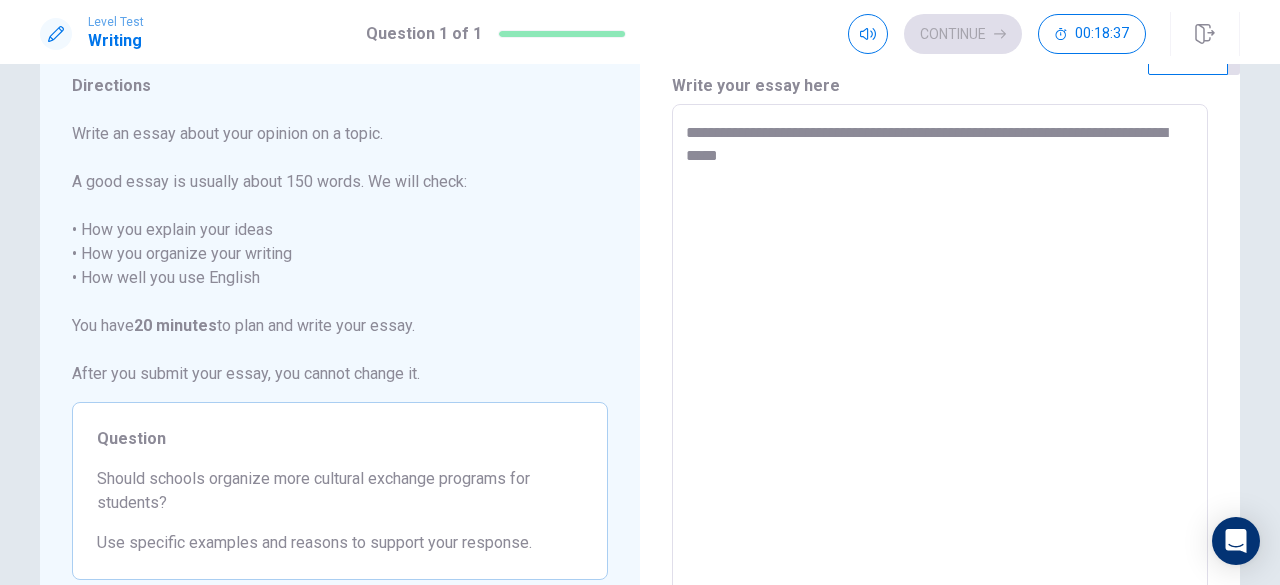 type on "**********" 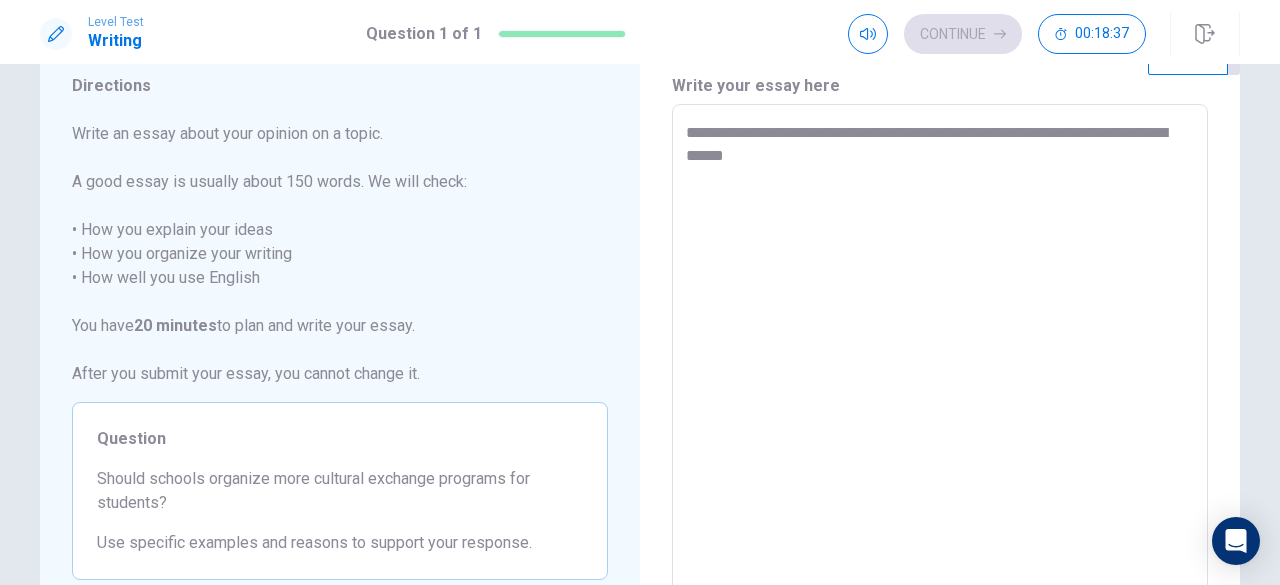 type on "*" 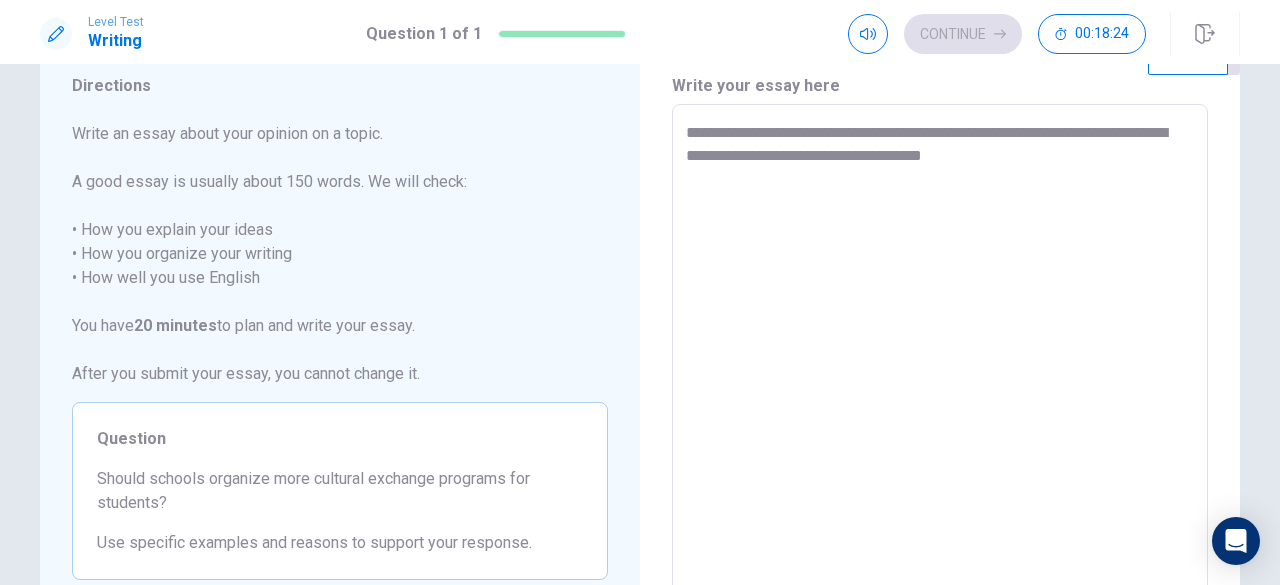 click on "**********" at bounding box center (940, 381) 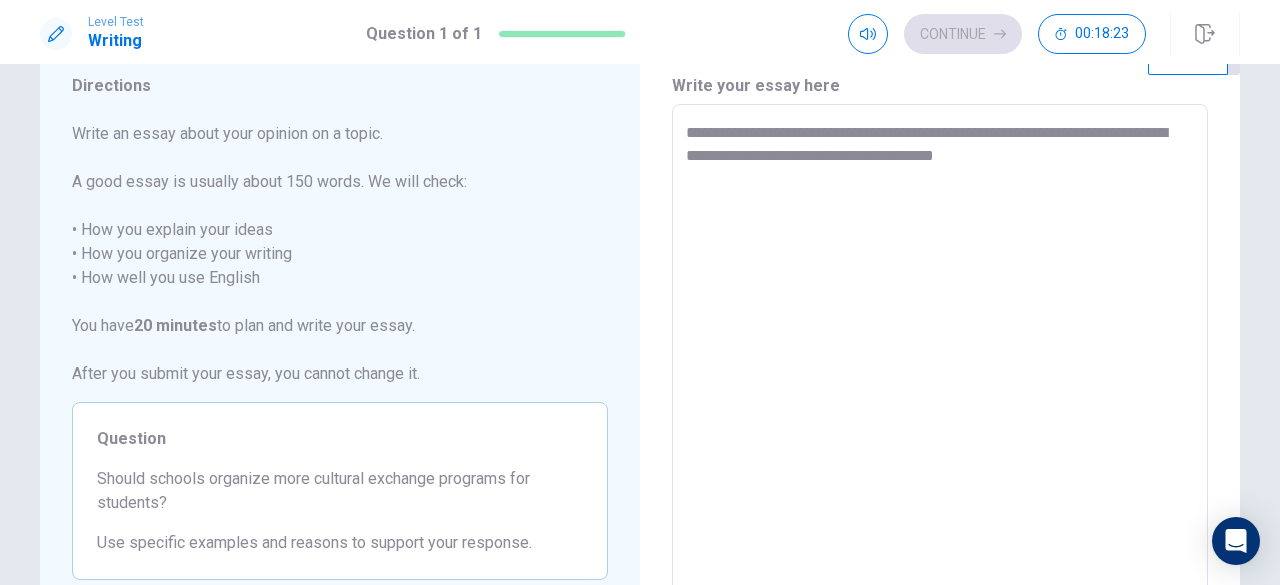 click on "**********" at bounding box center (940, 381) 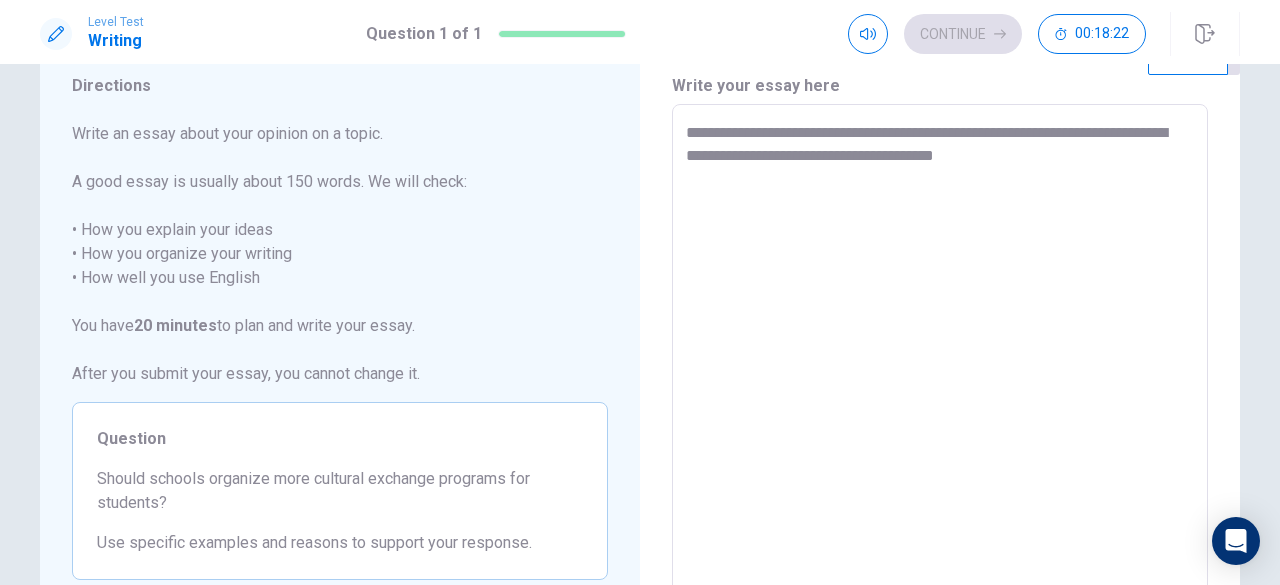 click on "**********" at bounding box center (940, 381) 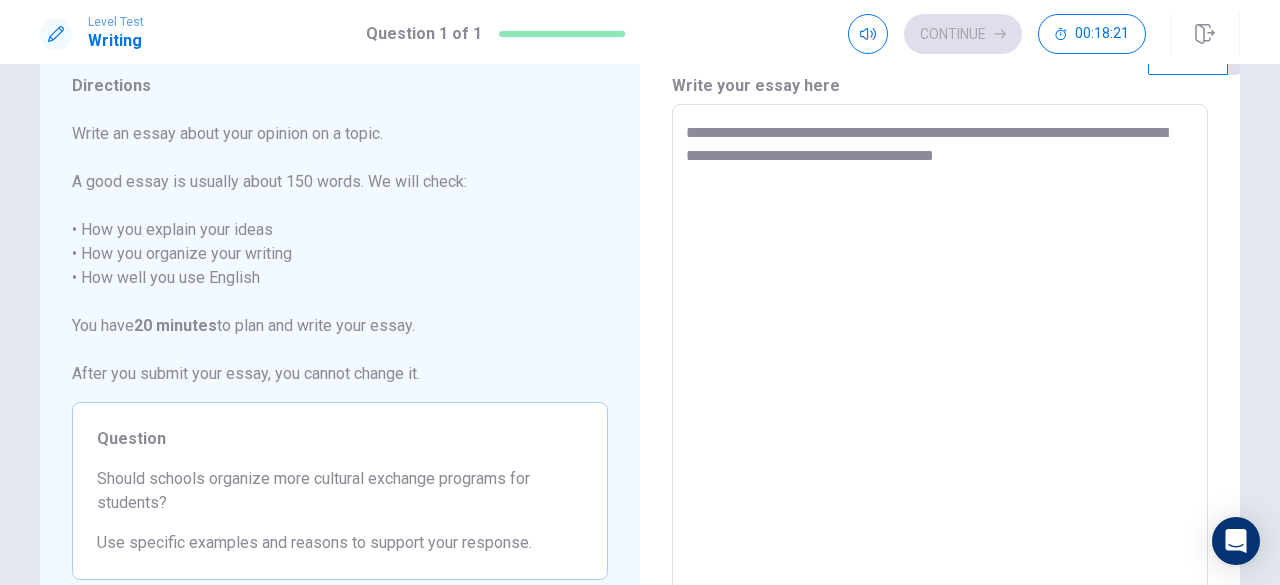 click on "**********" at bounding box center (940, 381) 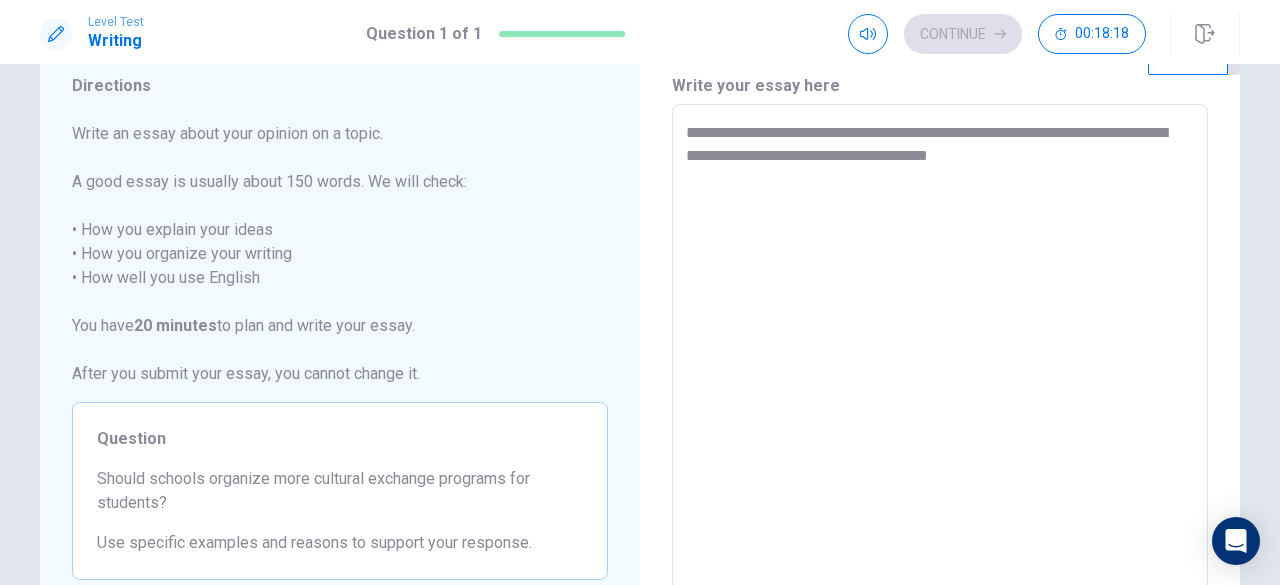 click on "**********" at bounding box center (940, 381) 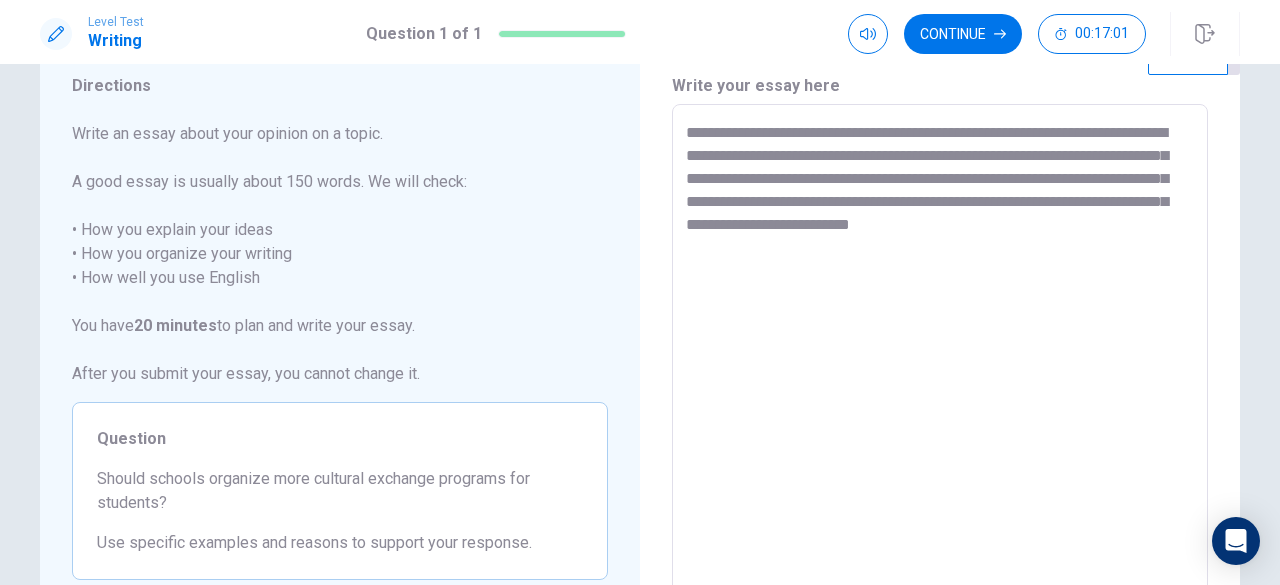 click on "**********" at bounding box center [940, 381] 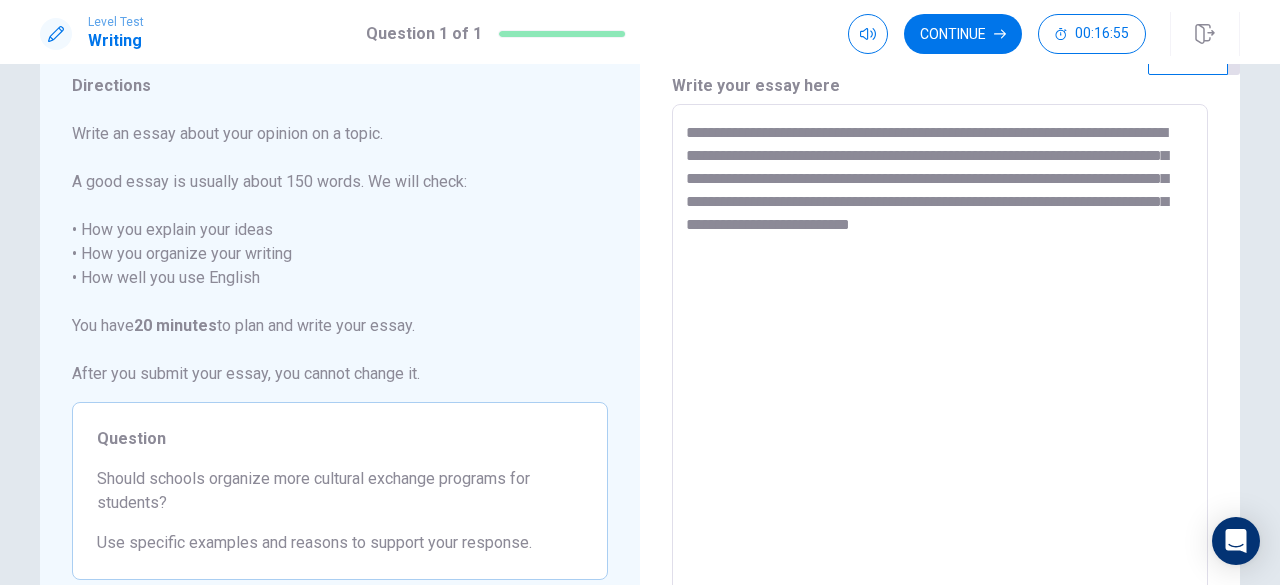 click on "**********" at bounding box center (940, 381) 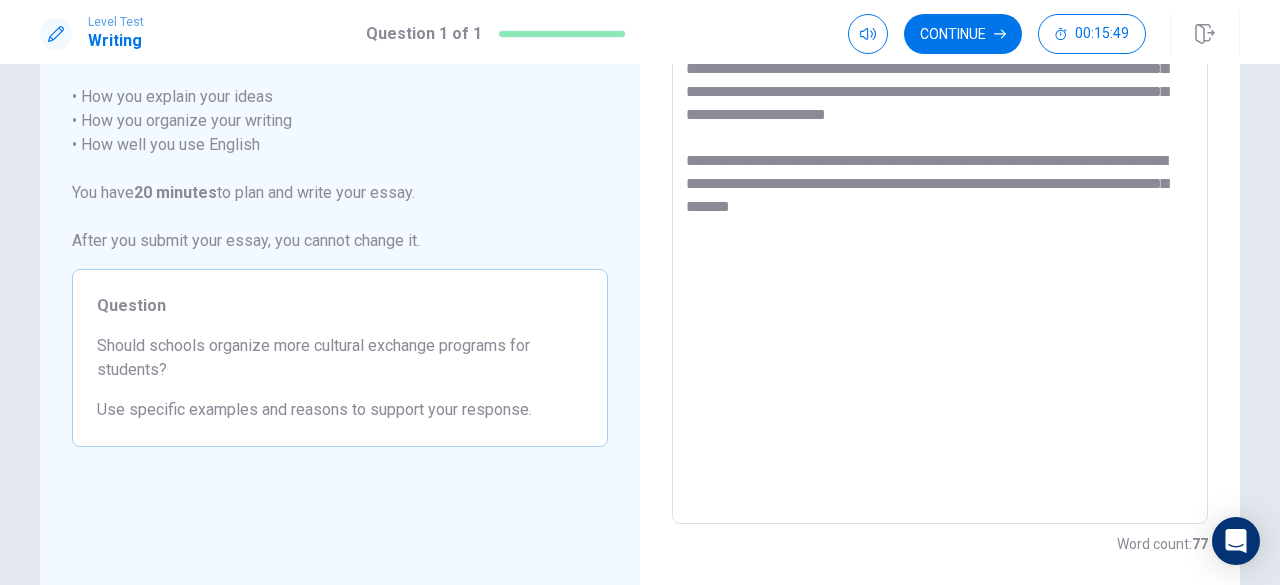 scroll, scrollTop: 204, scrollLeft: 0, axis: vertical 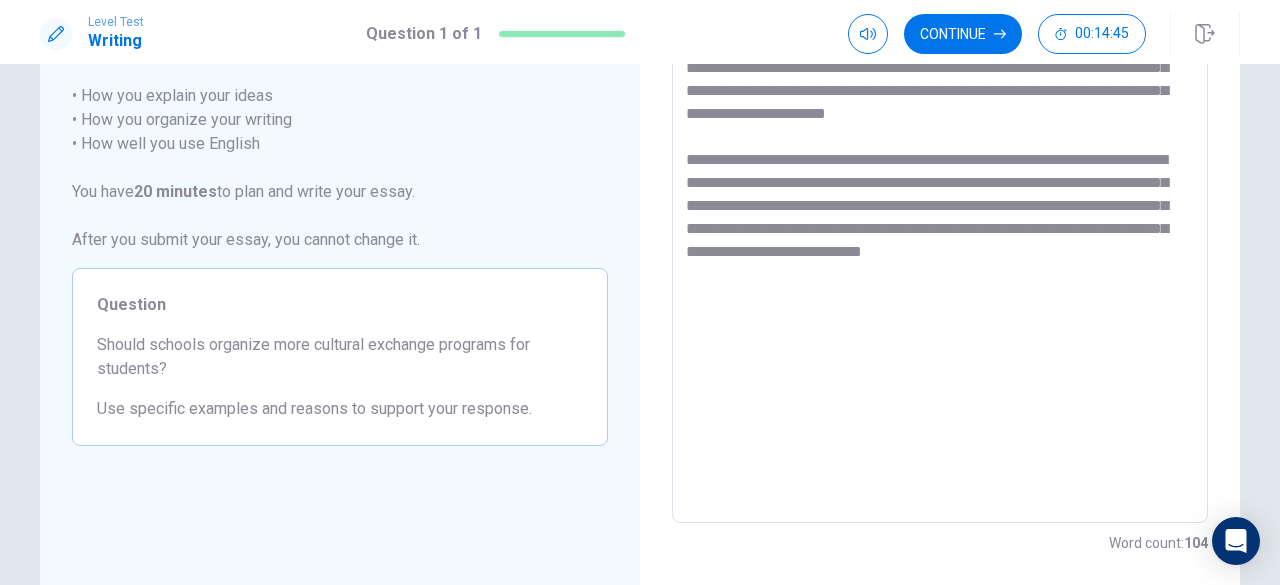 click on "**********" at bounding box center (940, 247) 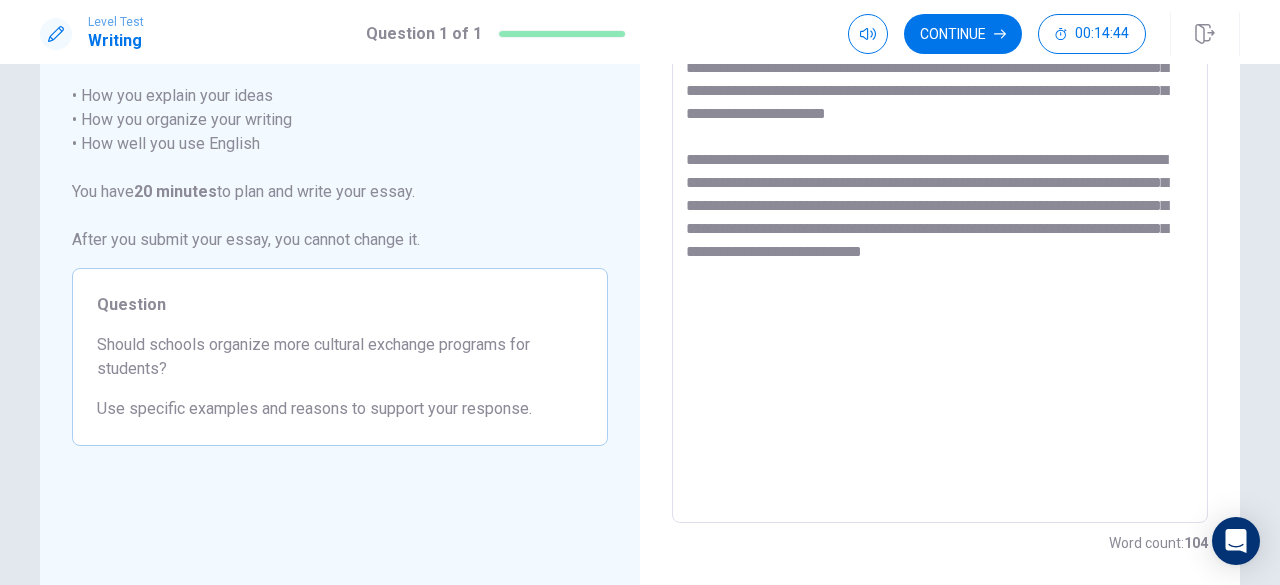 scroll, scrollTop: 318, scrollLeft: 0, axis: vertical 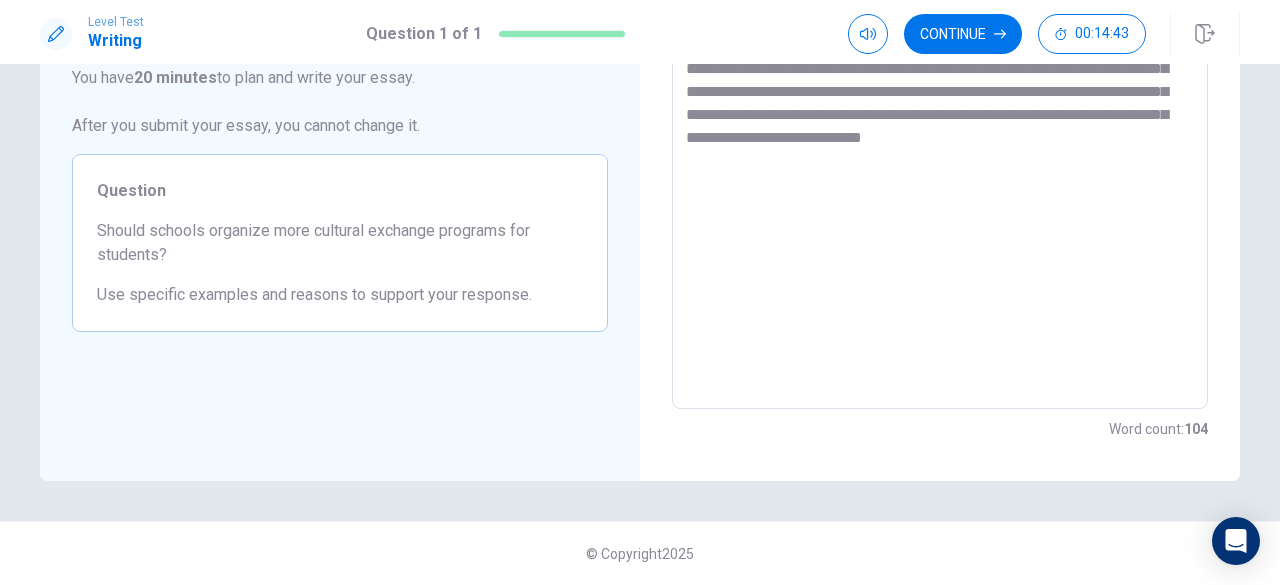 click on "**********" at bounding box center (940, 133) 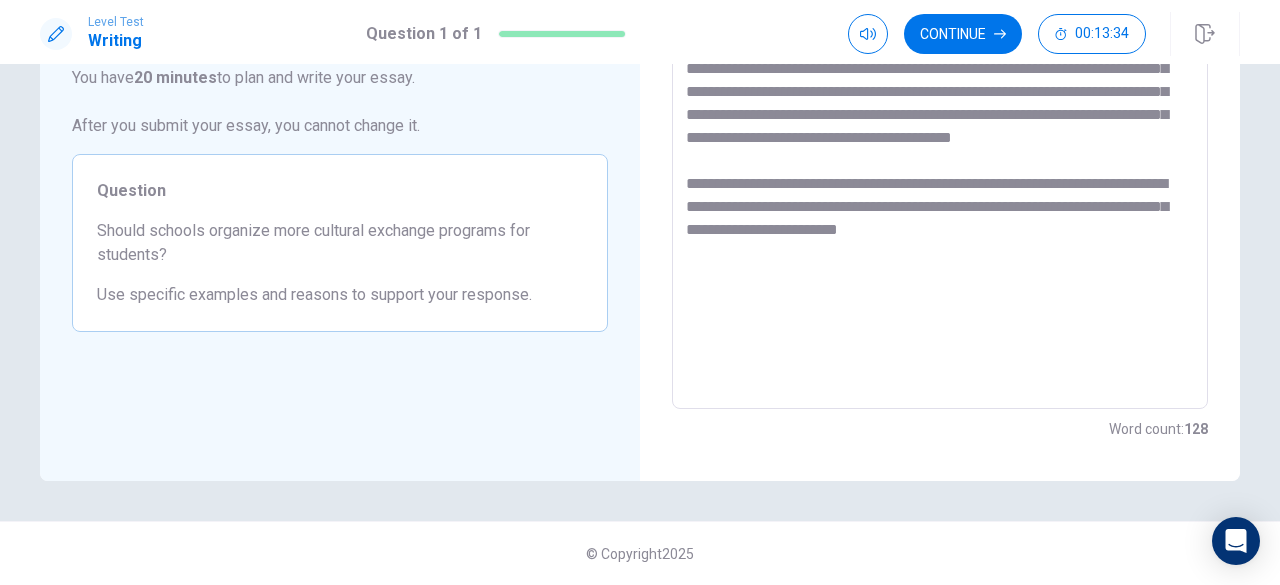 click on "**********" at bounding box center (940, 133) 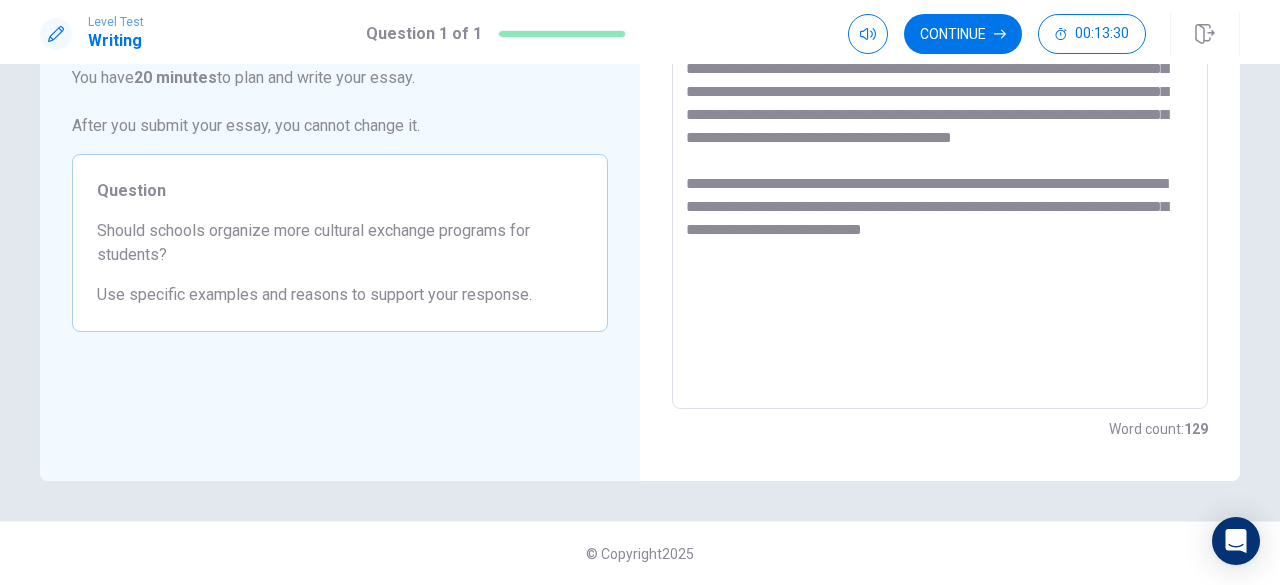 click on "**********" at bounding box center [940, 133] 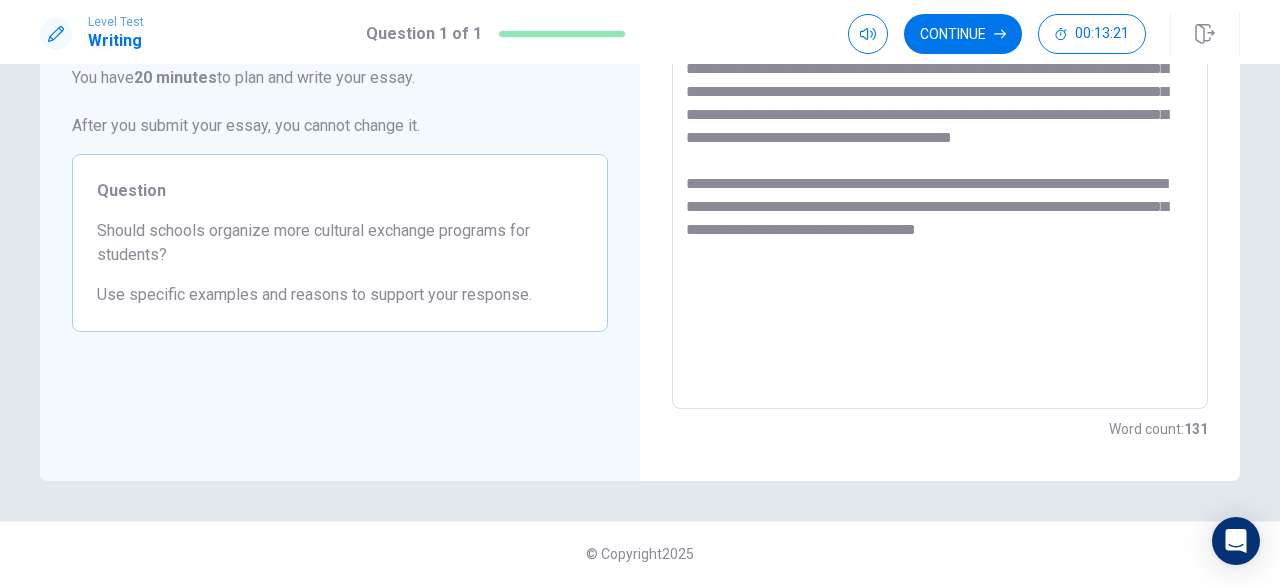 click on "**********" at bounding box center [940, 133] 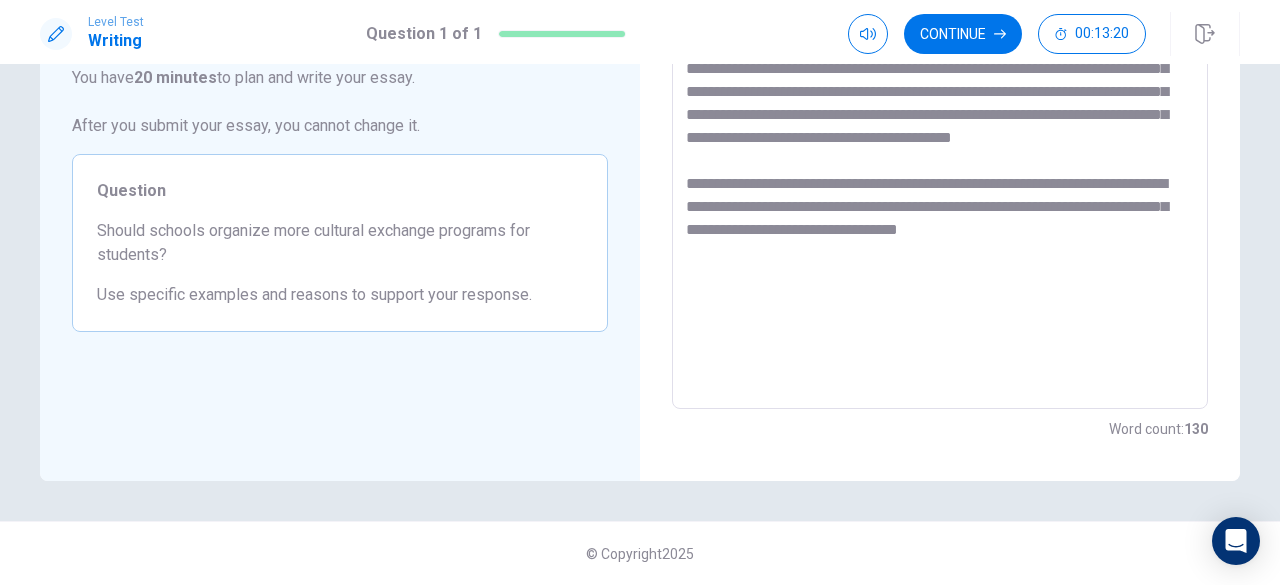 click on "**********" at bounding box center (940, 133) 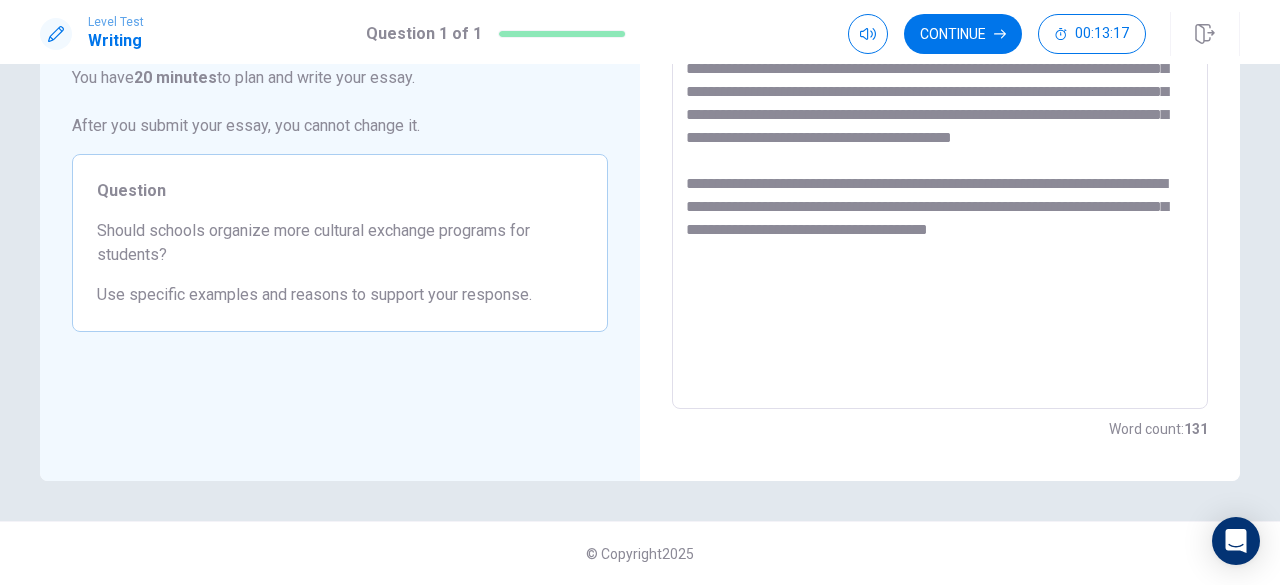 click on "**********" at bounding box center [940, 133] 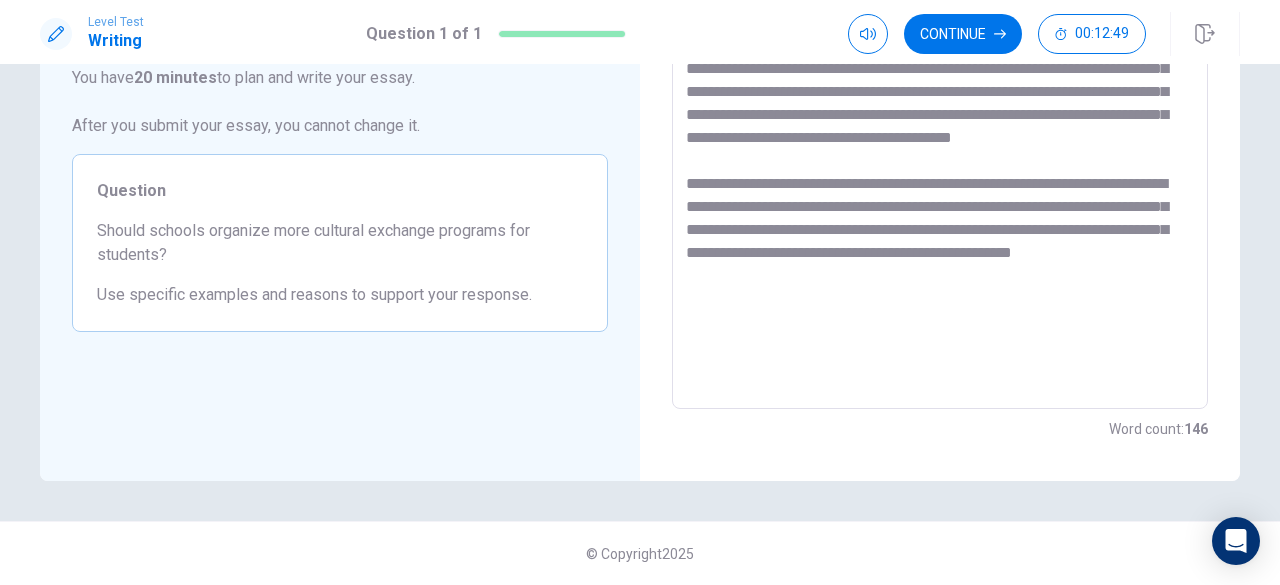 click at bounding box center [940, 133] 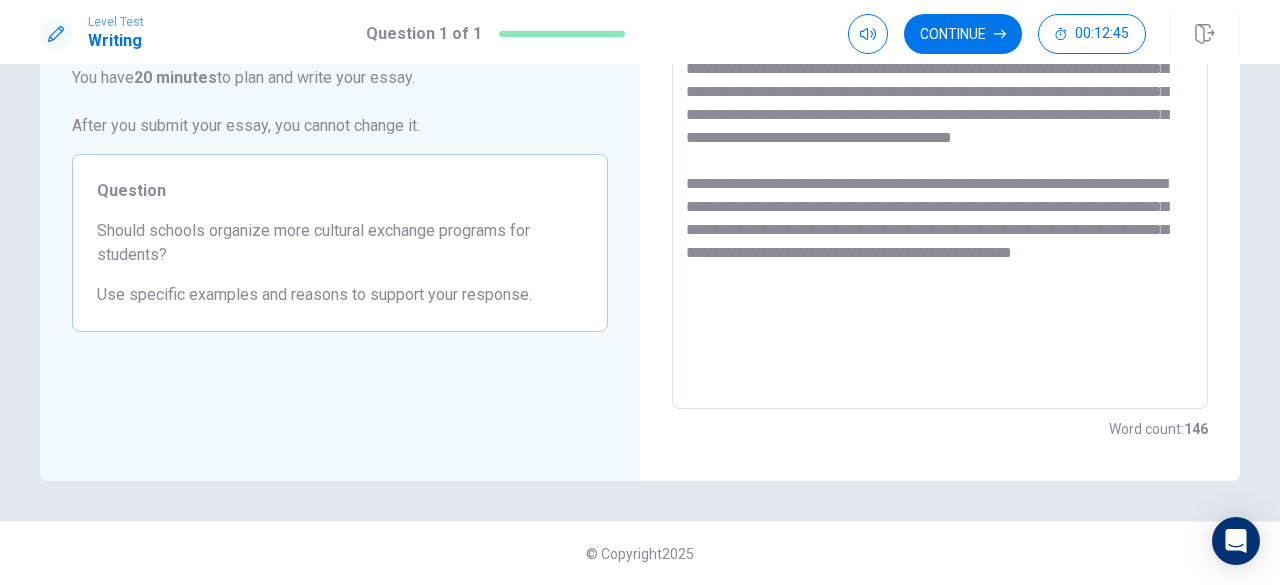 drag, startPoint x: 938, startPoint y: 227, endPoint x: 949, endPoint y: 283, distance: 57.070133 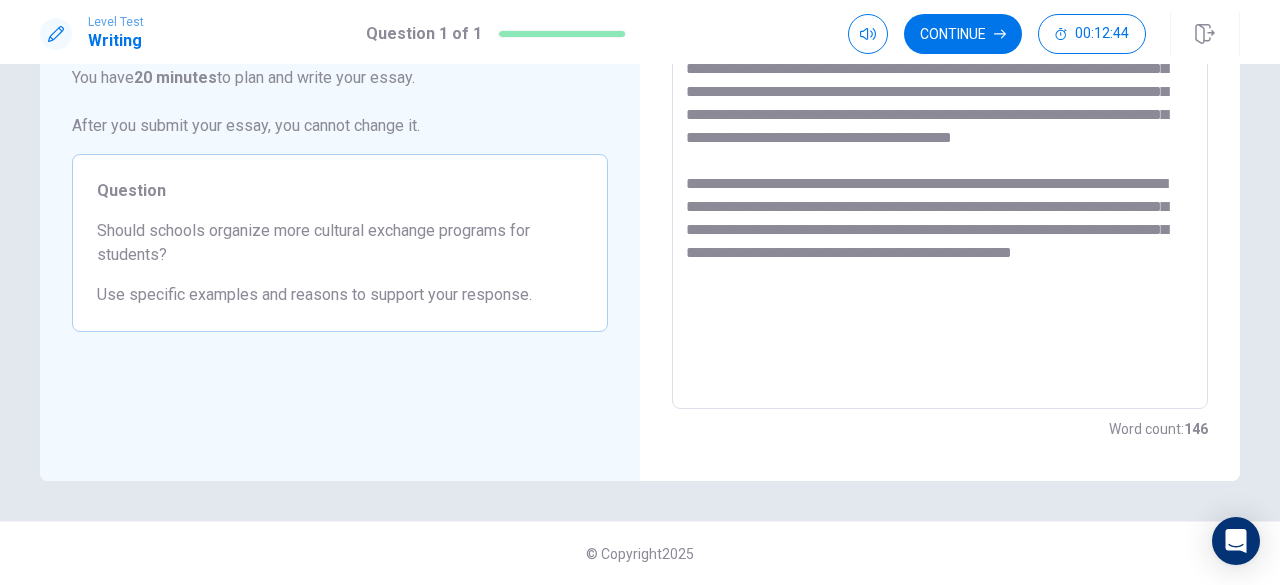 click at bounding box center (940, 133) 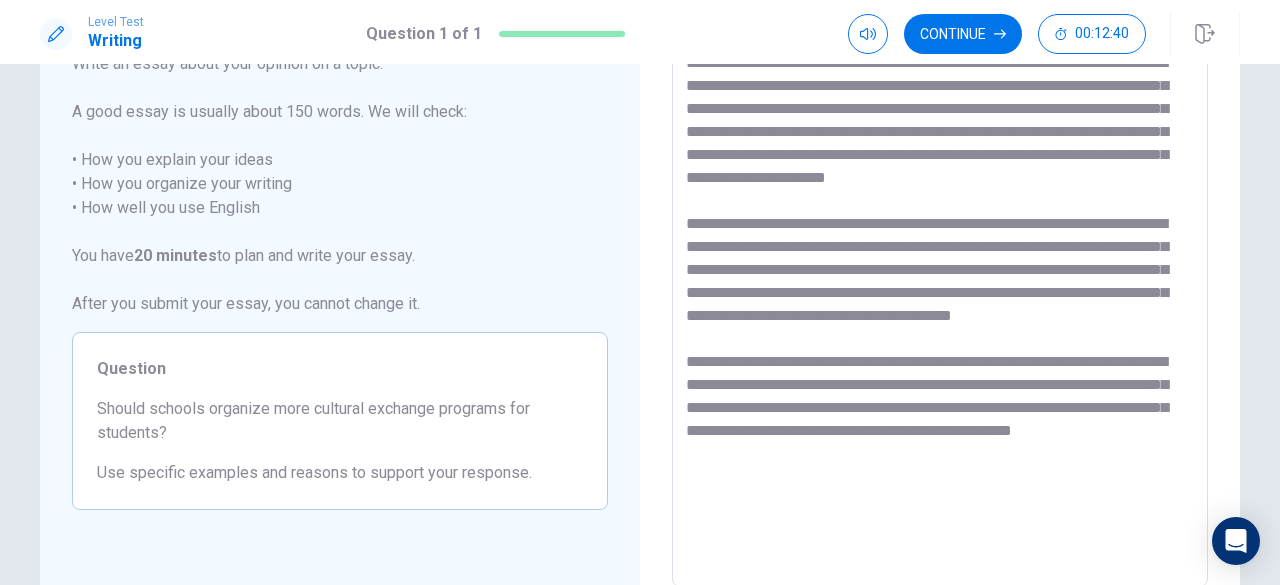 scroll, scrollTop: 135, scrollLeft: 0, axis: vertical 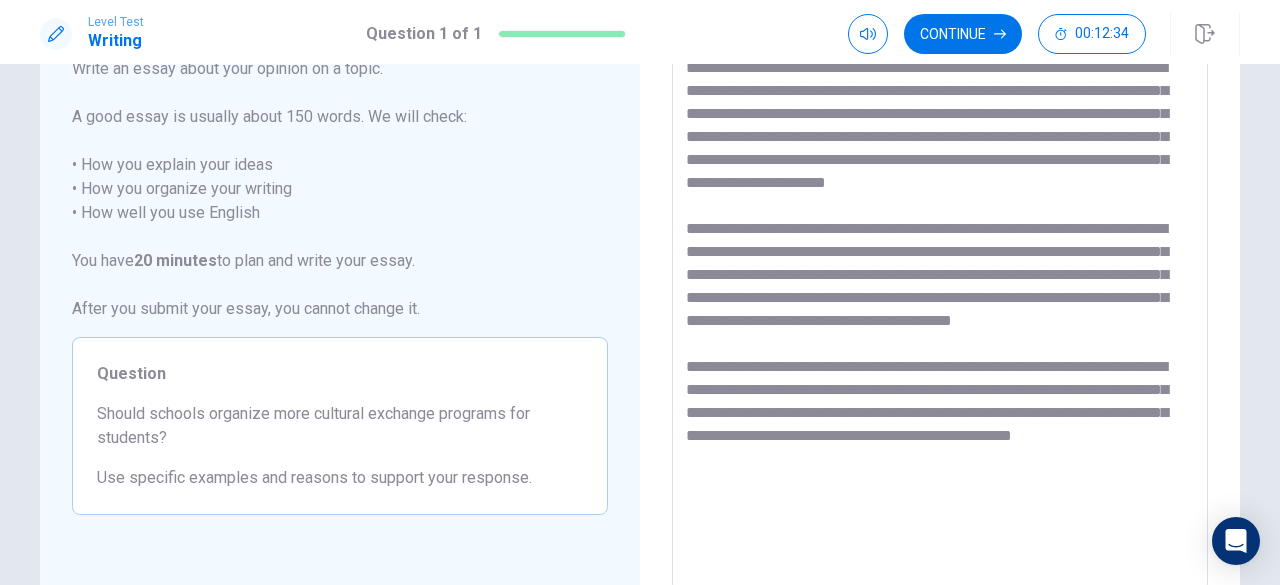 drag, startPoint x: 1059, startPoint y: 312, endPoint x: 1068, endPoint y: 367, distance: 55.7315 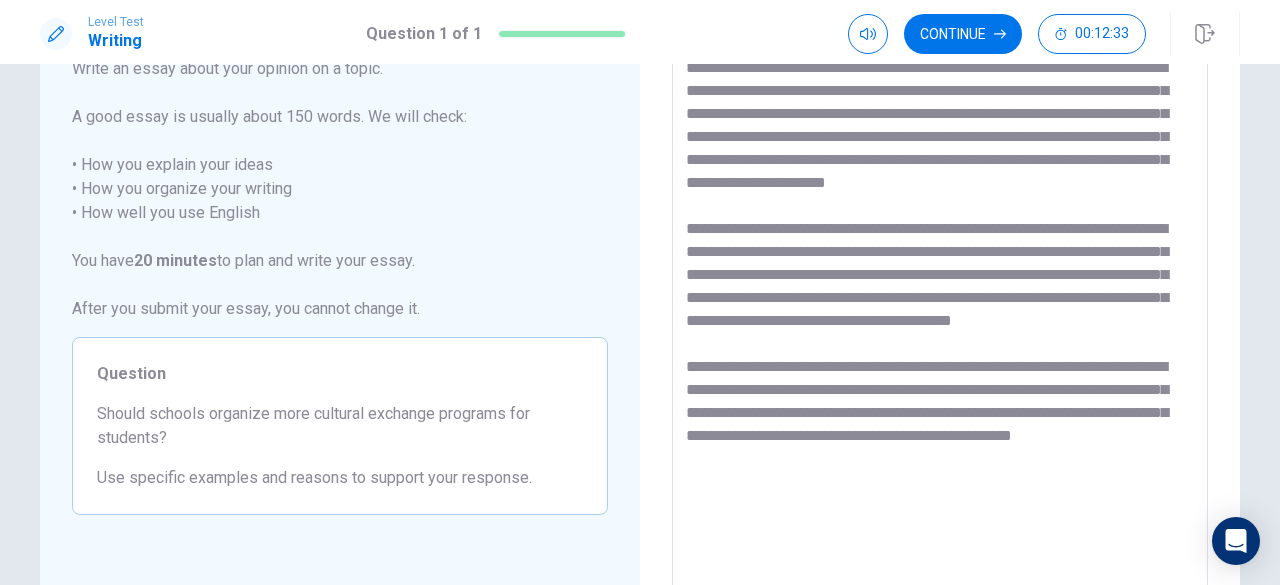 click at bounding box center [940, 316] 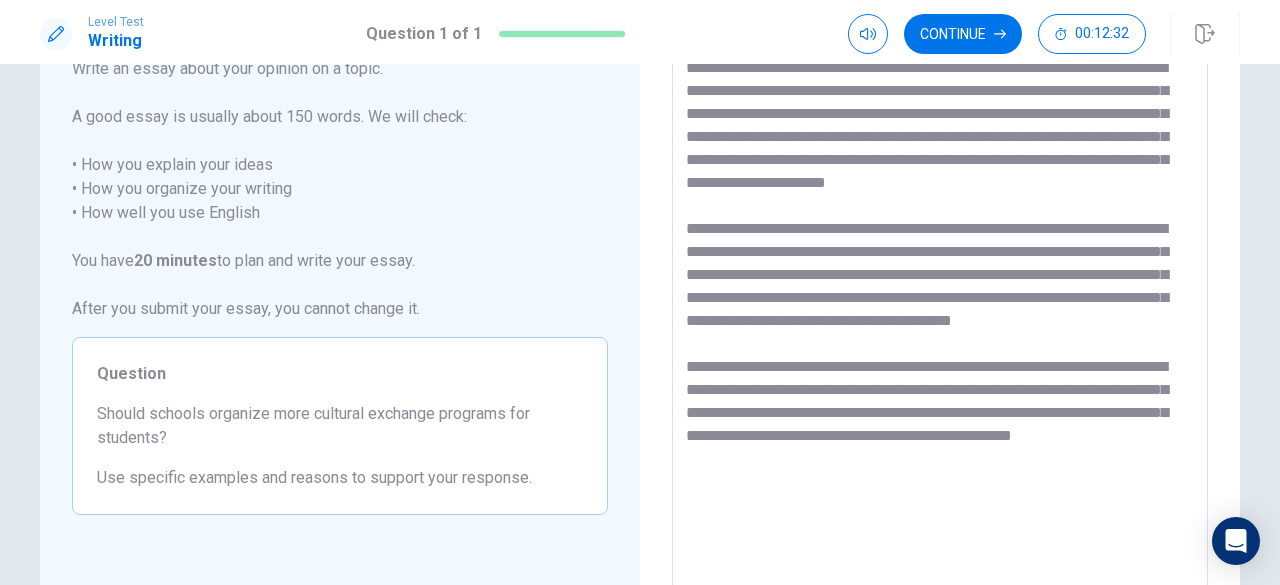 click at bounding box center [940, 316] 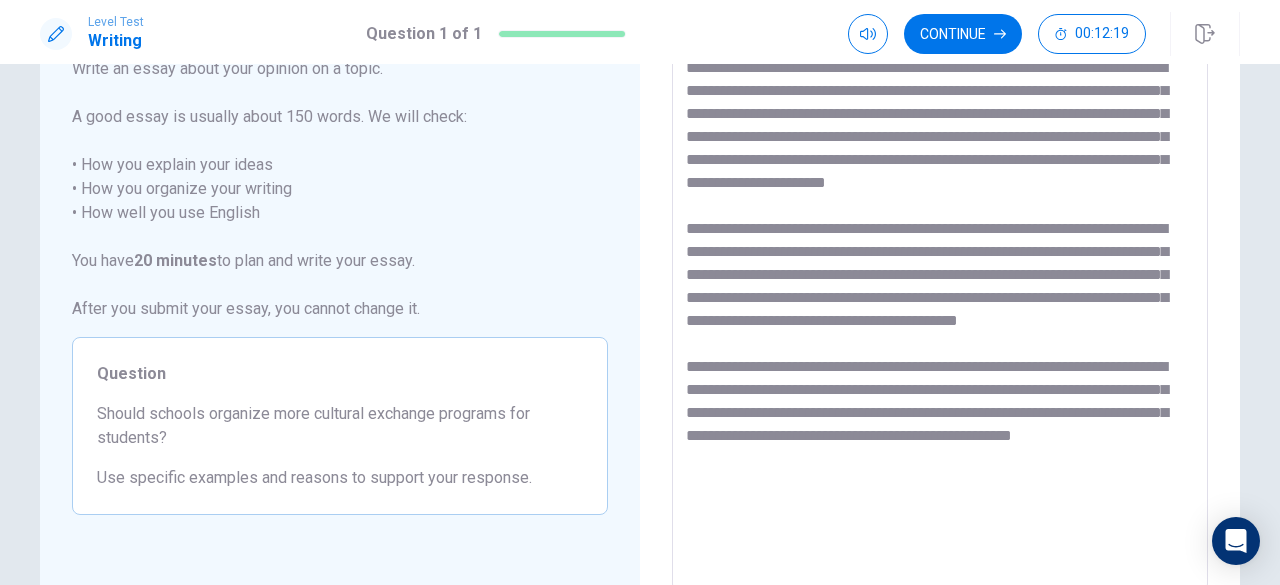 drag, startPoint x: 879, startPoint y: 344, endPoint x: 860, endPoint y: 276, distance: 70.60453 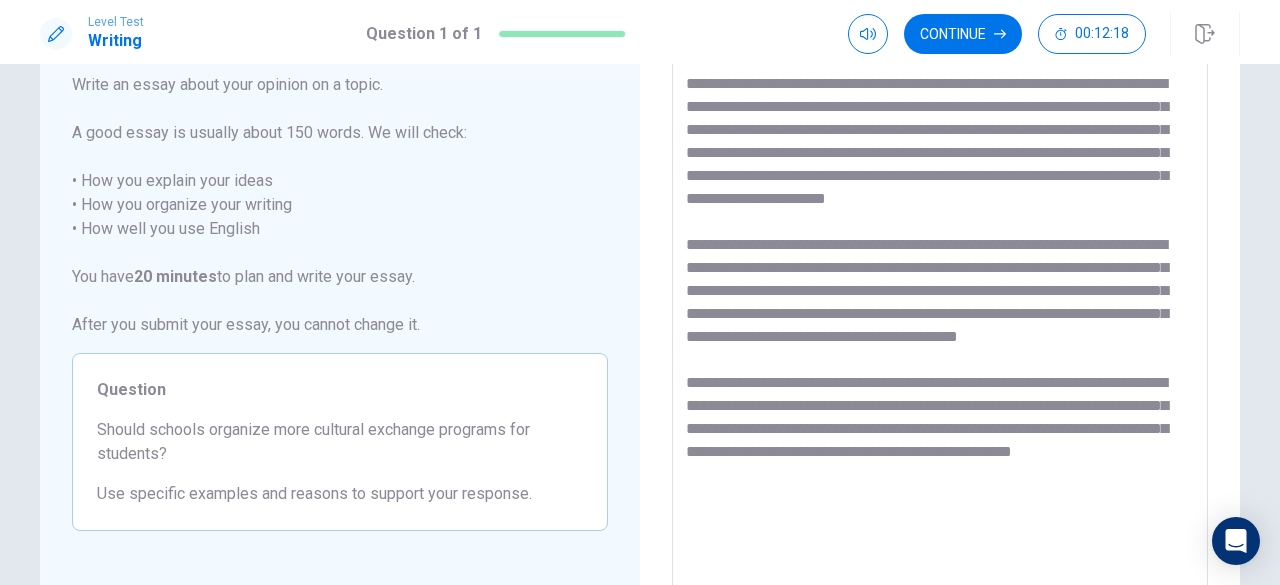 scroll, scrollTop: 115, scrollLeft: 0, axis: vertical 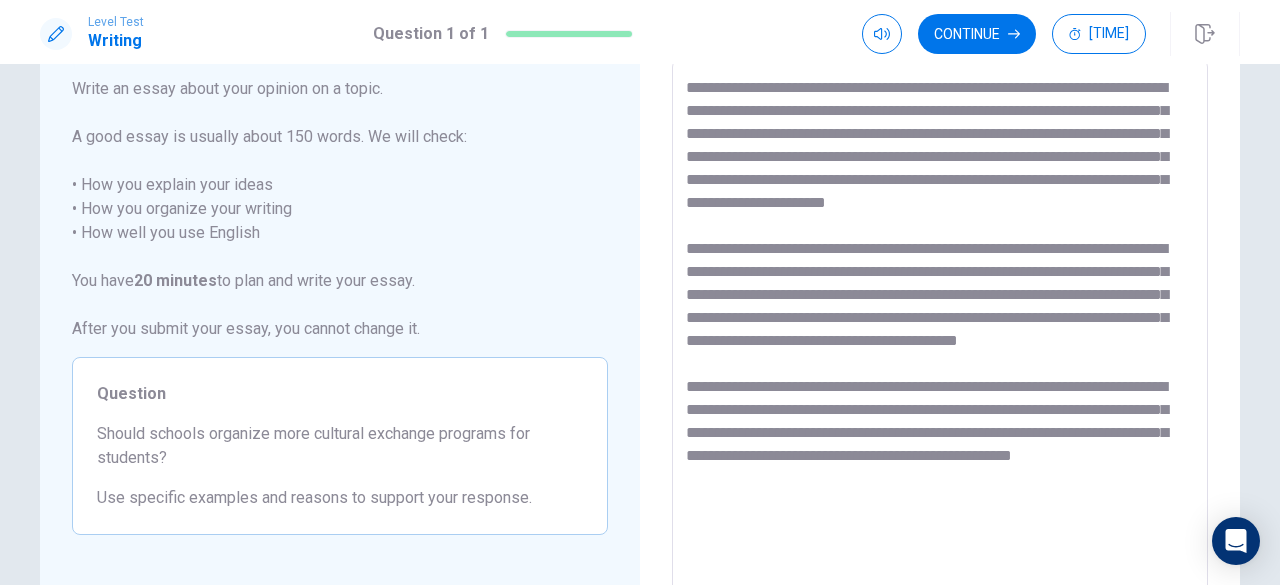 click at bounding box center (940, 336) 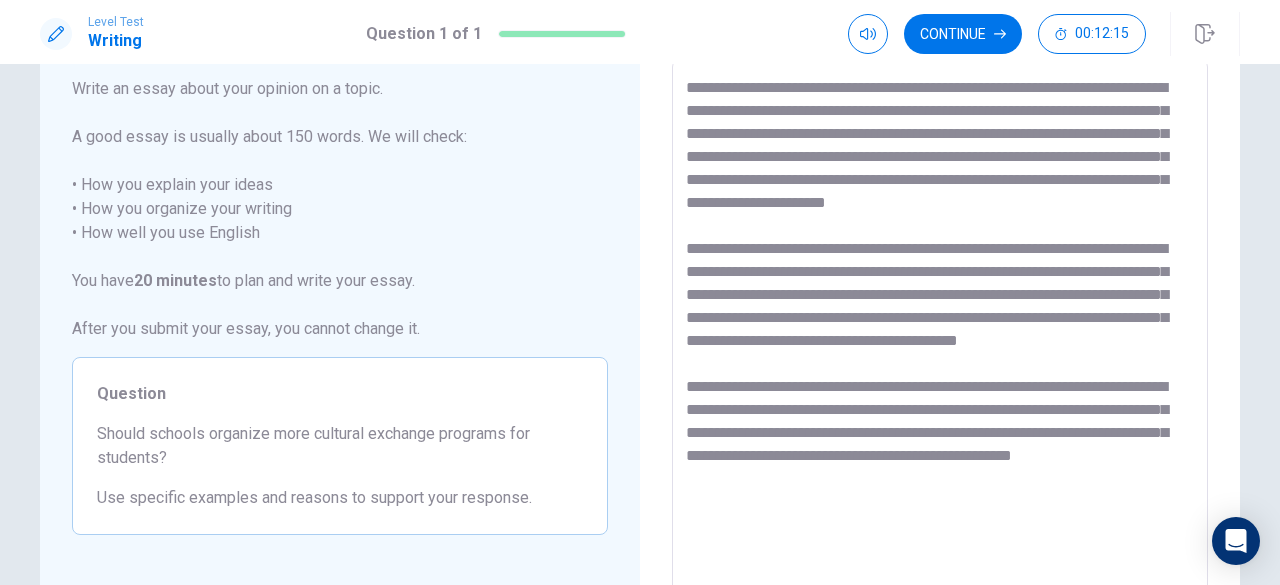 scroll, scrollTop: 52, scrollLeft: 0, axis: vertical 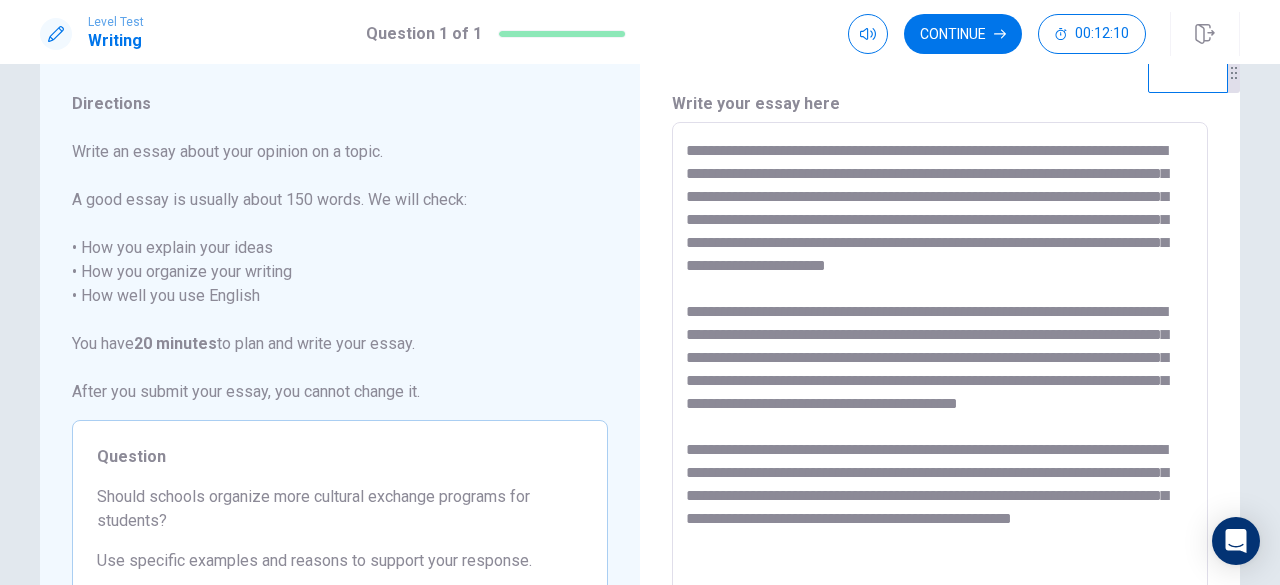 click at bounding box center (940, 399) 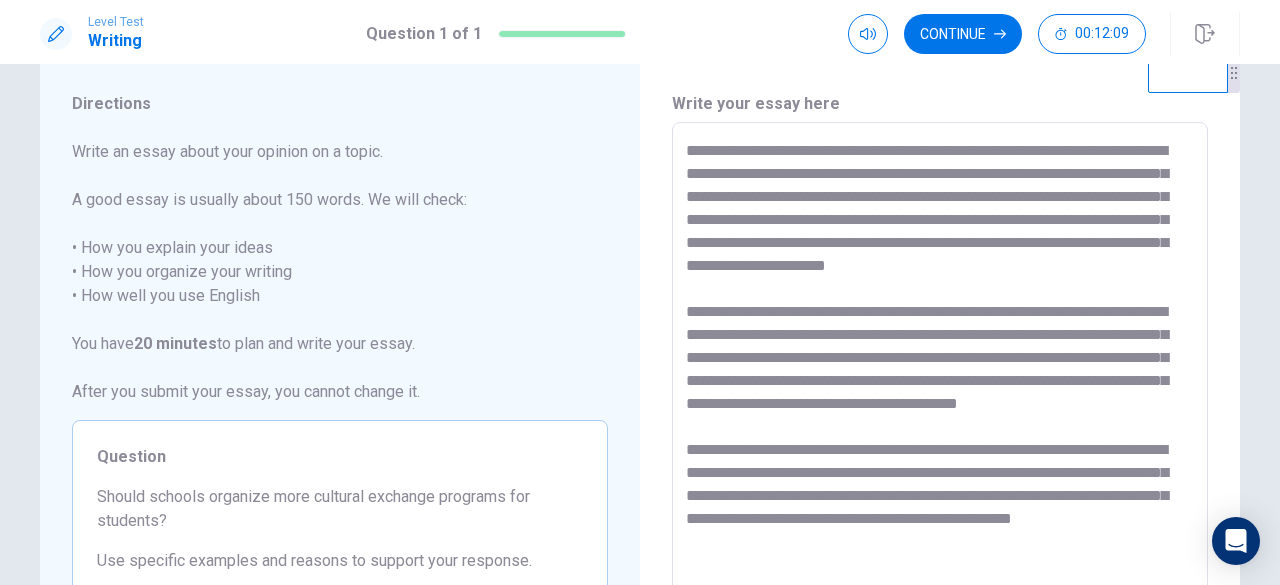 click at bounding box center [940, 399] 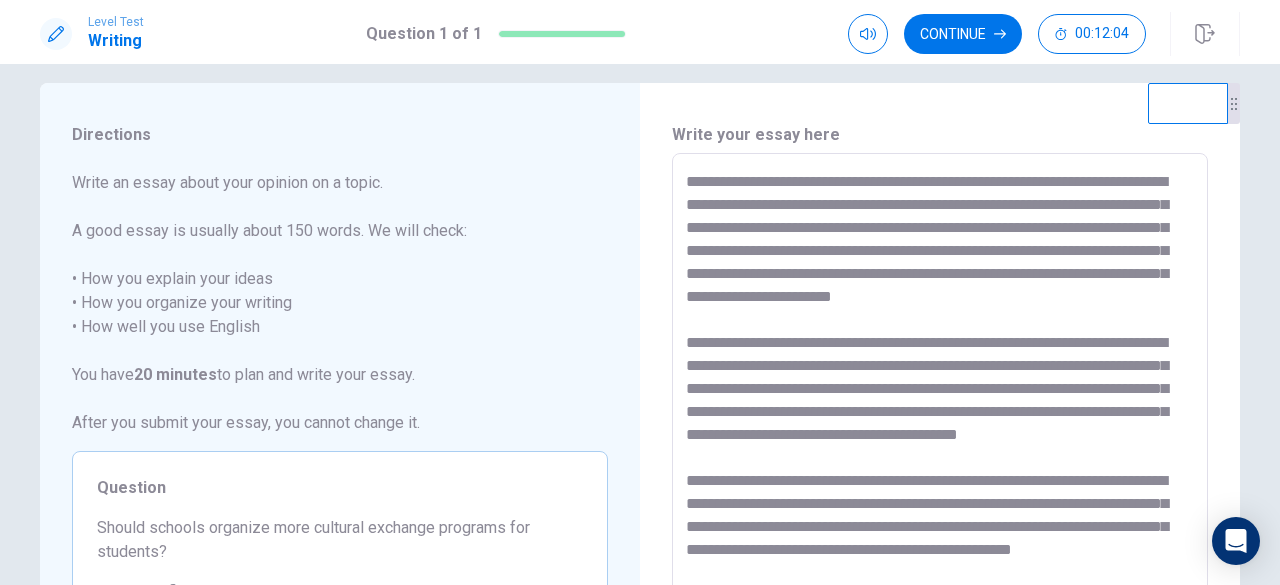 scroll, scrollTop: 20, scrollLeft: 0, axis: vertical 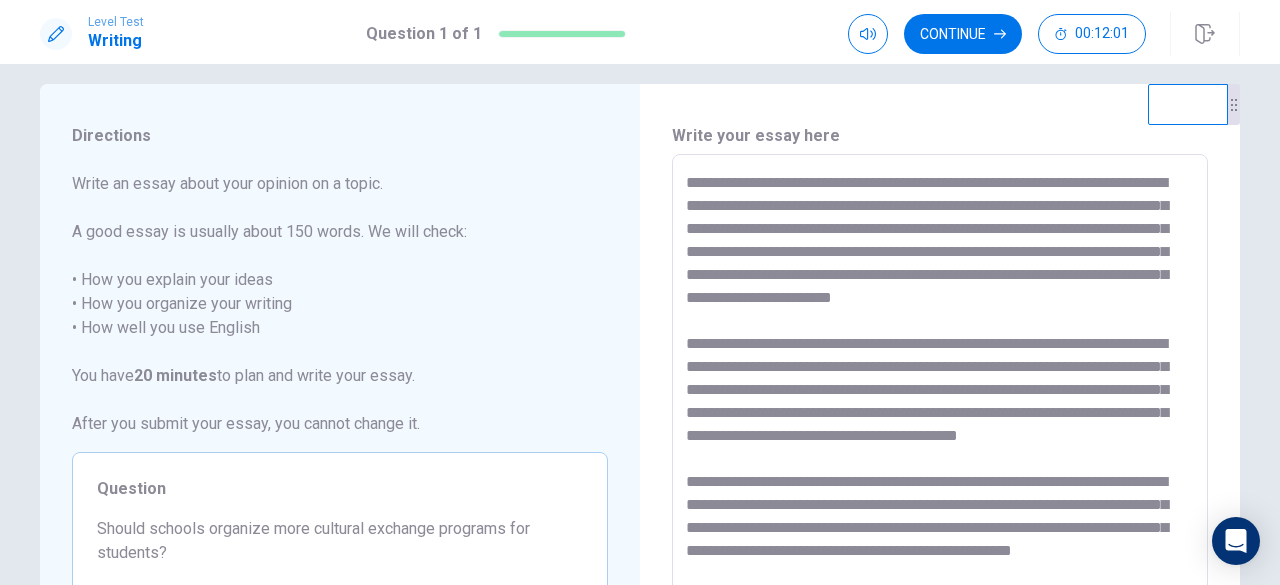 drag, startPoint x: 832, startPoint y: 187, endPoint x: 900, endPoint y: 209, distance: 71.470276 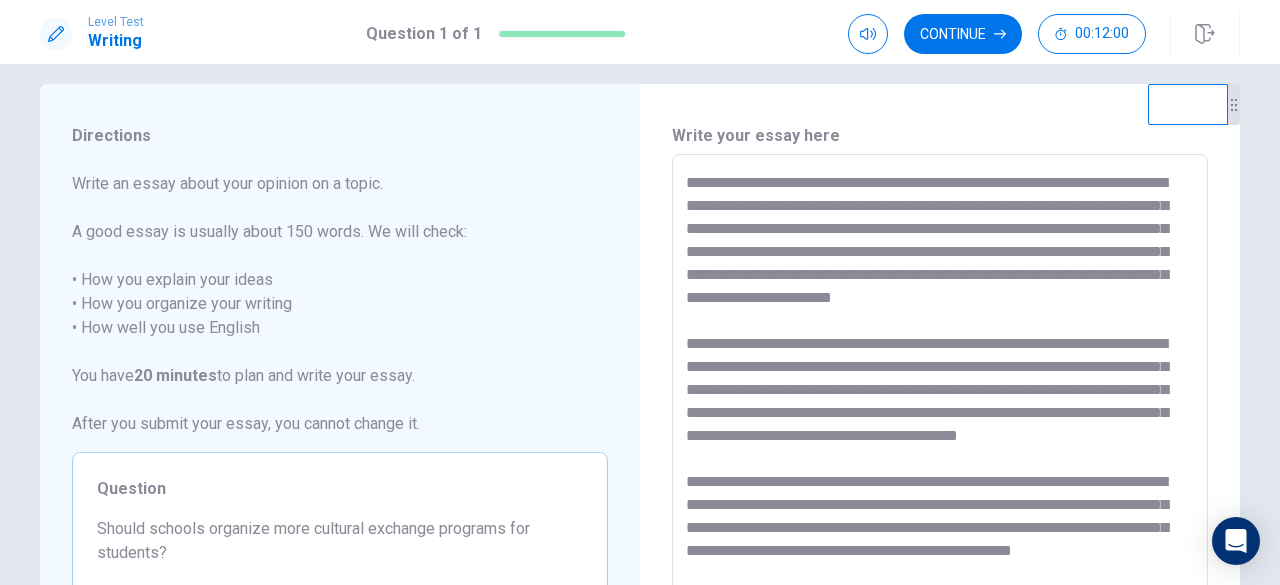 click at bounding box center [940, 431] 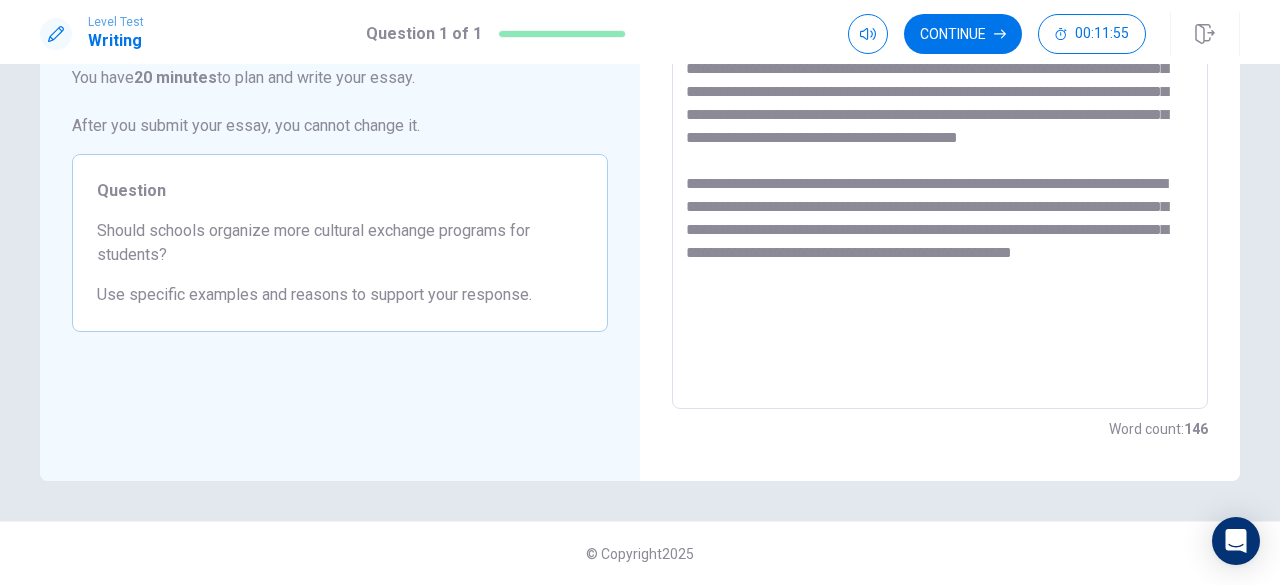 scroll, scrollTop: 0, scrollLeft: 0, axis: both 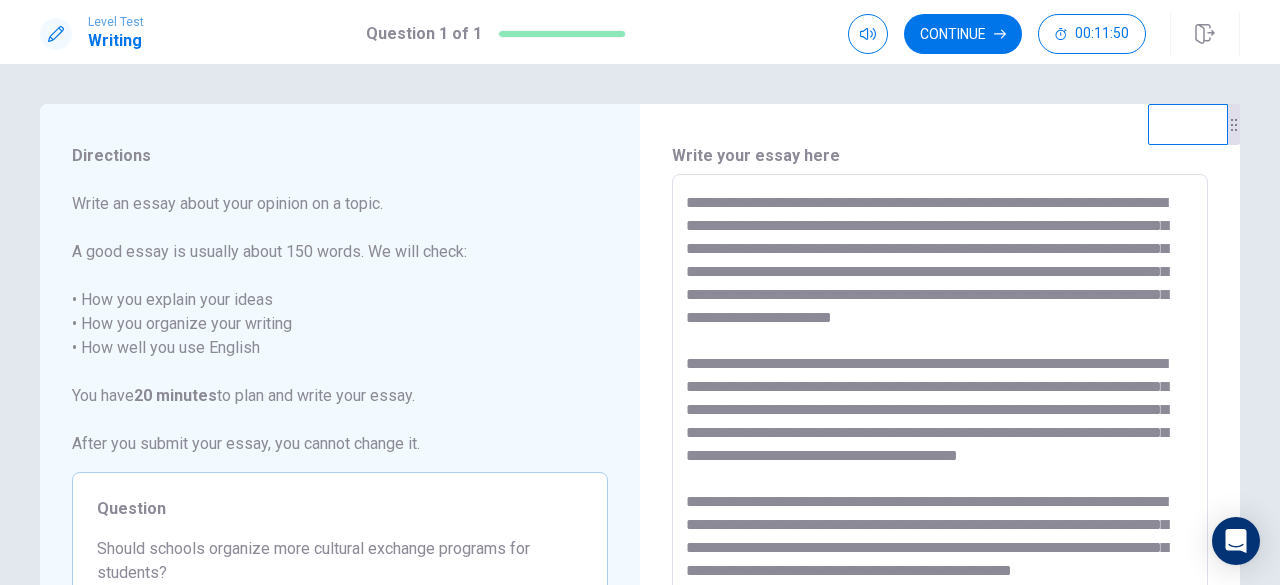 drag, startPoint x: 1100, startPoint y: 203, endPoint x: 1092, endPoint y: 254, distance: 51.62364 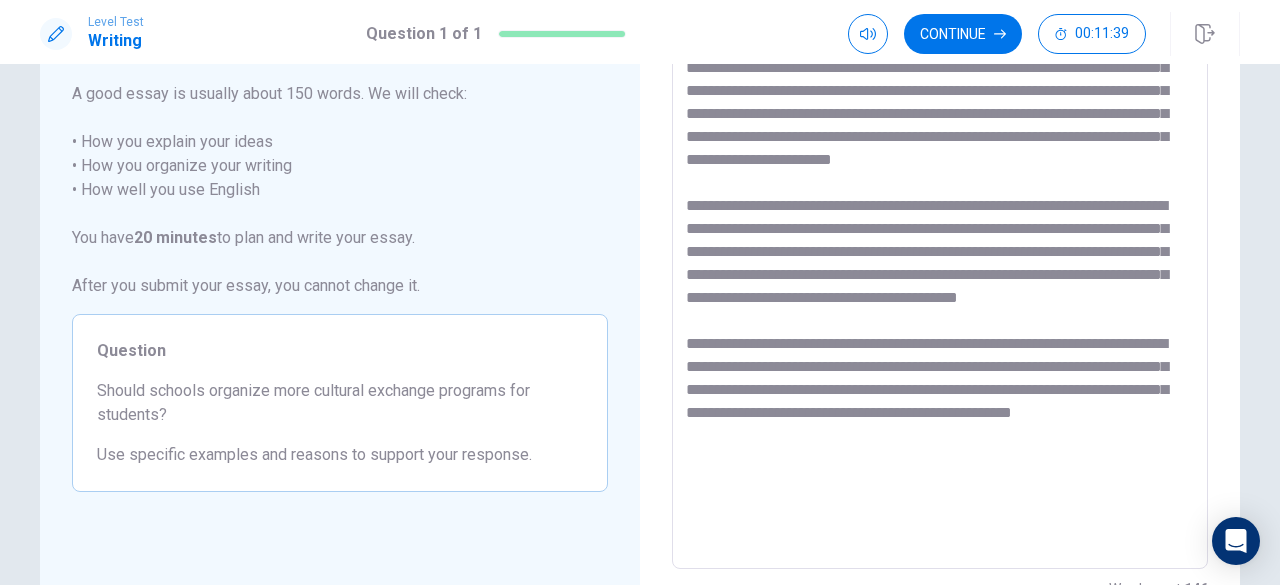 scroll, scrollTop: 0, scrollLeft: 0, axis: both 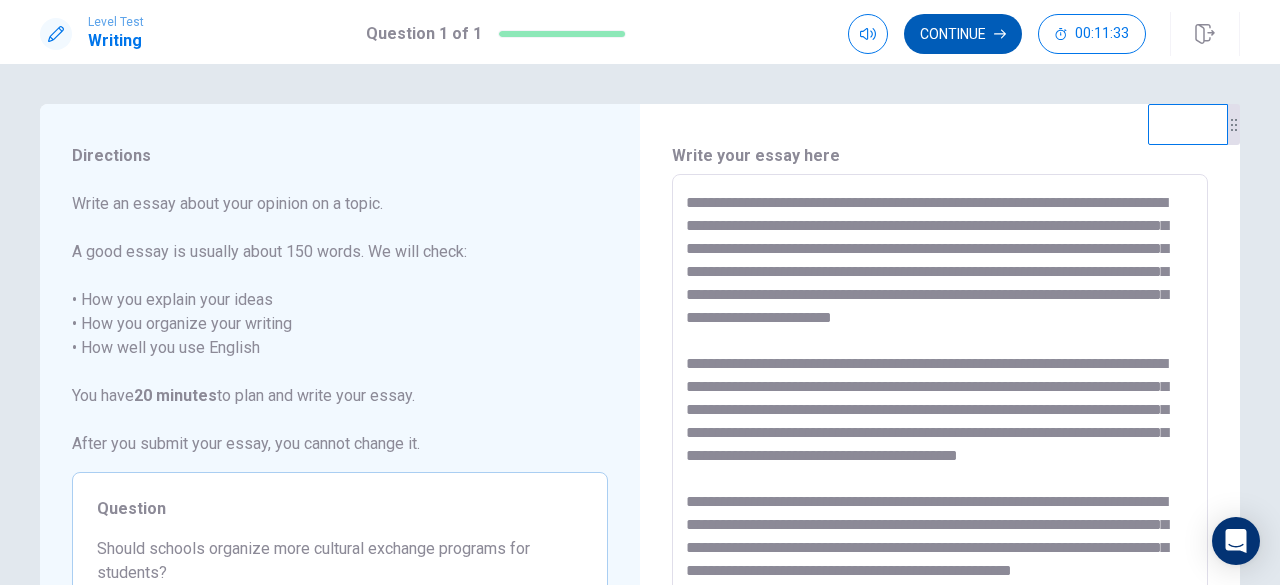 click on "Continue" at bounding box center (963, 34) 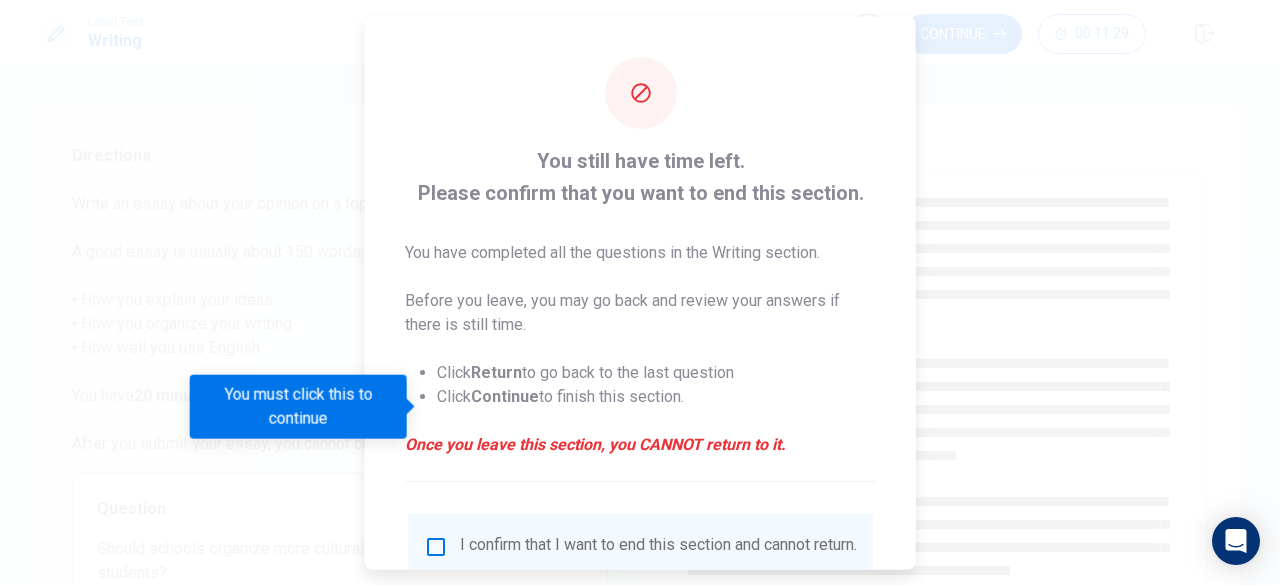 scroll, scrollTop: 160, scrollLeft: 0, axis: vertical 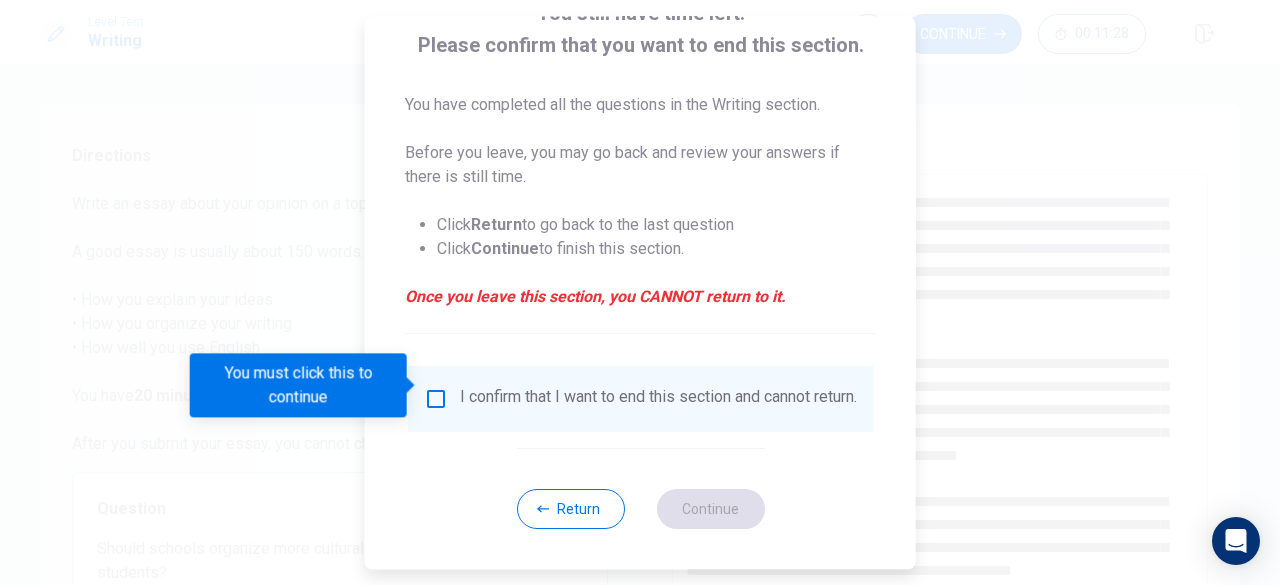 click on "I confirm that I want to end this section and cannot return." at bounding box center [640, 399] 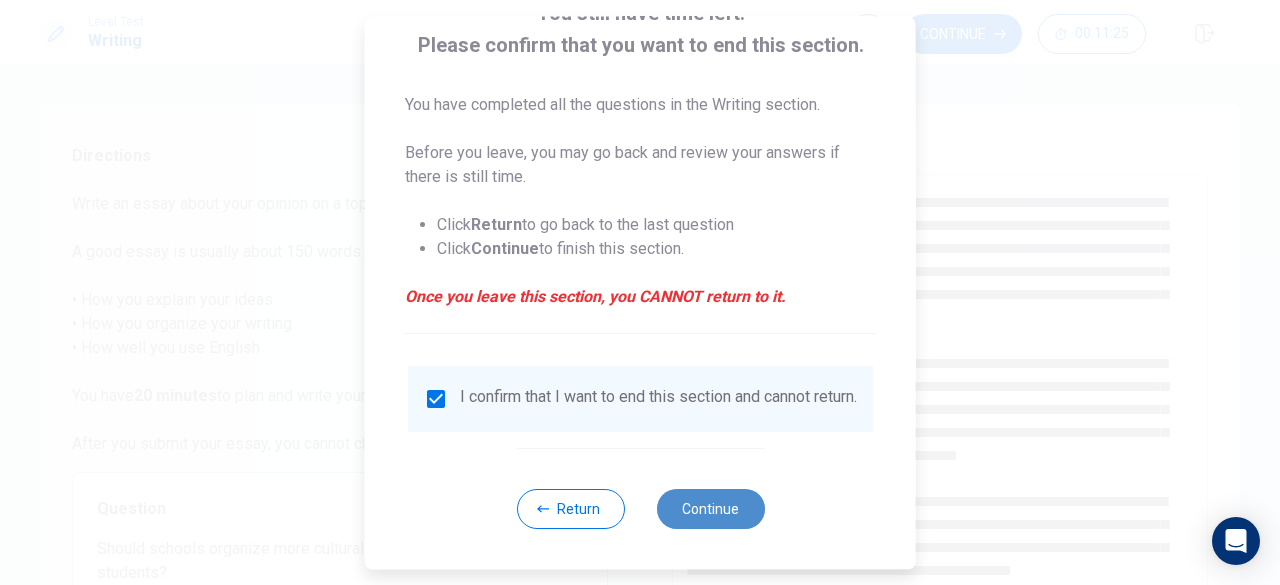 click on "Continue" at bounding box center (710, 509) 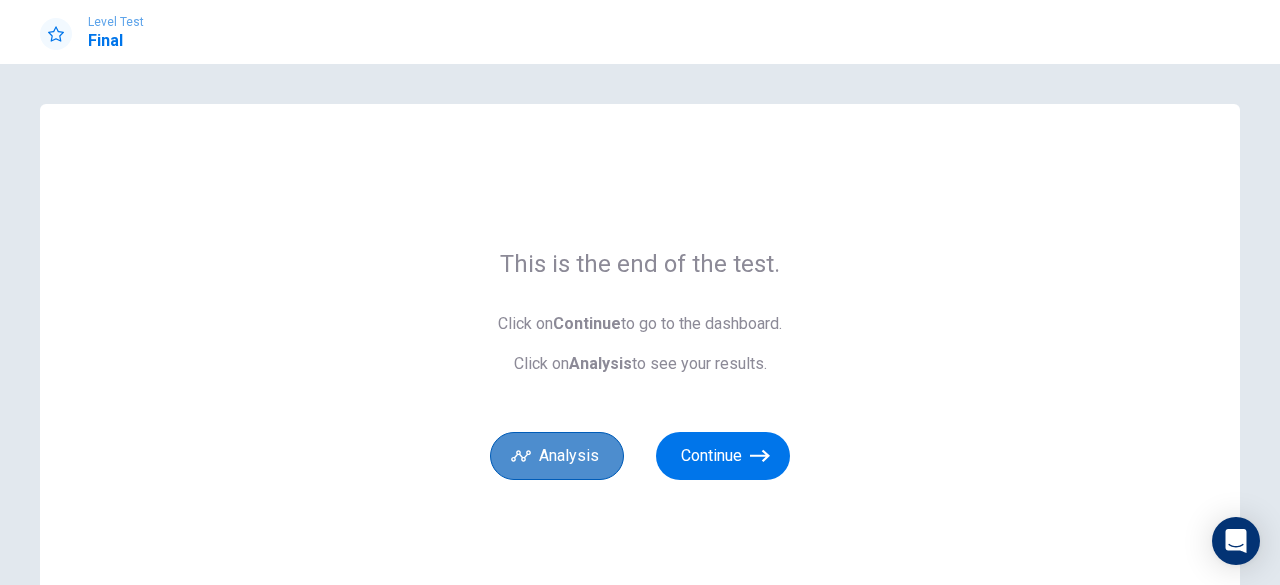 click on "Analysis" at bounding box center [557, 456] 